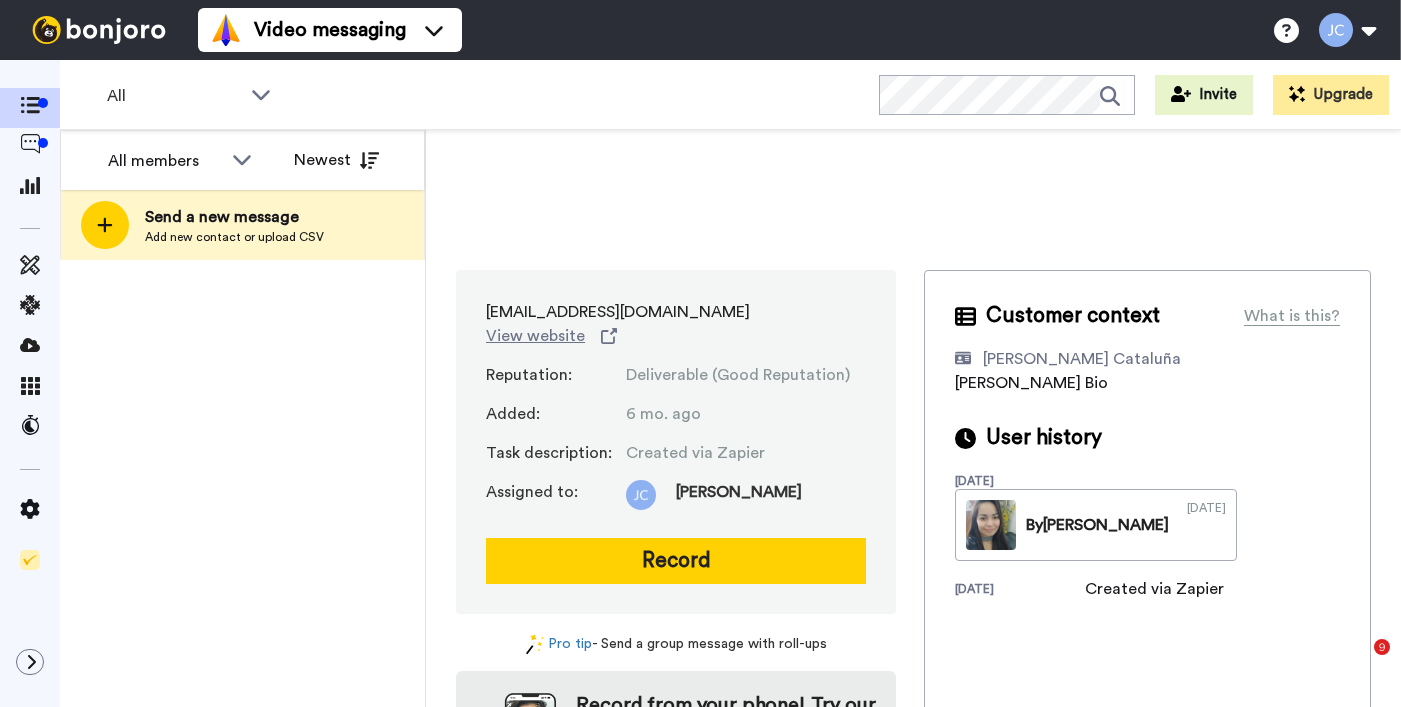 scroll, scrollTop: 0, scrollLeft: 0, axis: both 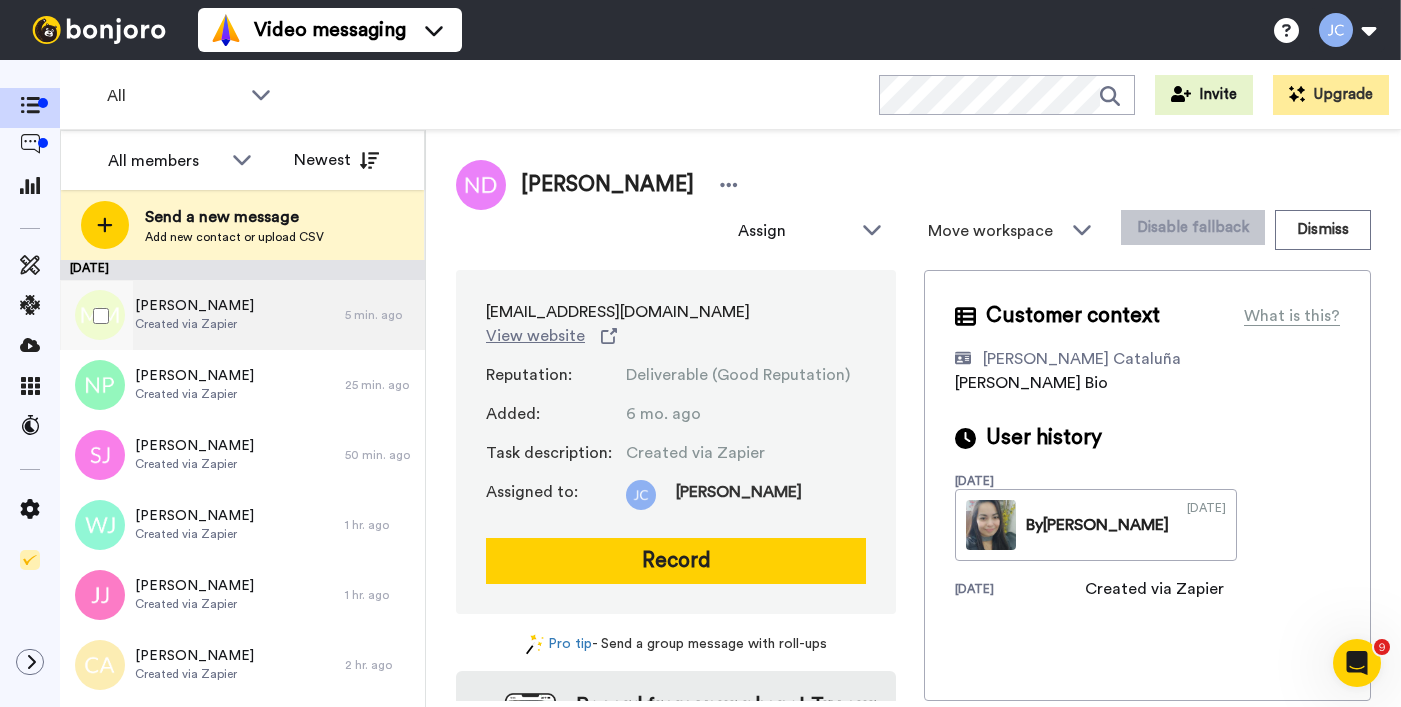 click on "Marty Moon" at bounding box center (194, 306) 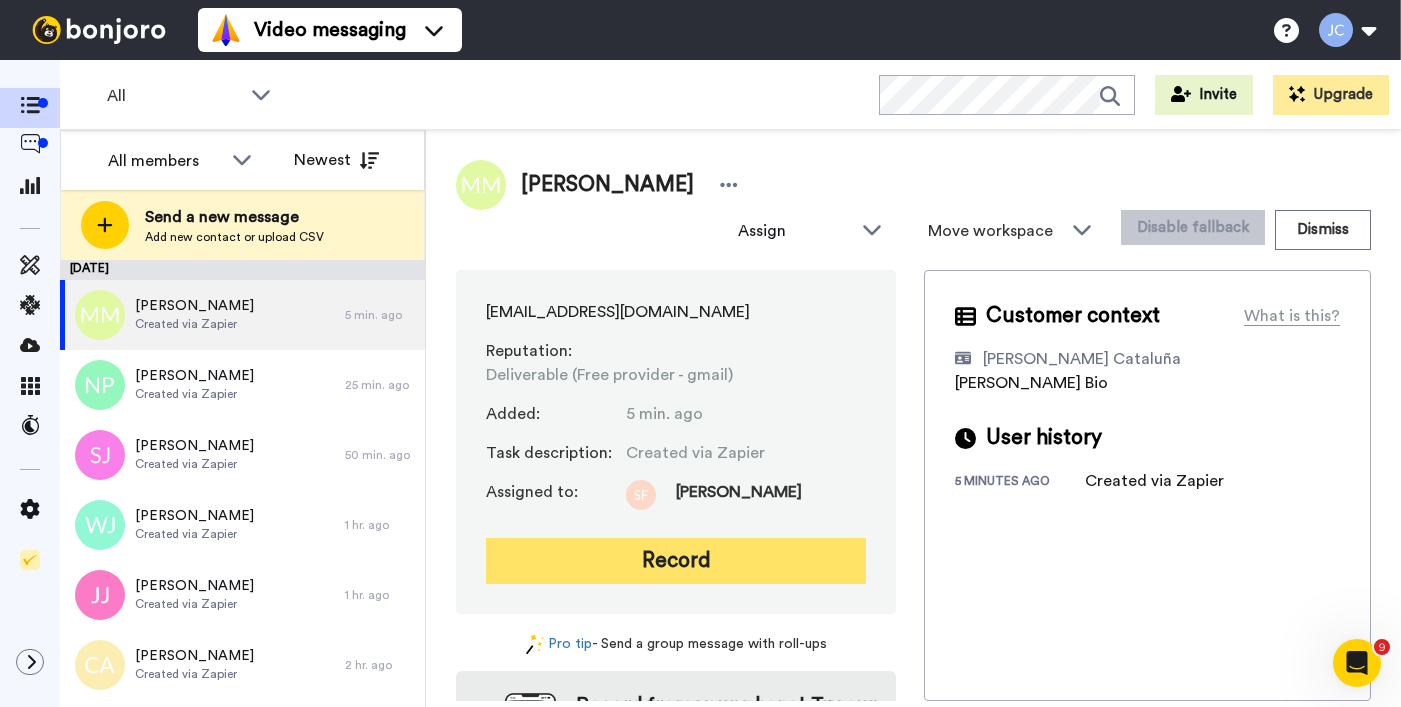 click on "Record" at bounding box center (676, 561) 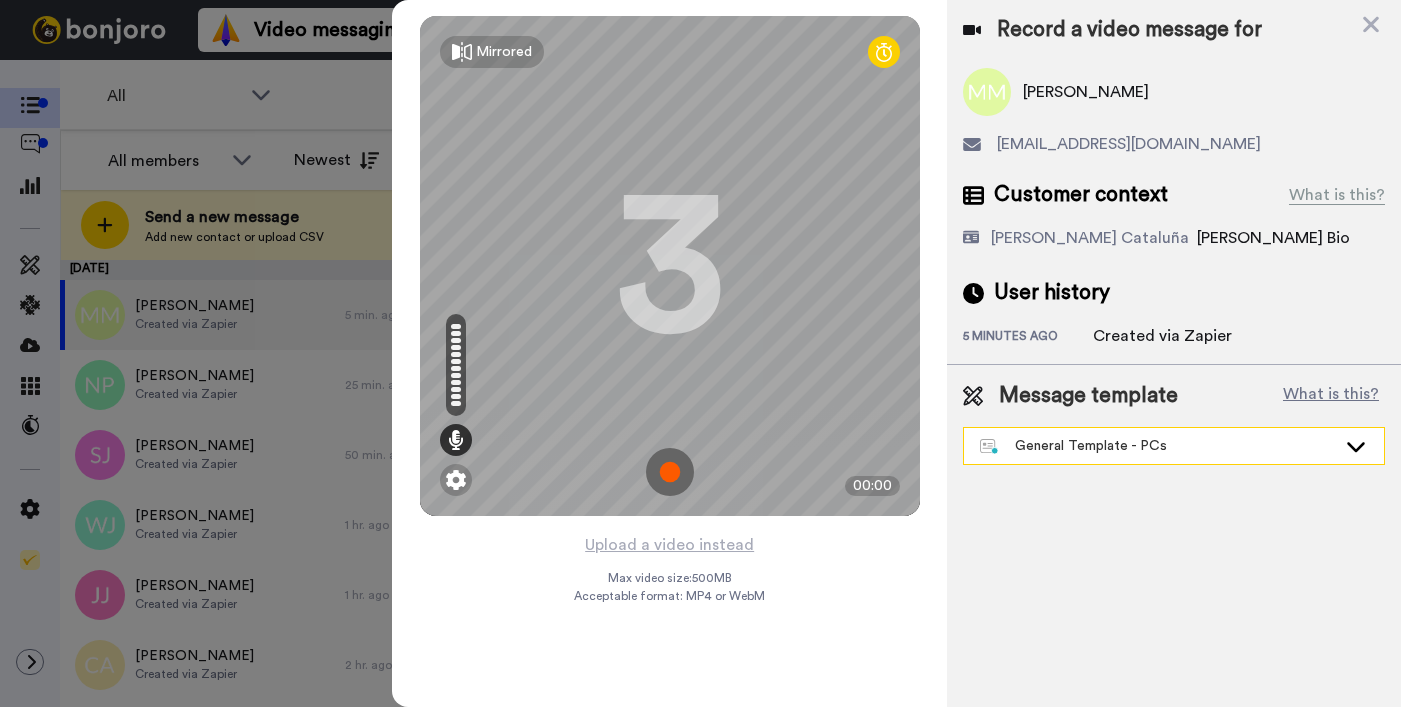 click on "General Template - PCs" at bounding box center [1174, 446] 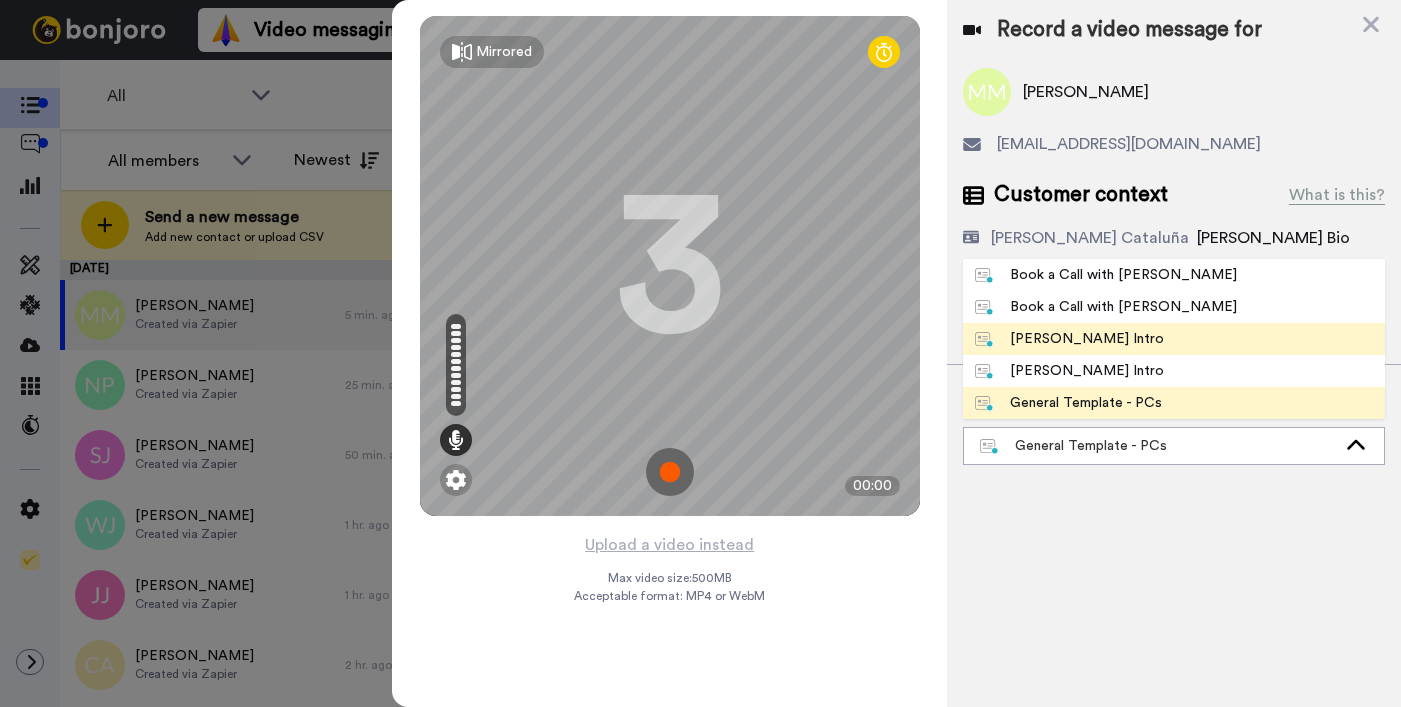 click on "[PERSON_NAME] Intro" at bounding box center [1069, 339] 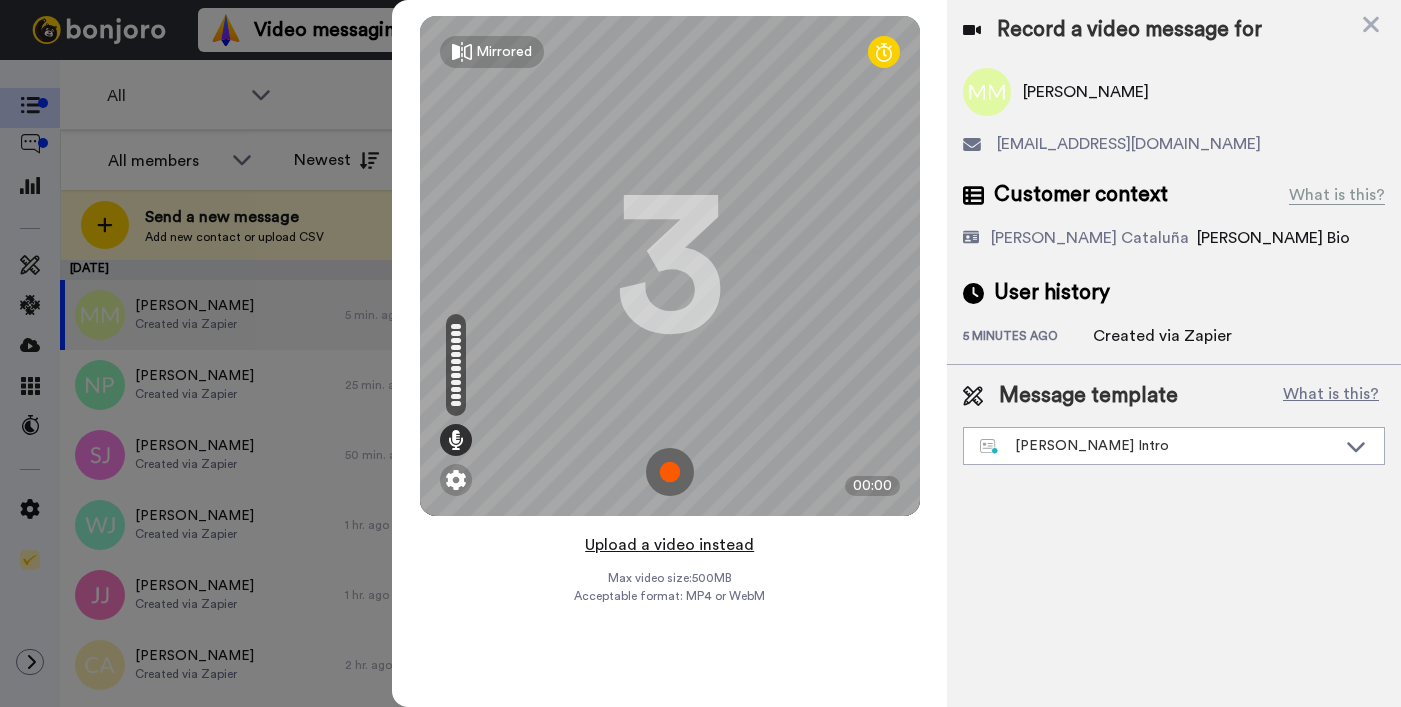 click on "Upload a video instead" at bounding box center (669, 545) 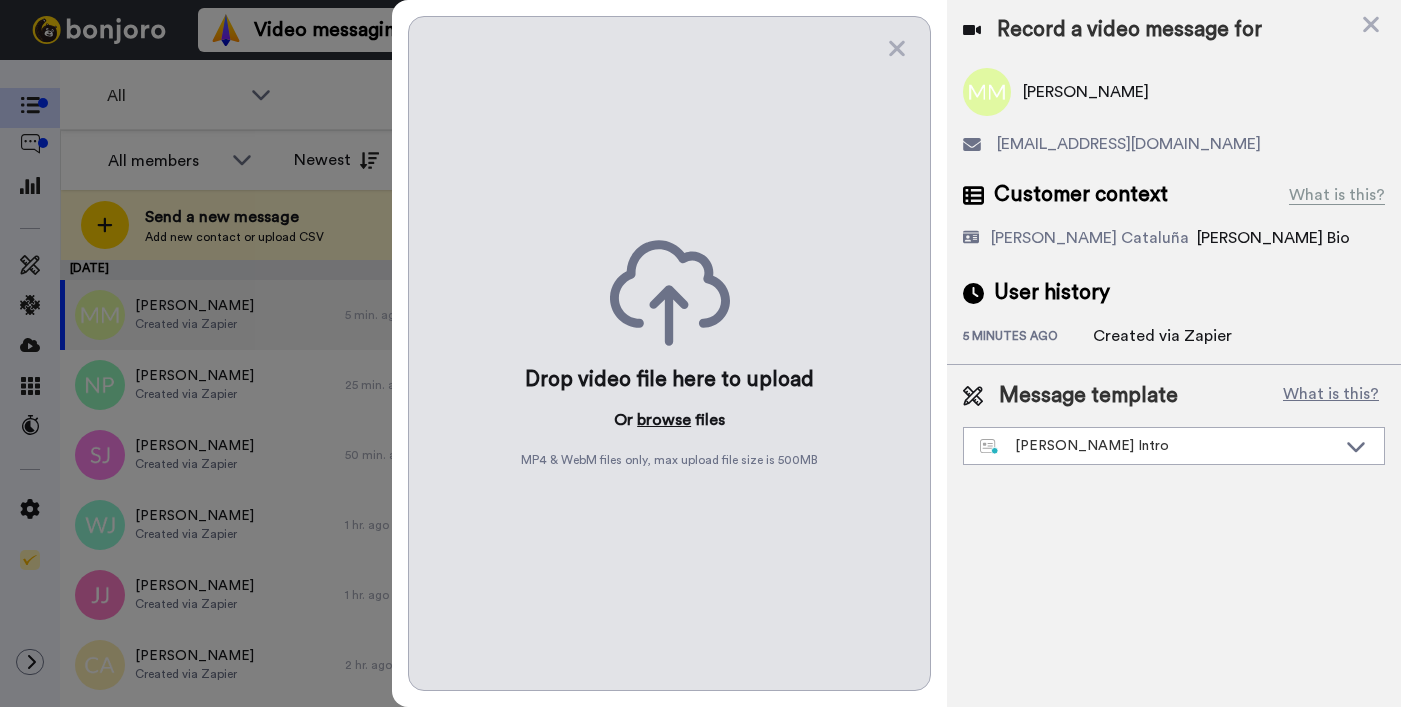 click on "browse" at bounding box center [664, 420] 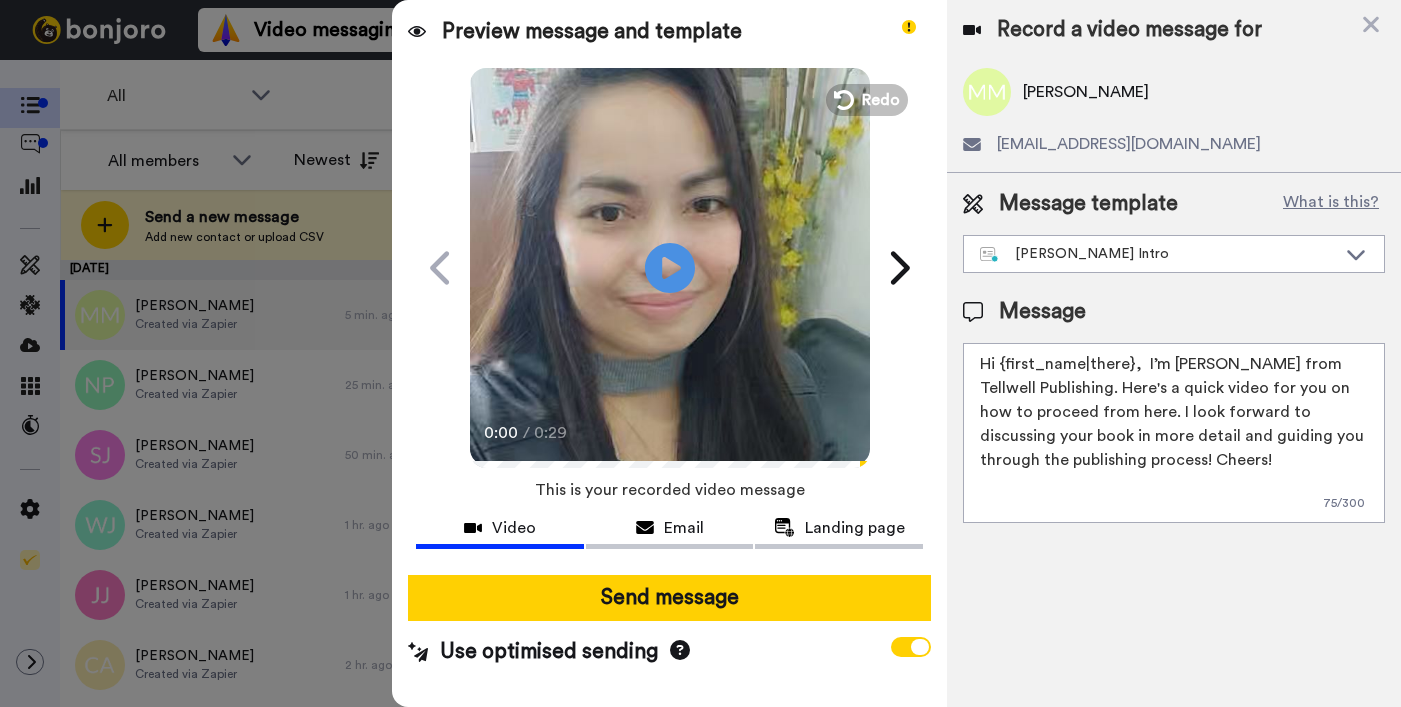 drag, startPoint x: 1002, startPoint y: 362, endPoint x: 1131, endPoint y: 357, distance: 129.09686 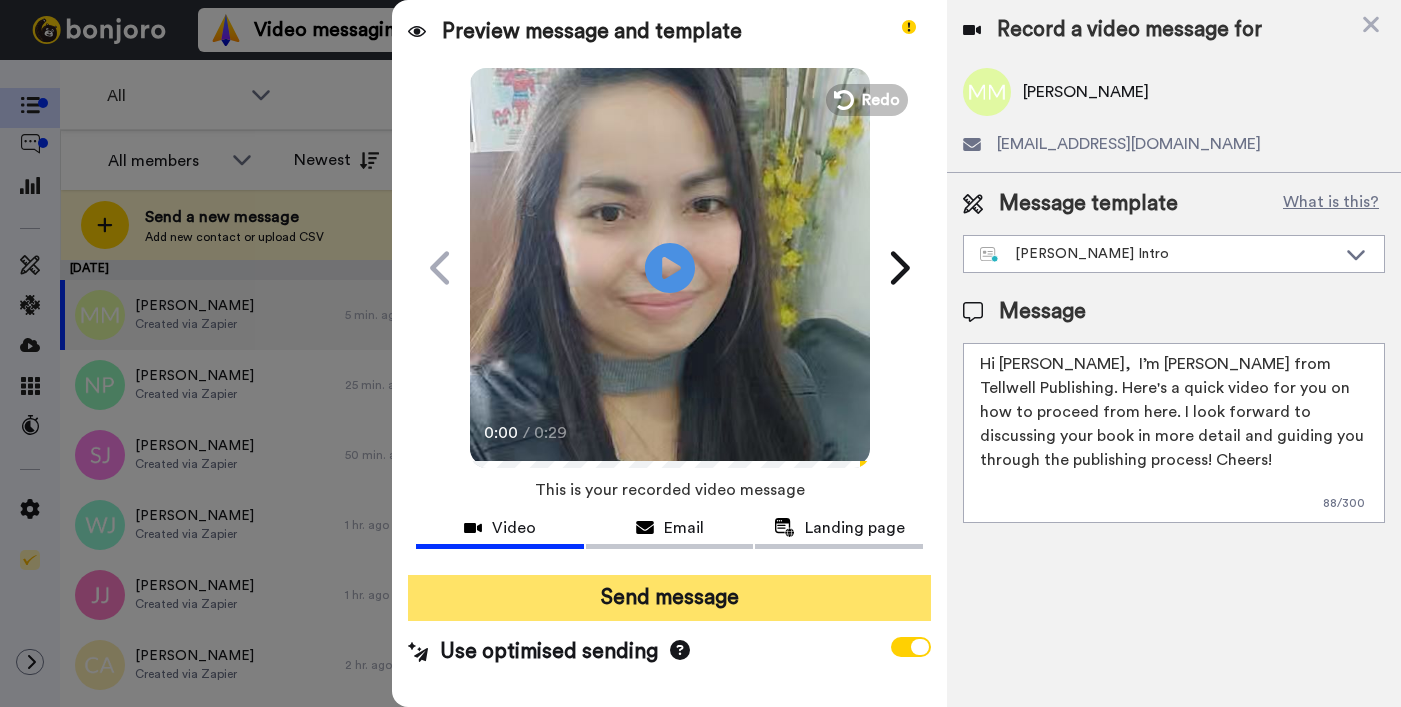 type on "Hi Marty,  I’m Joe from Tellwell Publishing. Here's a quick video for you on how to proceed from here. I look forward to discussing your book in more detail and guiding you through the publishing process! Cheers!" 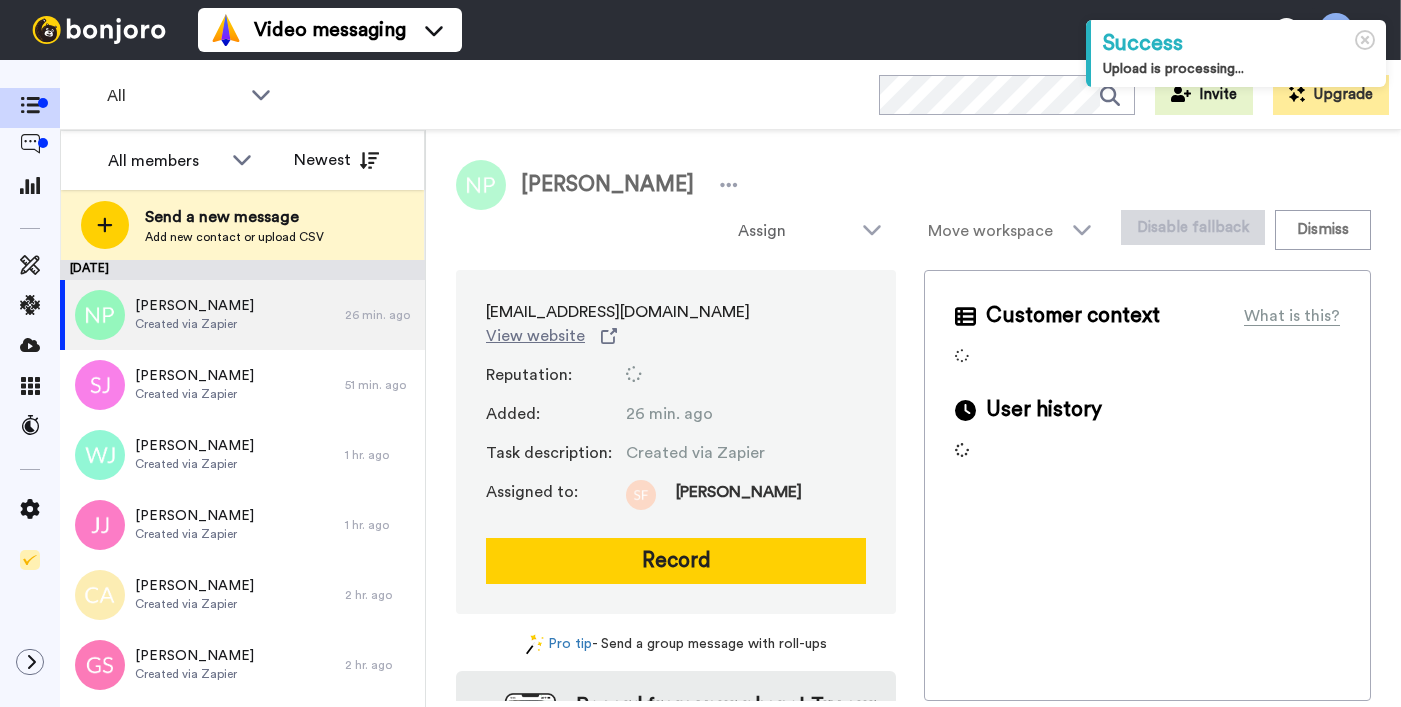 scroll, scrollTop: 0, scrollLeft: 0, axis: both 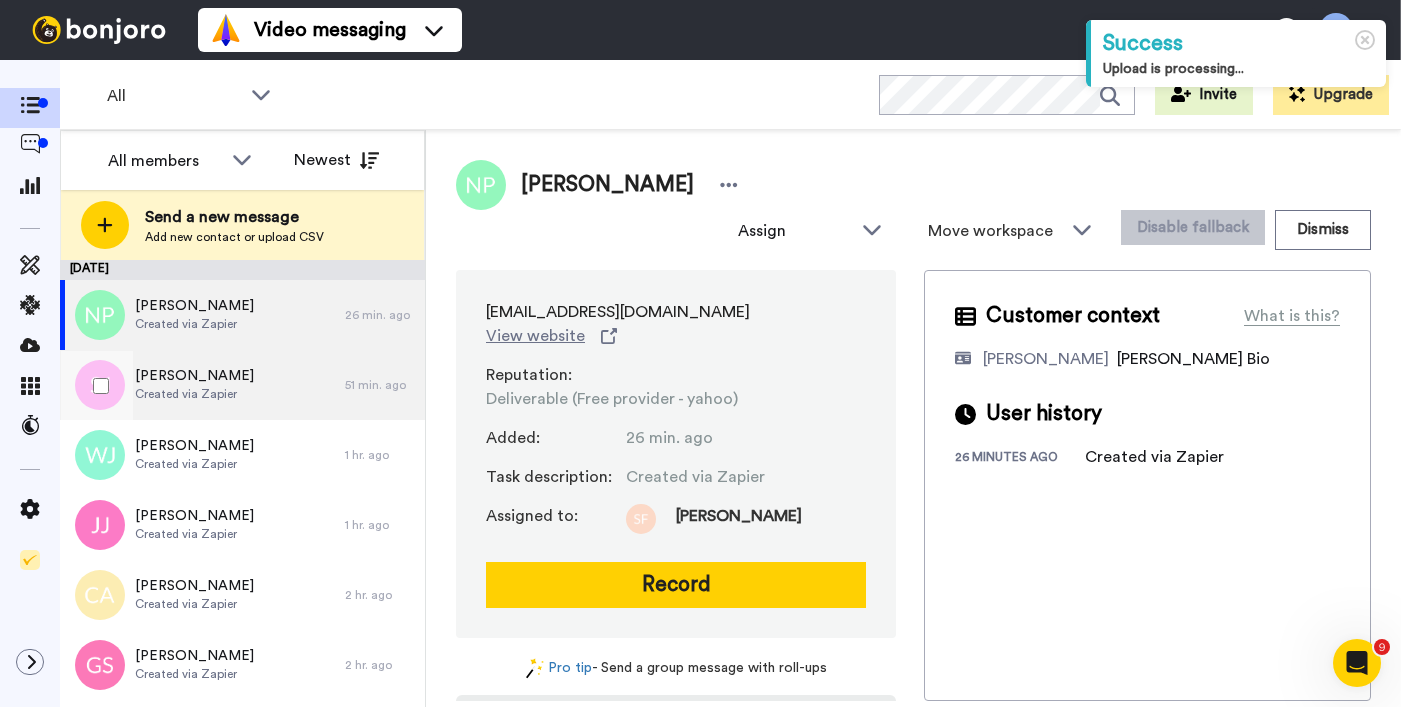 click on "[PERSON_NAME] Created via Zapier" at bounding box center (202, 385) 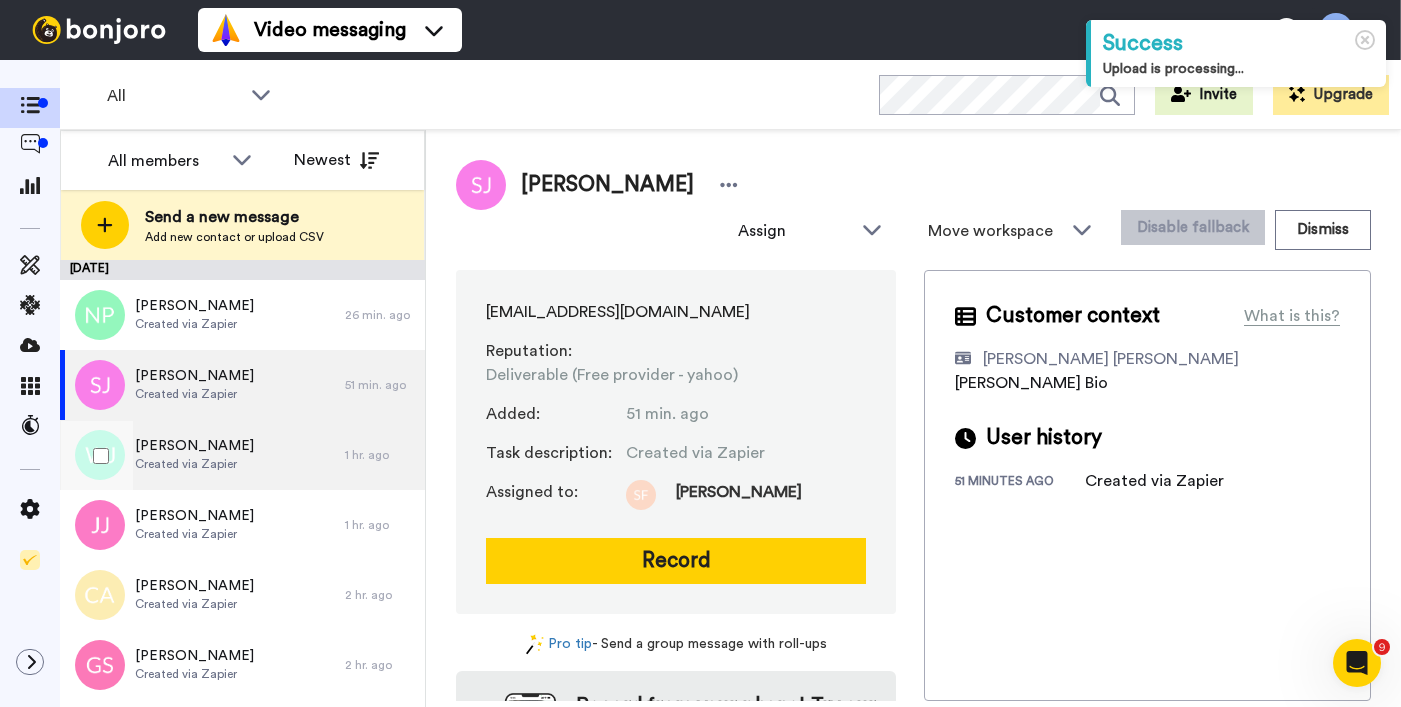 click on "Wendy Jansen Created via Zapier" at bounding box center [202, 455] 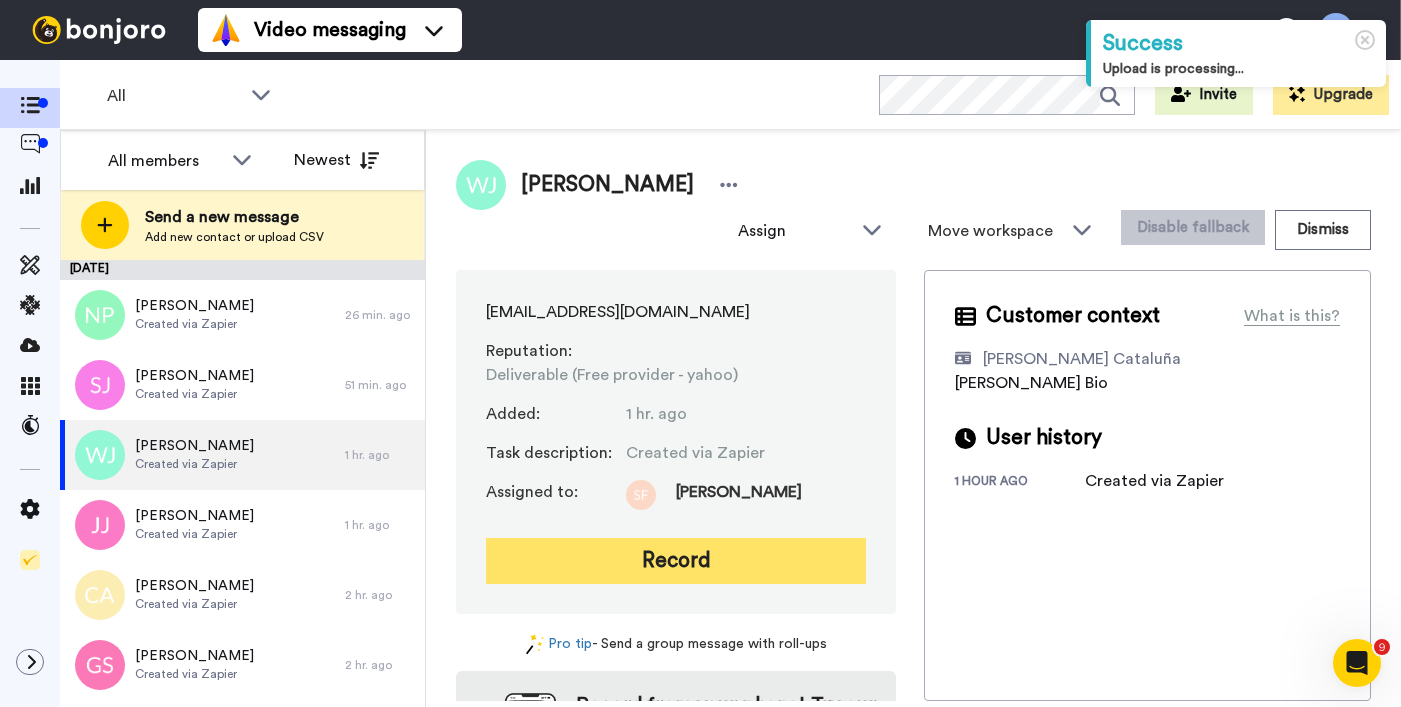 click on "Record" at bounding box center [676, 561] 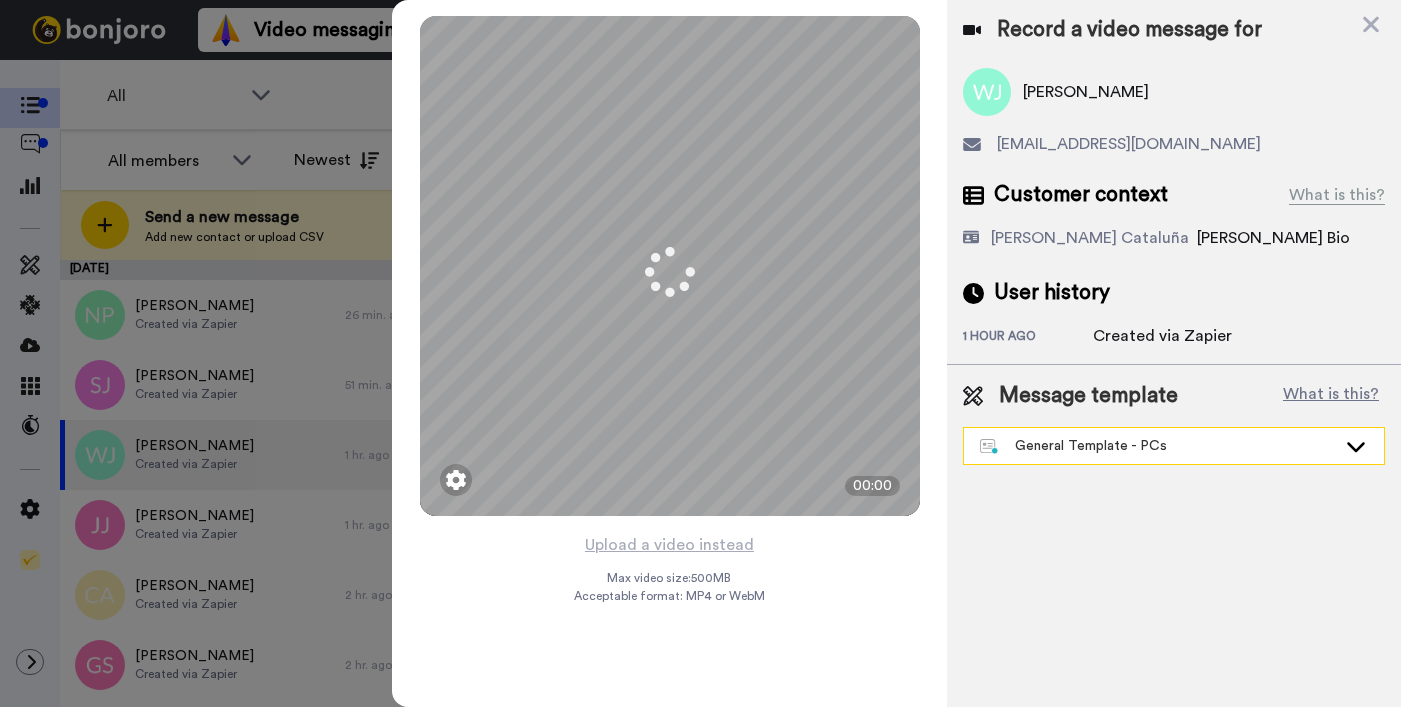 click on "General Template - PCs" at bounding box center [1158, 446] 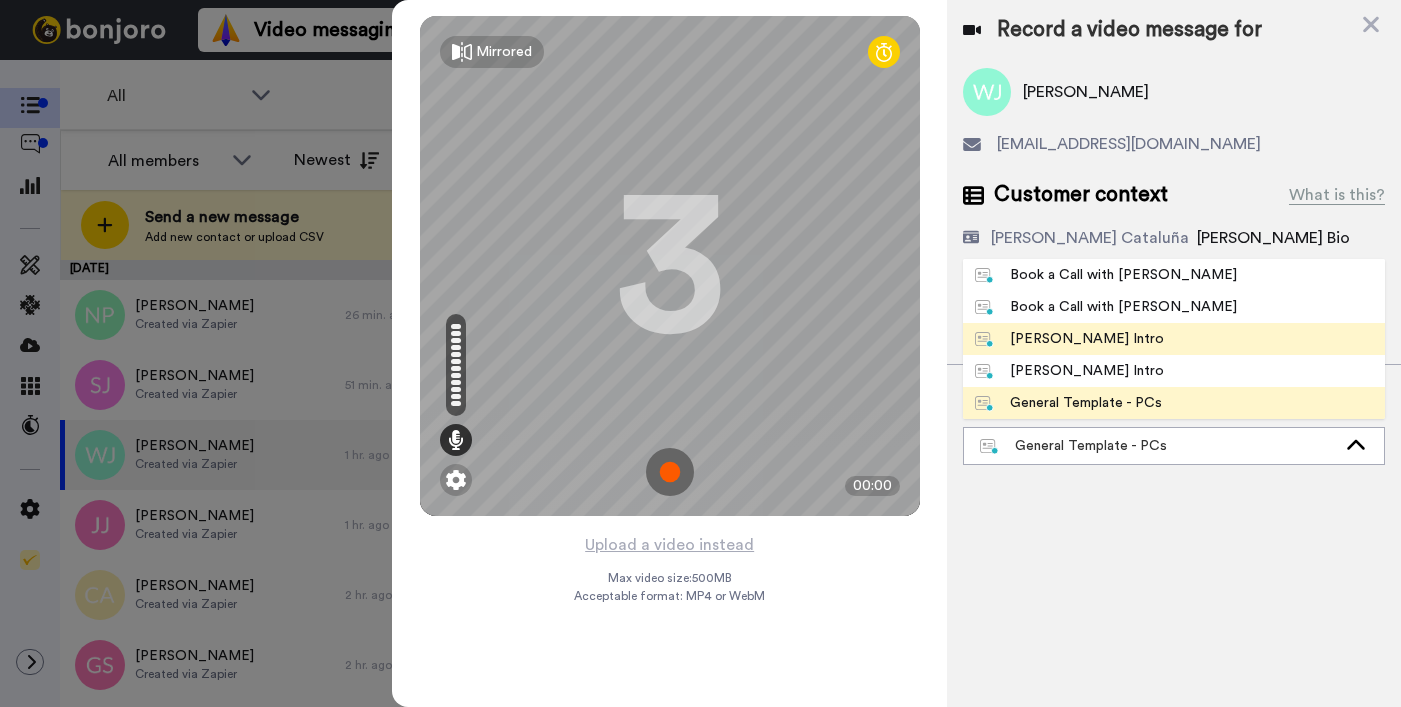 click on "[PERSON_NAME] Intro" at bounding box center [1069, 339] 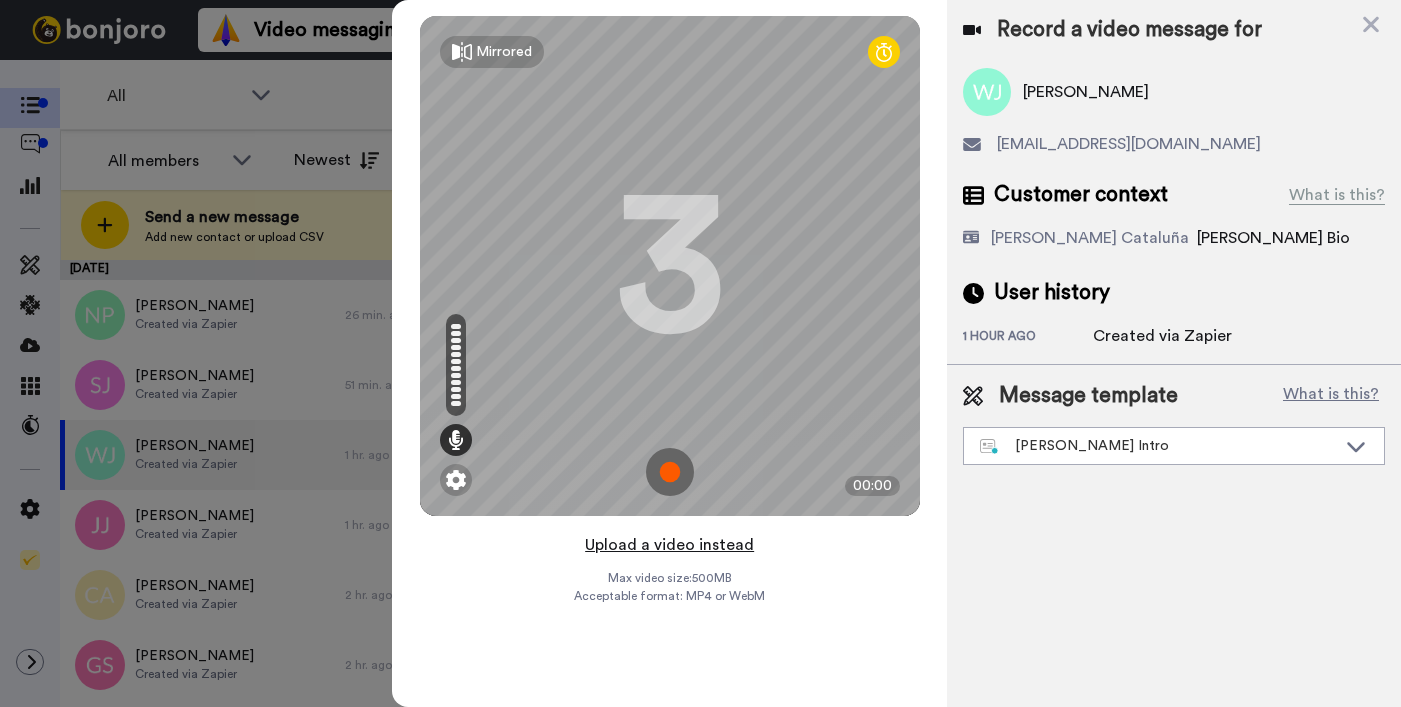 click on "Upload a video instead" at bounding box center [669, 545] 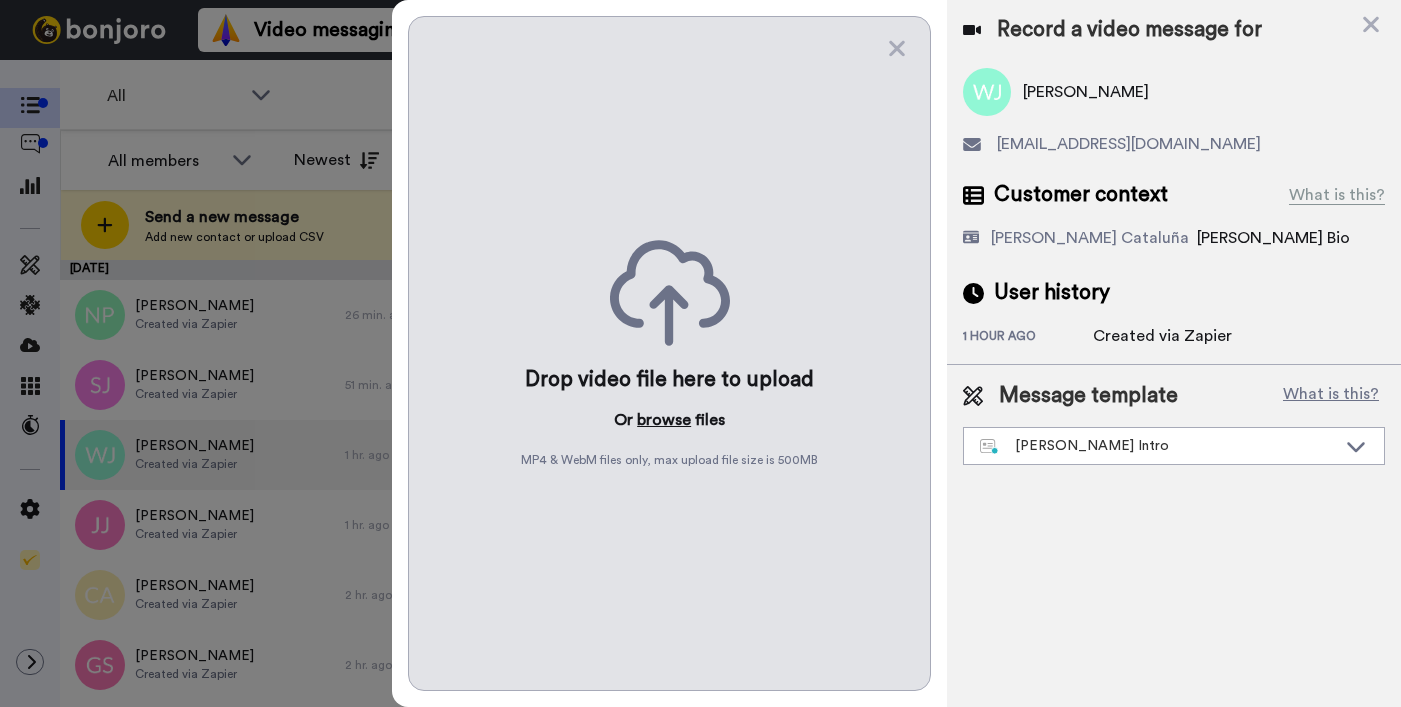 click on "browse" at bounding box center (664, 420) 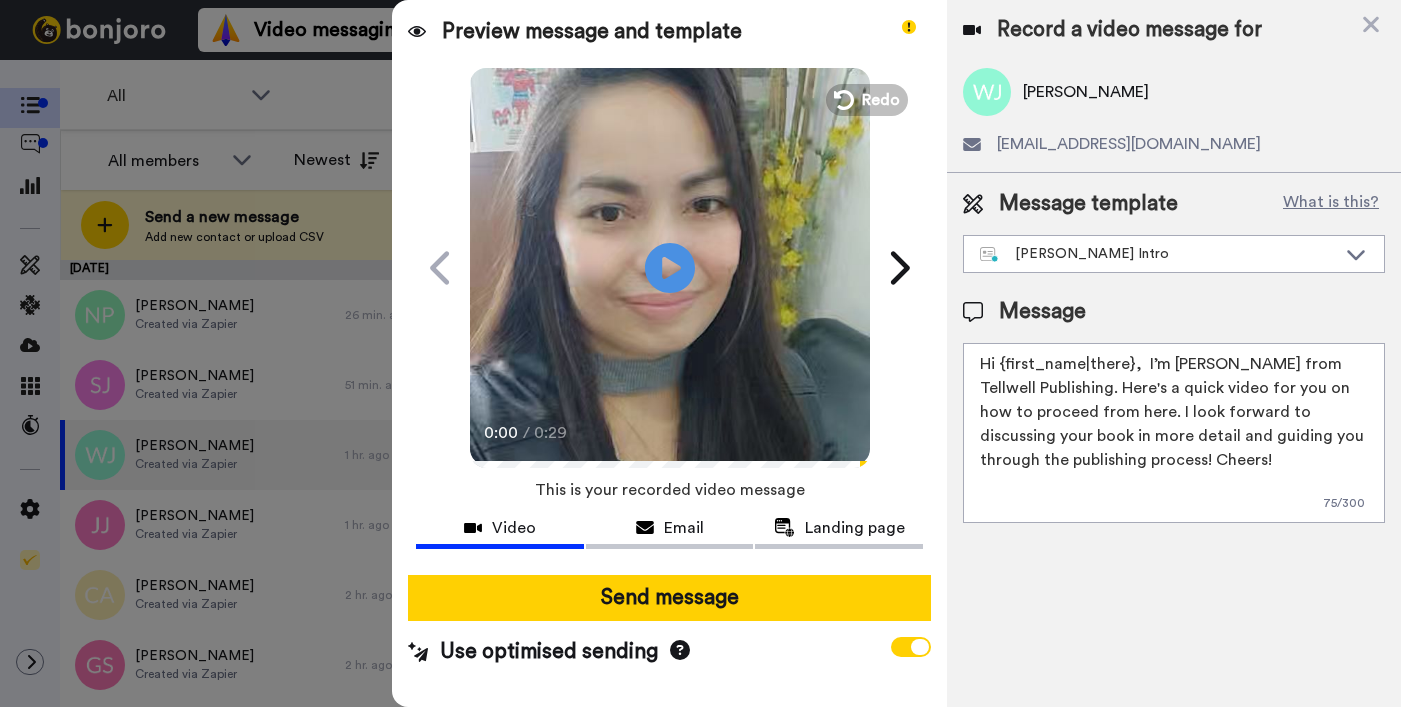 drag, startPoint x: 1000, startPoint y: 366, endPoint x: 1132, endPoint y: 363, distance: 132.03409 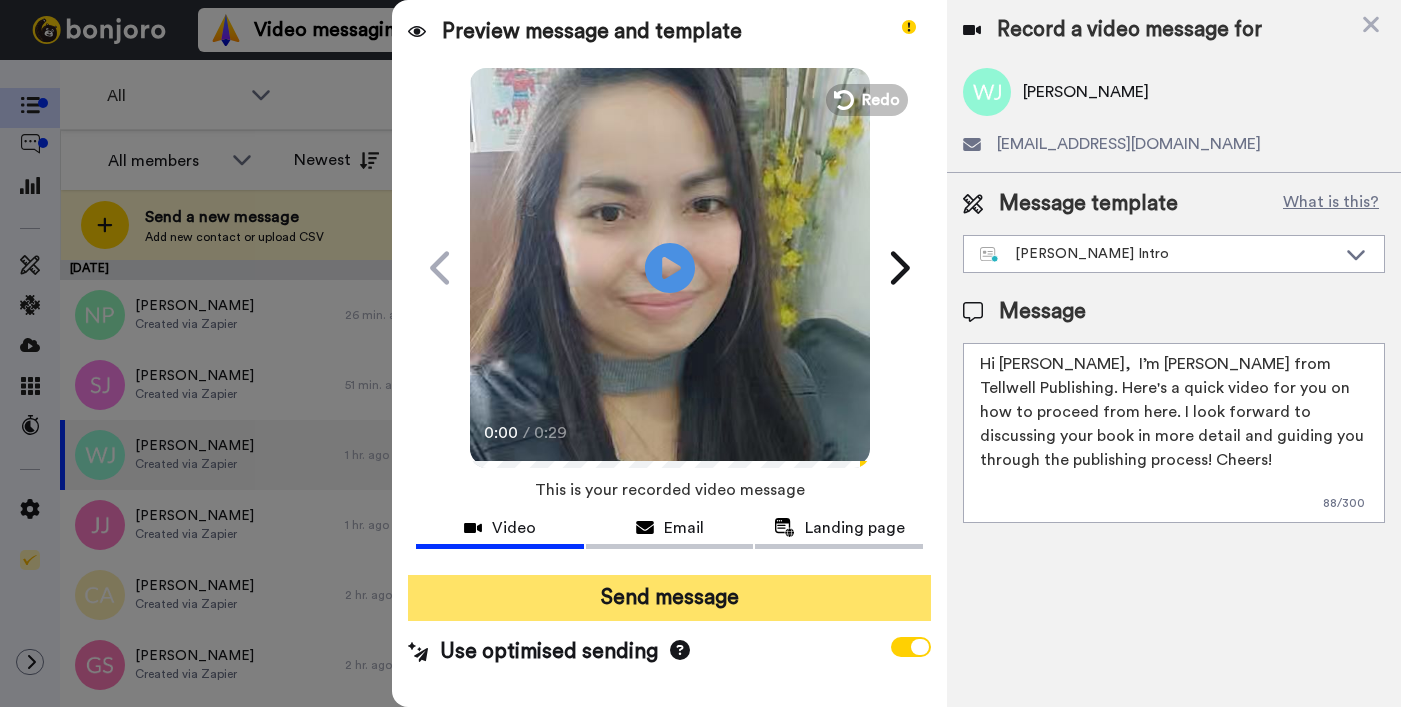 type on "Hi Wendy,  I’m Joe from Tellwell Publishing. Here's a quick video for you on how to proceed from here. I look forward to discussing your book in more detail and guiding you through the publishing process! Cheers!" 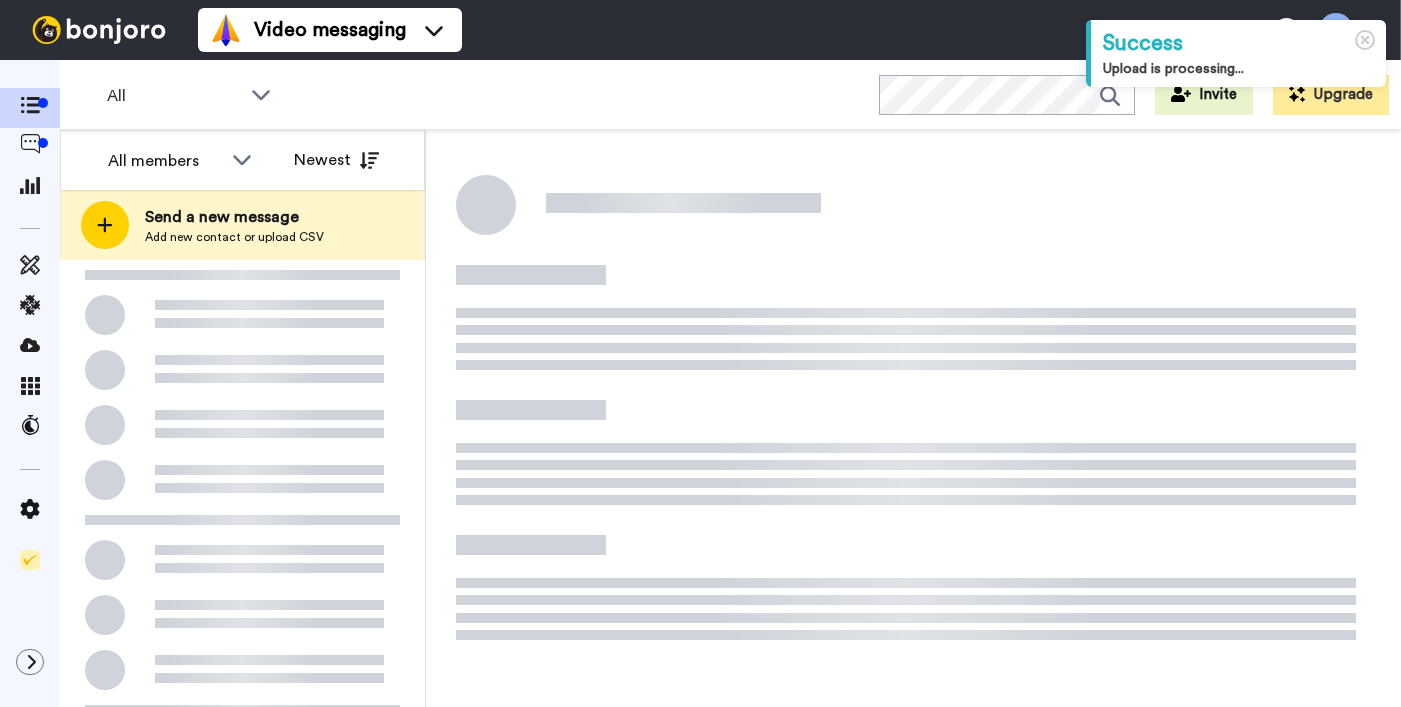 scroll, scrollTop: 0, scrollLeft: 0, axis: both 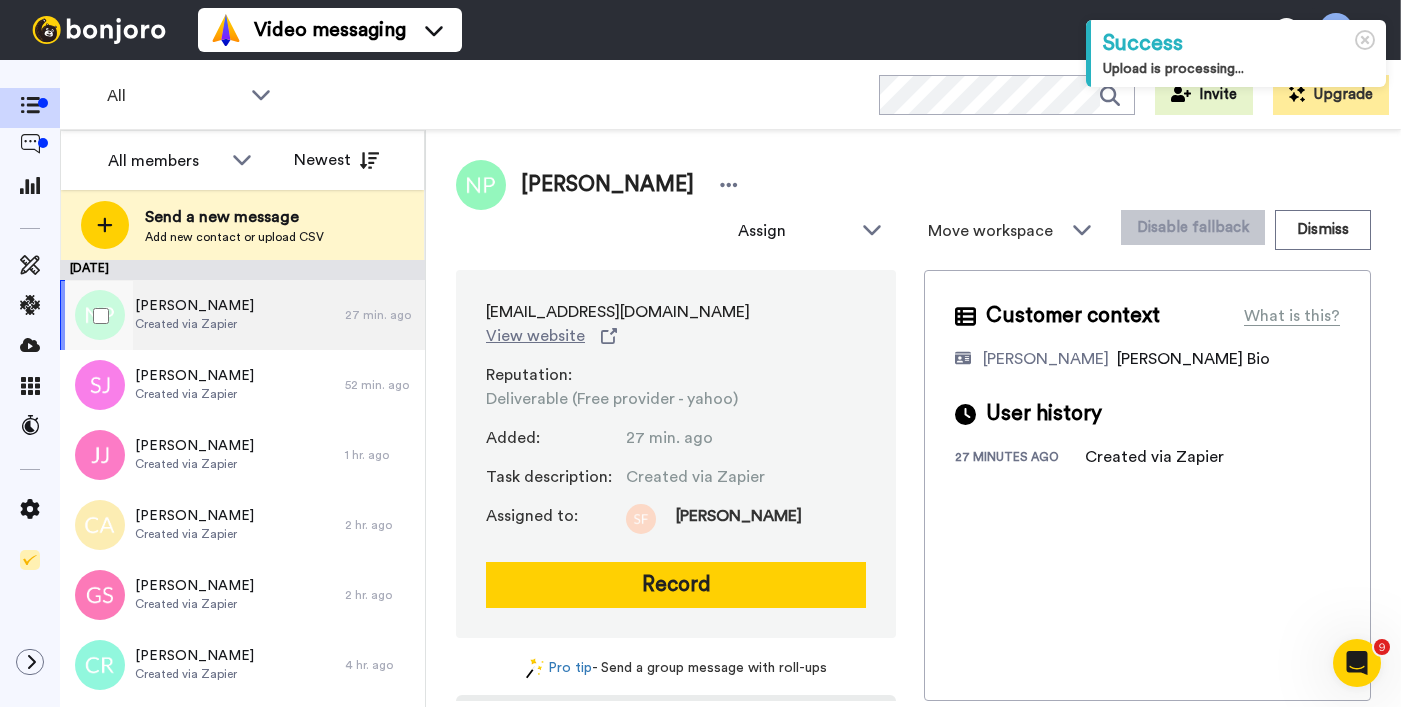 click on "Created via Zapier" at bounding box center [194, 324] 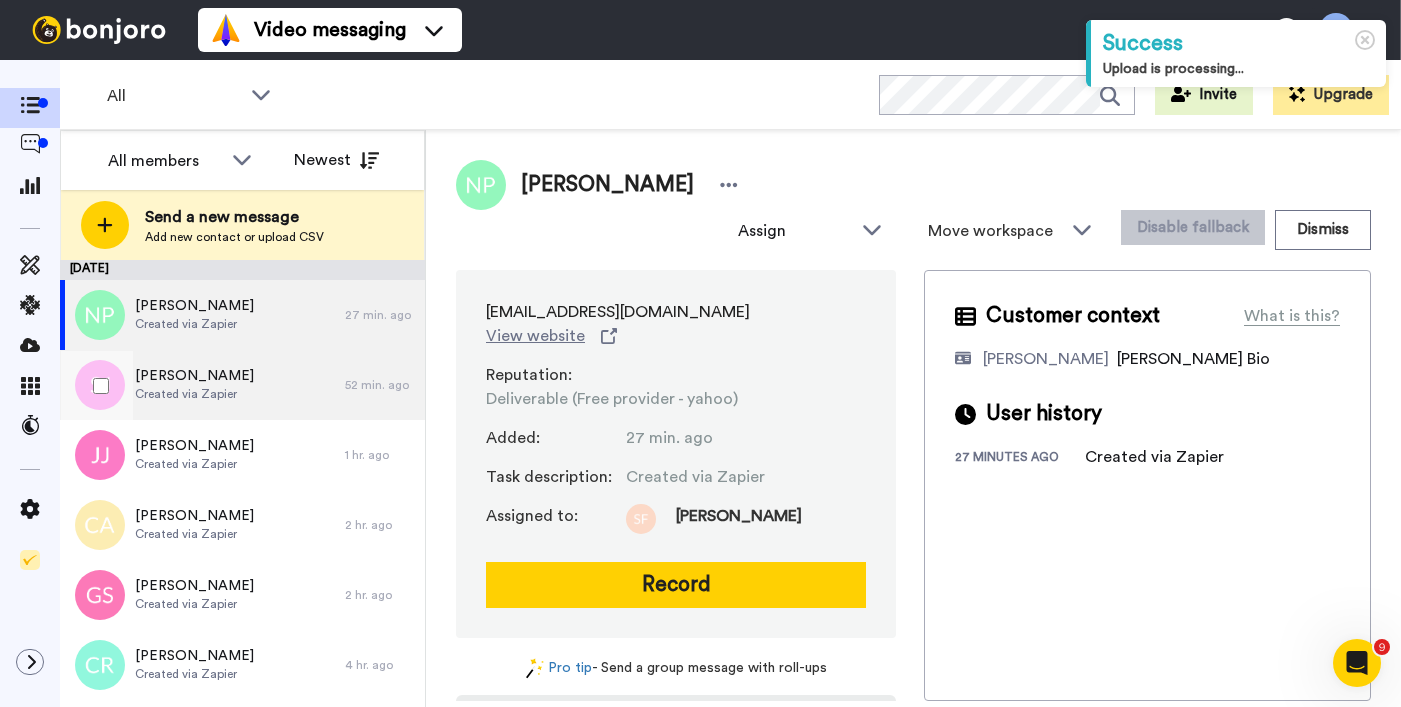 click on "[PERSON_NAME]" at bounding box center (194, 376) 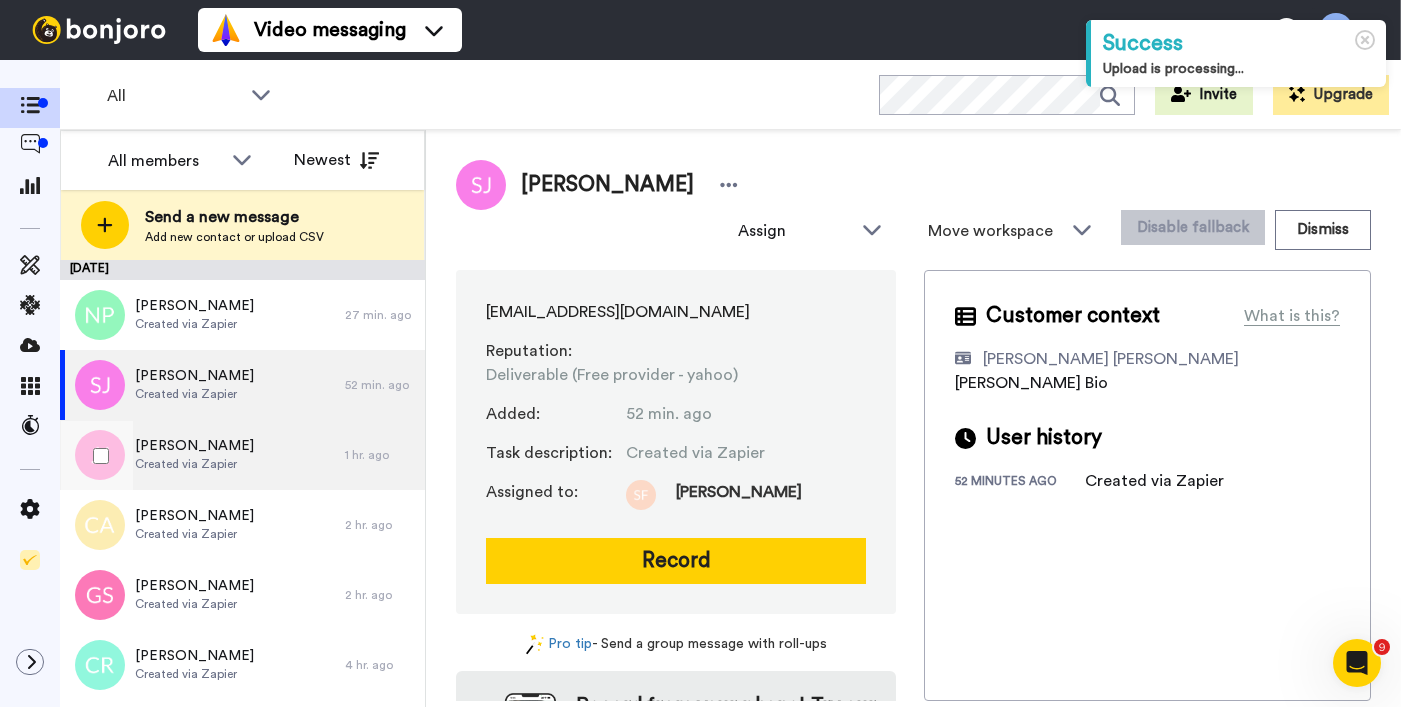 click on "Created via Zapier" at bounding box center (194, 464) 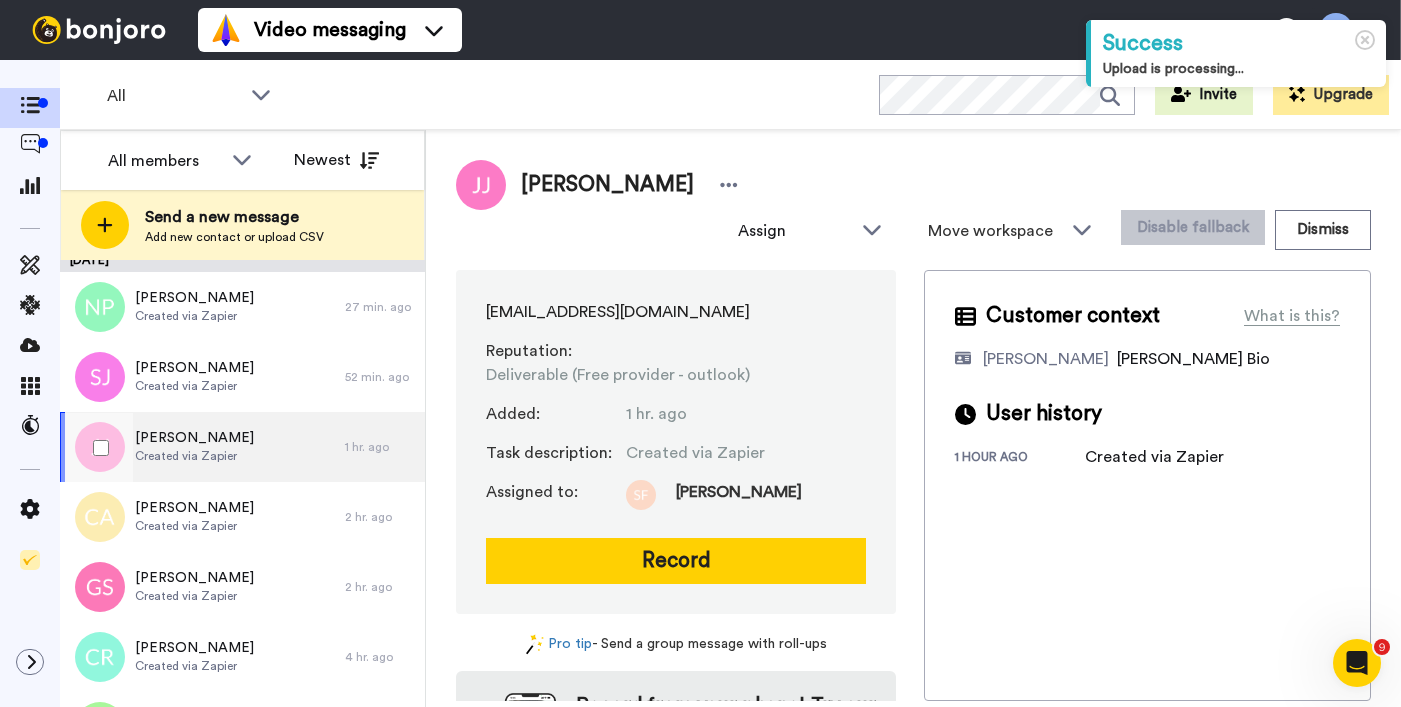 scroll, scrollTop: 12, scrollLeft: 0, axis: vertical 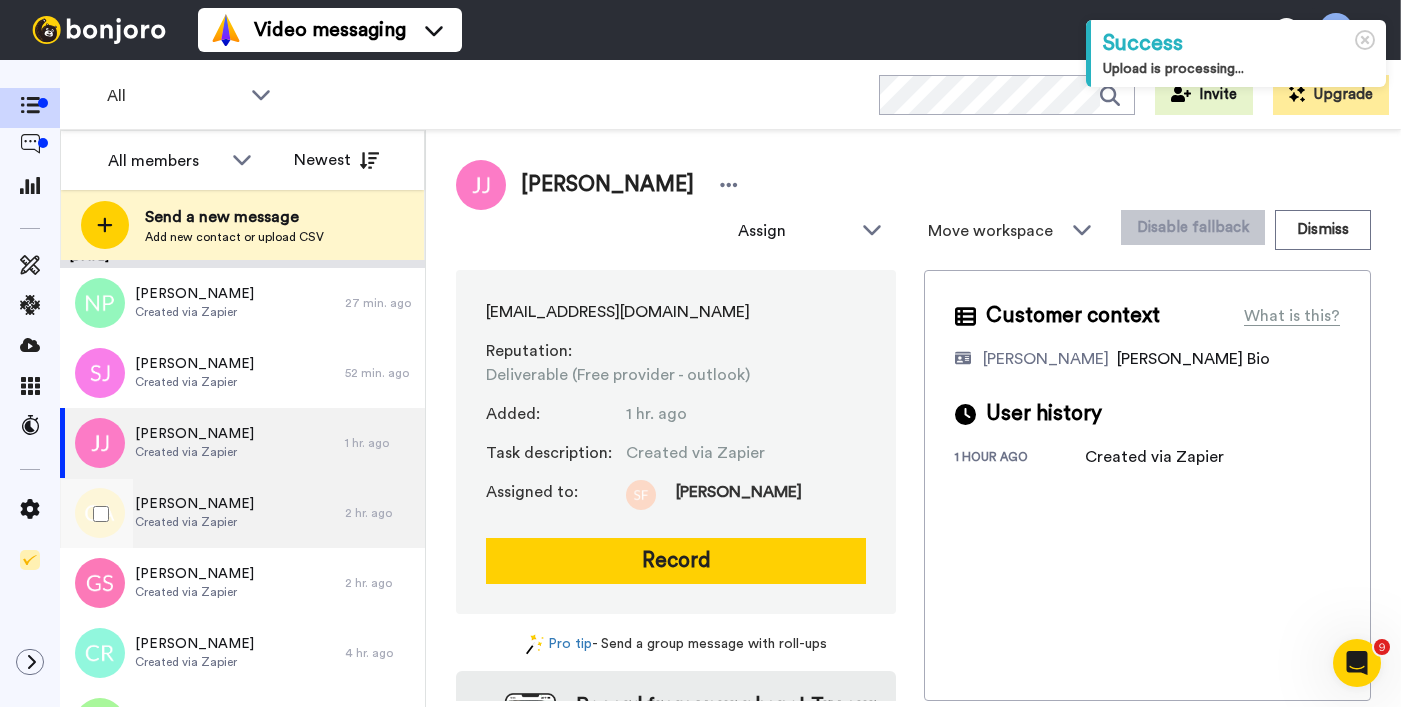 click on "[PERSON_NAME]" at bounding box center [194, 504] 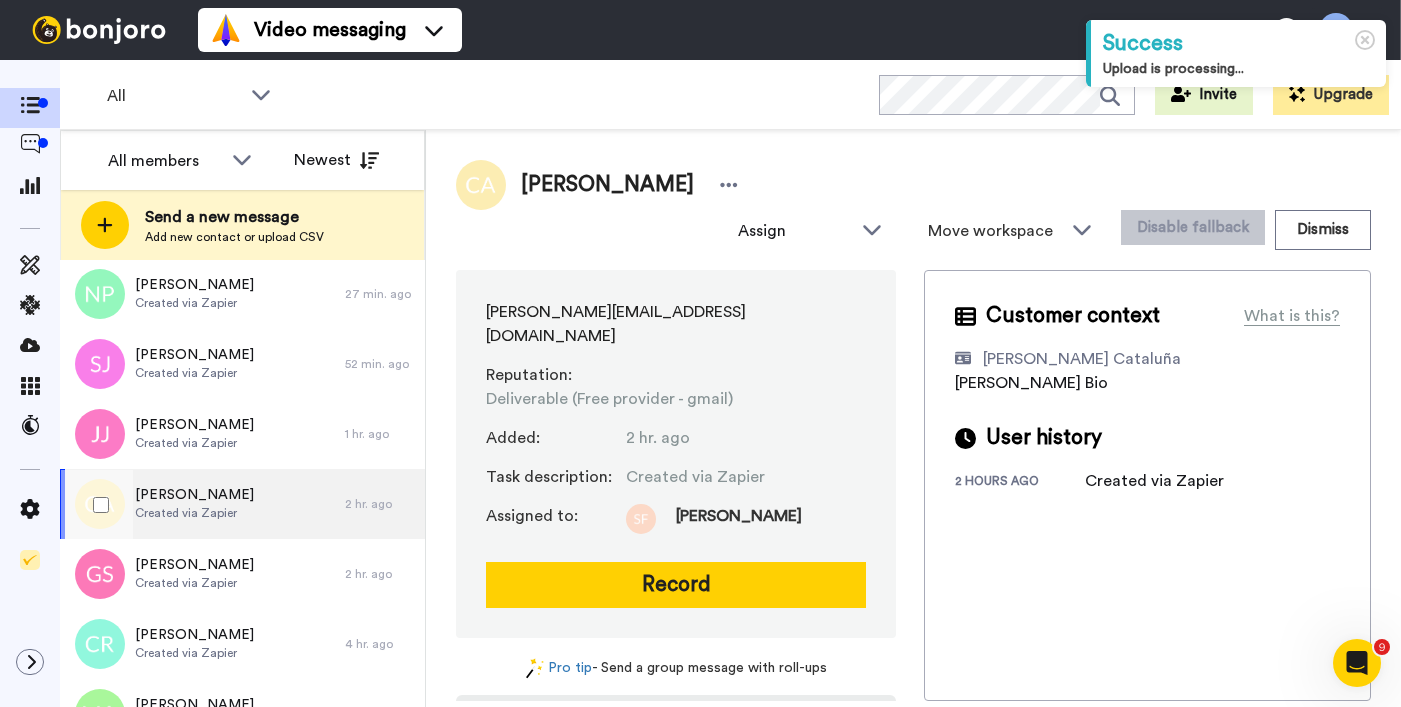 scroll, scrollTop: 25, scrollLeft: 0, axis: vertical 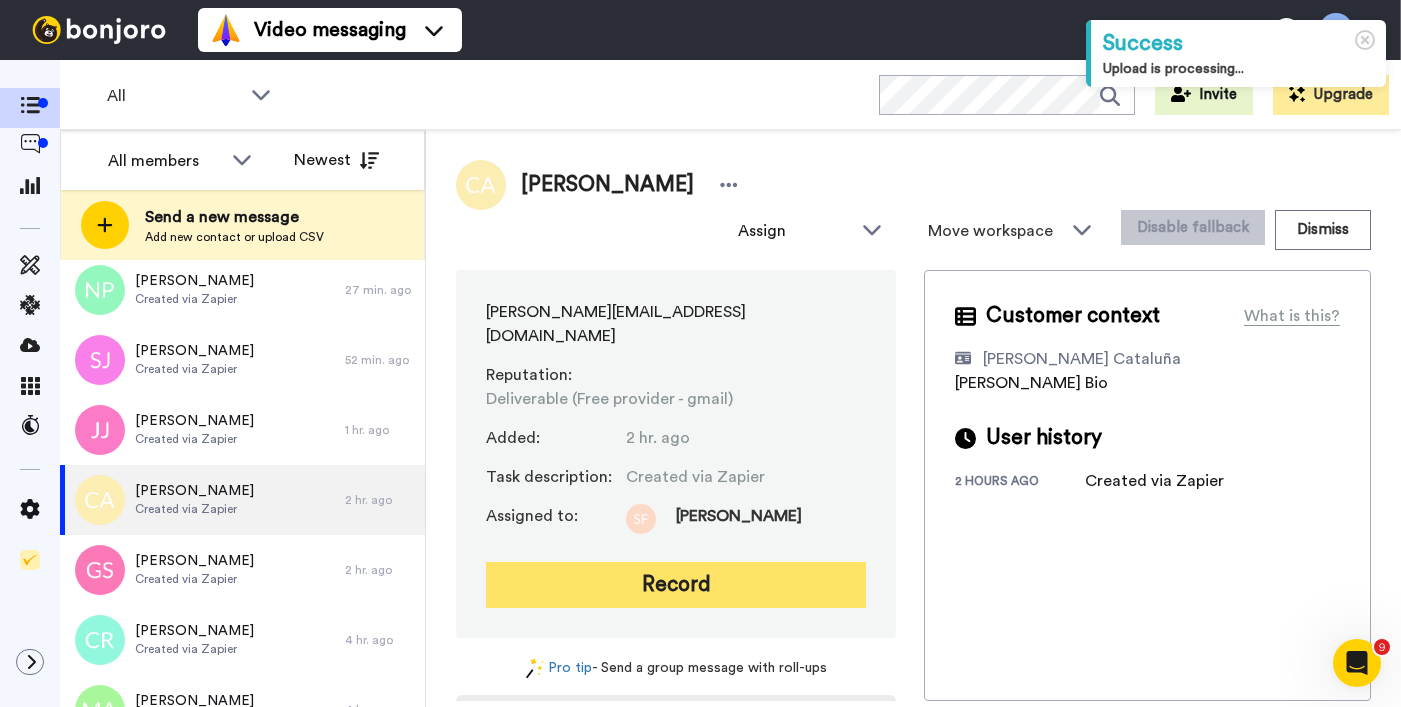 click on "Record" at bounding box center (676, 585) 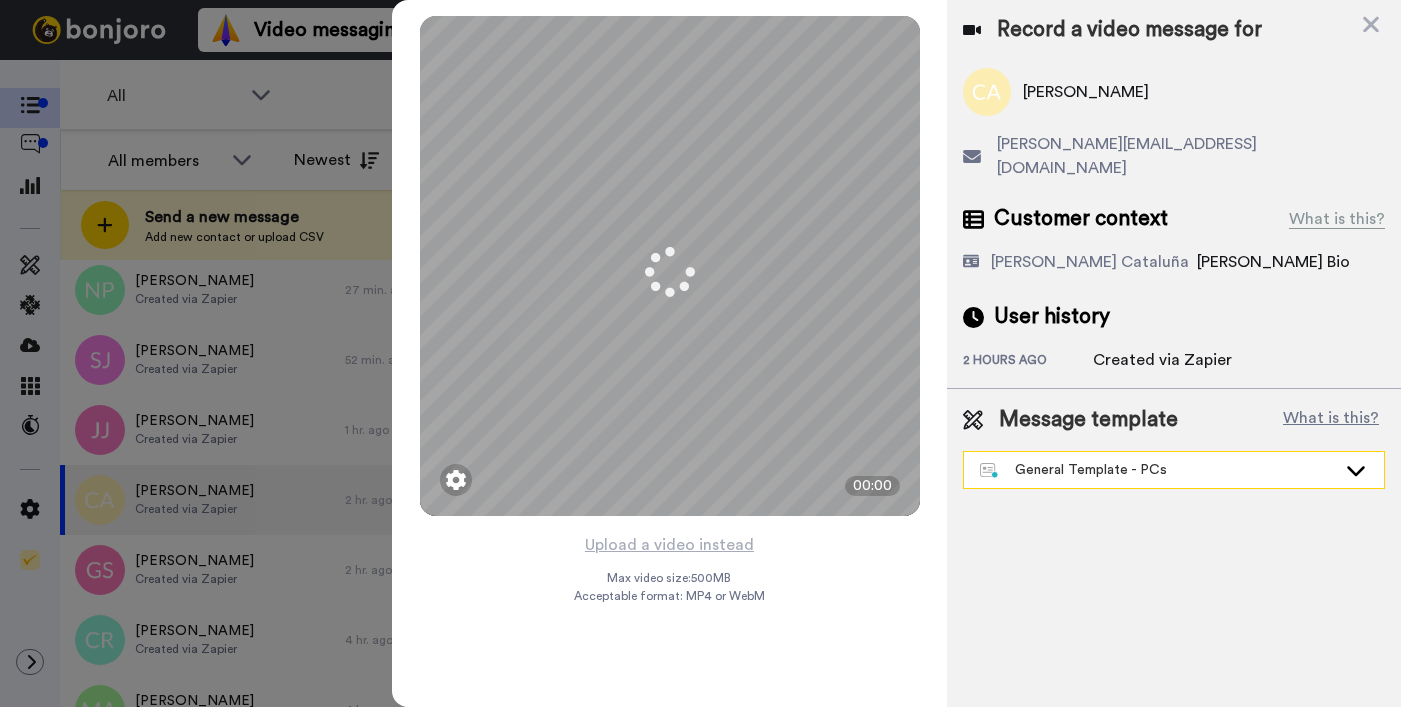 click on "General Template - PCs" at bounding box center [1158, 470] 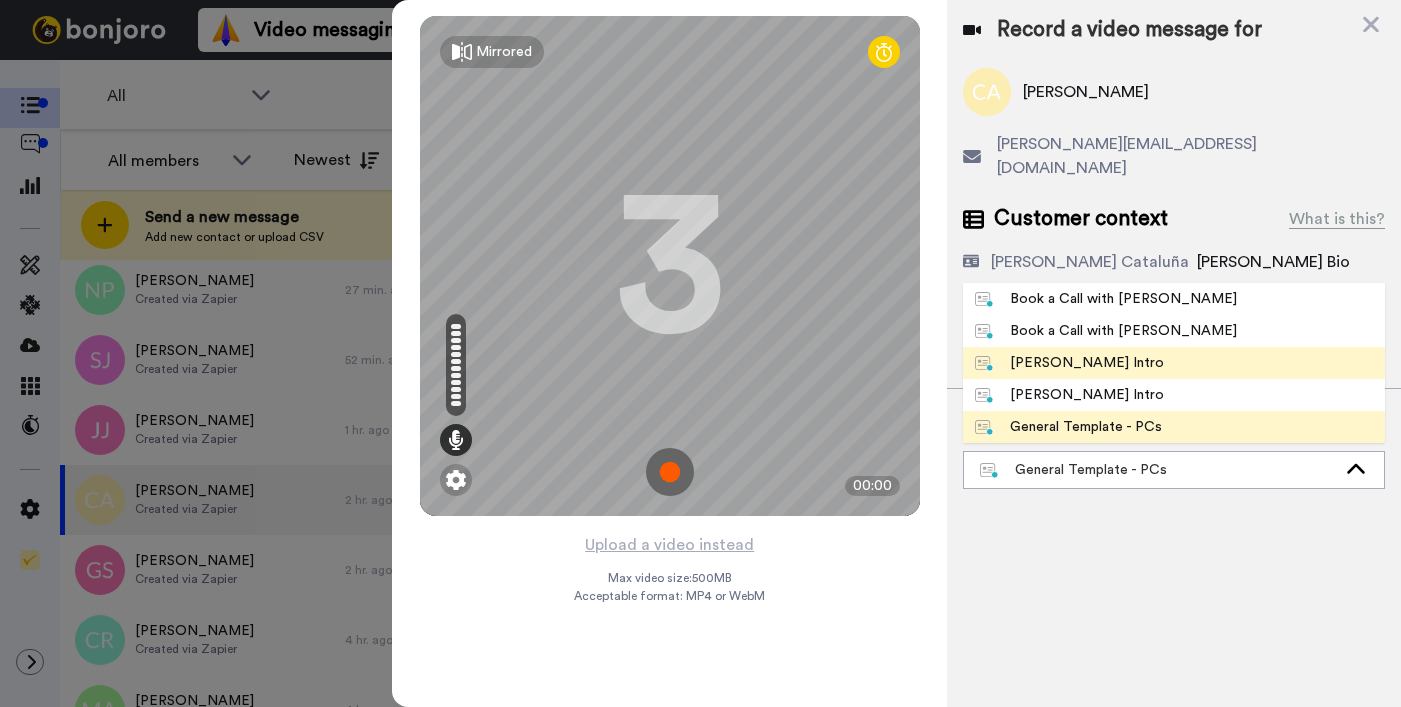 click on "[PERSON_NAME] Intro" at bounding box center [1069, 363] 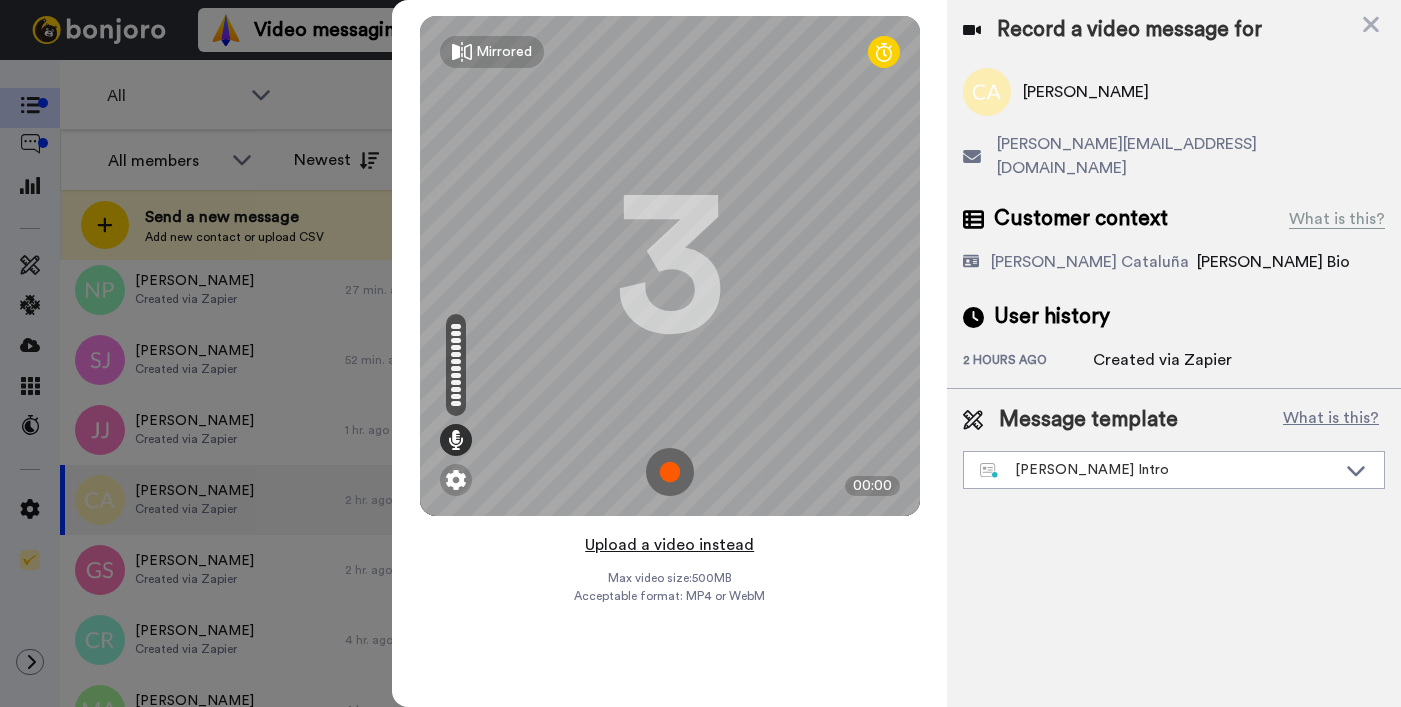 click on "Upload a video instead" at bounding box center [669, 545] 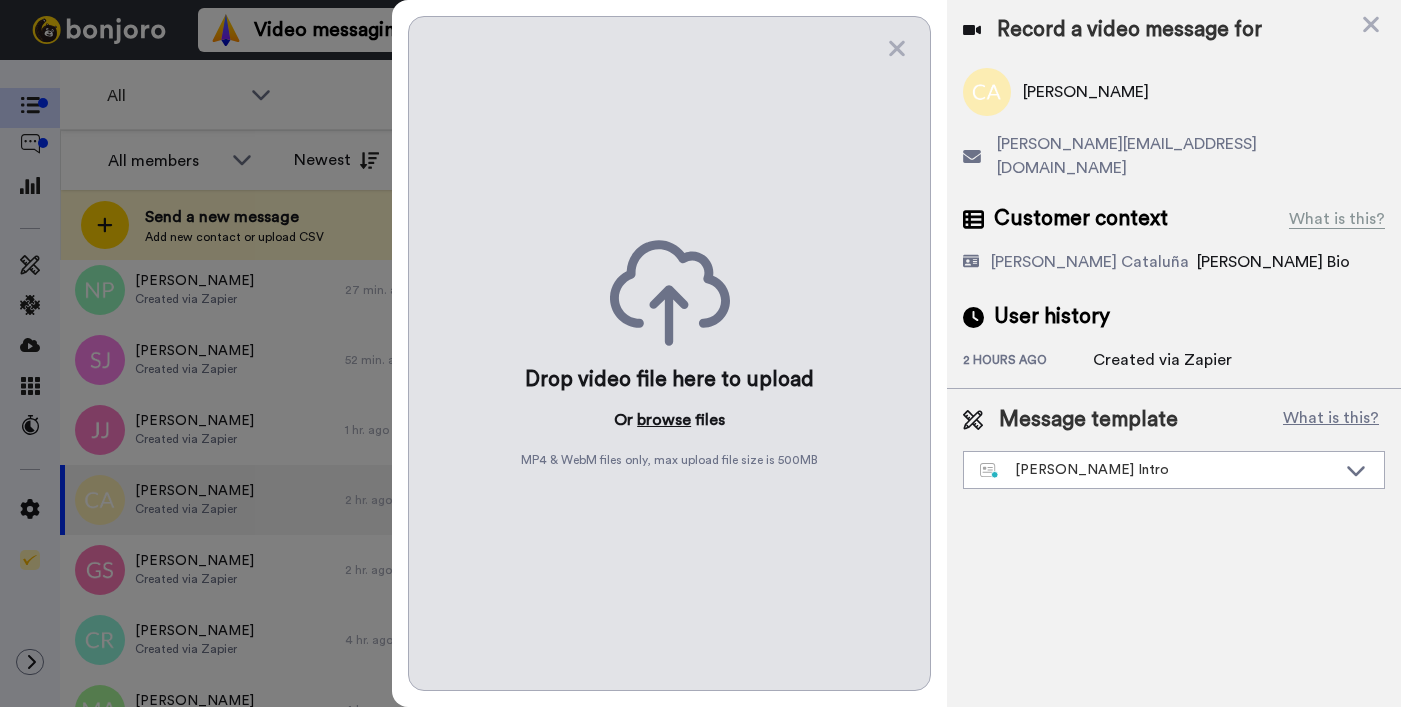 click on "browse" at bounding box center (664, 420) 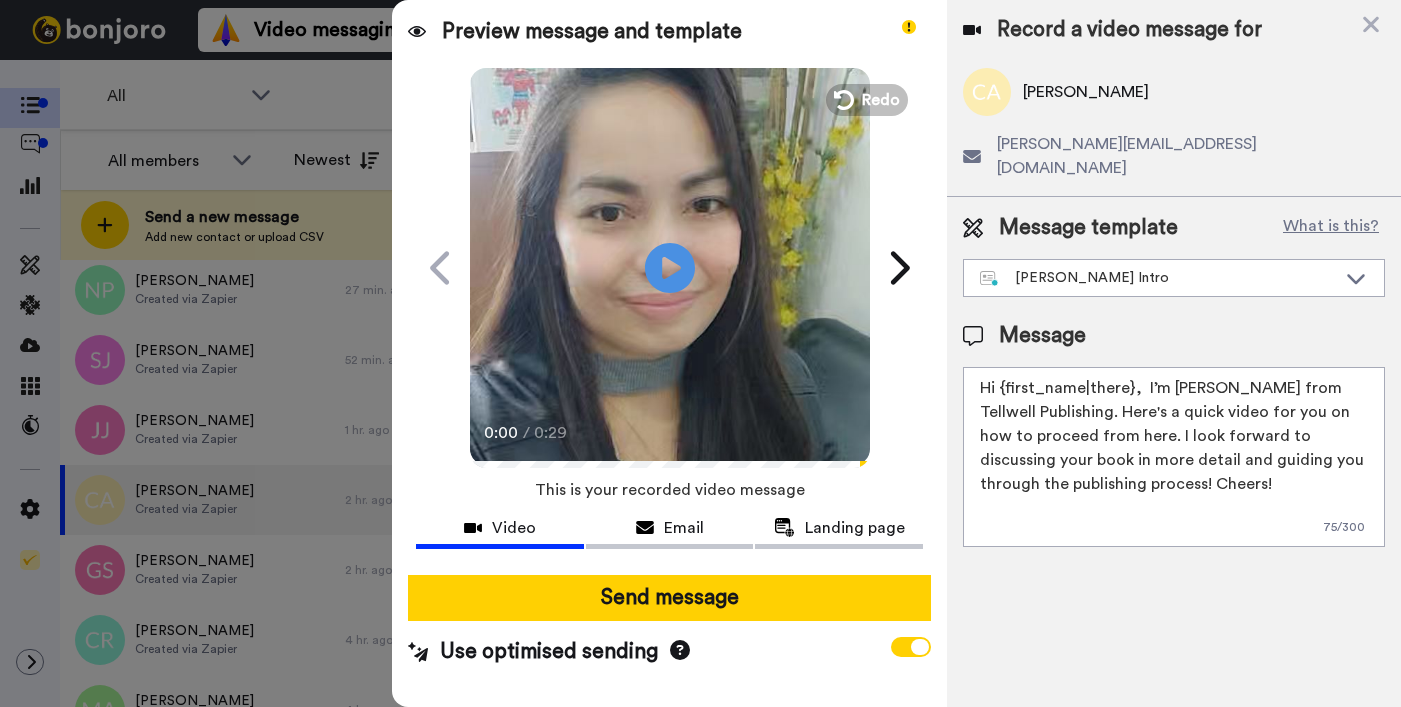 drag, startPoint x: 1004, startPoint y: 363, endPoint x: 1131, endPoint y: 362, distance: 127.00394 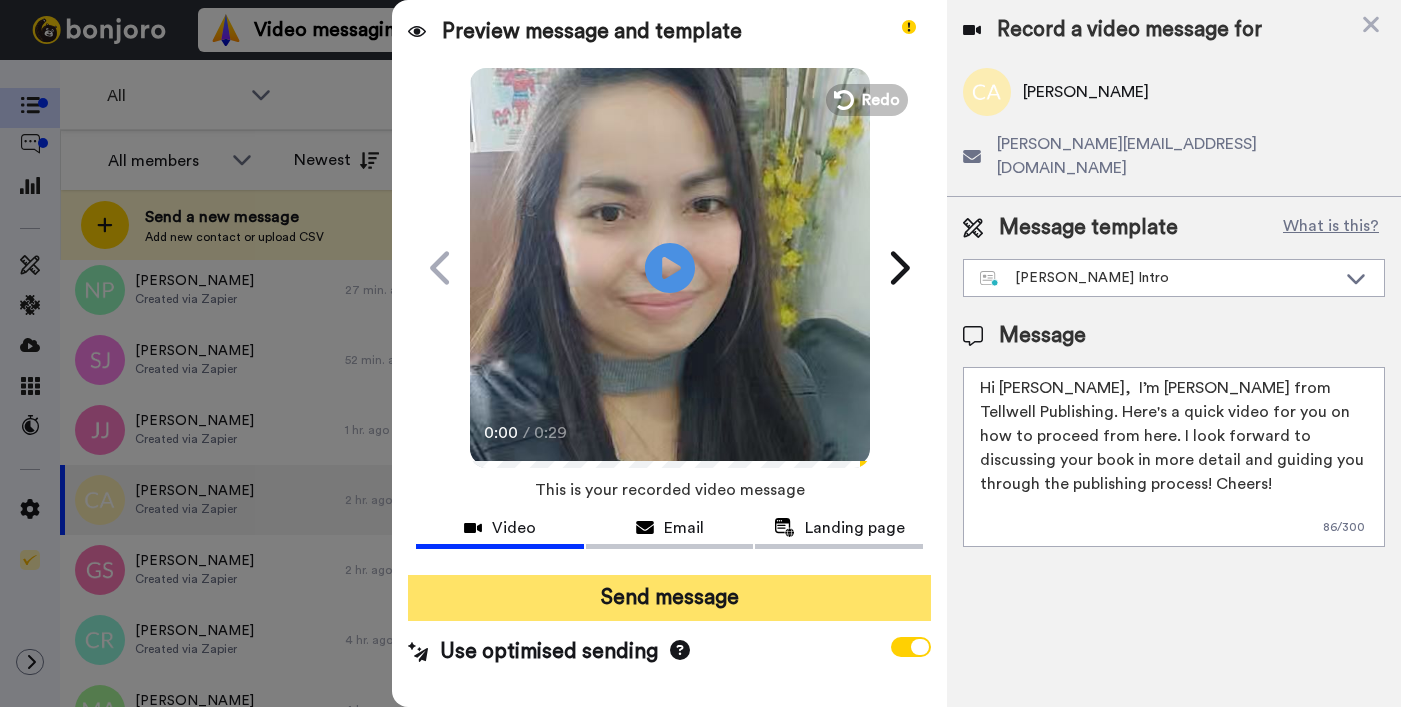 type on "Hi Claudia,  I’m Joe from Tellwell Publishing. Here's a quick video for you on how to proceed from here. I look forward to discussing your book in more detail and guiding you through the publishing process! Cheers!" 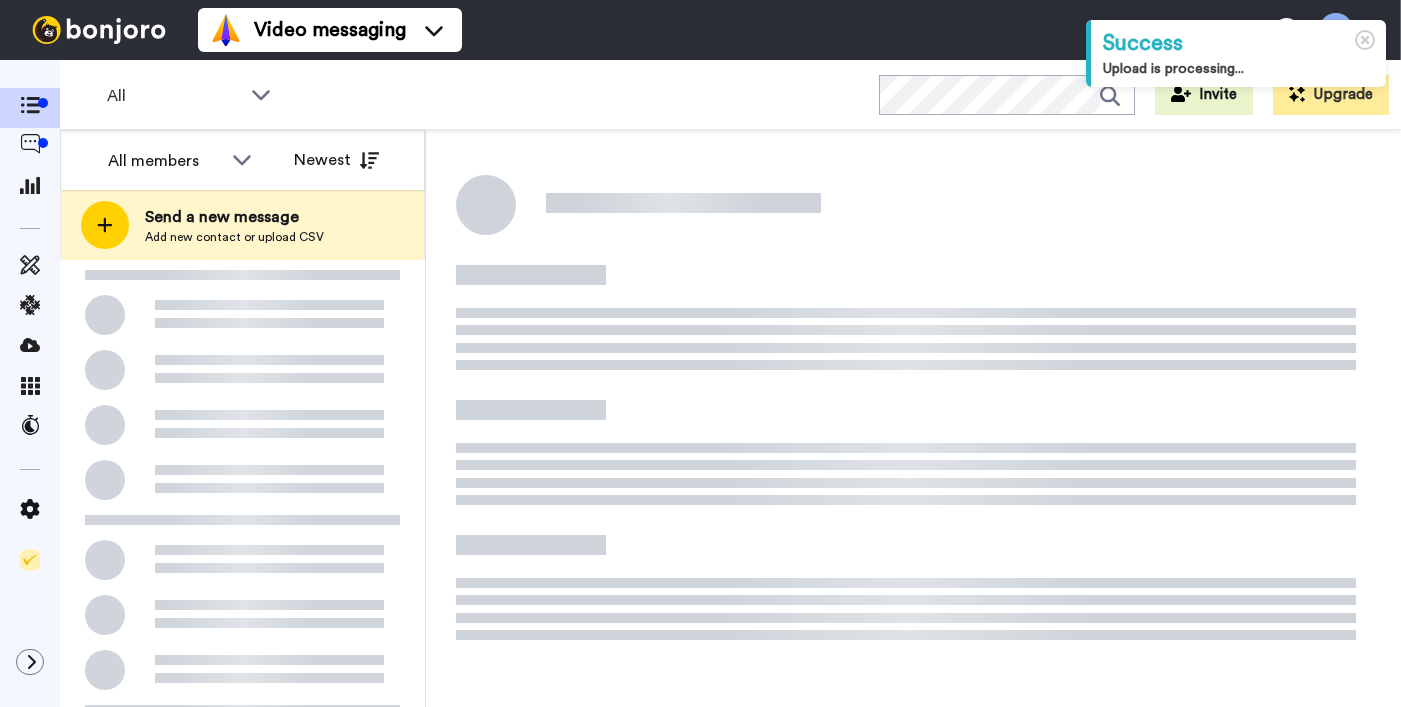 scroll, scrollTop: 0, scrollLeft: 0, axis: both 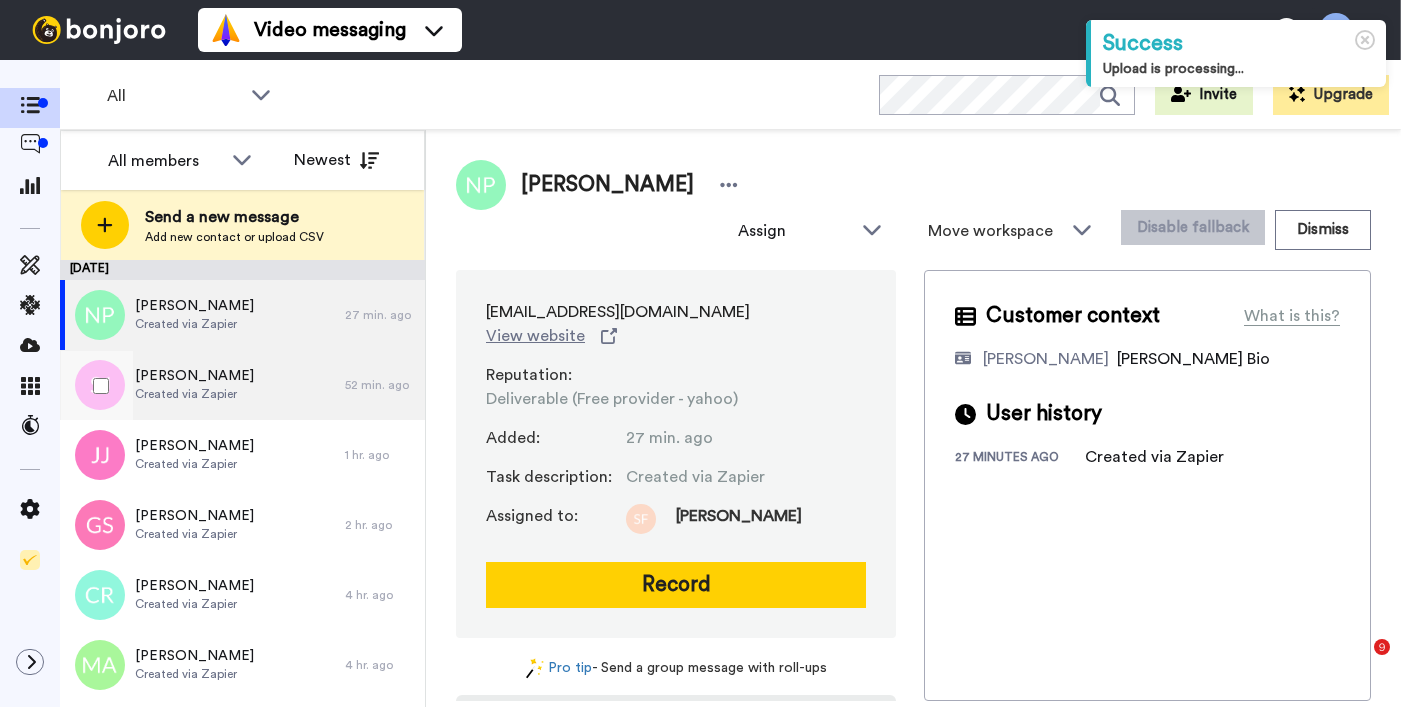 click on "Created via Zapier" at bounding box center (194, 394) 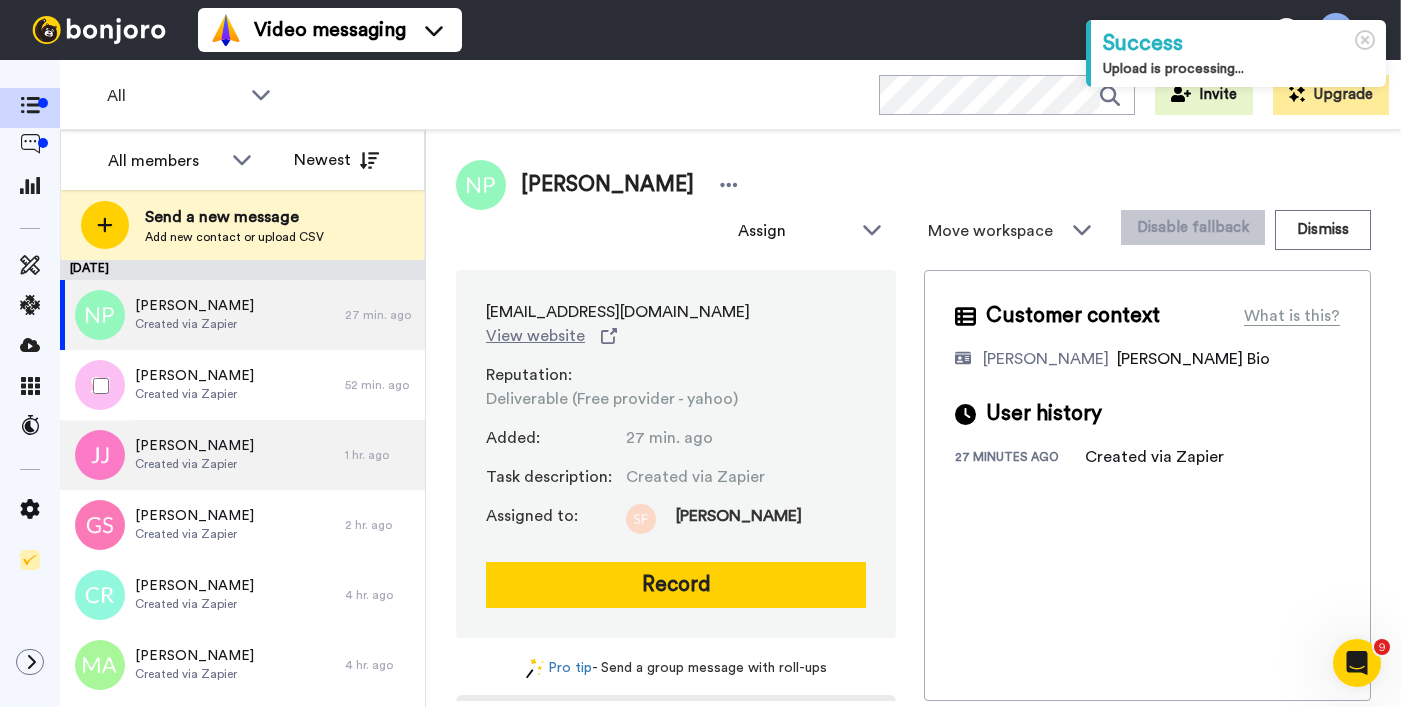 scroll, scrollTop: 0, scrollLeft: 0, axis: both 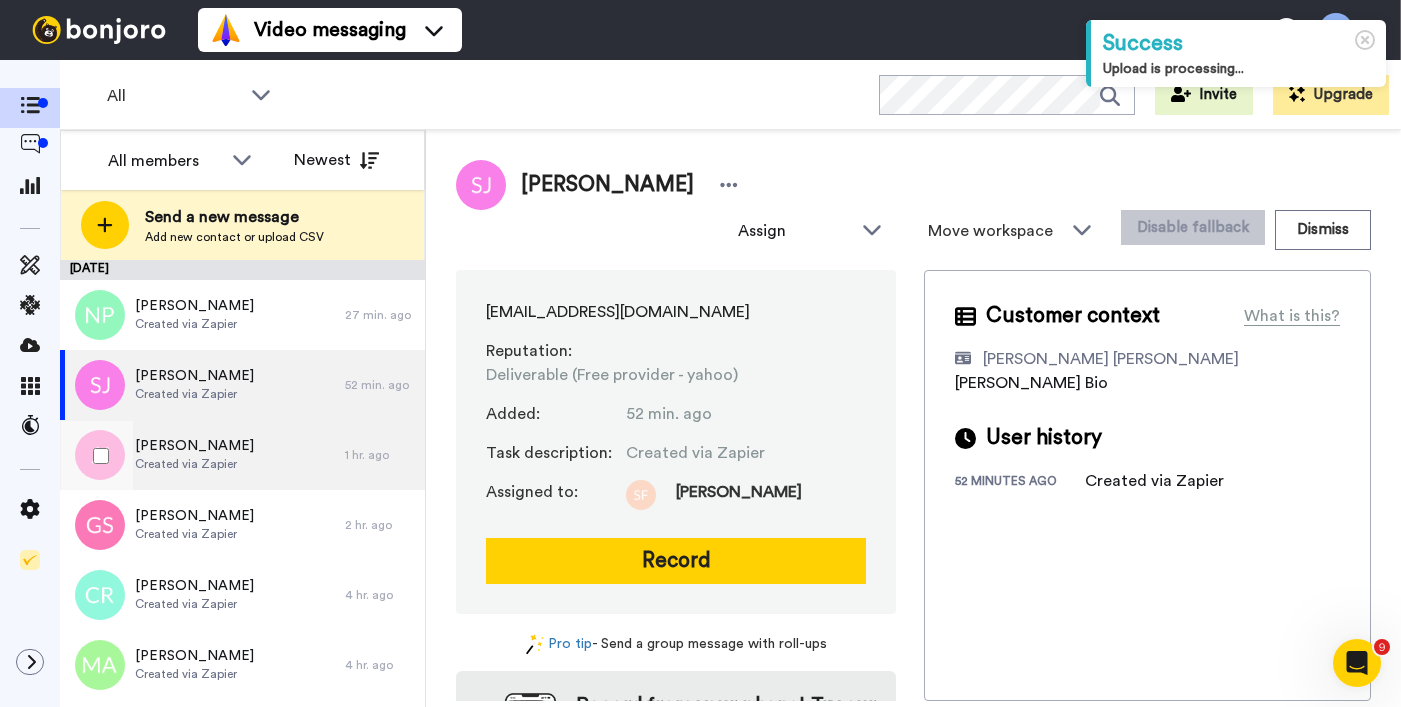 click on "Created via Zapier" at bounding box center (194, 464) 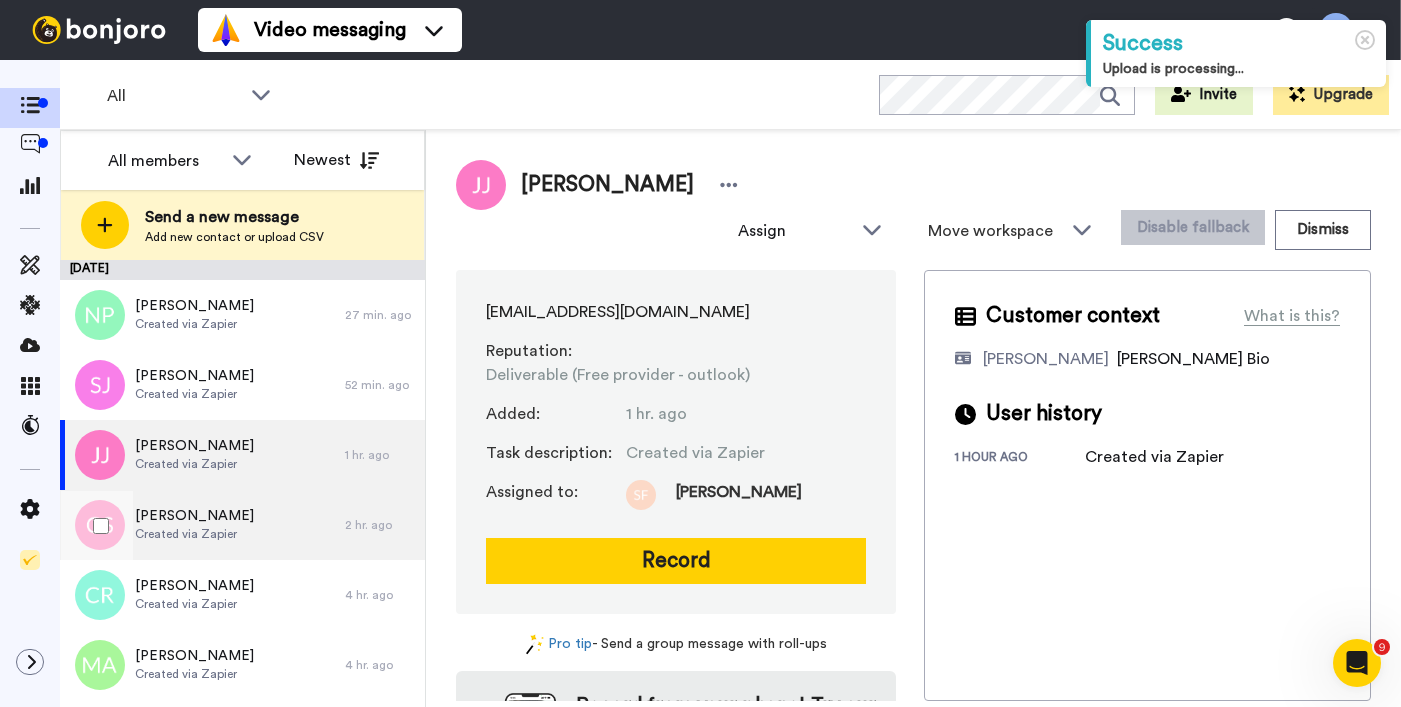 click on "[PERSON_NAME] Created via Zapier" at bounding box center (194, 525) 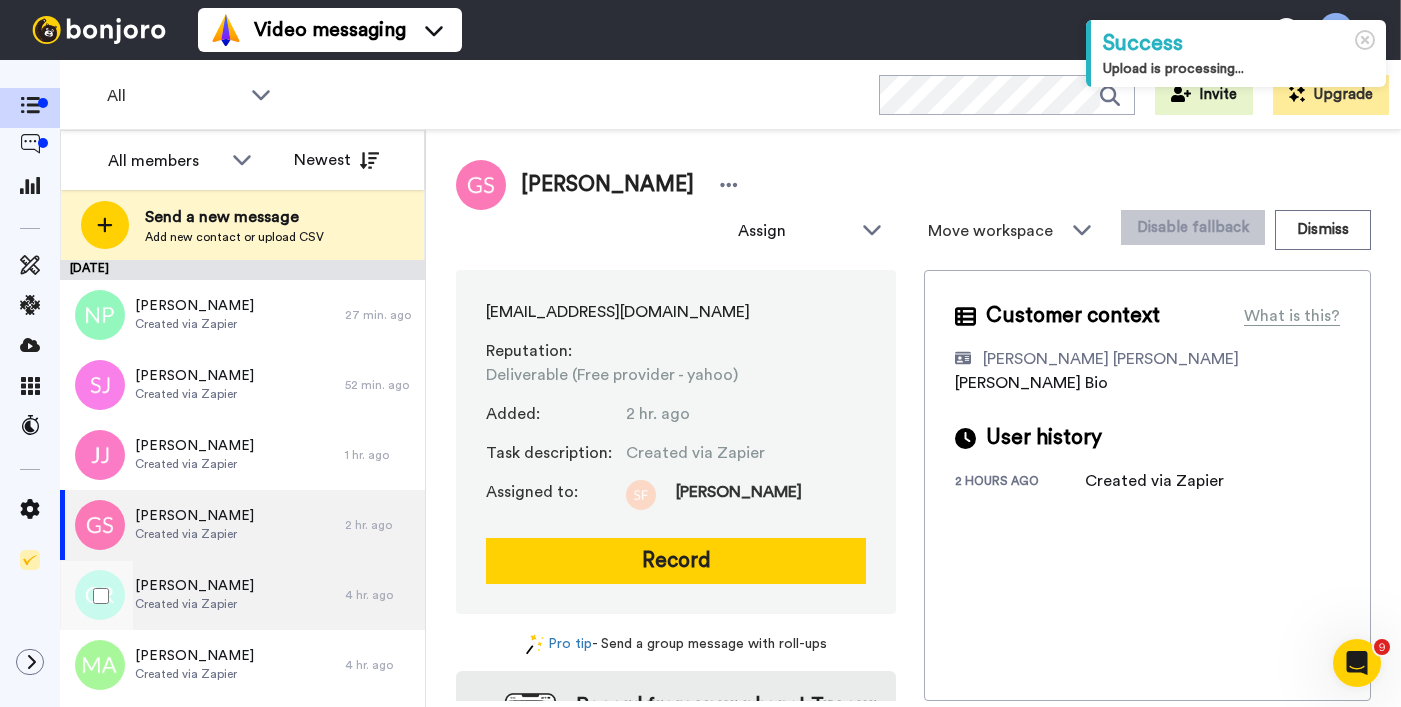 click on "Created via Zapier" at bounding box center [194, 604] 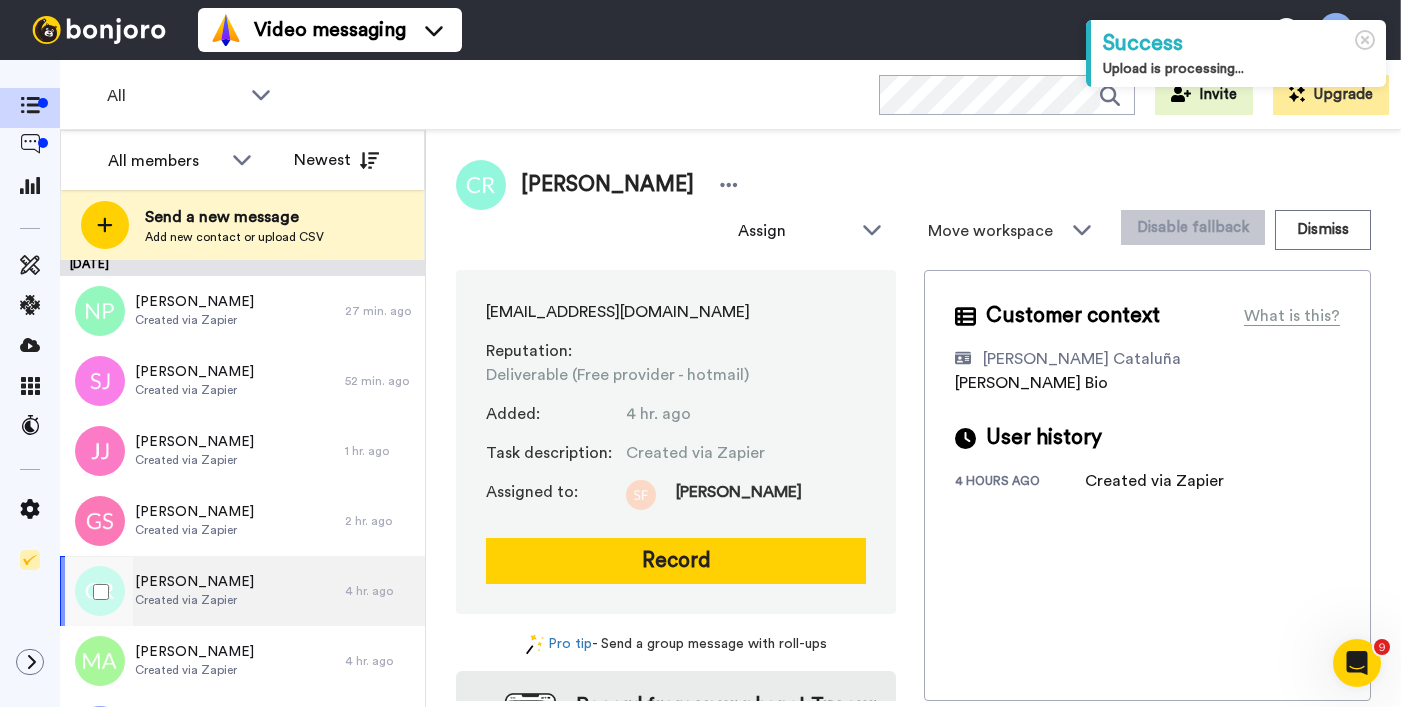 scroll, scrollTop: 8, scrollLeft: 0, axis: vertical 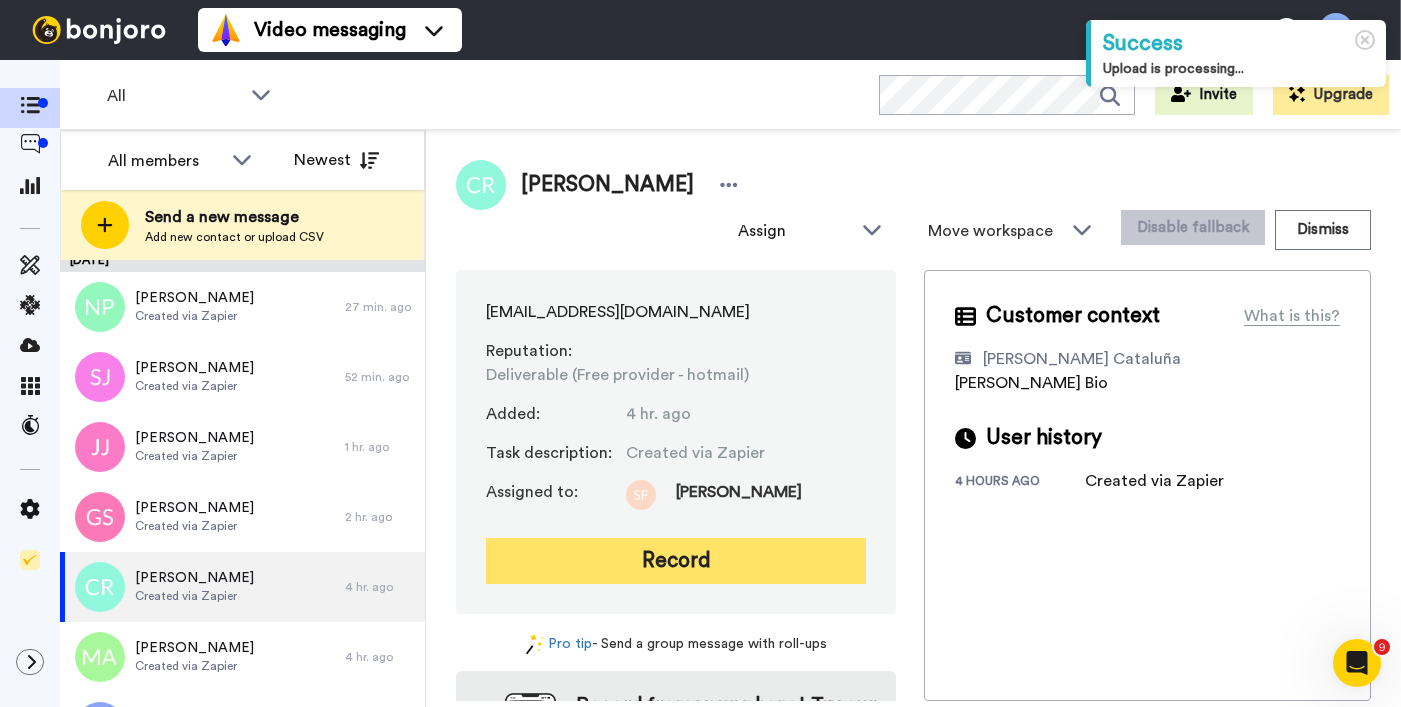 click on "Record" at bounding box center [676, 561] 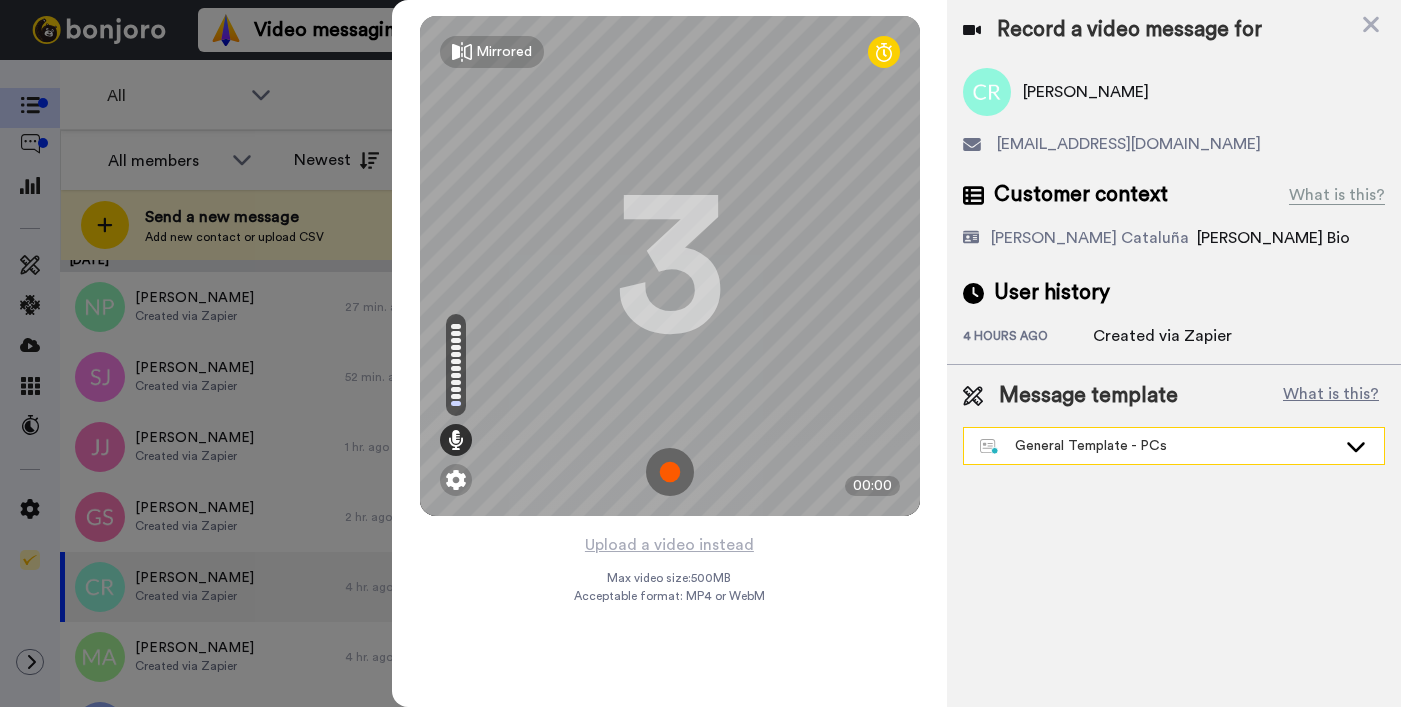 click on "General Template - PCs" at bounding box center [1158, 446] 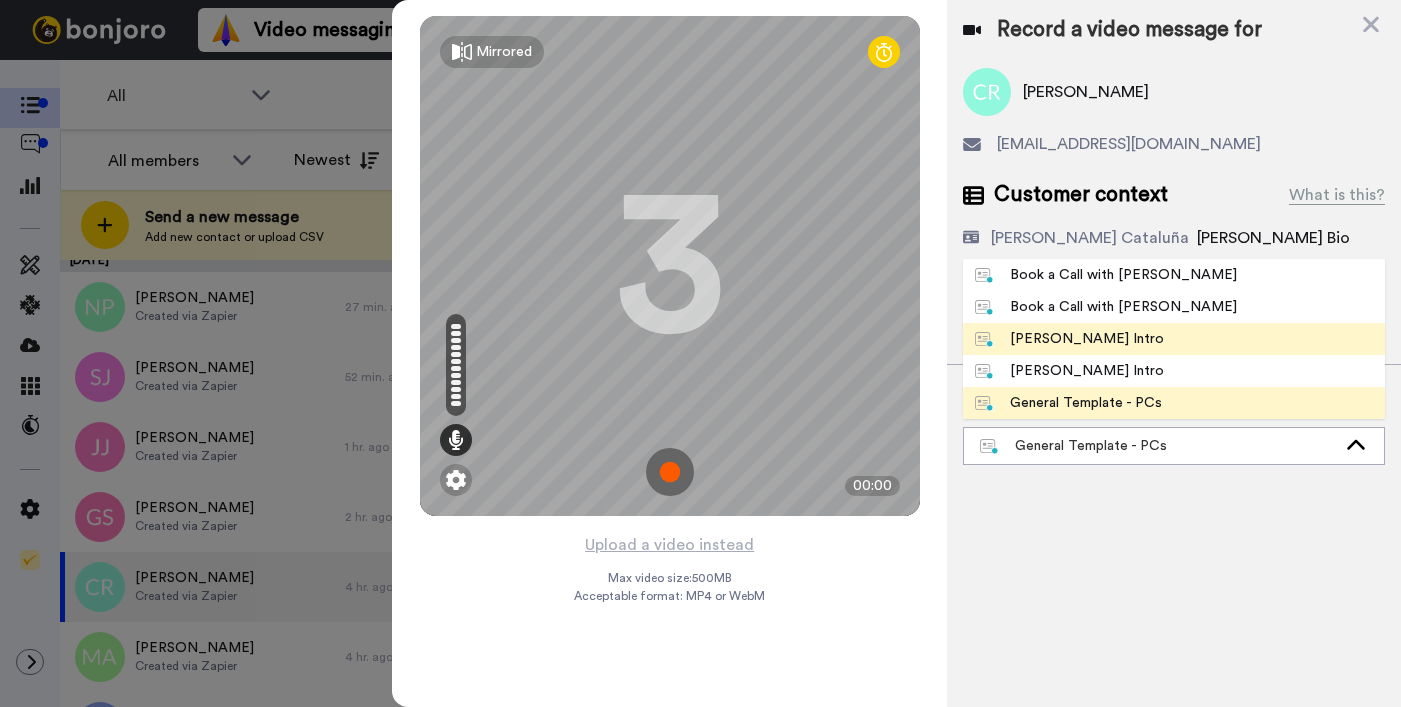 click on "[PERSON_NAME] Intro" at bounding box center (1069, 339) 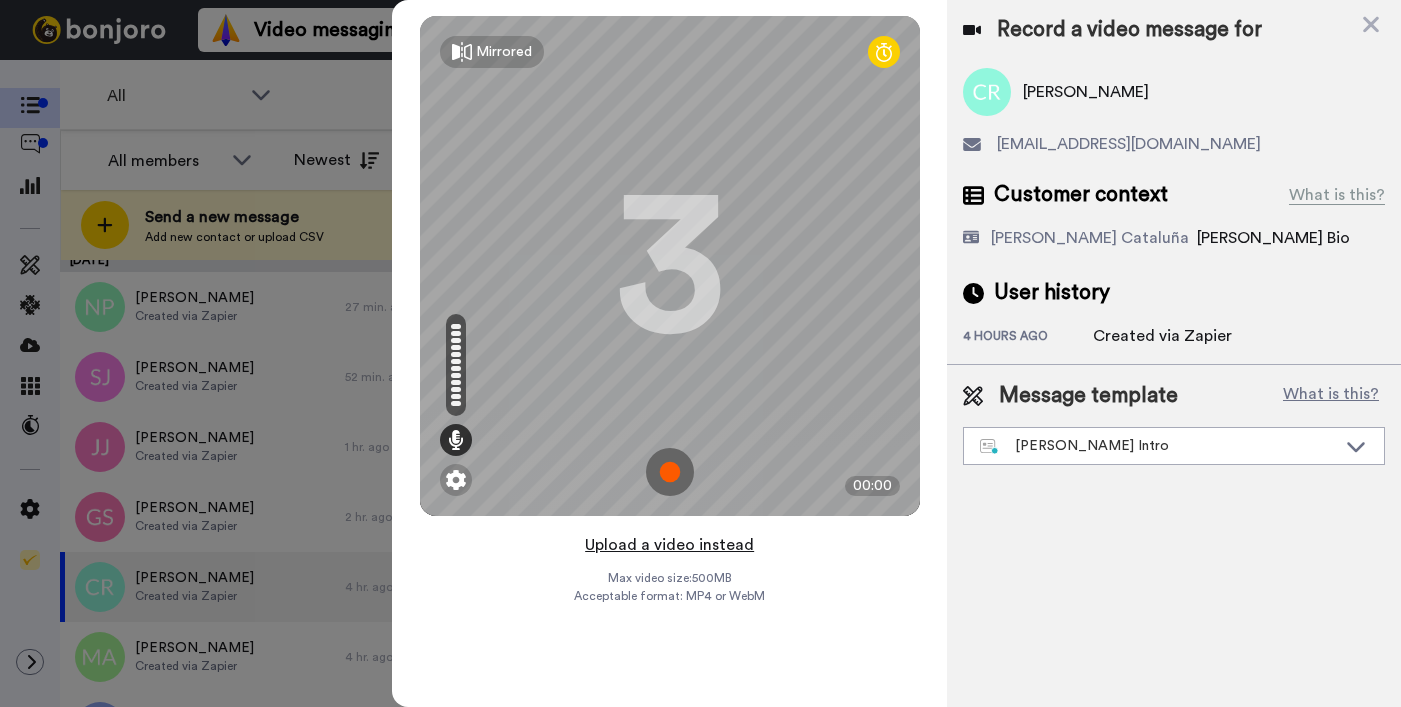 click on "Upload a video instead" at bounding box center [669, 545] 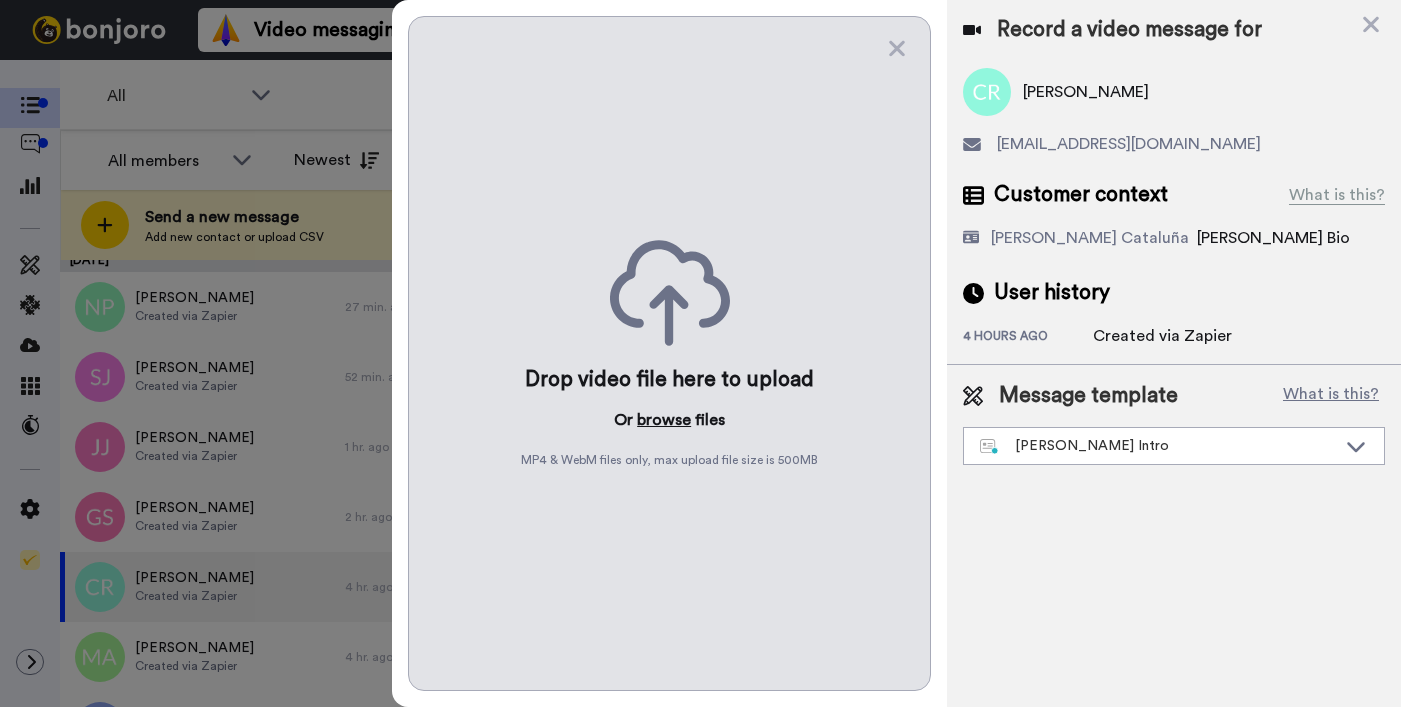 click on "browse" at bounding box center (664, 420) 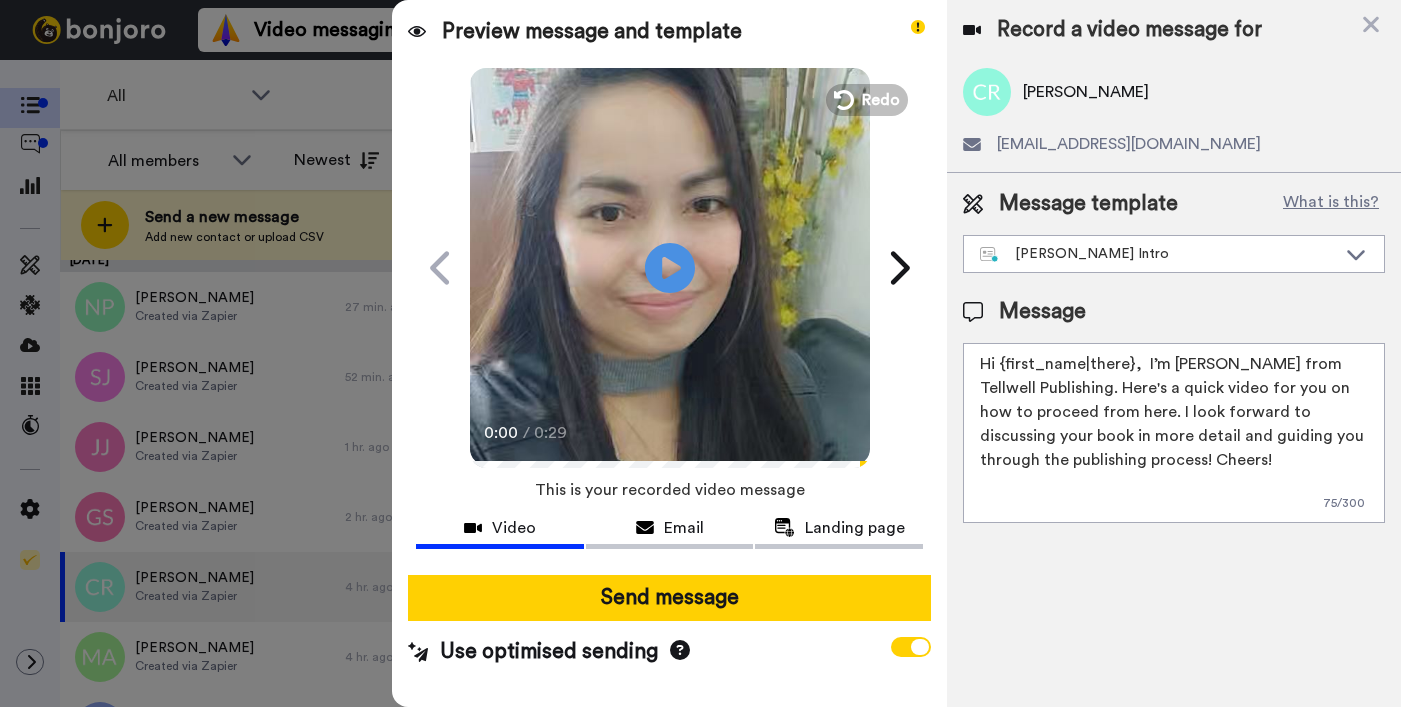 drag, startPoint x: 998, startPoint y: 362, endPoint x: 1128, endPoint y: 360, distance: 130.01538 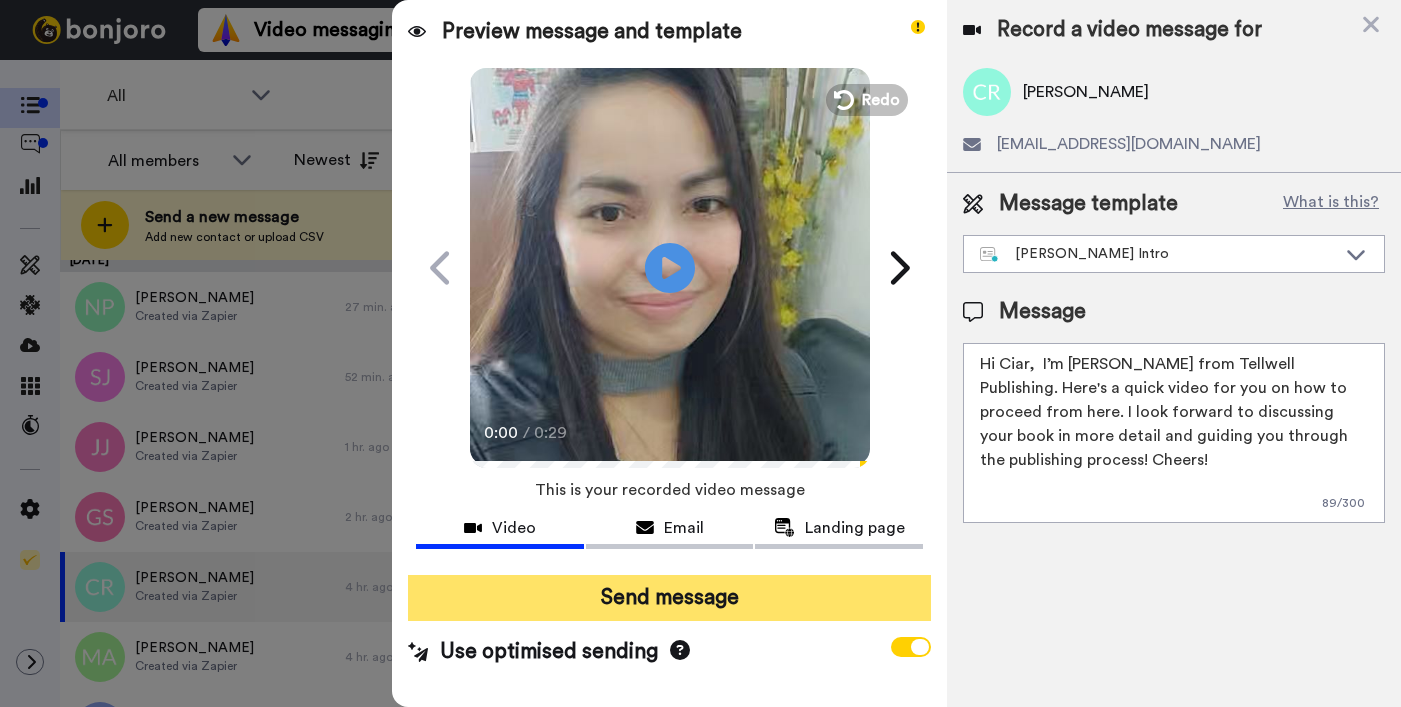 type on "Hi Ciar,  I’m Joe from Tellwell Publishing. Here's a quick video for you on how to proceed from here. I look forward to discussing your book in more detail and guiding you through the publishing process! Cheers!" 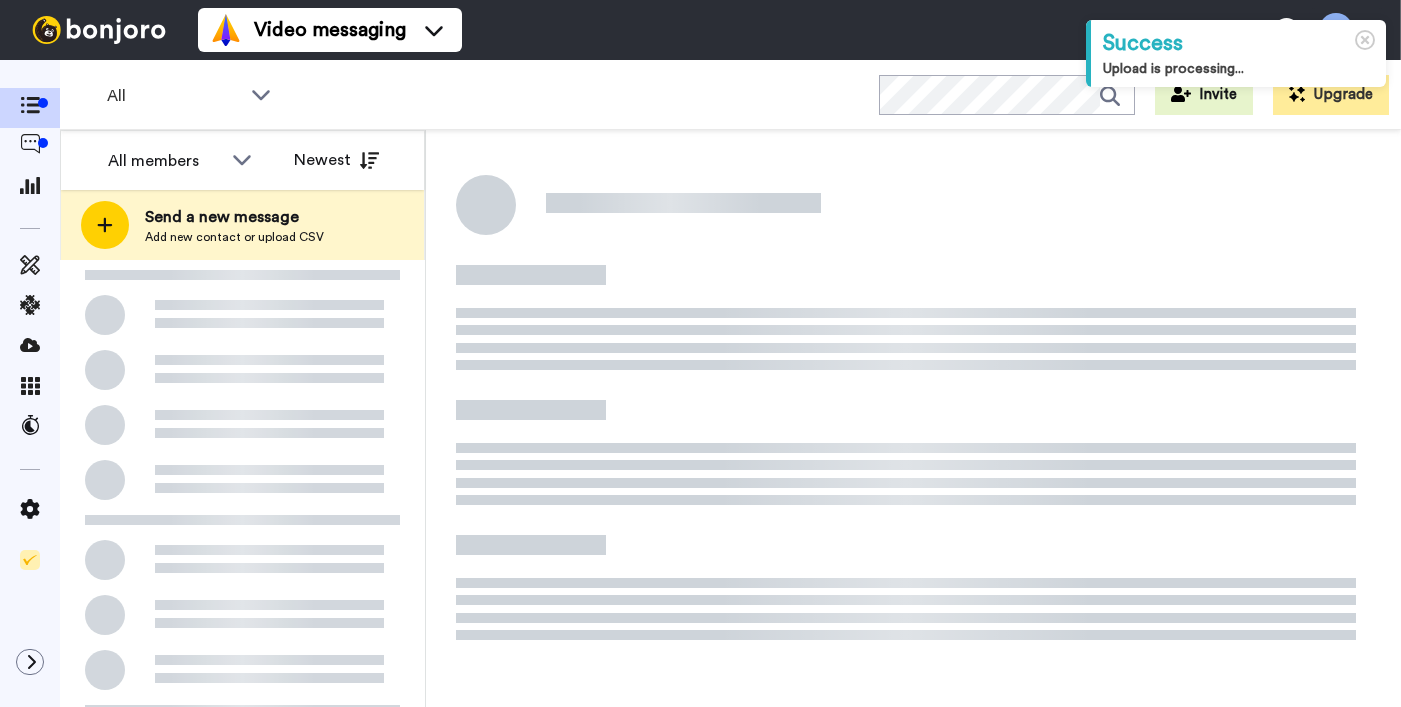 scroll, scrollTop: 0, scrollLeft: 0, axis: both 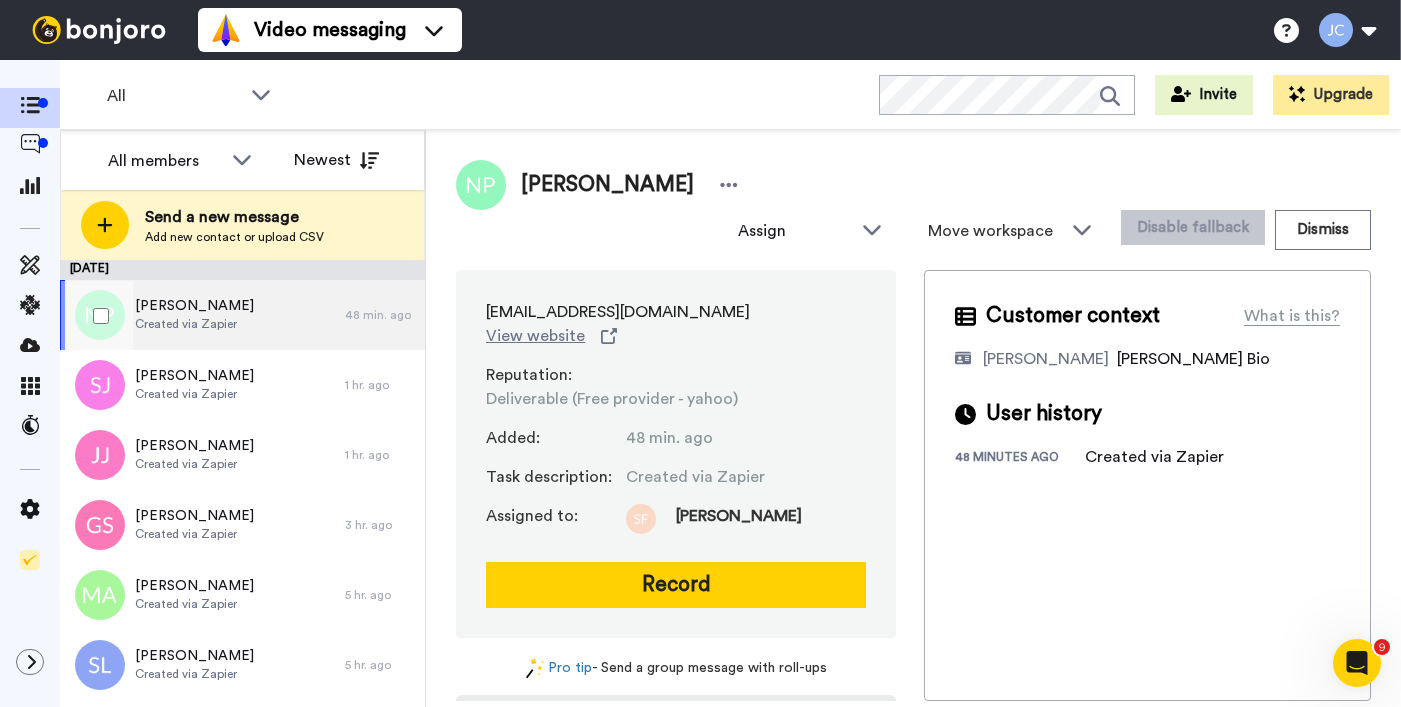 click on "Created via Zapier" at bounding box center (194, 324) 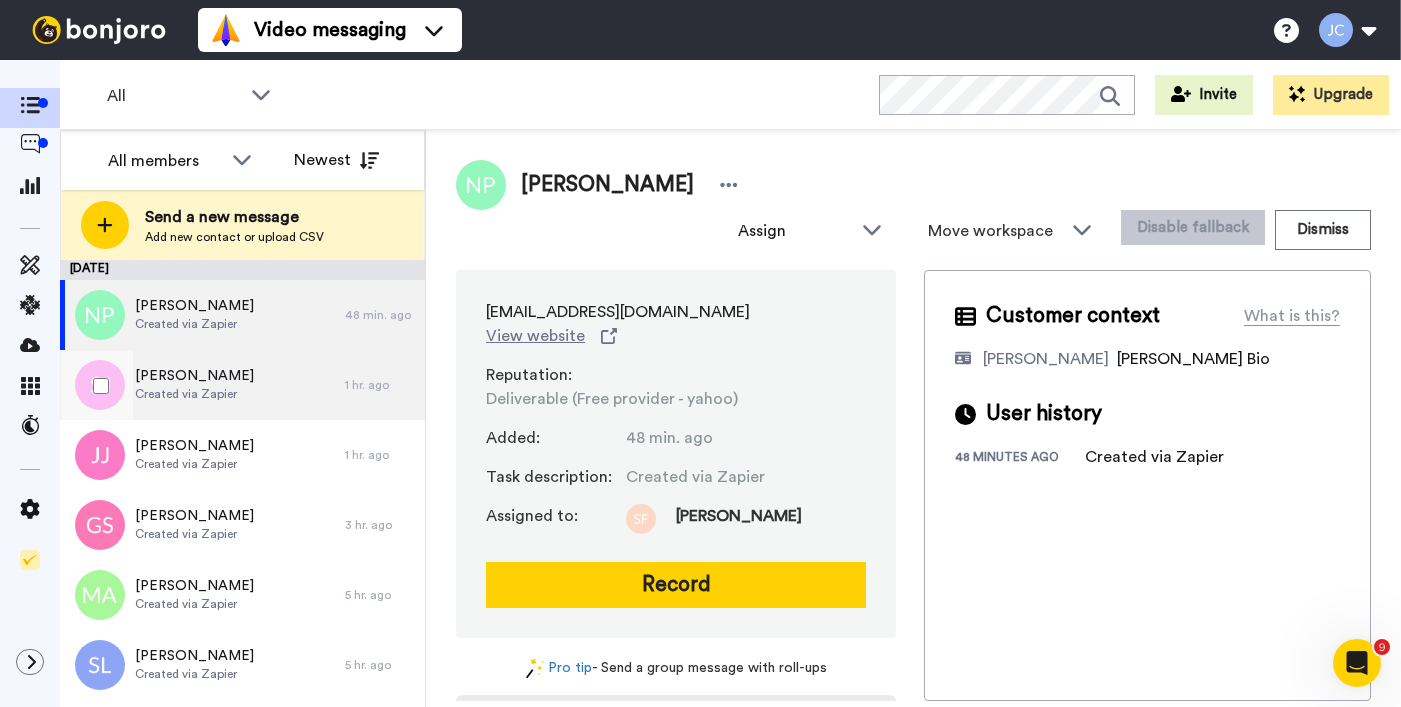 click on "[PERSON_NAME]" at bounding box center [194, 376] 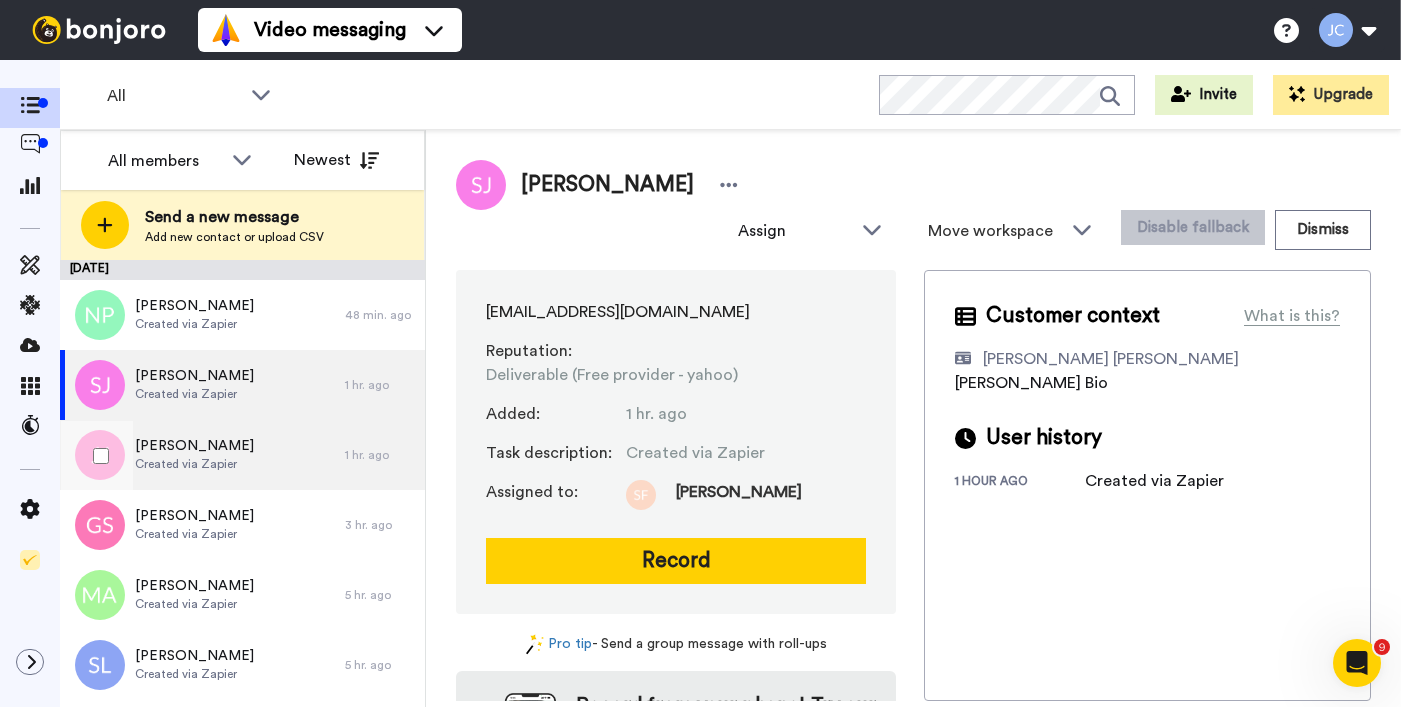 click on "[PERSON_NAME]" at bounding box center (194, 446) 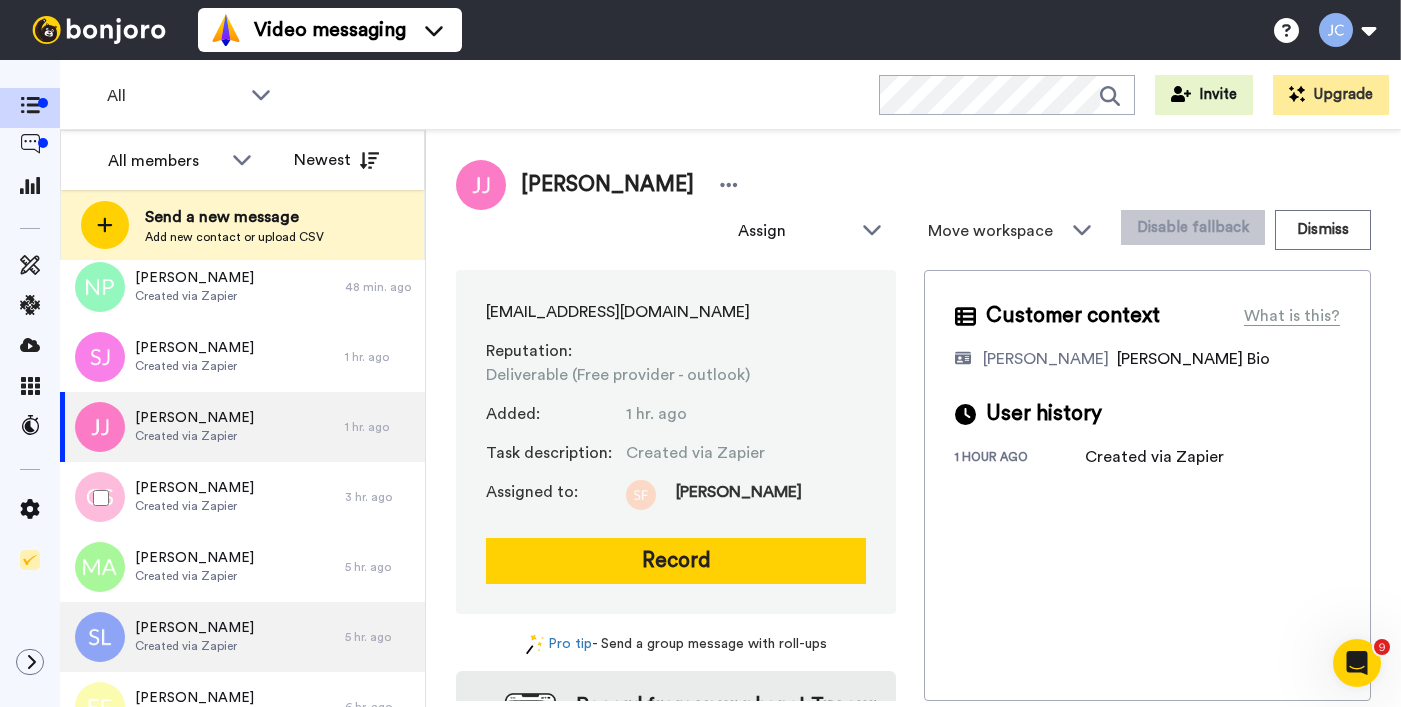 scroll, scrollTop: 176, scrollLeft: 0, axis: vertical 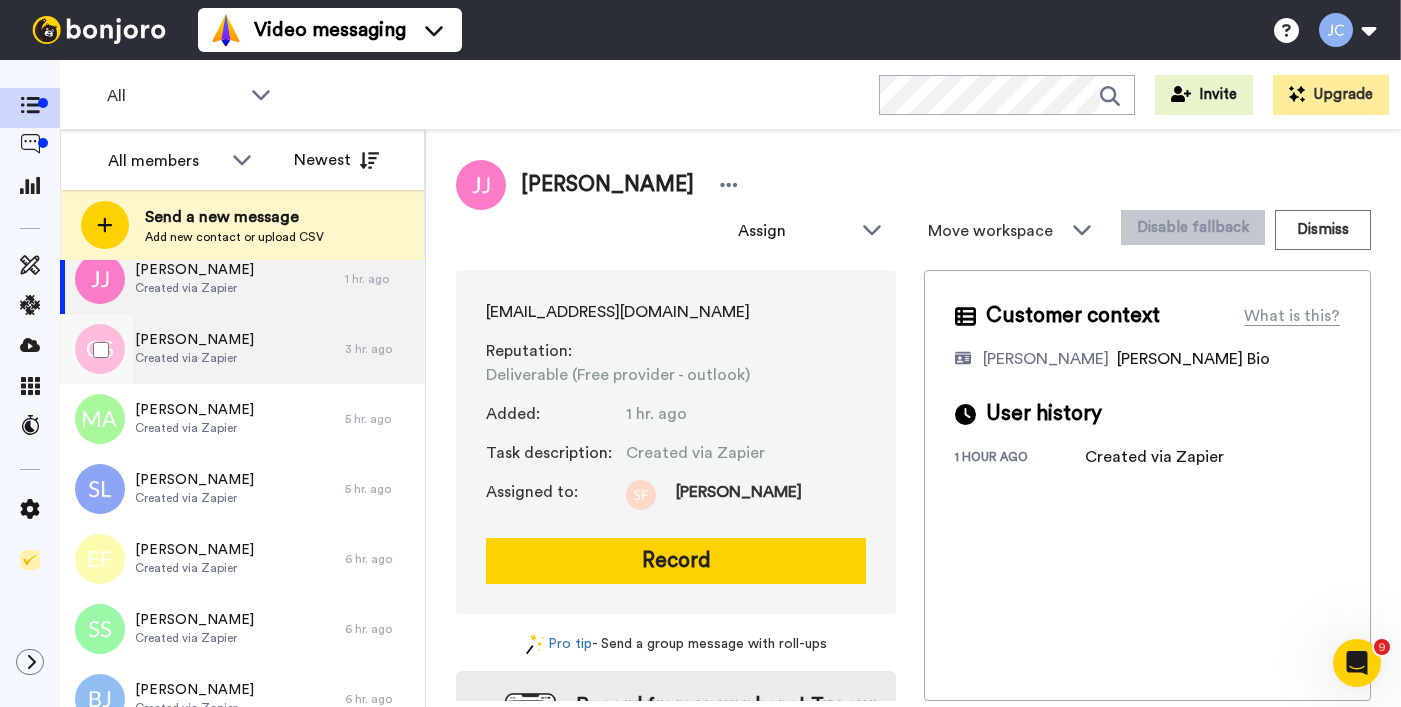 click on "[PERSON_NAME] Created via Zapier" at bounding box center (194, 349) 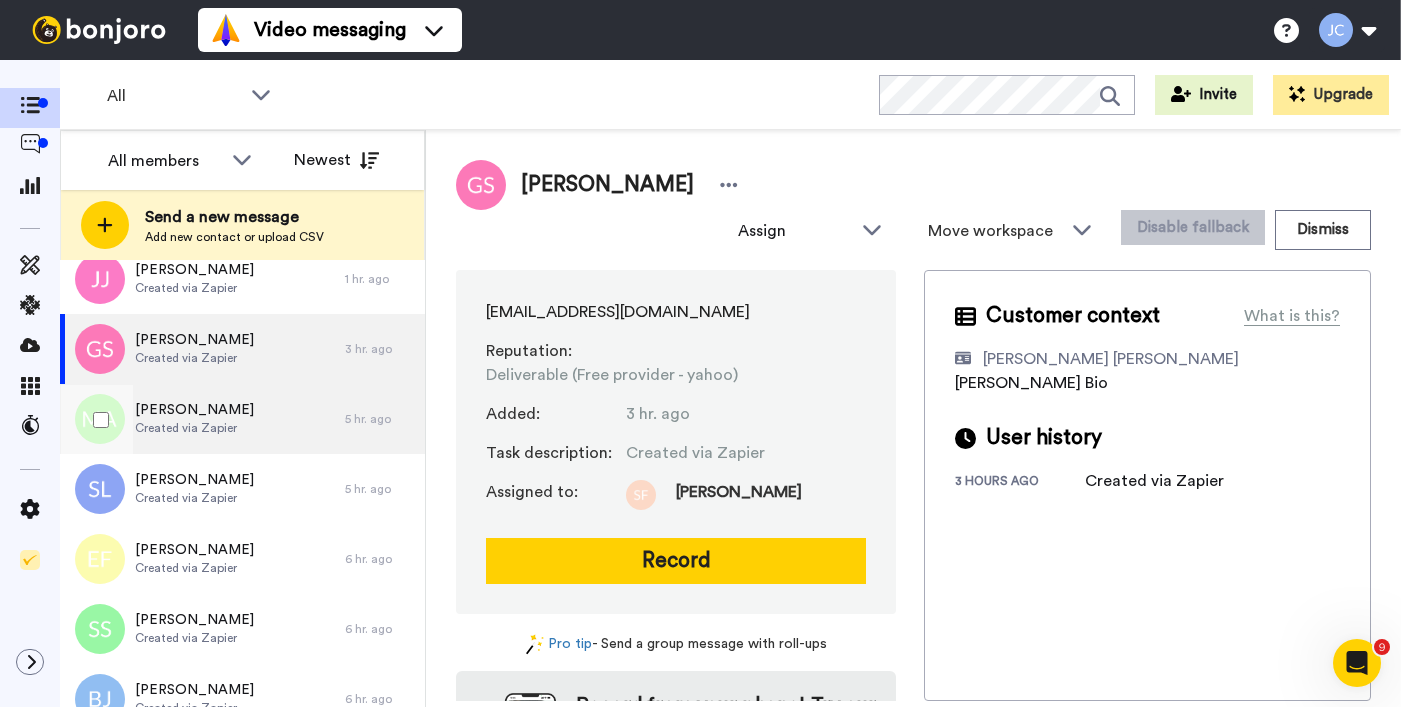 click on "[PERSON_NAME]" at bounding box center [194, 410] 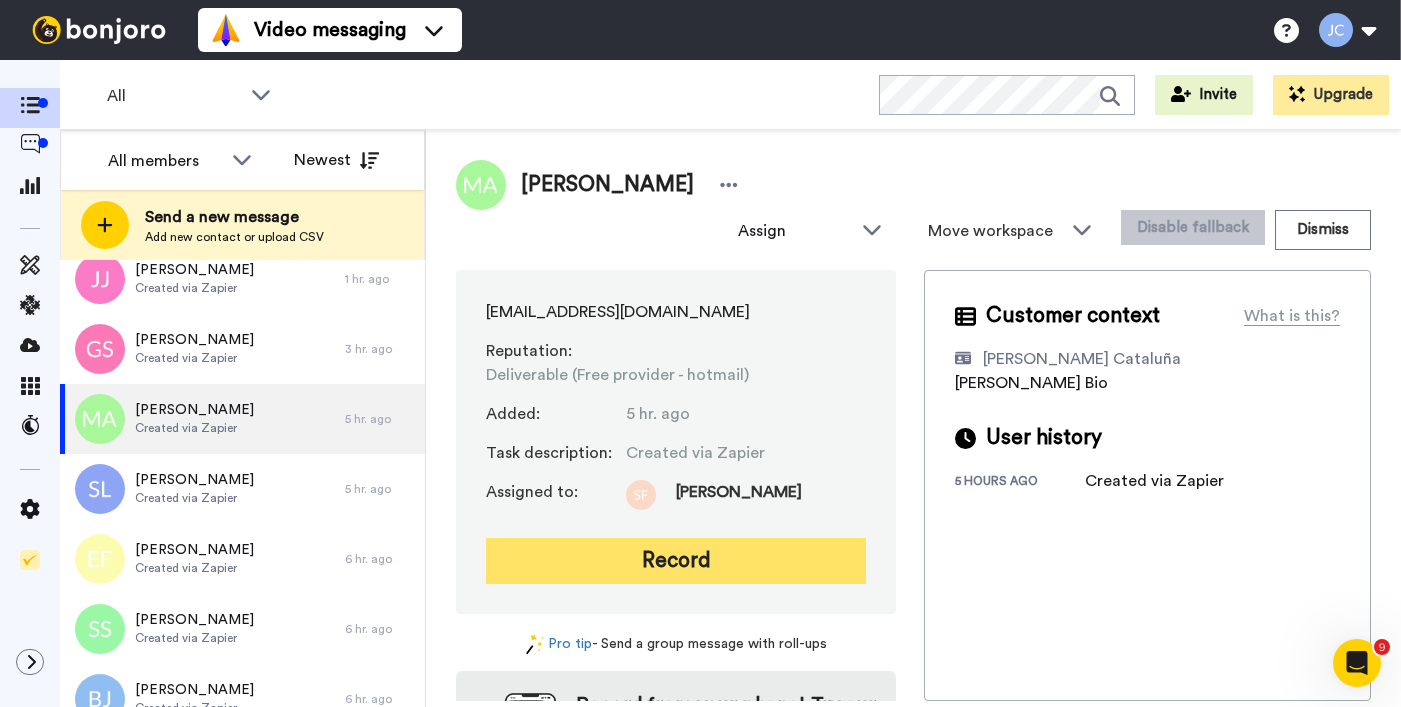 click on "Record" at bounding box center [676, 561] 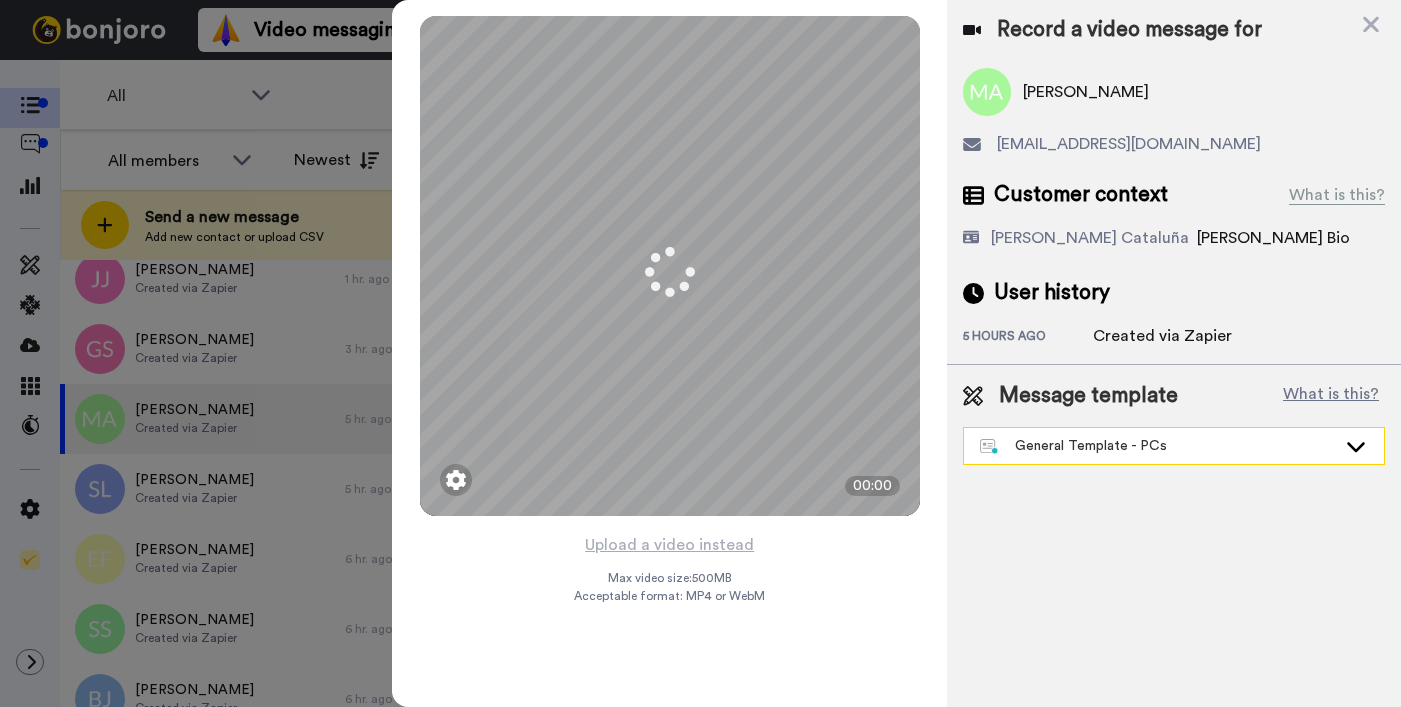 click on "General Template - PCs" at bounding box center [1158, 446] 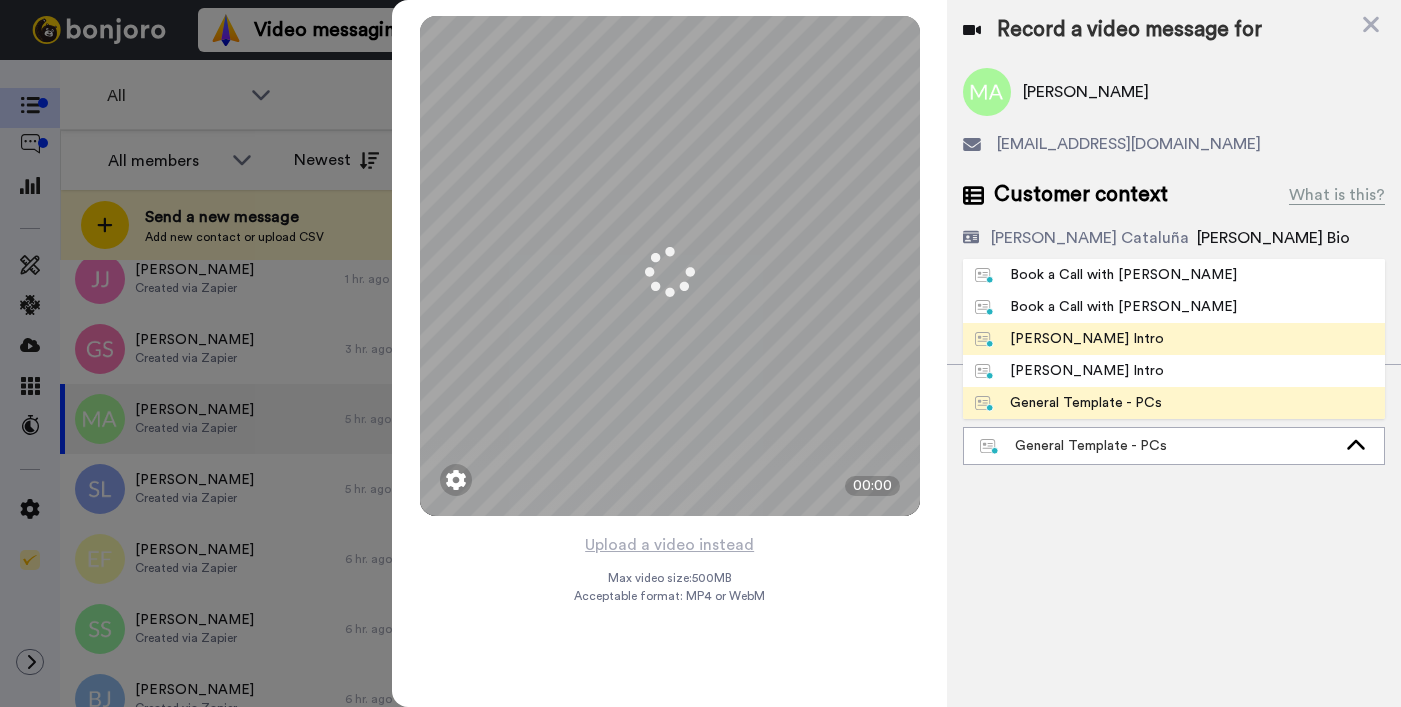 click on "[PERSON_NAME] Intro" at bounding box center (1069, 339) 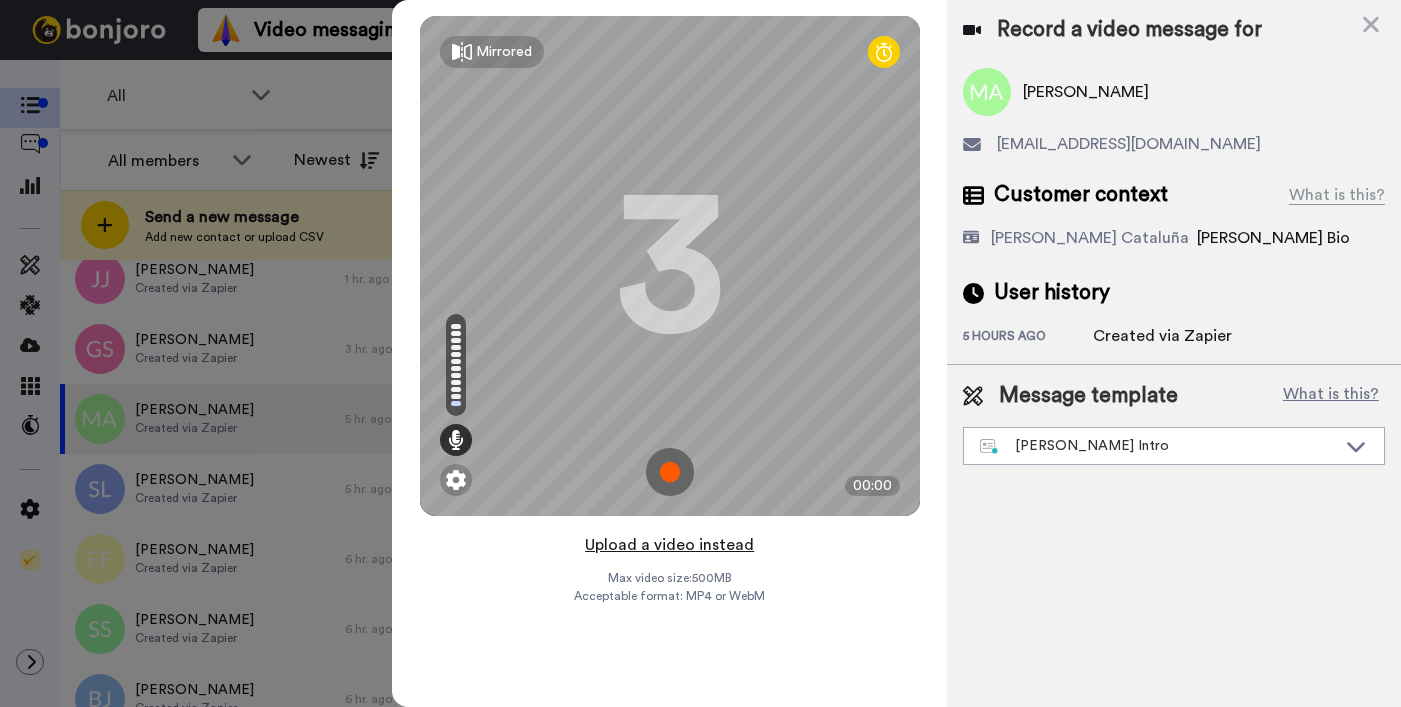 click on "Upload a video instead" at bounding box center [669, 545] 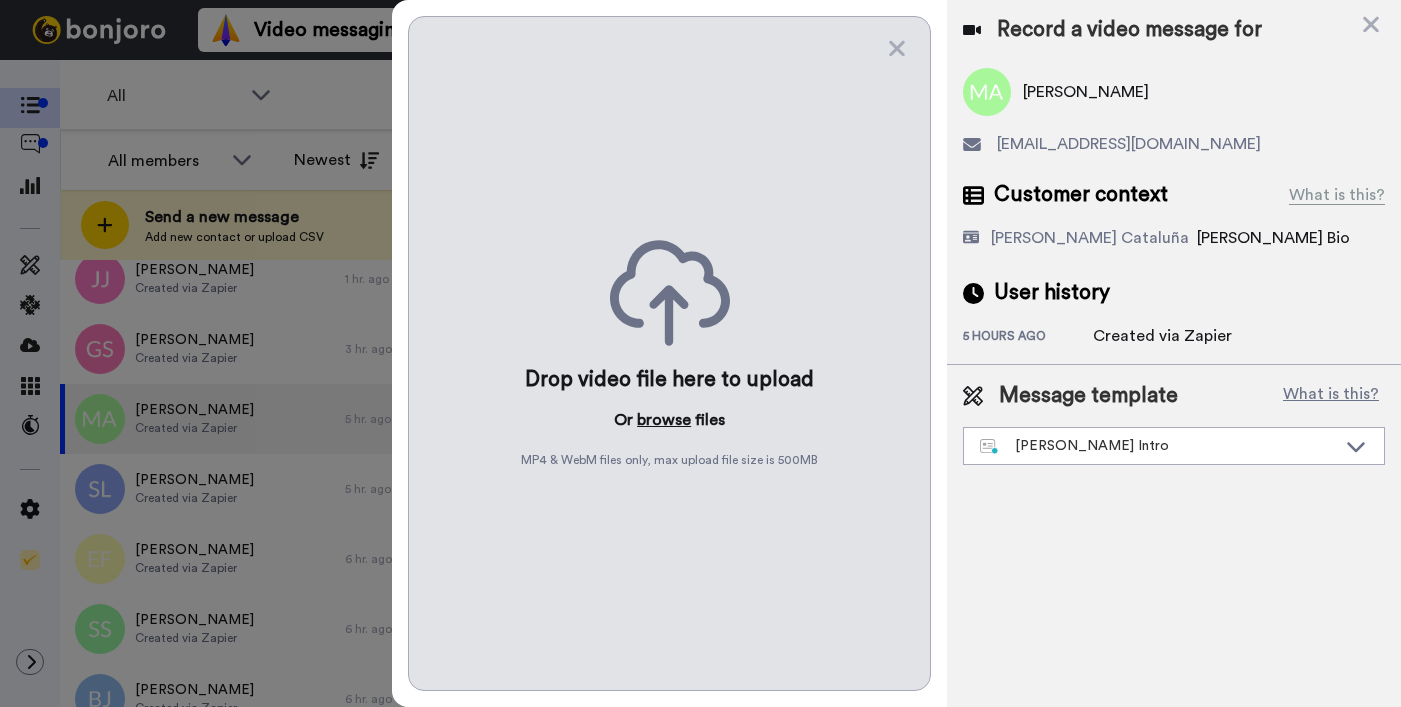 click on "browse" at bounding box center (664, 420) 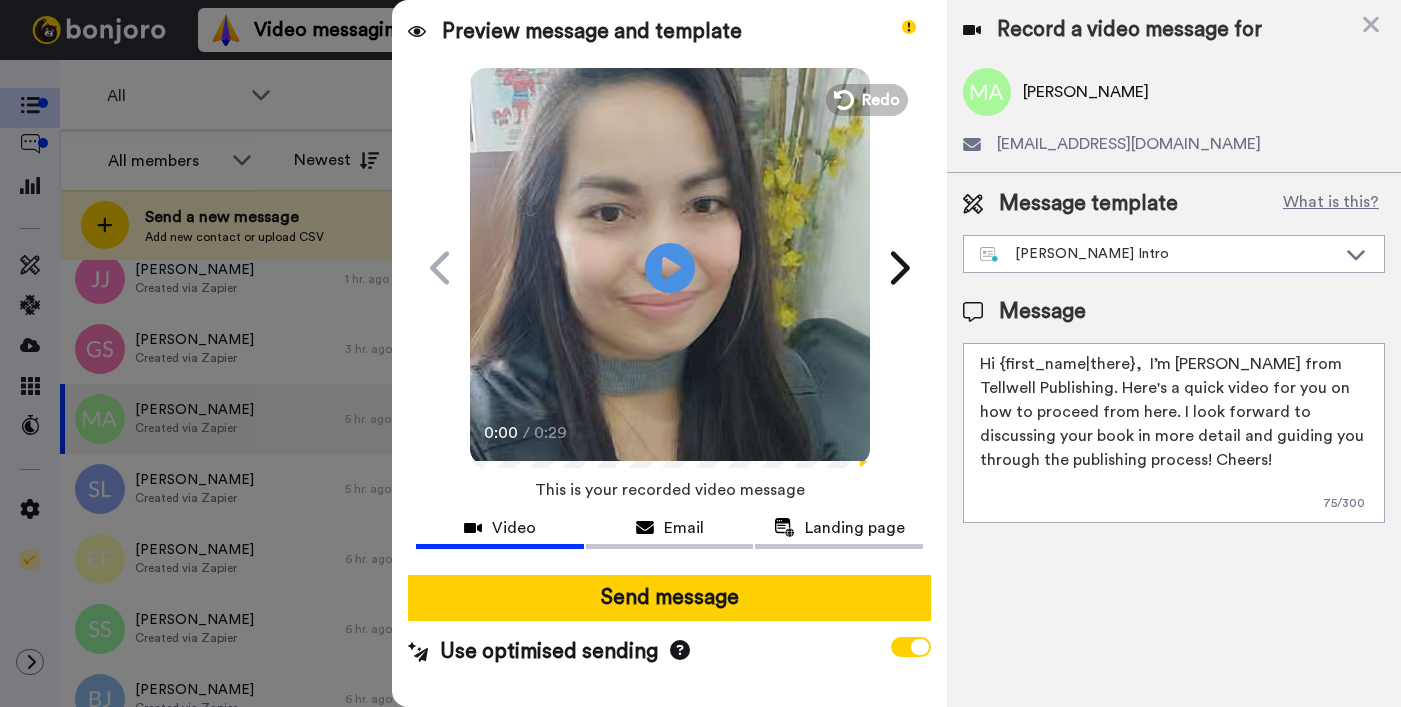 drag, startPoint x: 1002, startPoint y: 366, endPoint x: 1129, endPoint y: 358, distance: 127.25172 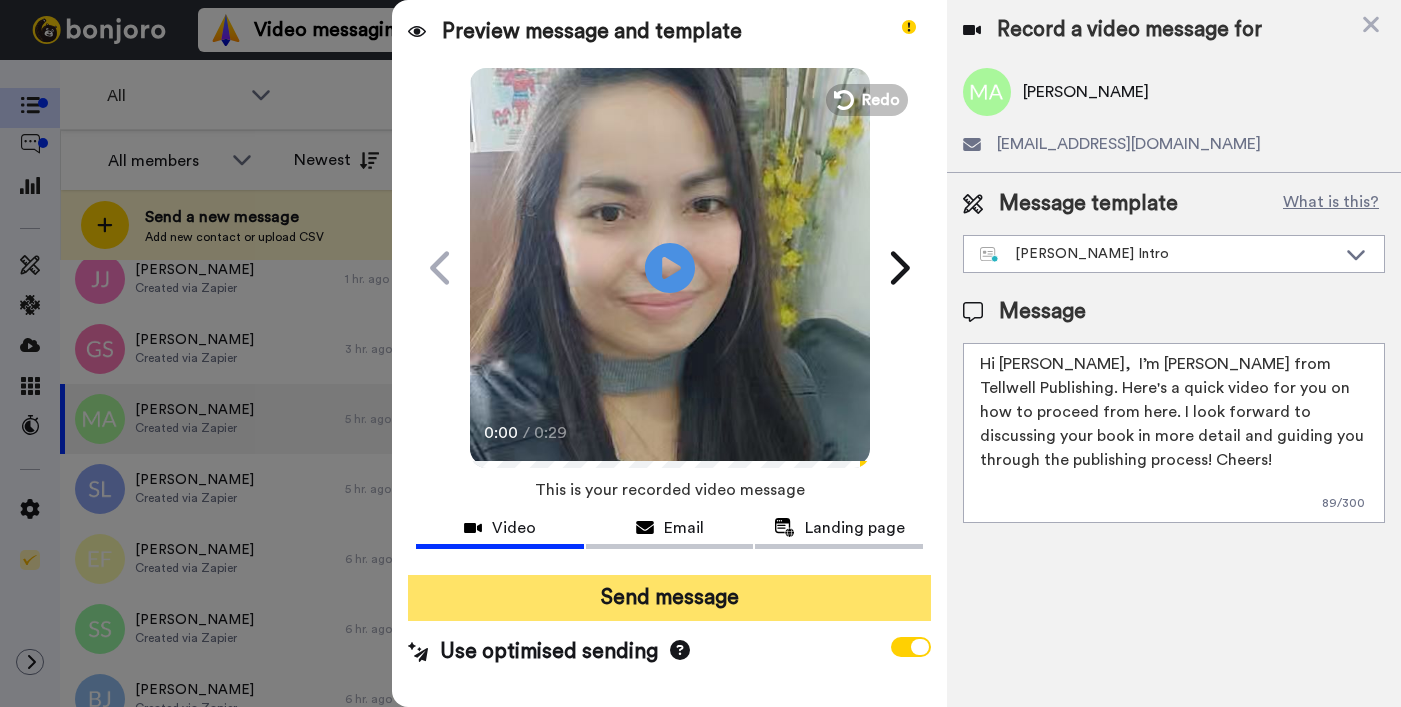 type on "Hi Mike,  I’m Joe from Tellwell Publishing. Here's a quick video for you on how to proceed from here. I look forward to discussing your book in more detail and guiding you through the publishing process! Cheers!" 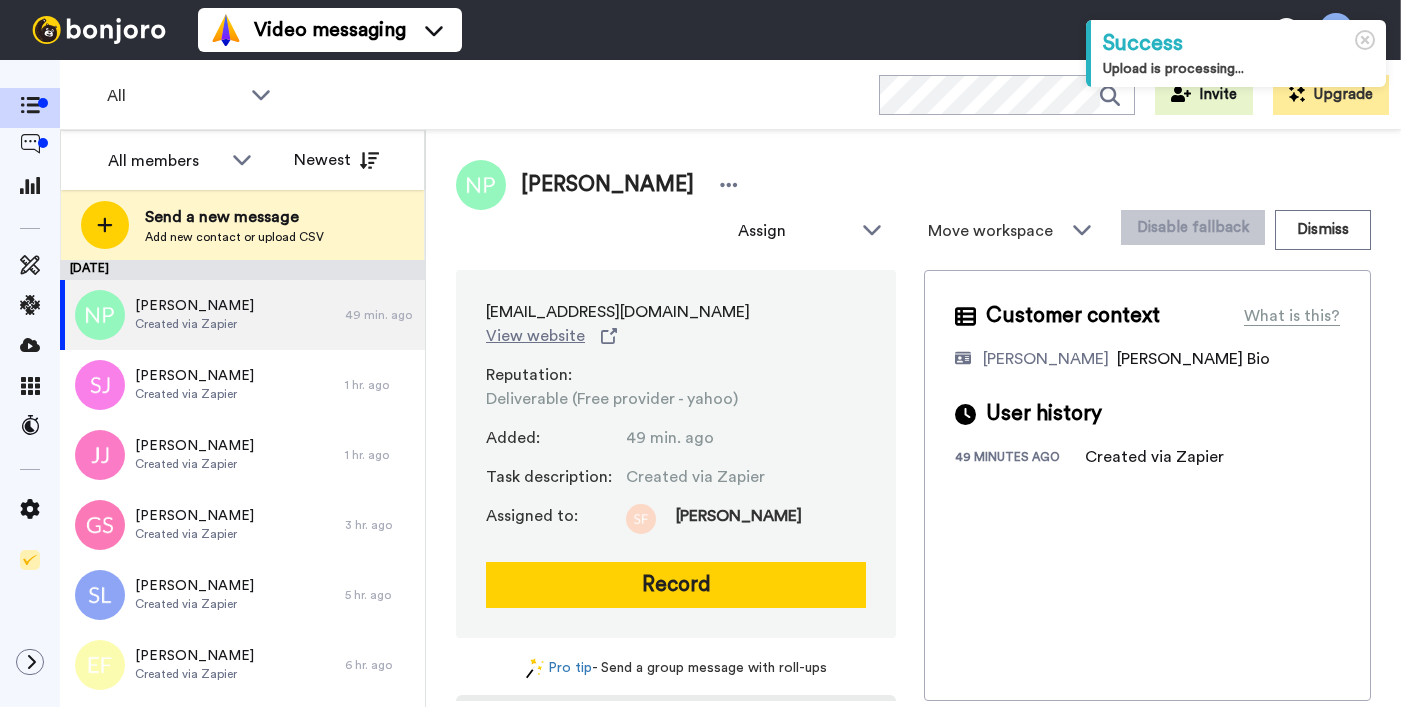 scroll, scrollTop: 0, scrollLeft: 0, axis: both 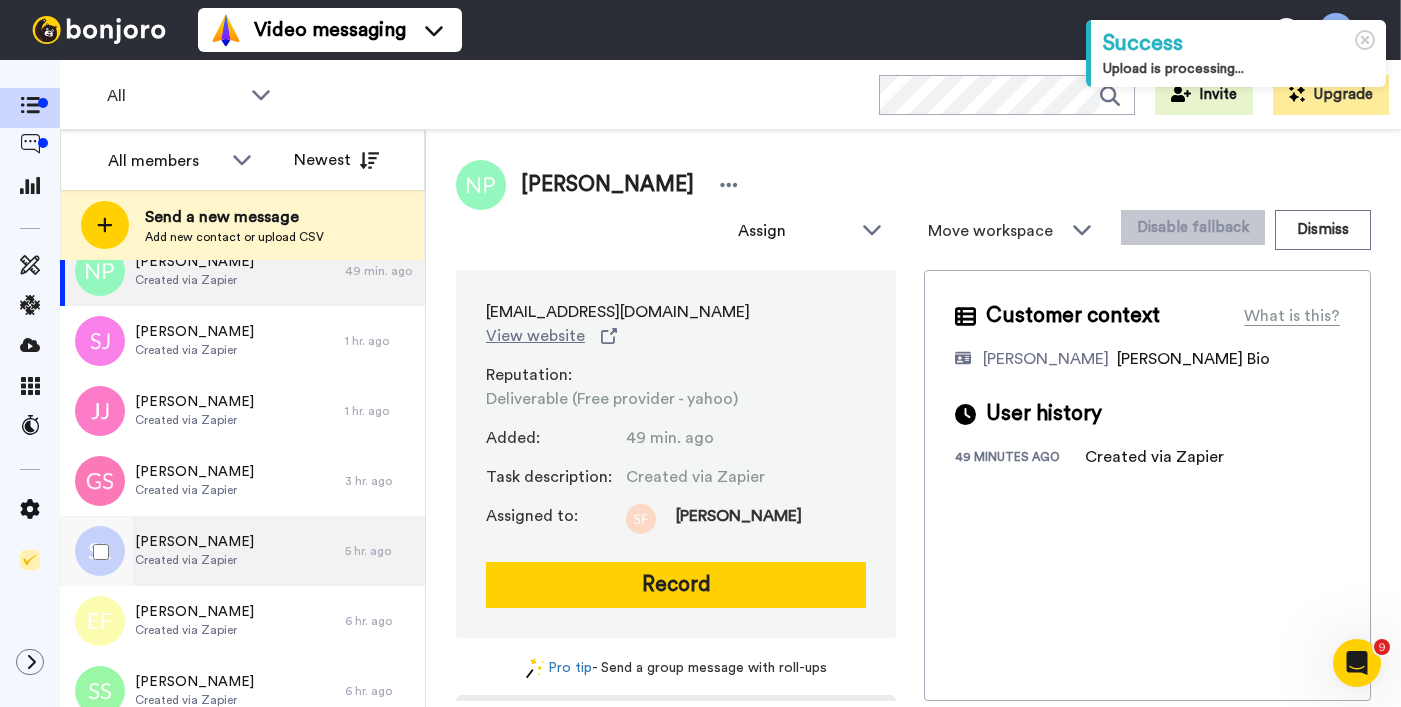 click on "Created via Zapier" at bounding box center [194, 560] 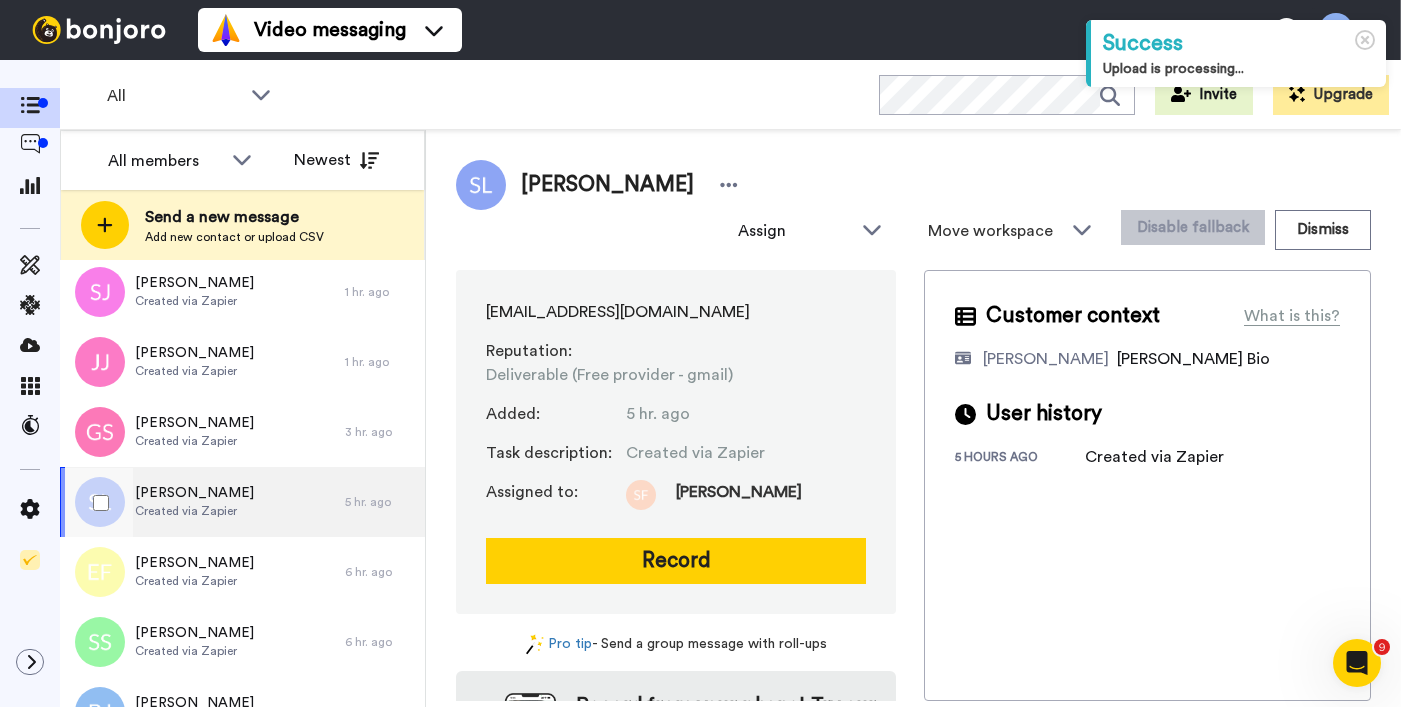 scroll, scrollTop: 118, scrollLeft: 0, axis: vertical 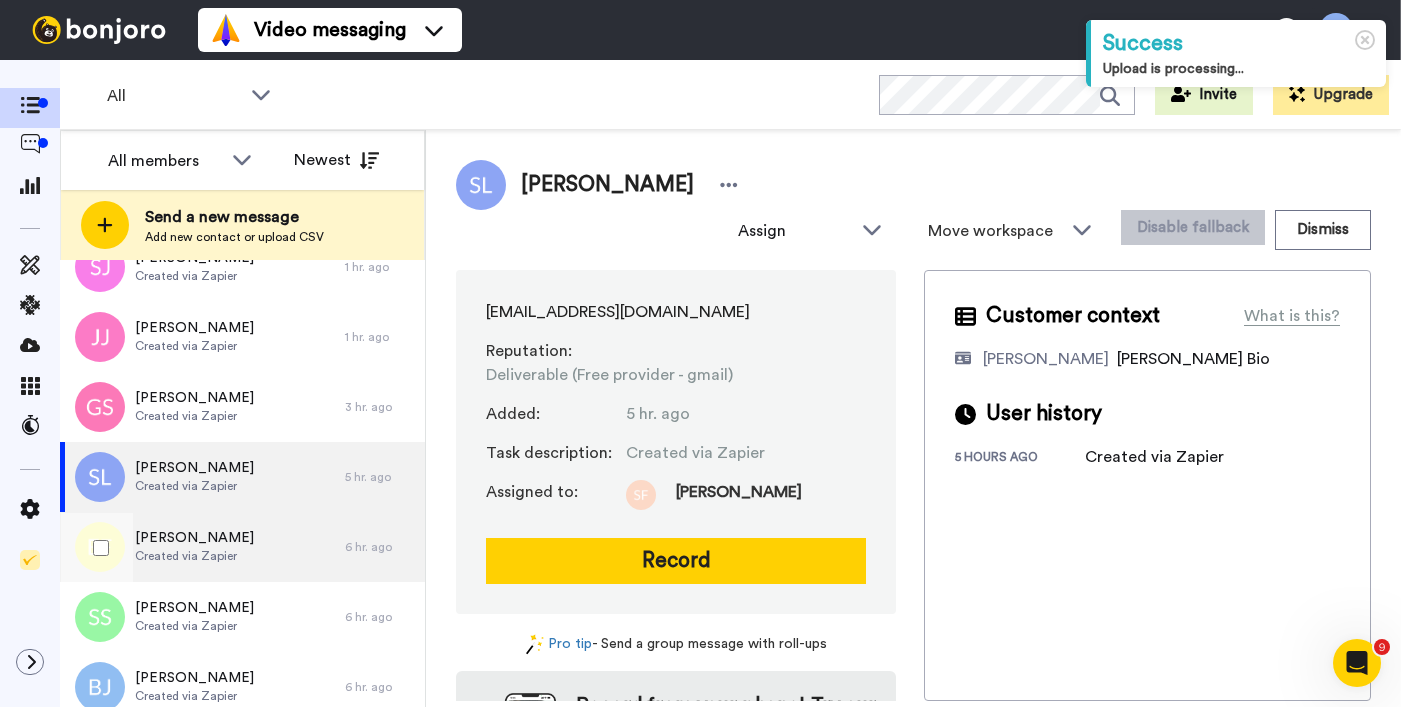 click on "Created via Zapier" at bounding box center [194, 556] 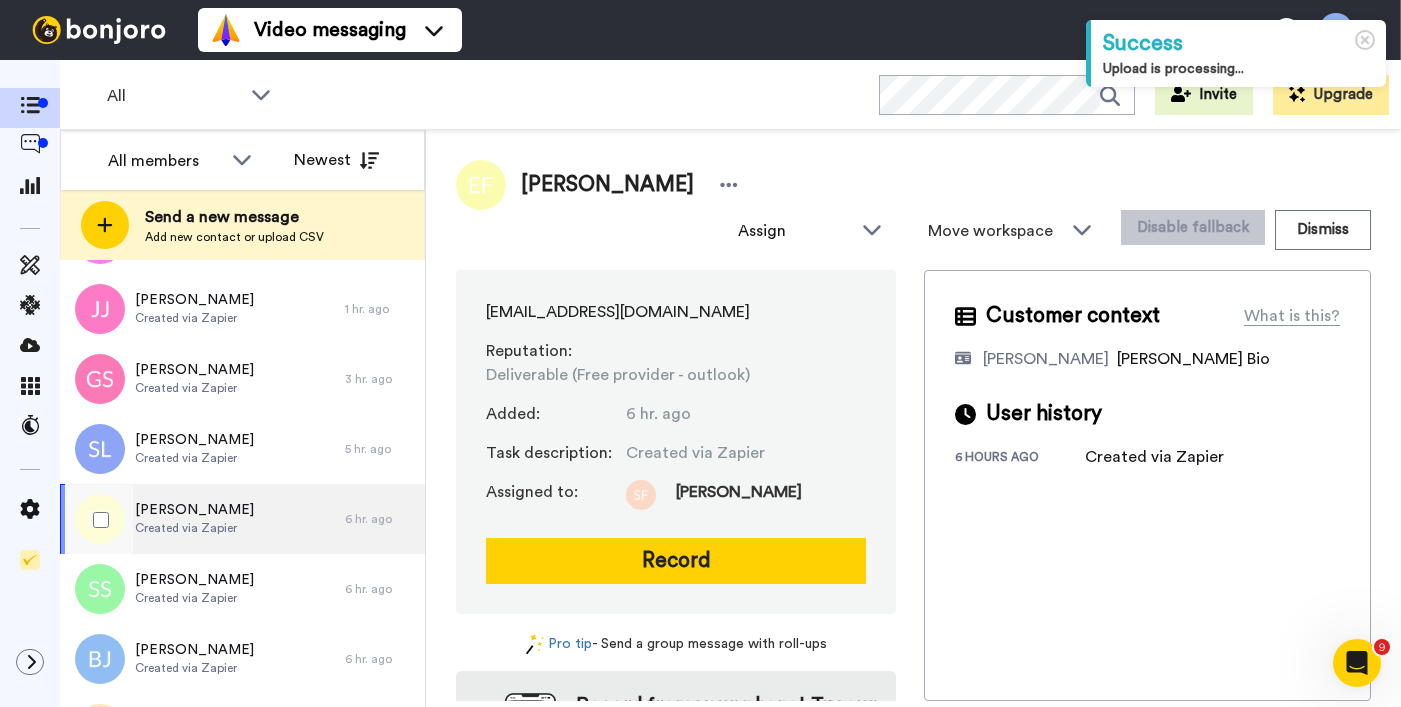 scroll, scrollTop: 177, scrollLeft: 0, axis: vertical 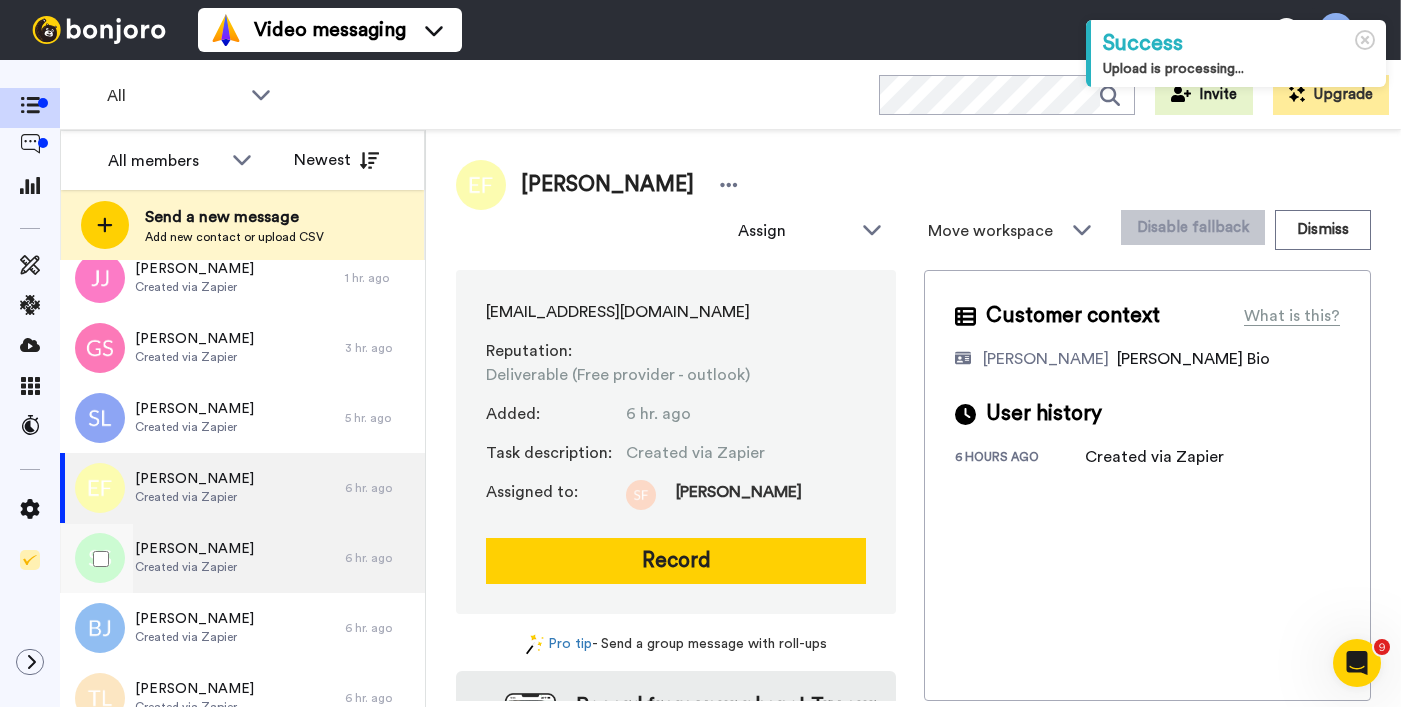 click on "Created via Zapier" at bounding box center (194, 567) 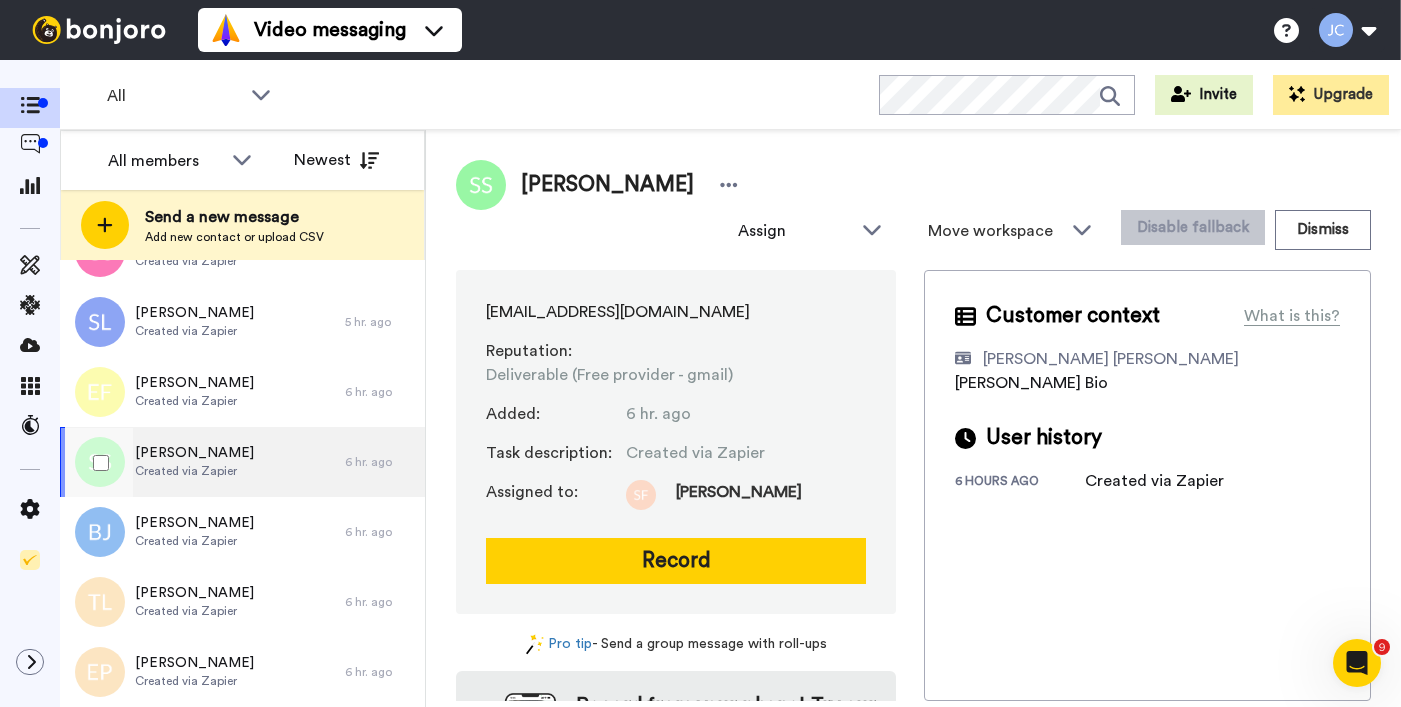 scroll, scrollTop: 277, scrollLeft: 0, axis: vertical 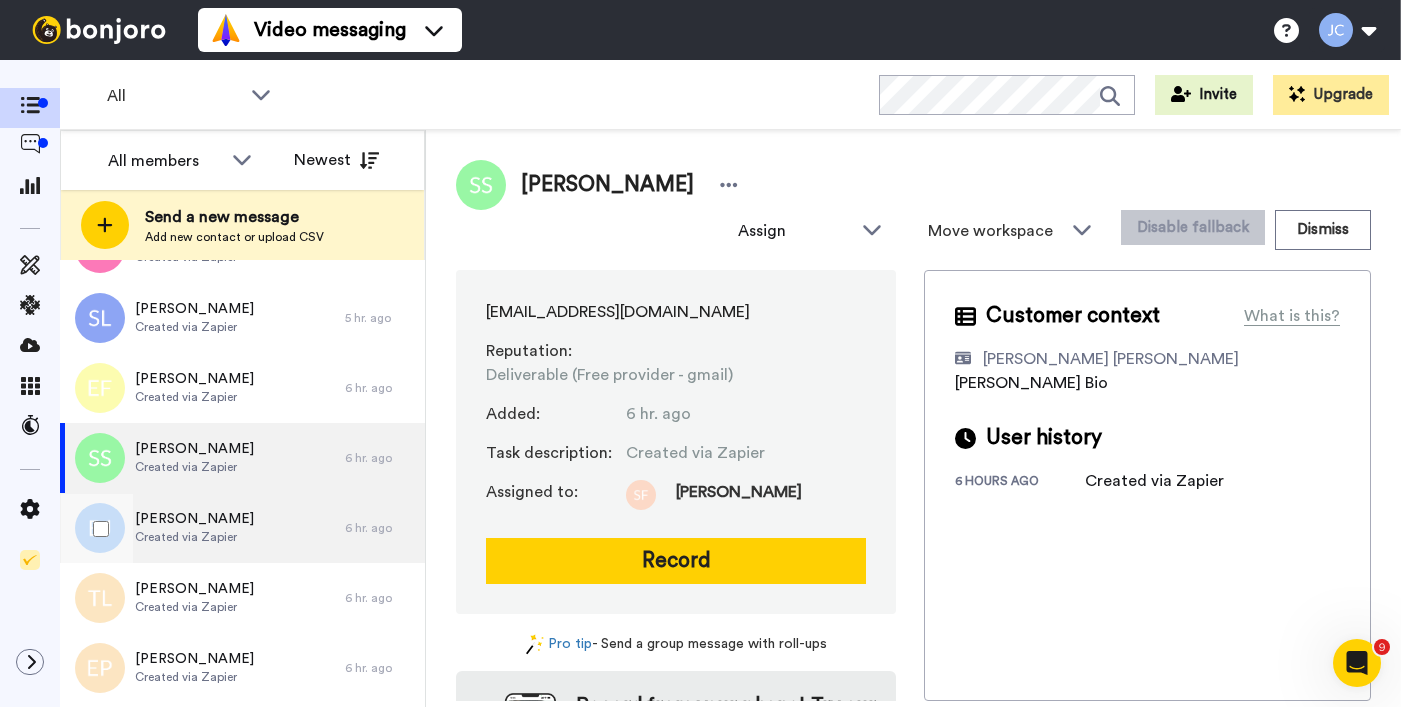 click on "Created via Zapier" at bounding box center [194, 537] 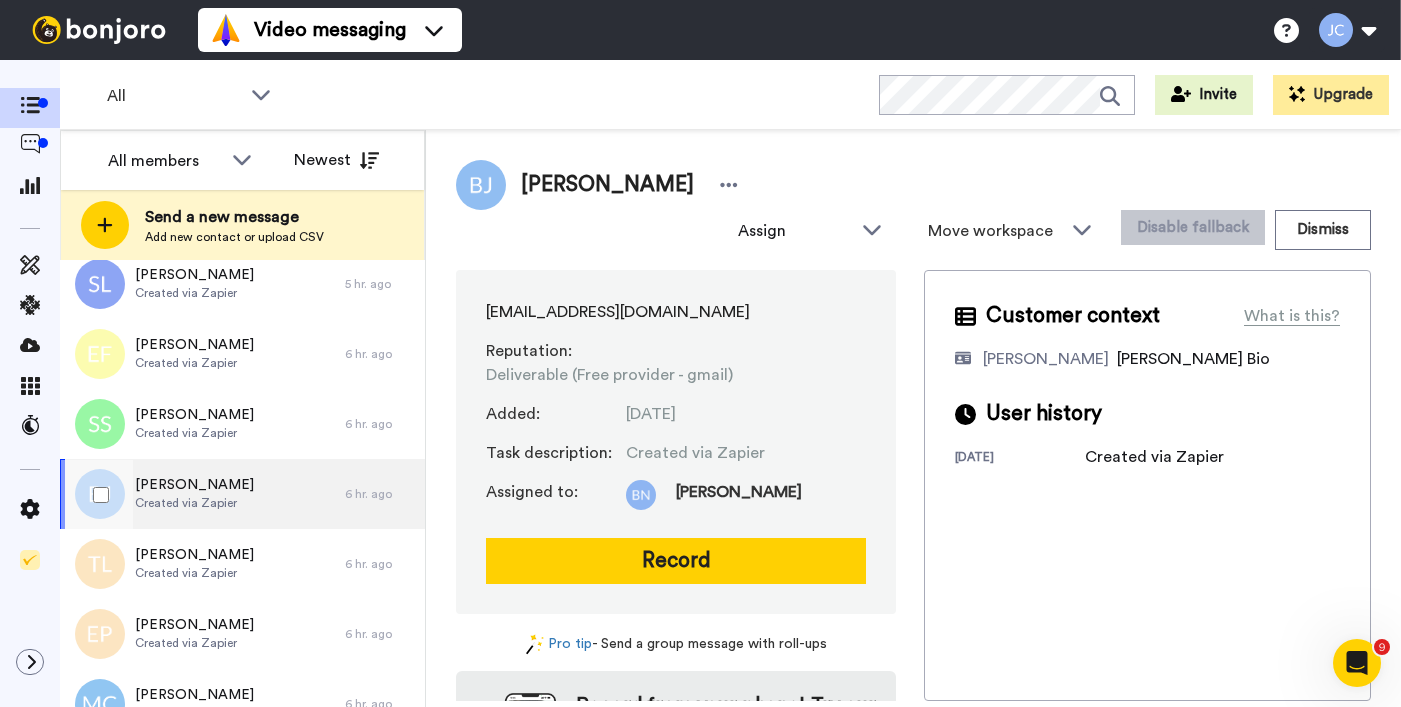 scroll, scrollTop: 336, scrollLeft: 0, axis: vertical 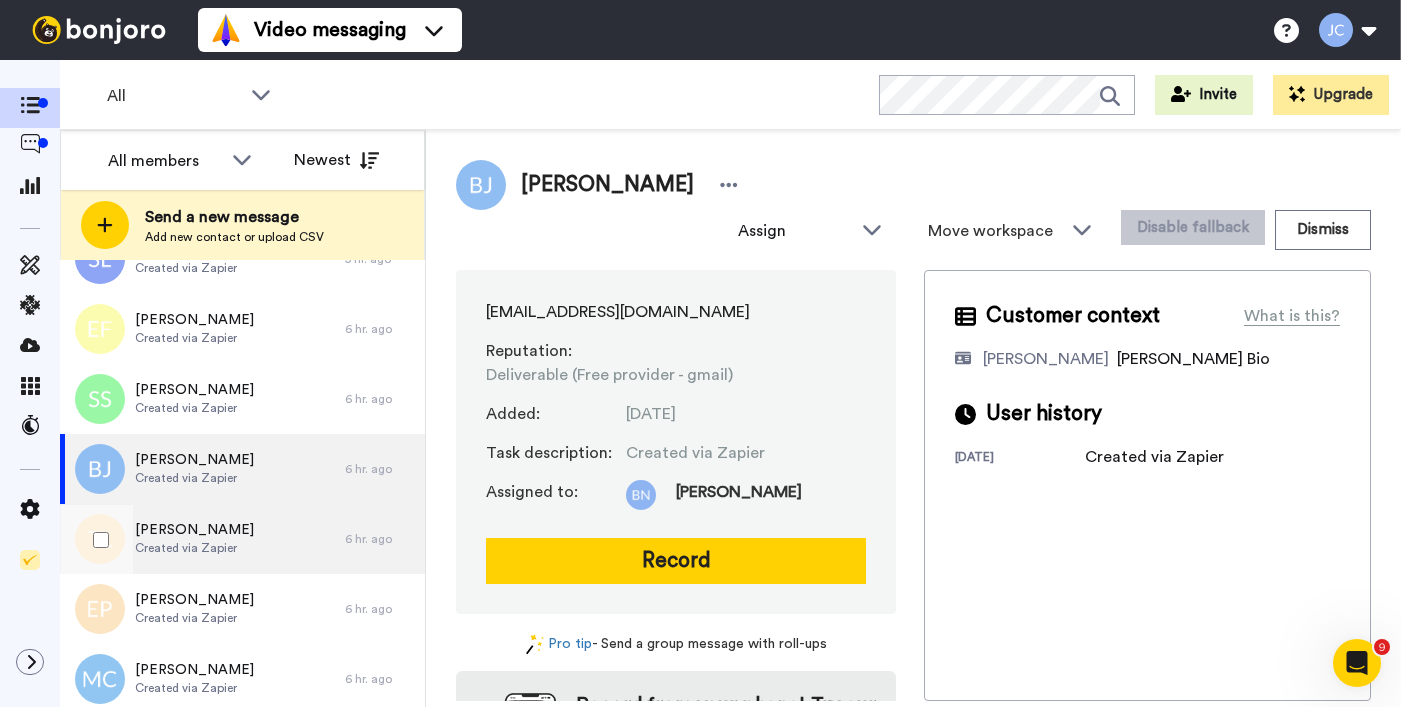 click on "[PERSON_NAME]" at bounding box center [194, 530] 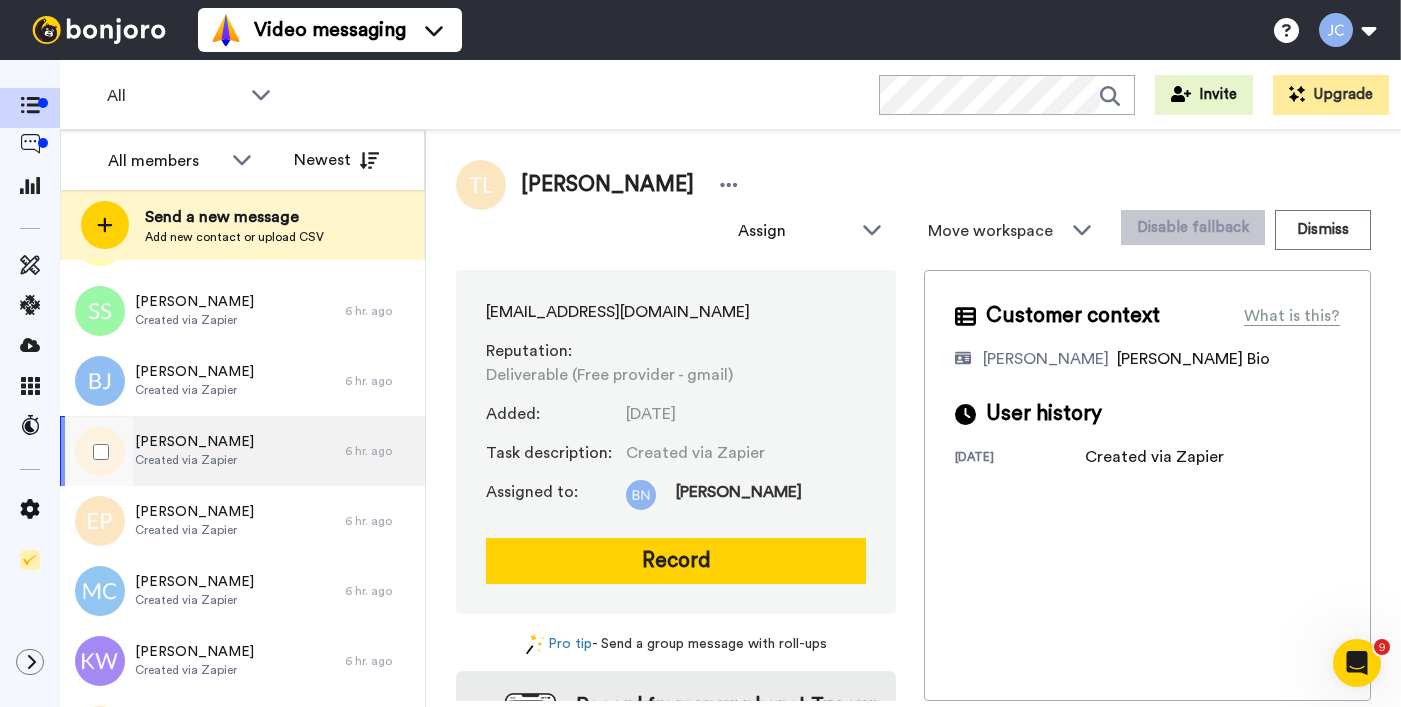 scroll, scrollTop: 462, scrollLeft: 0, axis: vertical 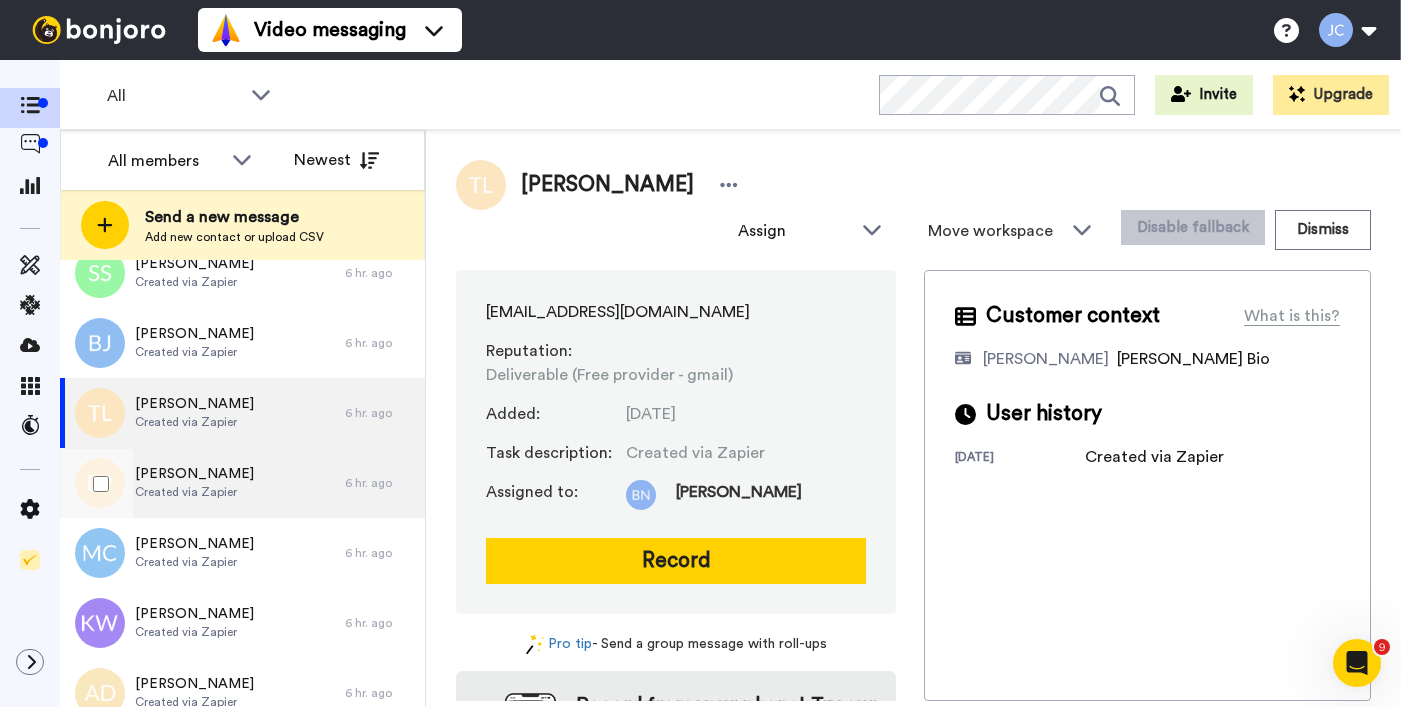 click on "Created via Zapier" at bounding box center (194, 492) 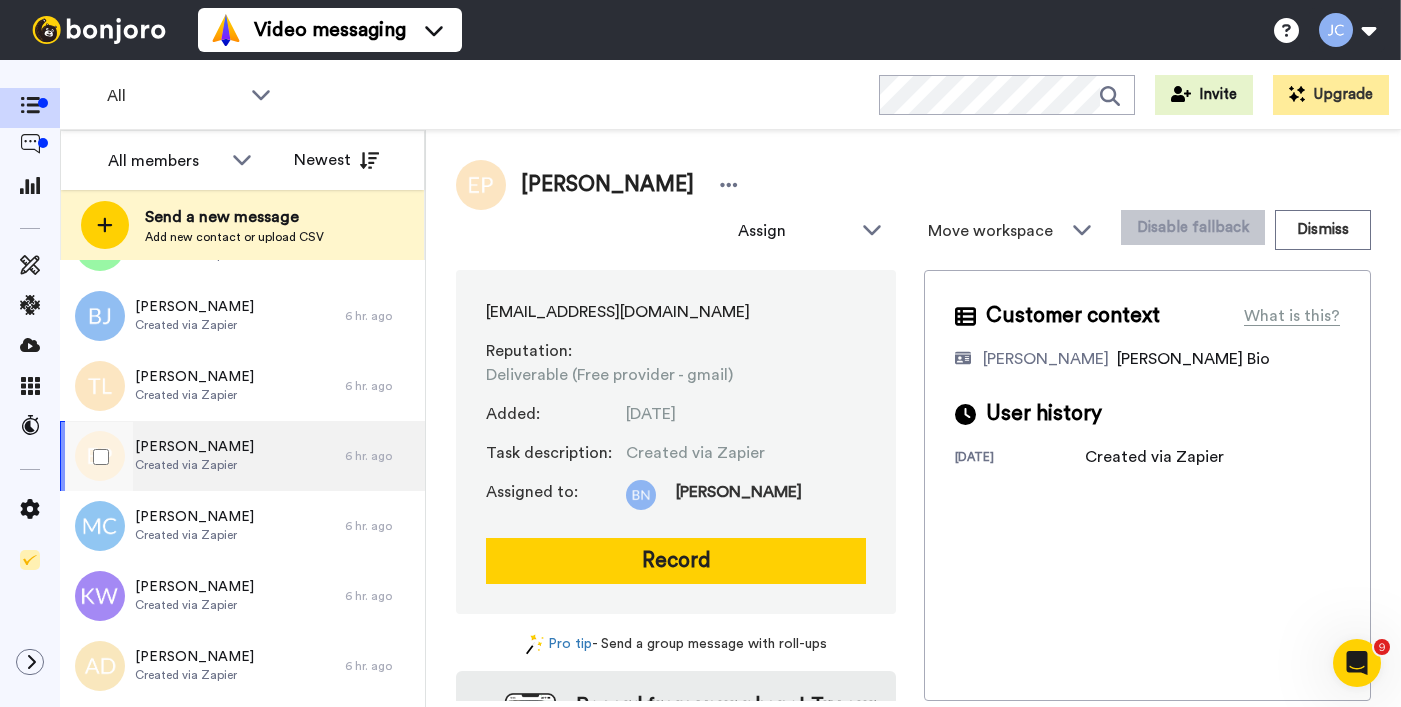 scroll, scrollTop: 569, scrollLeft: 0, axis: vertical 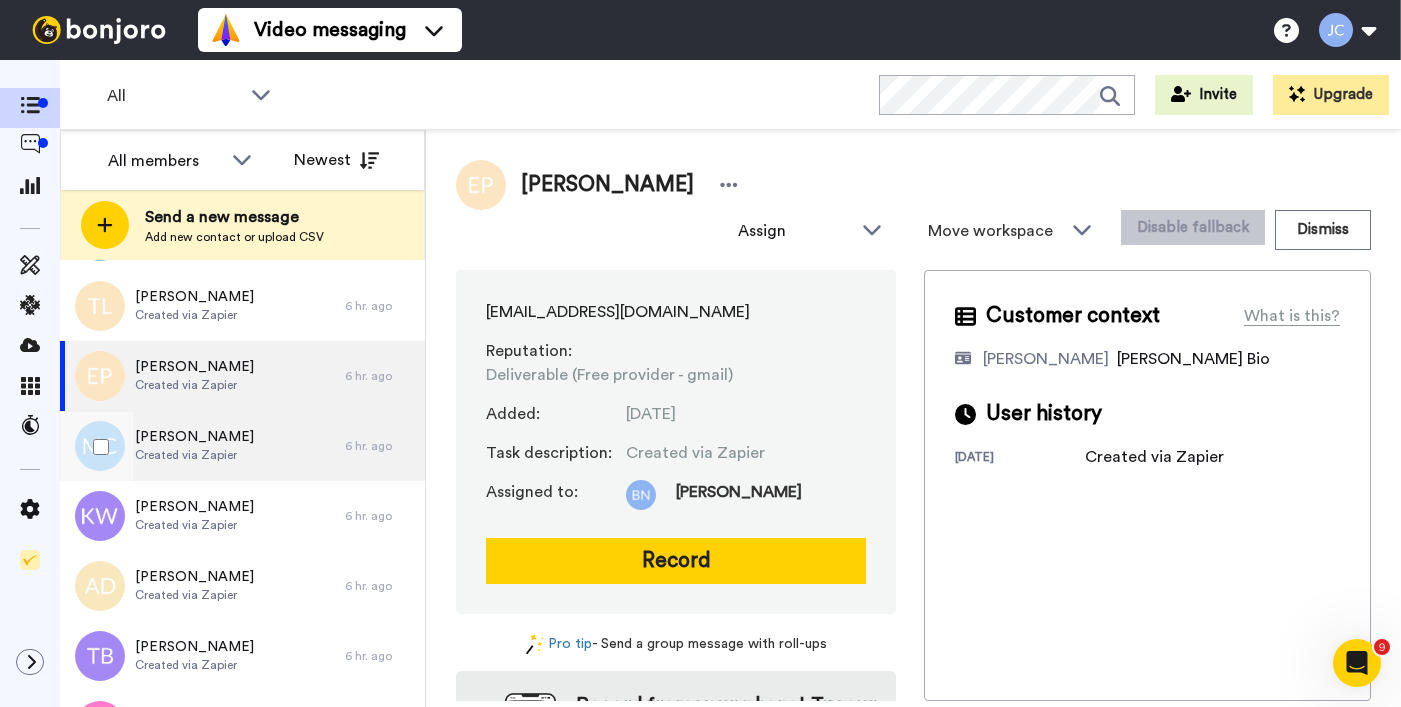 click on "[PERSON_NAME]" at bounding box center [194, 437] 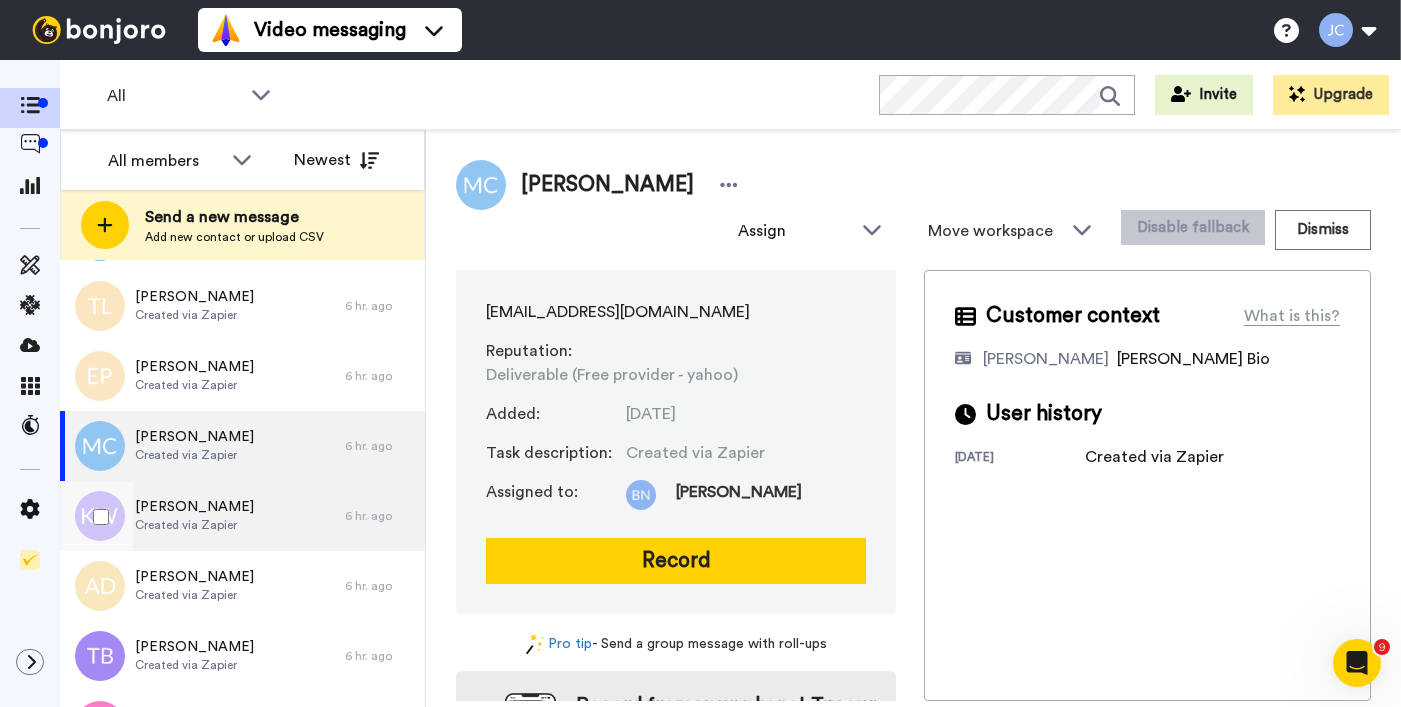 click on "Created via Zapier" at bounding box center [194, 525] 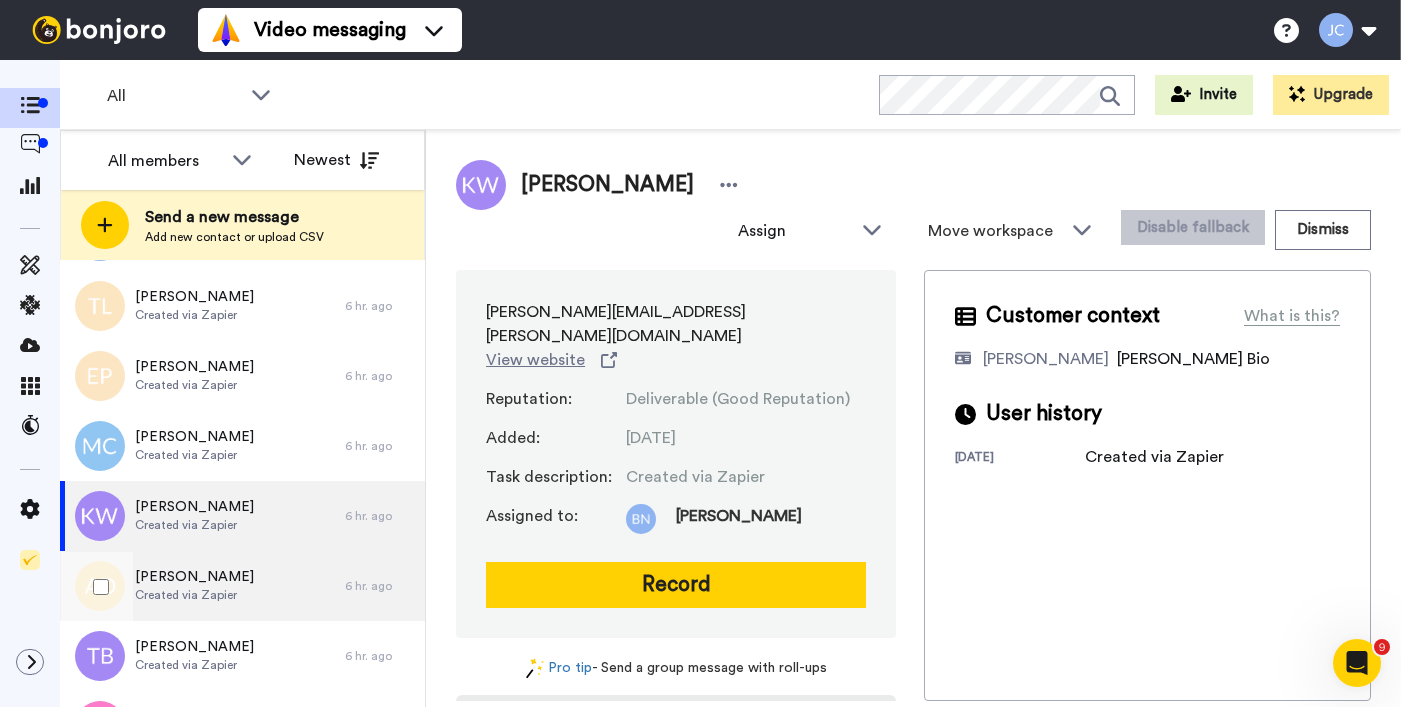 click on "[PERSON_NAME]" at bounding box center [194, 577] 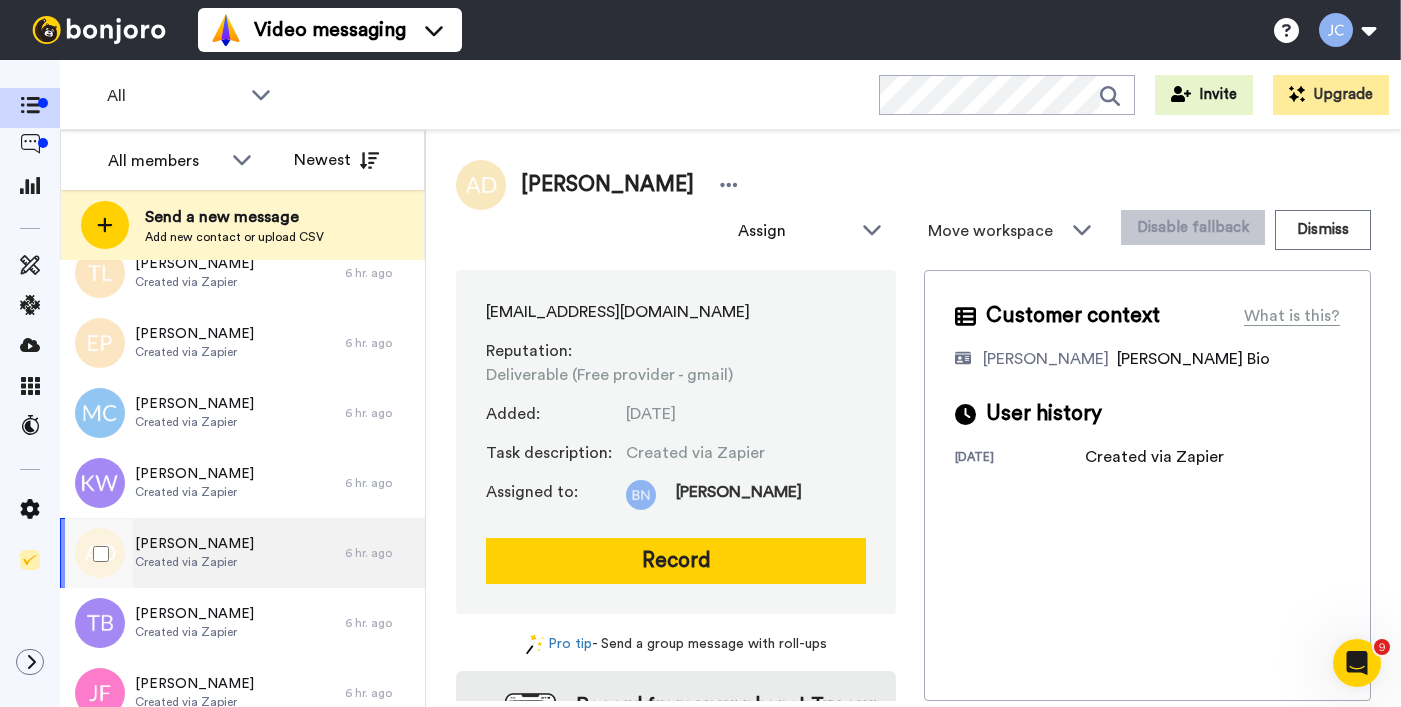 scroll, scrollTop: 698, scrollLeft: 0, axis: vertical 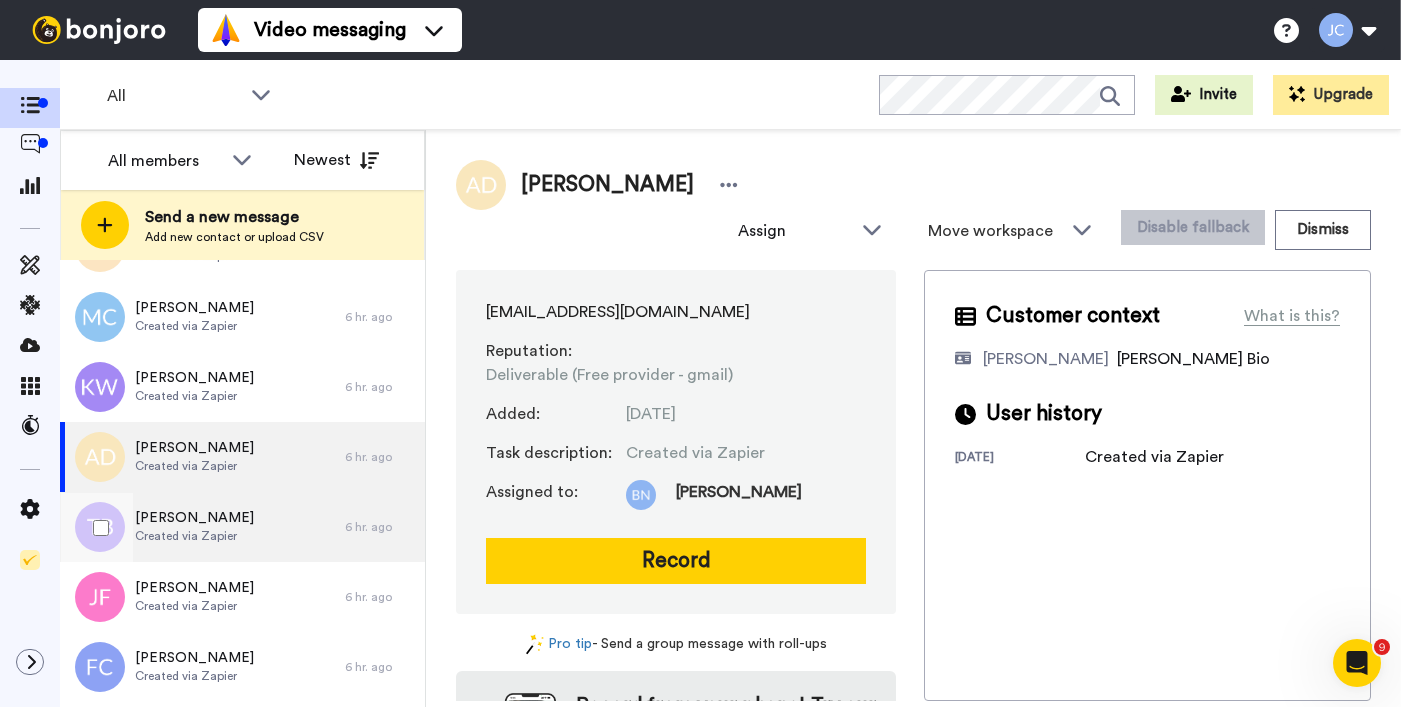 click on "Created via Zapier" at bounding box center [194, 536] 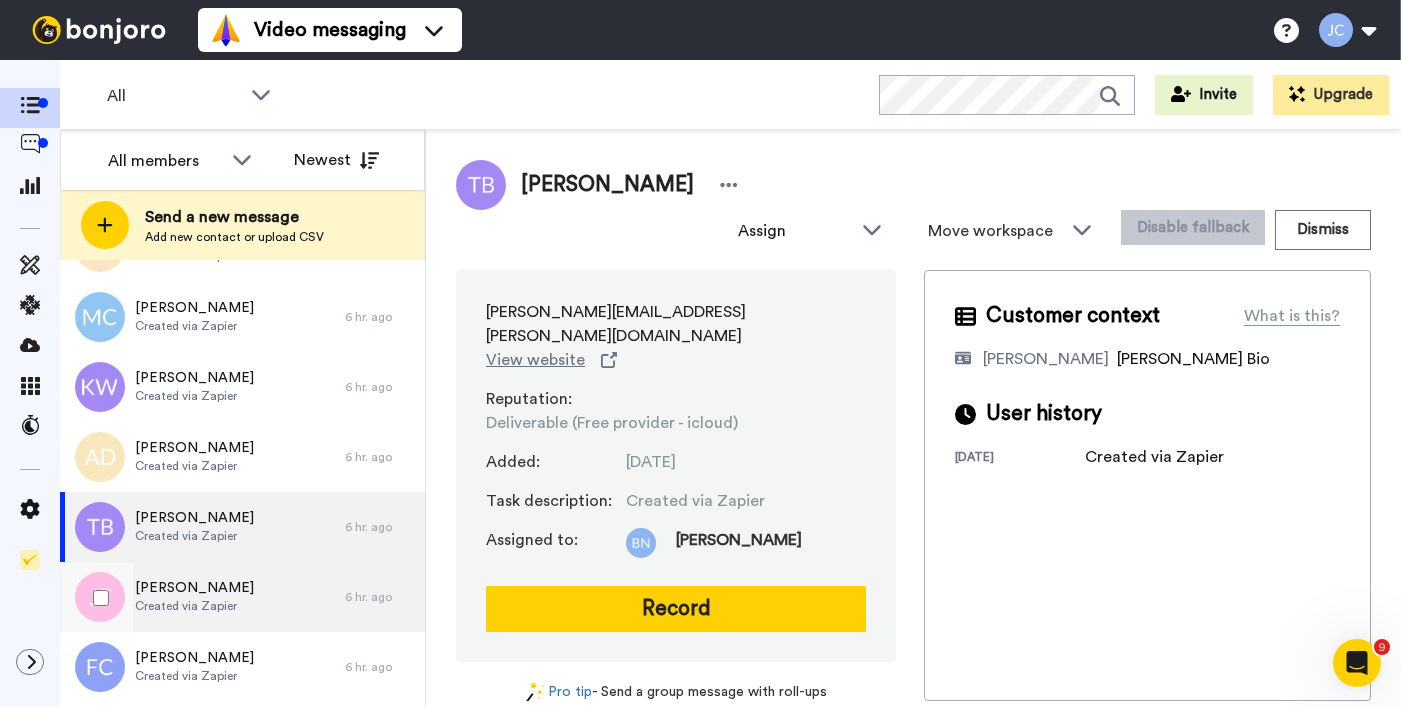 click on "[PERSON_NAME]" at bounding box center (194, 588) 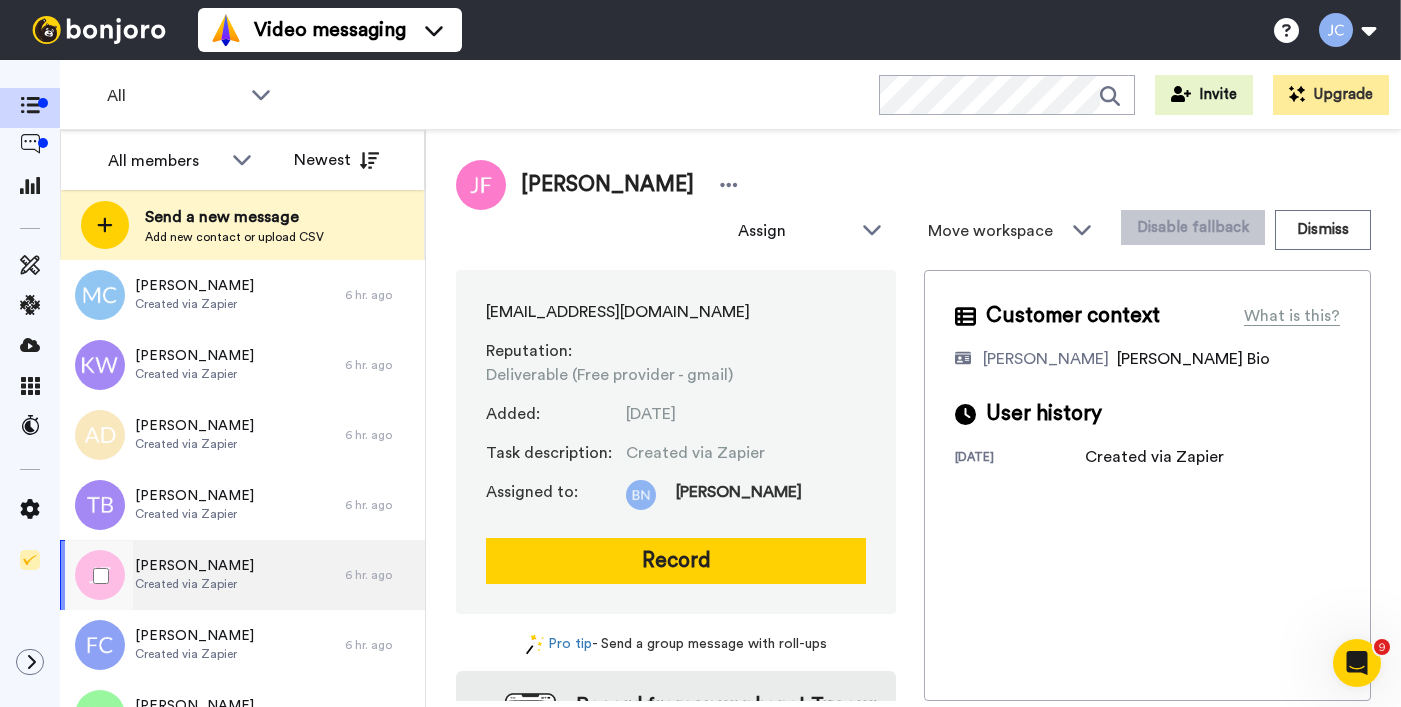 scroll, scrollTop: 800, scrollLeft: 0, axis: vertical 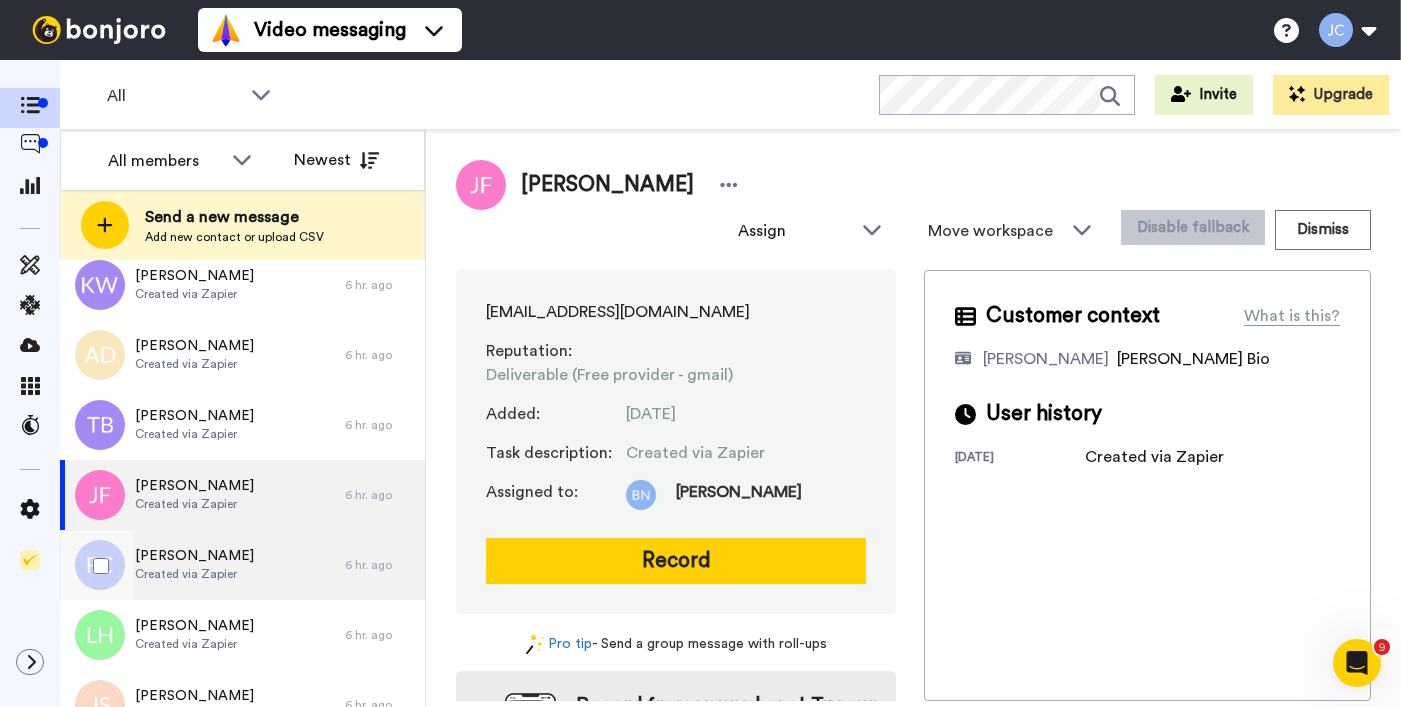 click on "[PERSON_NAME]" at bounding box center (194, 556) 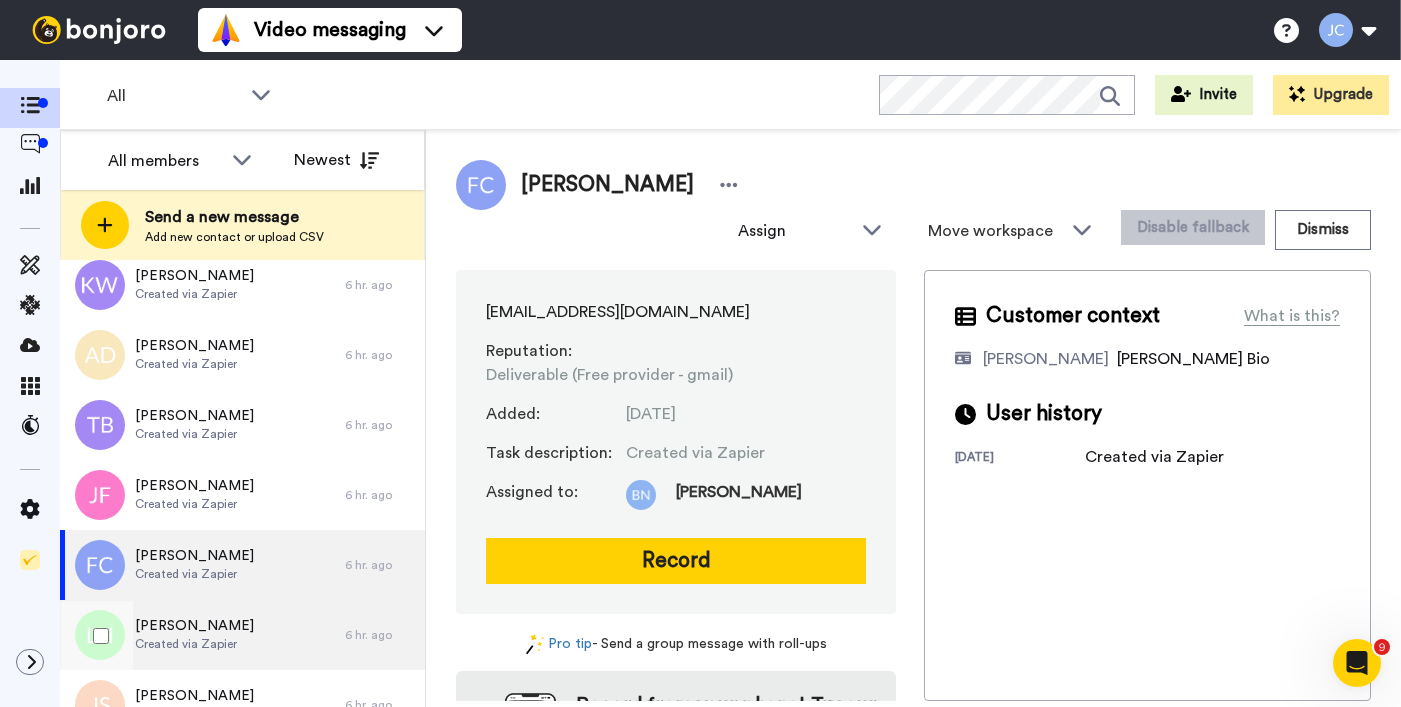 click on "[PERSON_NAME]" at bounding box center (194, 626) 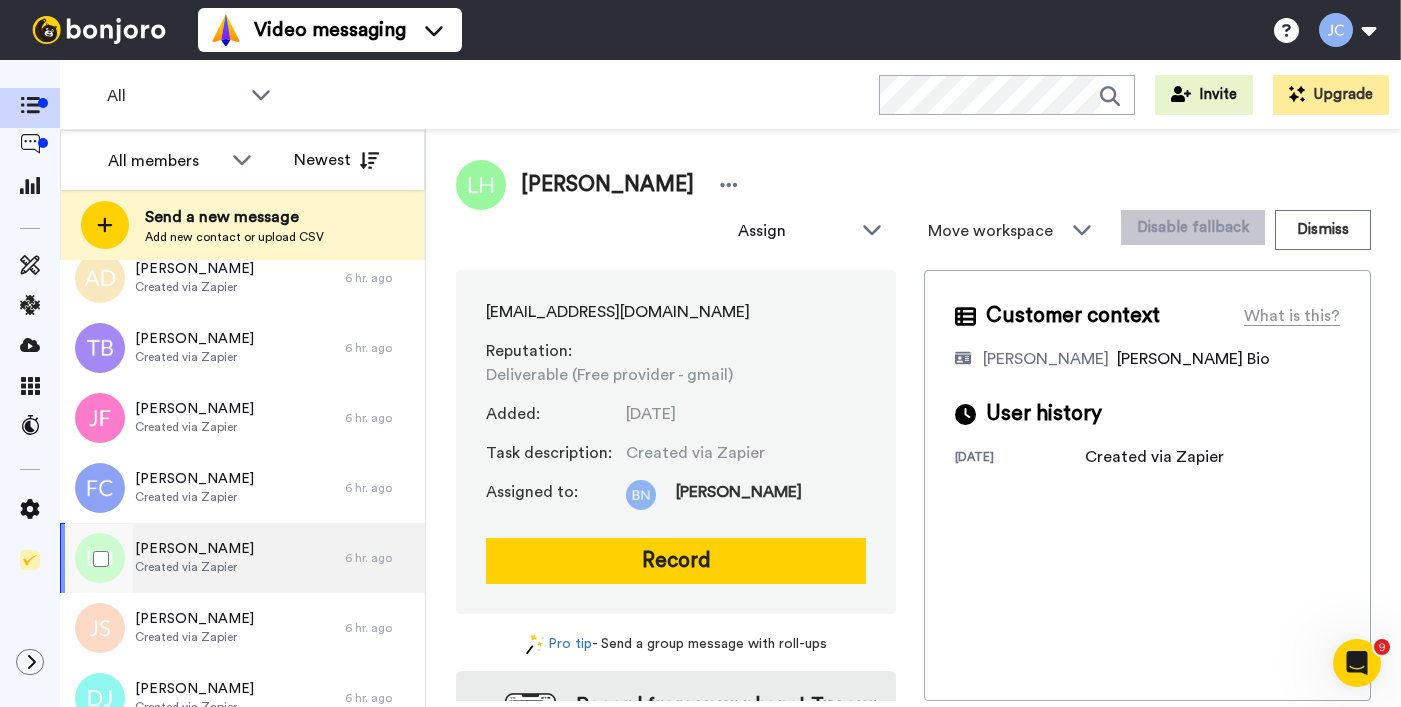 scroll, scrollTop: 924, scrollLeft: 0, axis: vertical 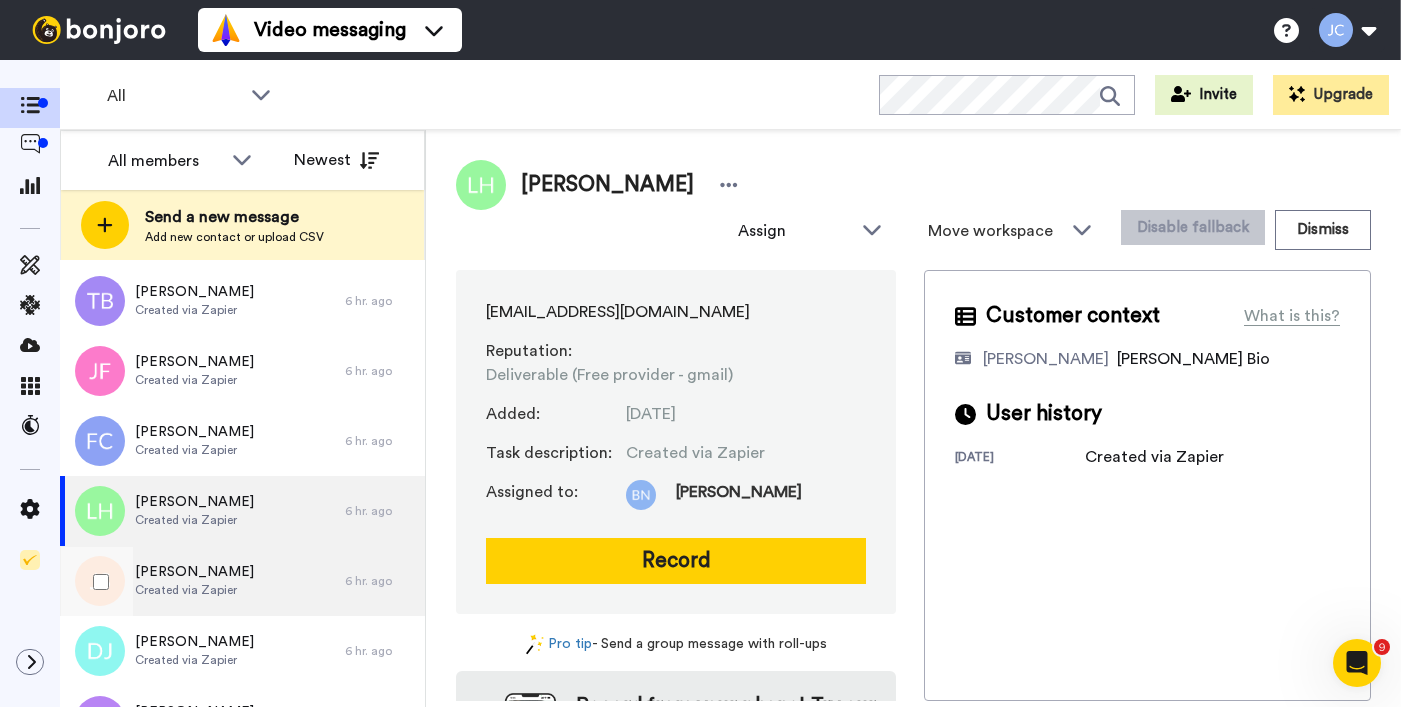 click on "Jennifer Scaggs Created via Zapier" at bounding box center [202, 581] 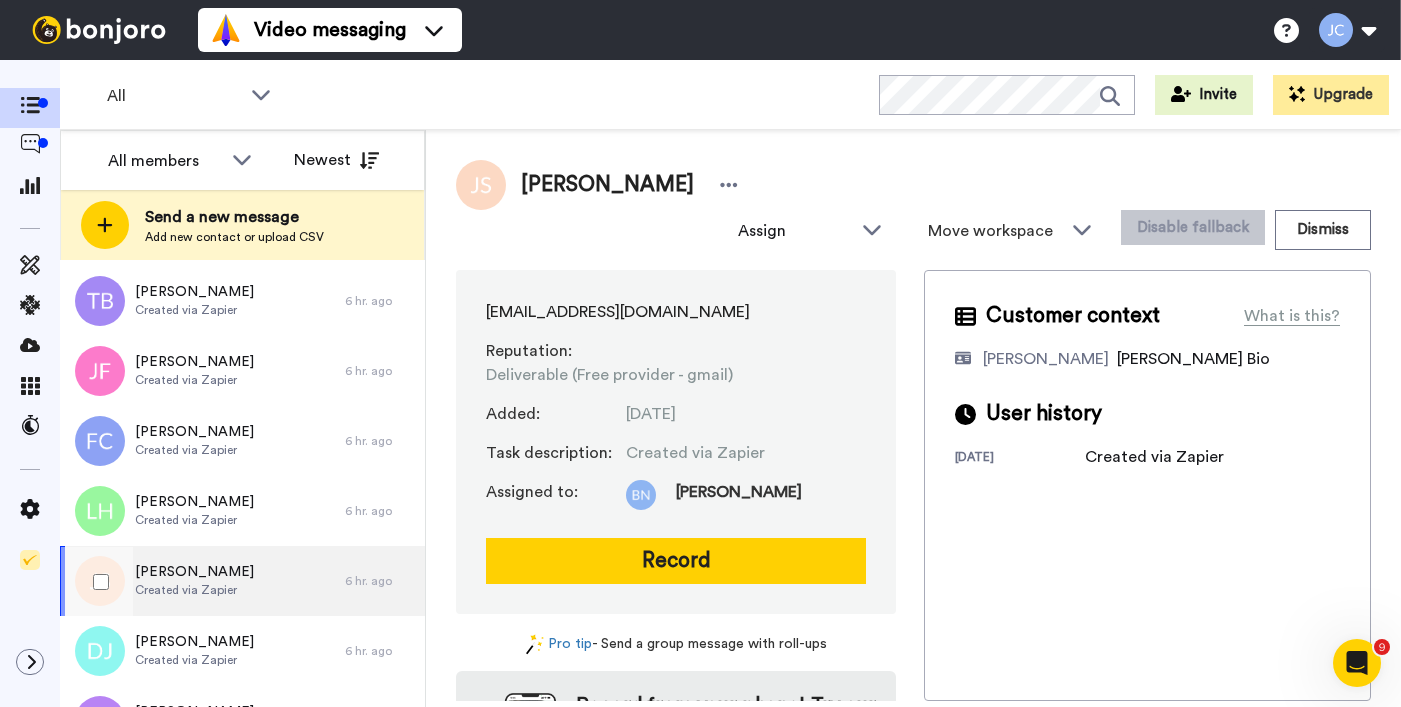 scroll, scrollTop: 1047, scrollLeft: 0, axis: vertical 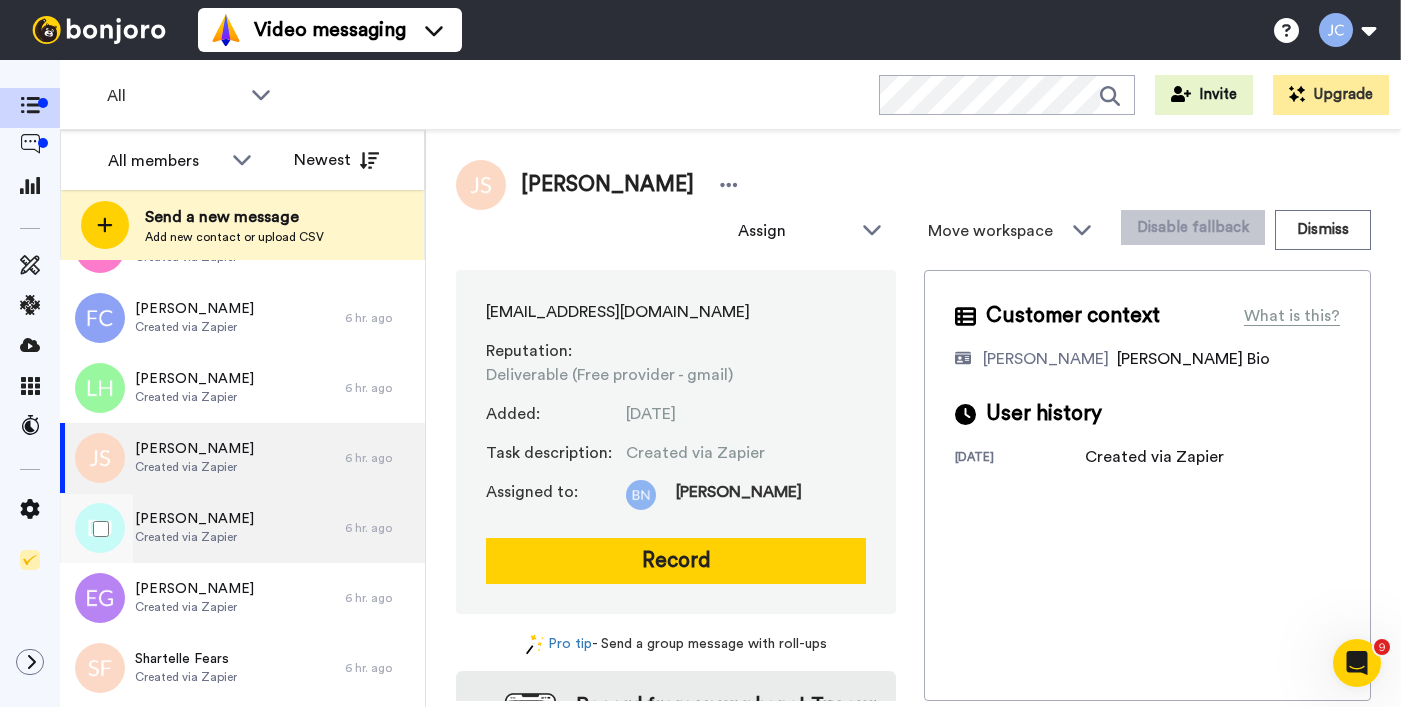 click on "[PERSON_NAME]" at bounding box center (194, 519) 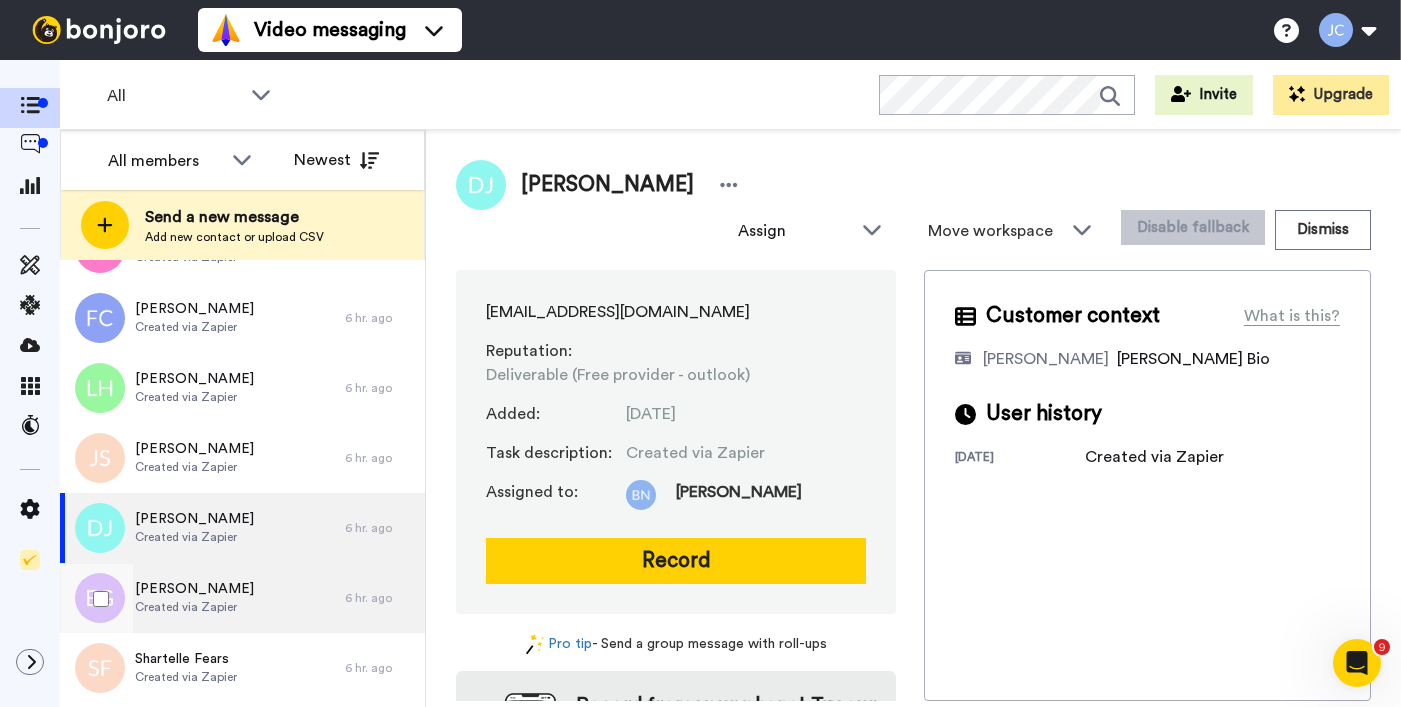 click on "[PERSON_NAME]" at bounding box center [194, 589] 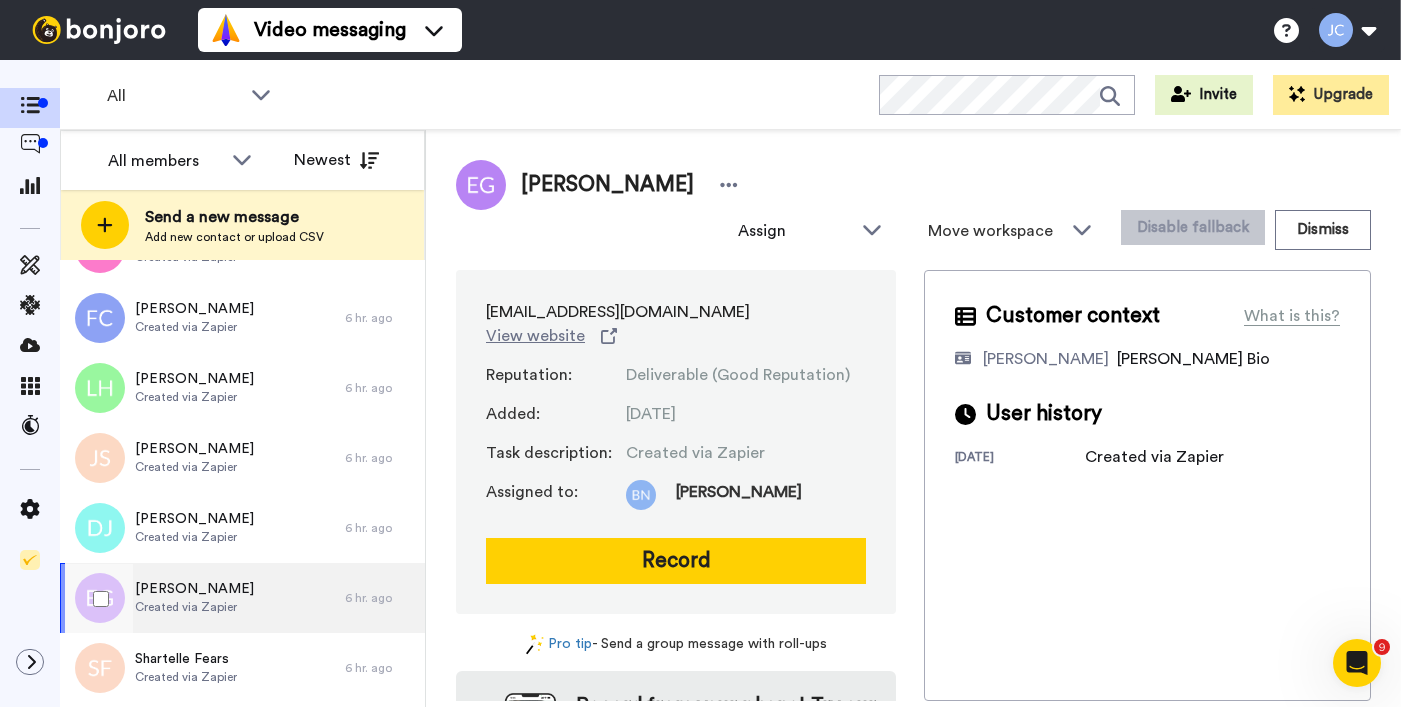 scroll, scrollTop: 1210, scrollLeft: 0, axis: vertical 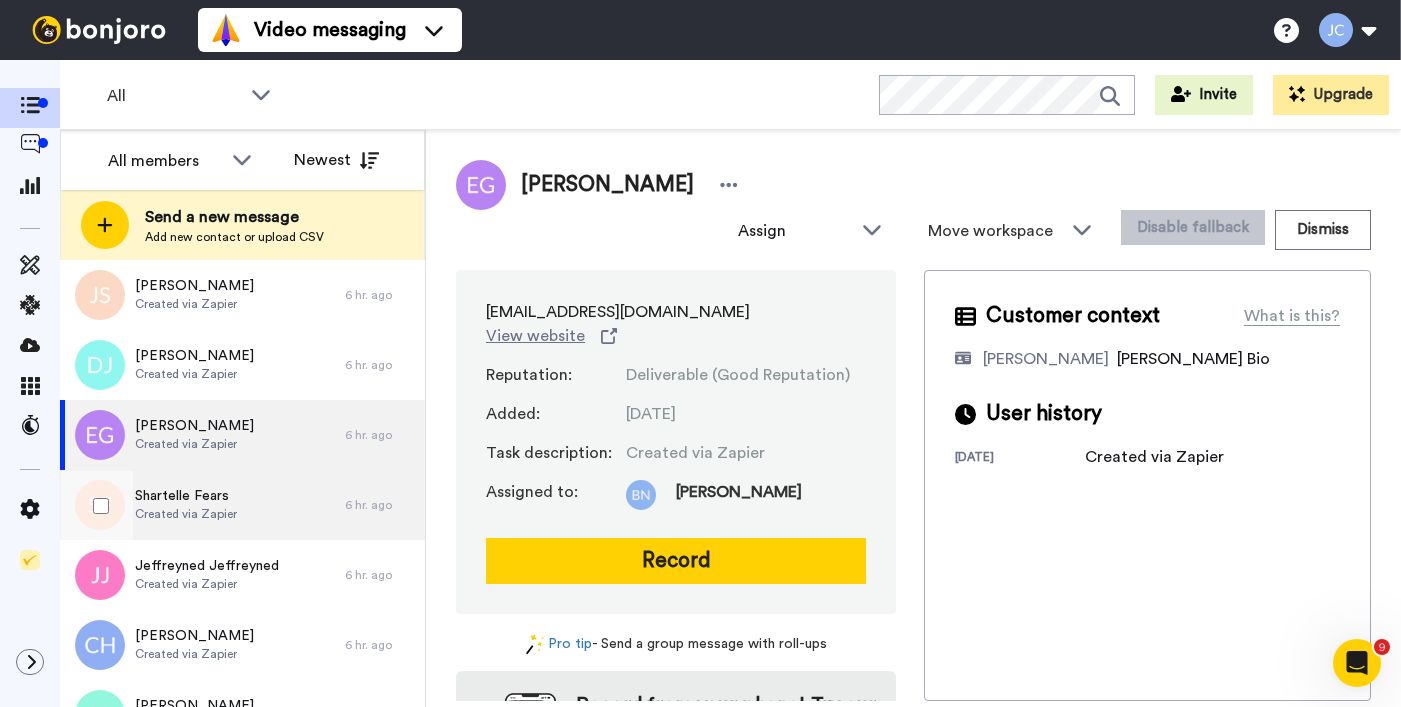 click on "Created via Zapier" at bounding box center [186, 514] 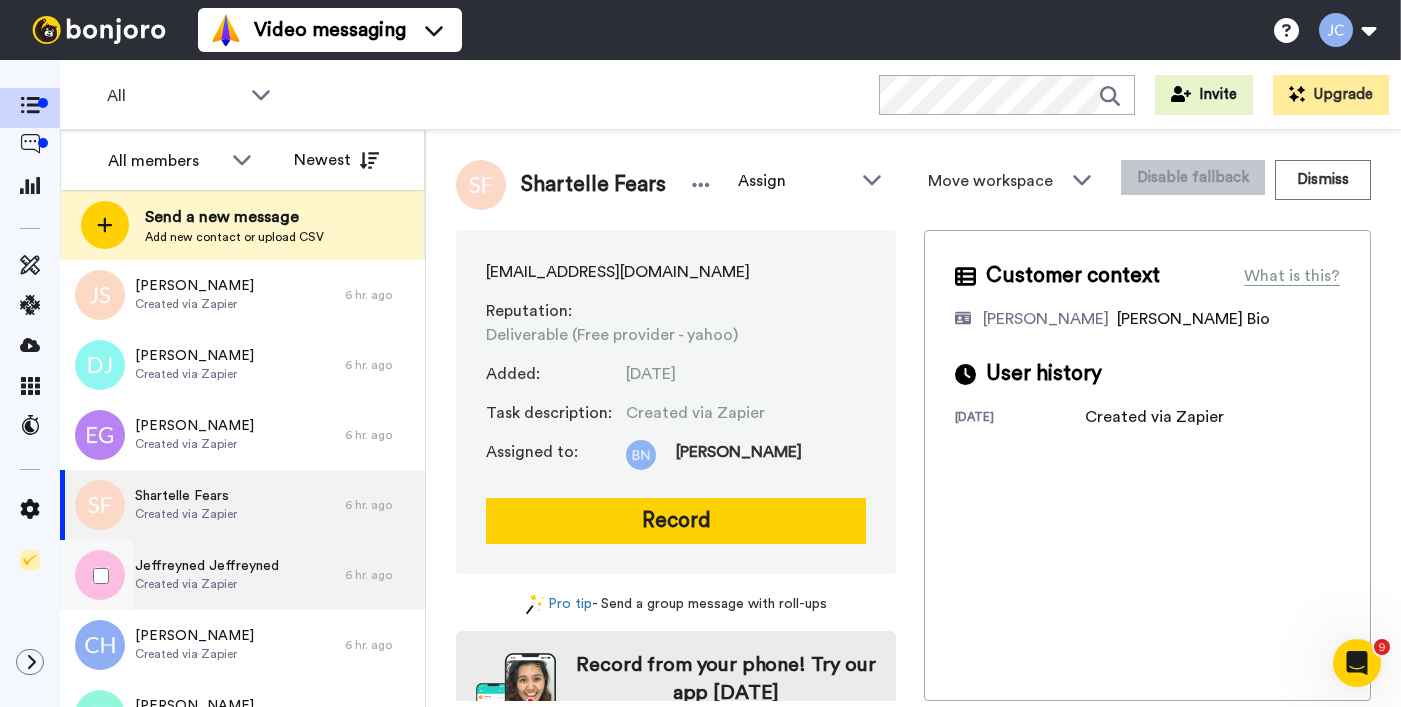 click on "Jeffreyned Jeffreyned" at bounding box center (207, 566) 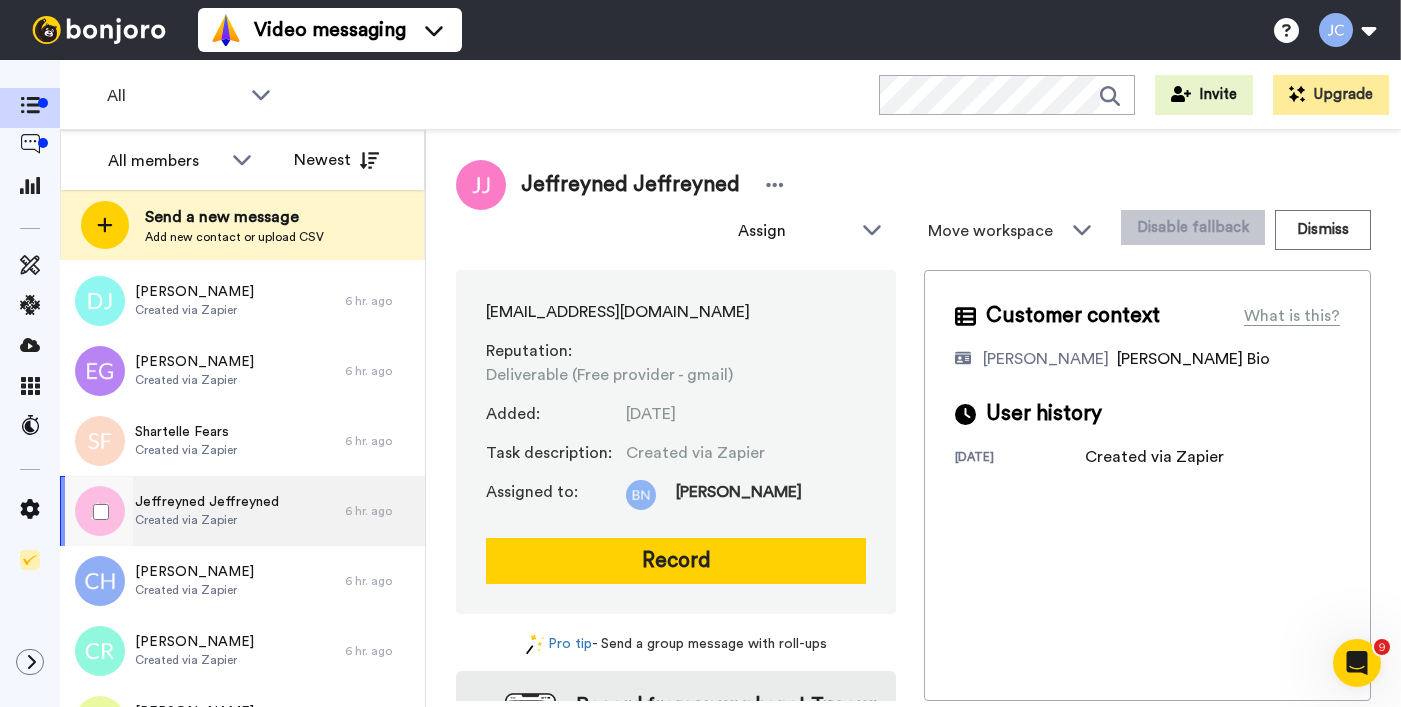 scroll, scrollTop: 1316, scrollLeft: 0, axis: vertical 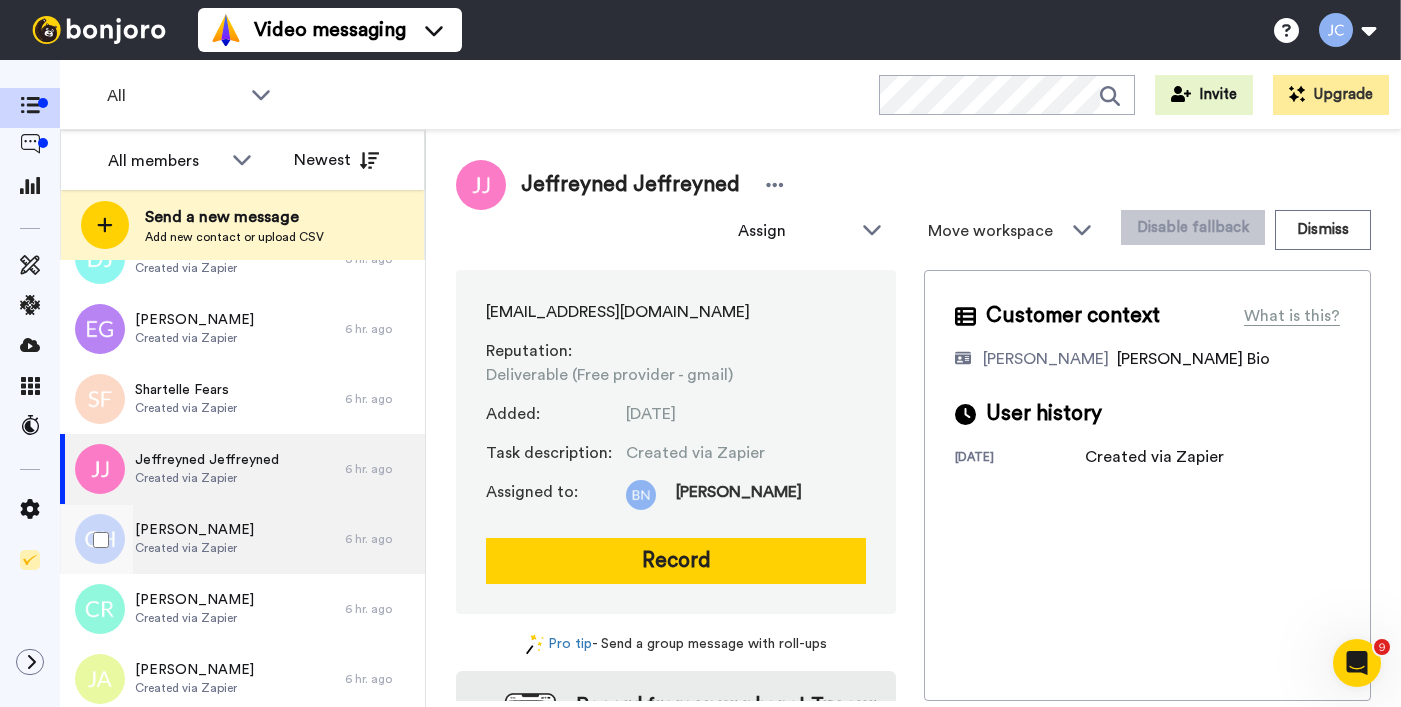 click on "Created via Zapier" at bounding box center [194, 548] 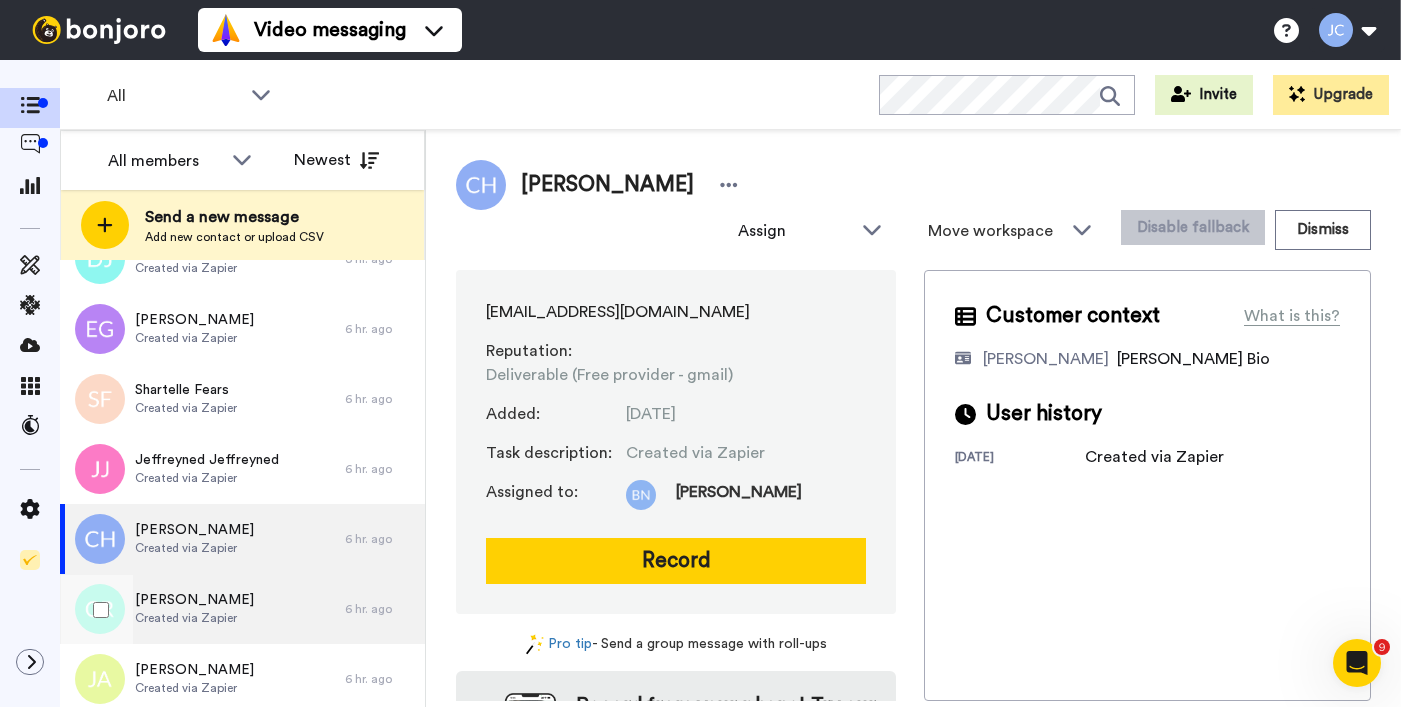 click on "[PERSON_NAME]" at bounding box center [194, 600] 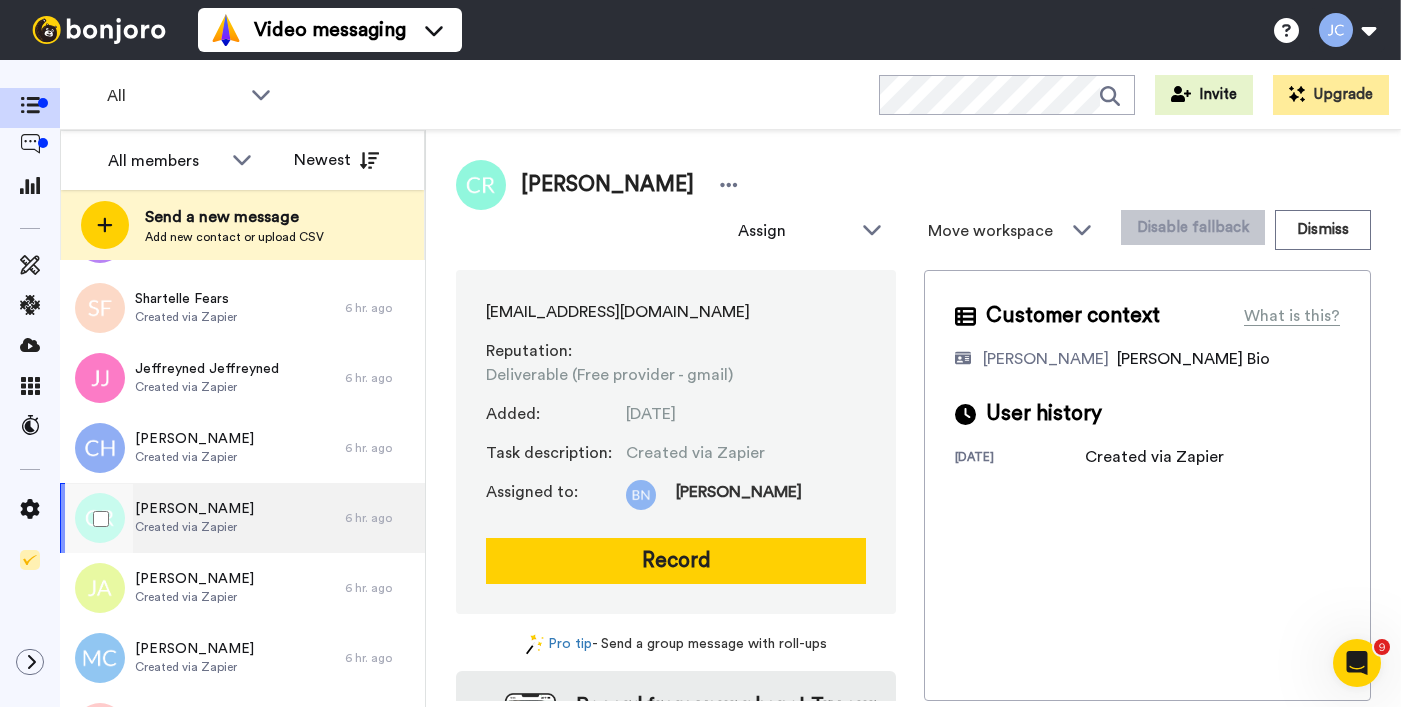 scroll, scrollTop: 1470, scrollLeft: 0, axis: vertical 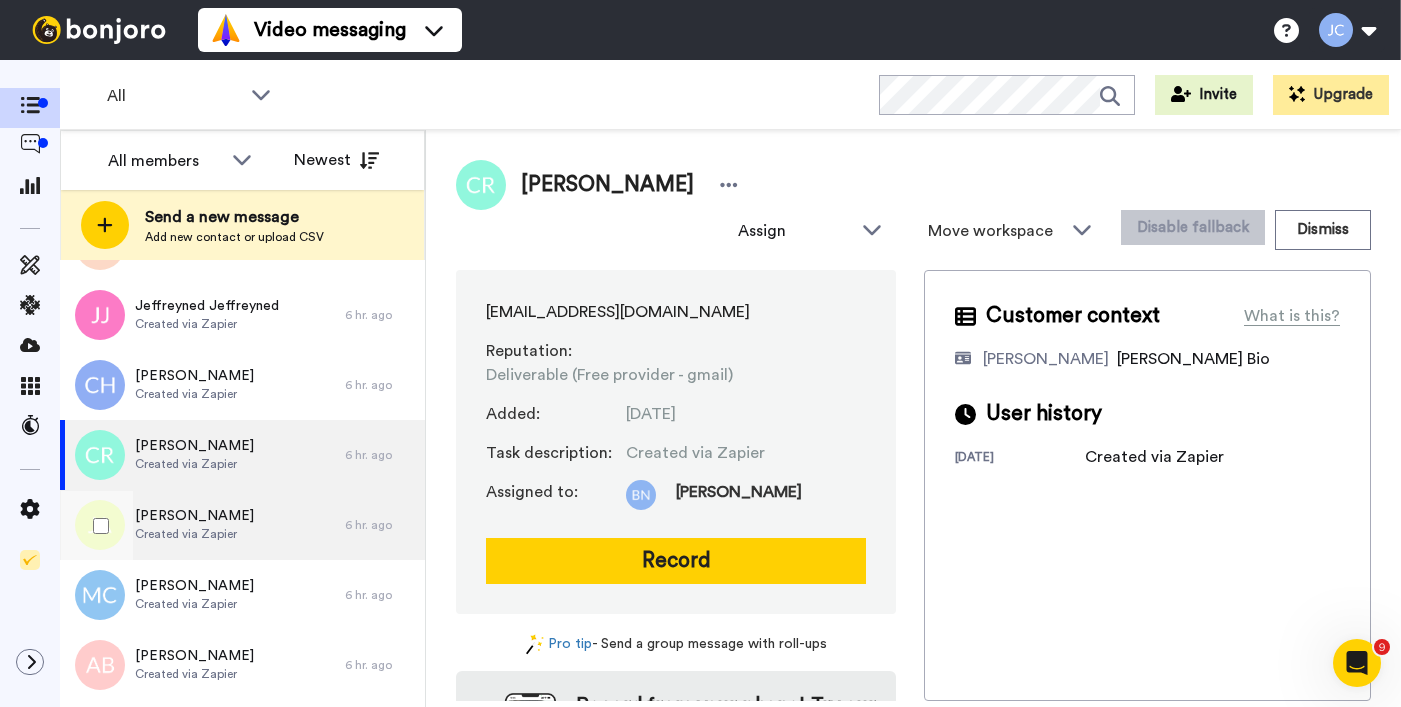 click on "Created via Zapier" at bounding box center (194, 534) 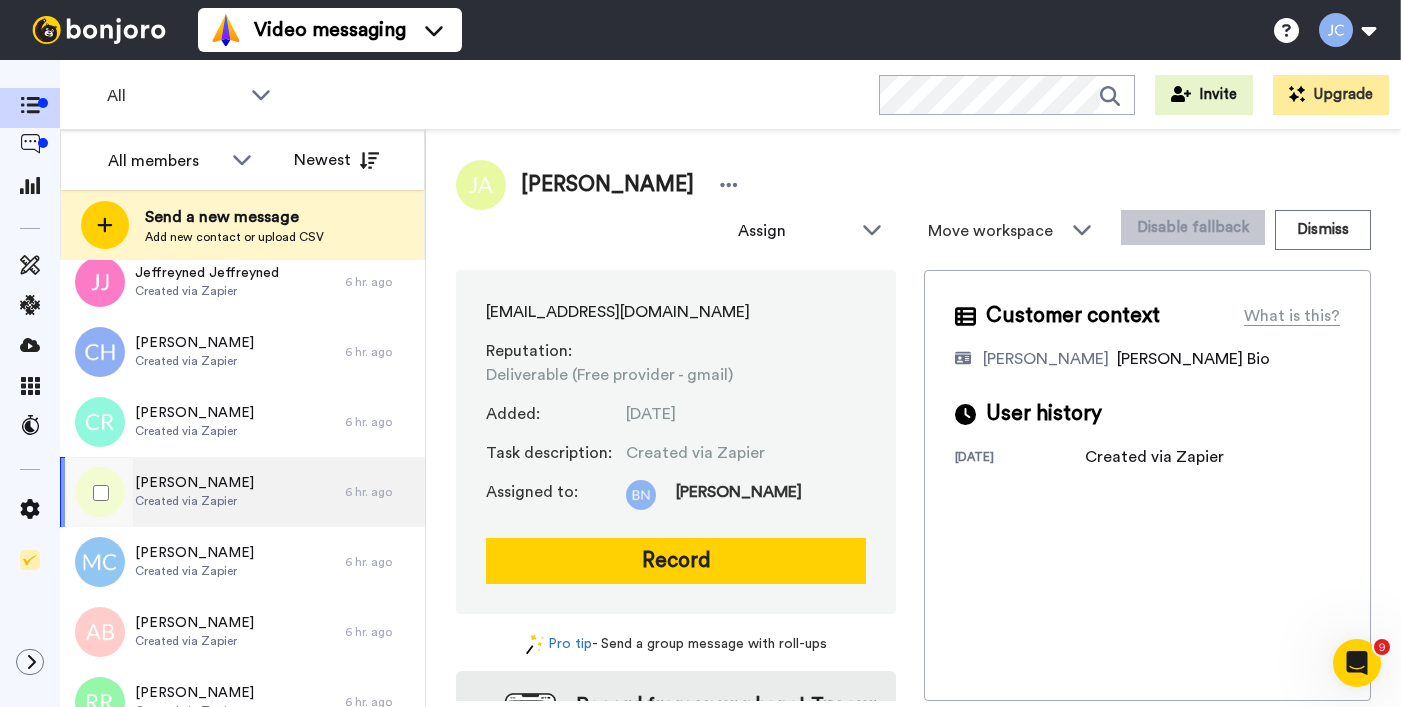 scroll, scrollTop: 1528, scrollLeft: 0, axis: vertical 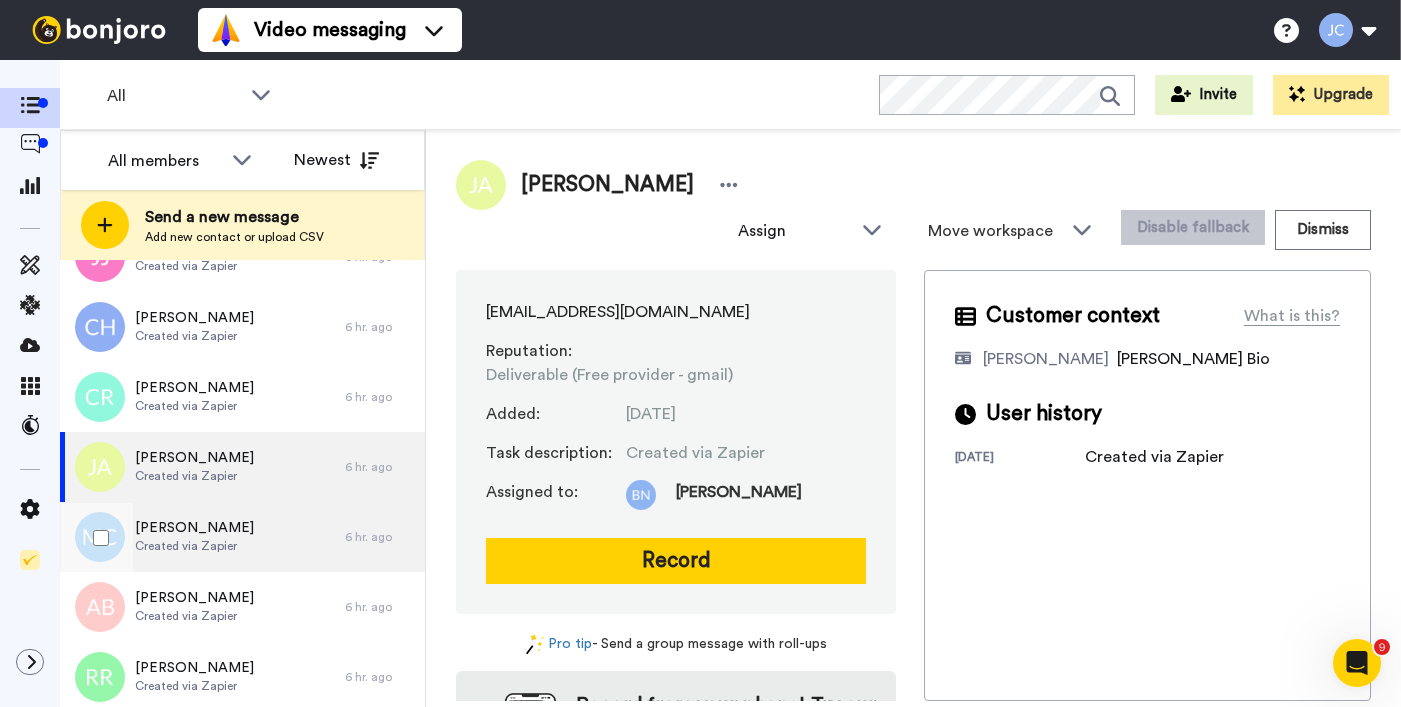 click on "[PERSON_NAME]" at bounding box center [194, 528] 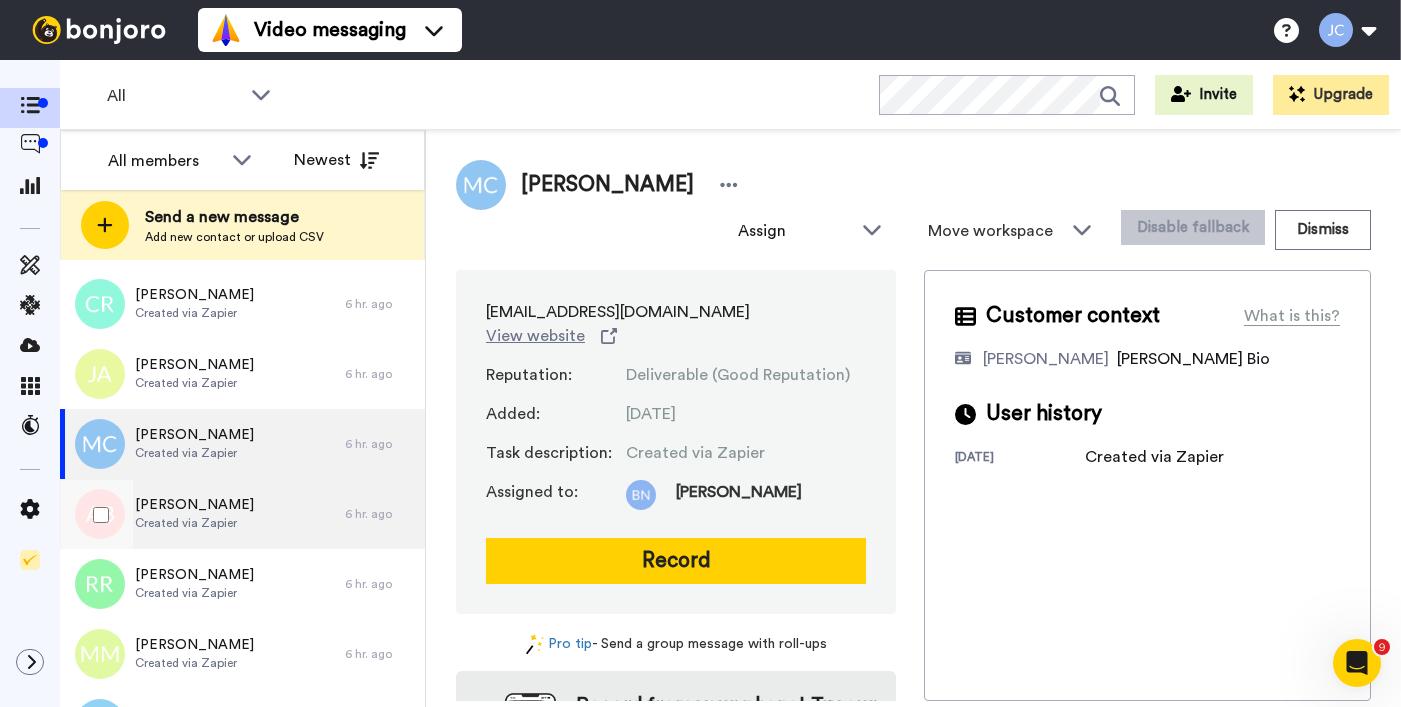 scroll, scrollTop: 1625, scrollLeft: 0, axis: vertical 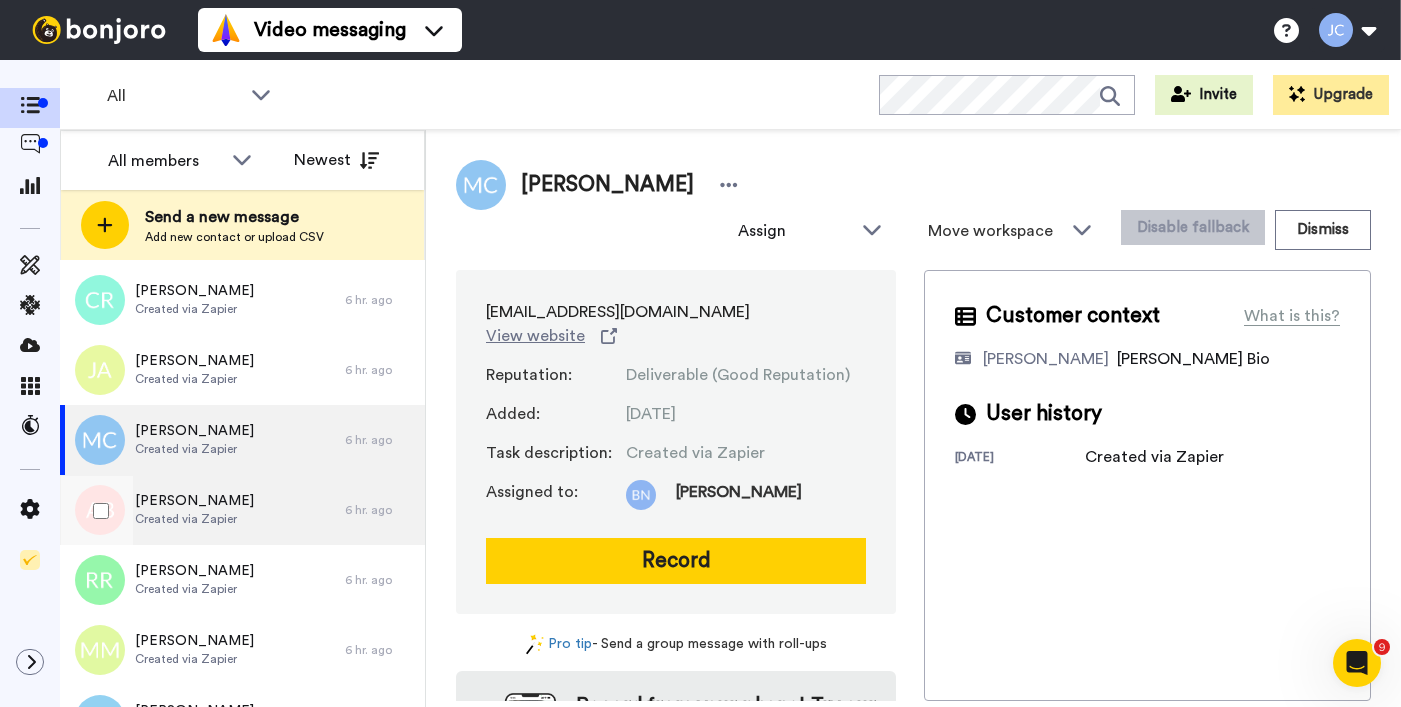 click on "Alexandra Brankovich Created via Zapier" at bounding box center [202, 510] 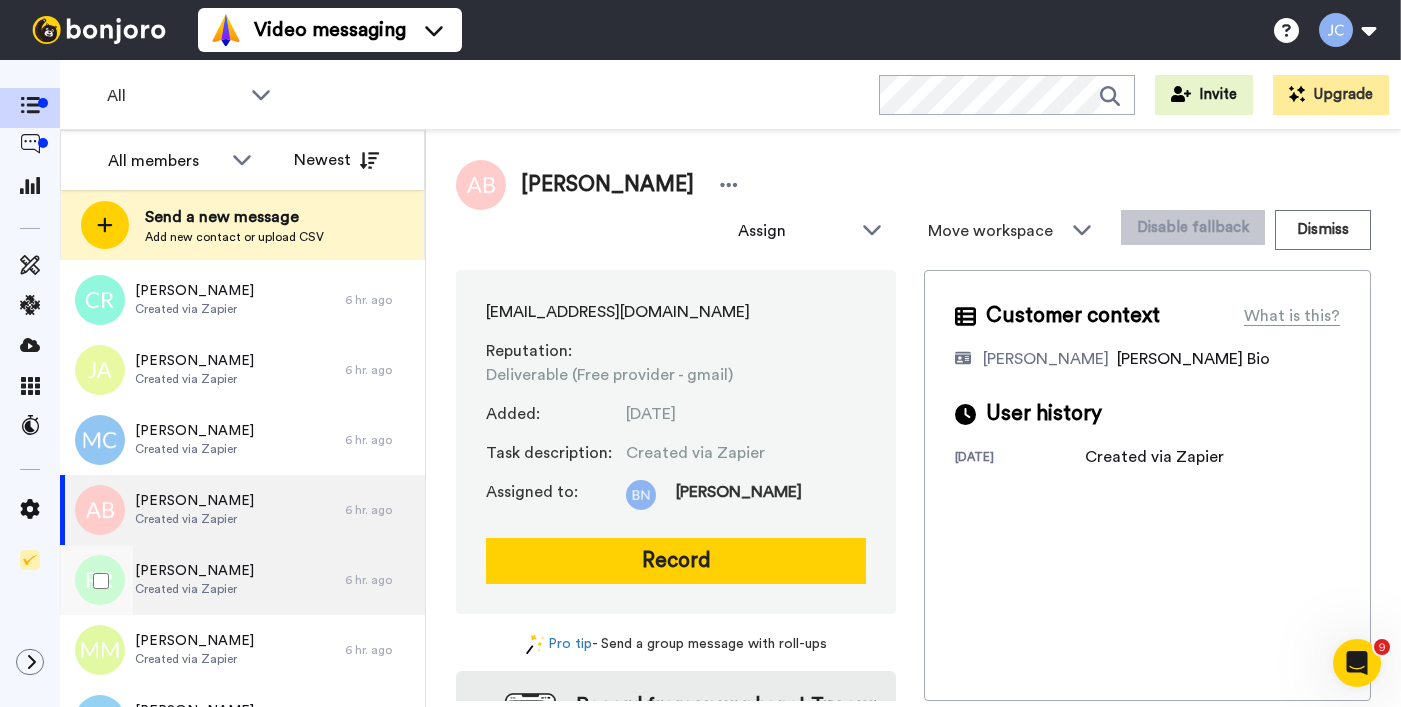 click on "Created via Zapier" at bounding box center (194, 589) 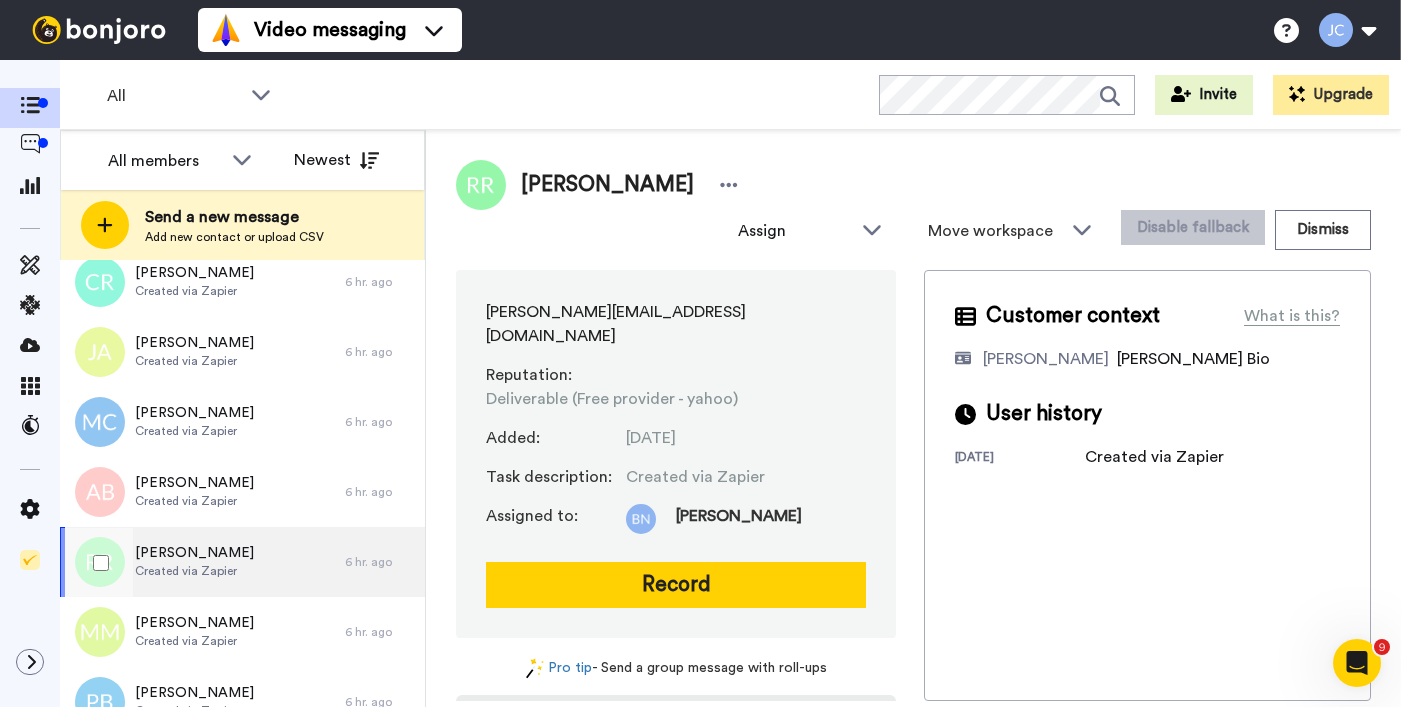 scroll, scrollTop: 1718, scrollLeft: 0, axis: vertical 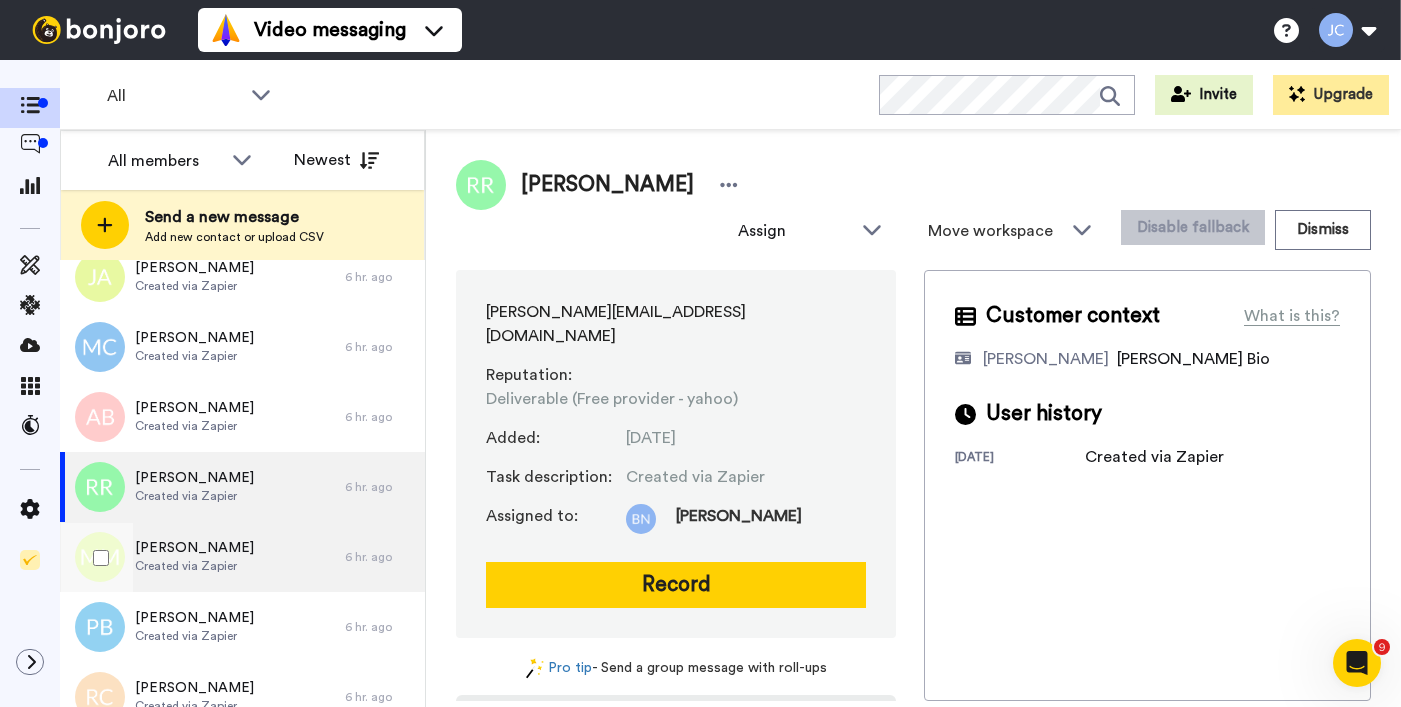 click on "Created via Zapier" at bounding box center [194, 566] 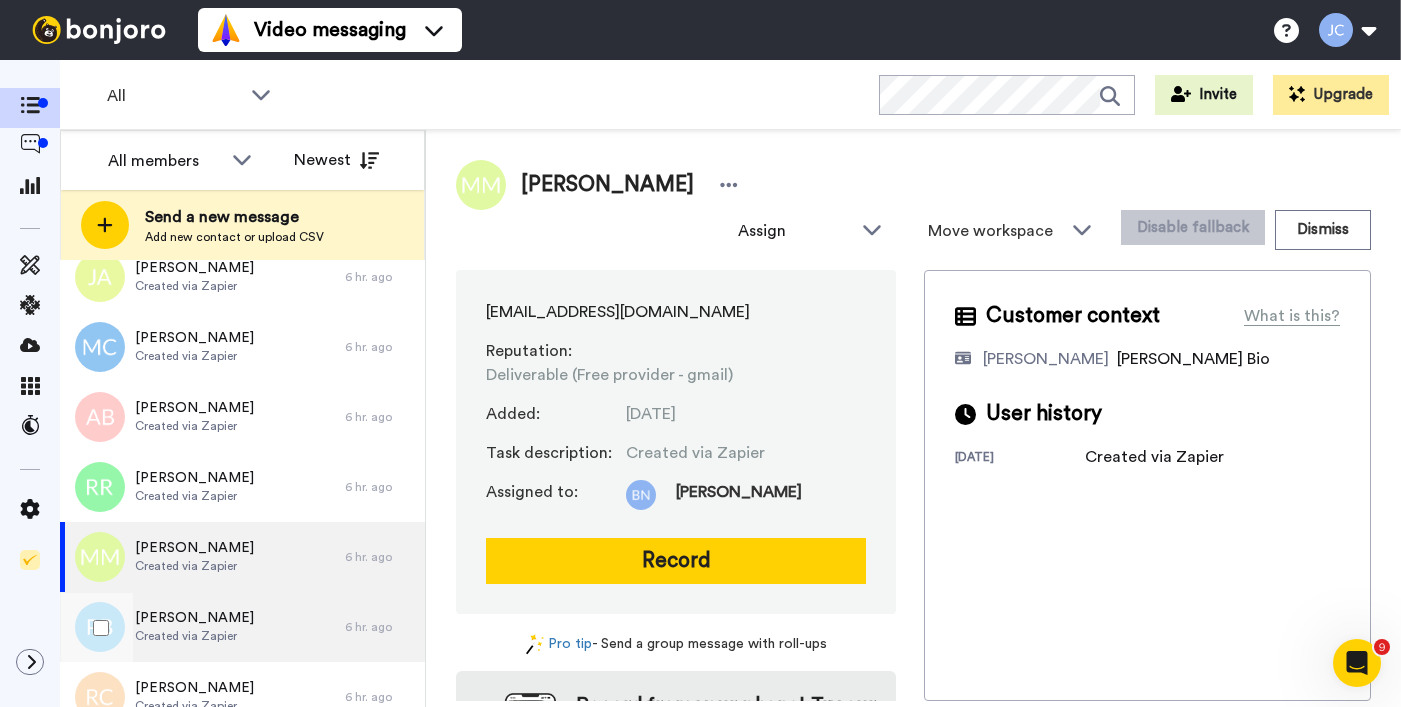 click on "[PERSON_NAME]" at bounding box center [194, 618] 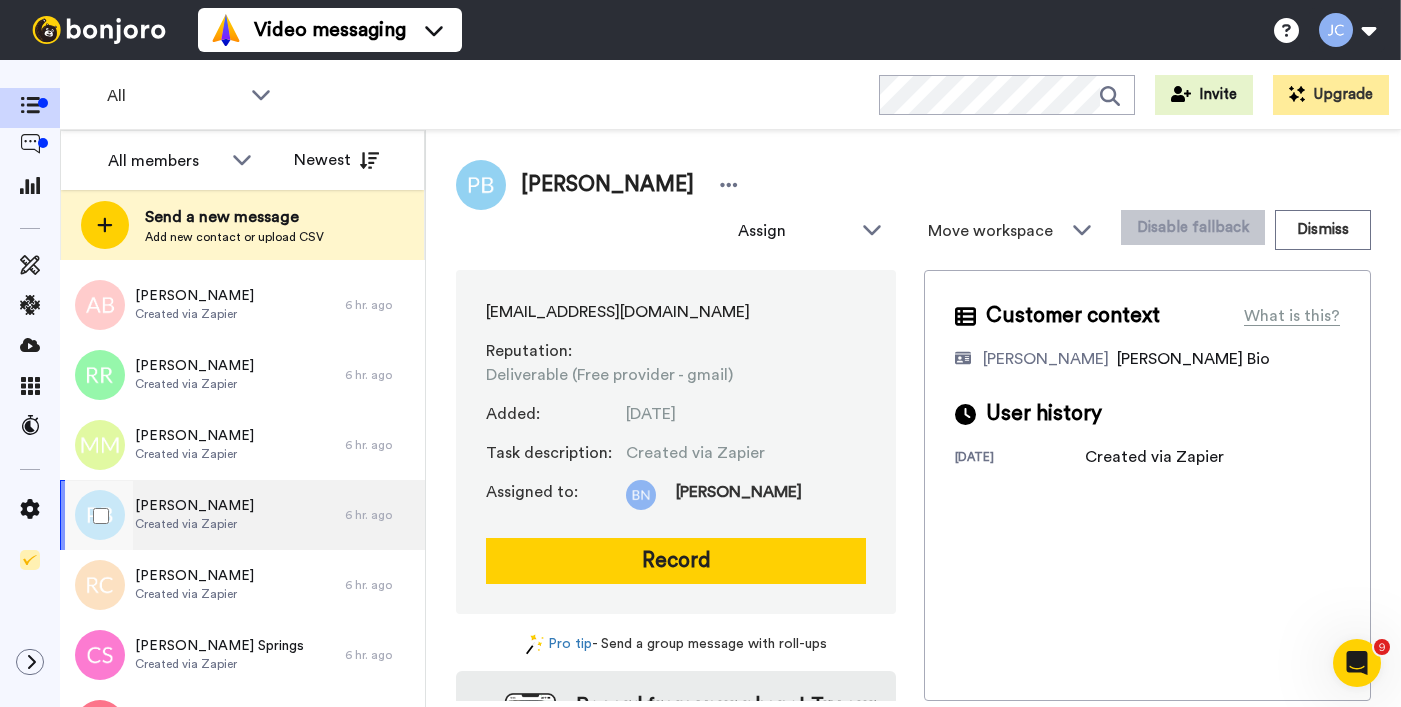 scroll, scrollTop: 1903, scrollLeft: 0, axis: vertical 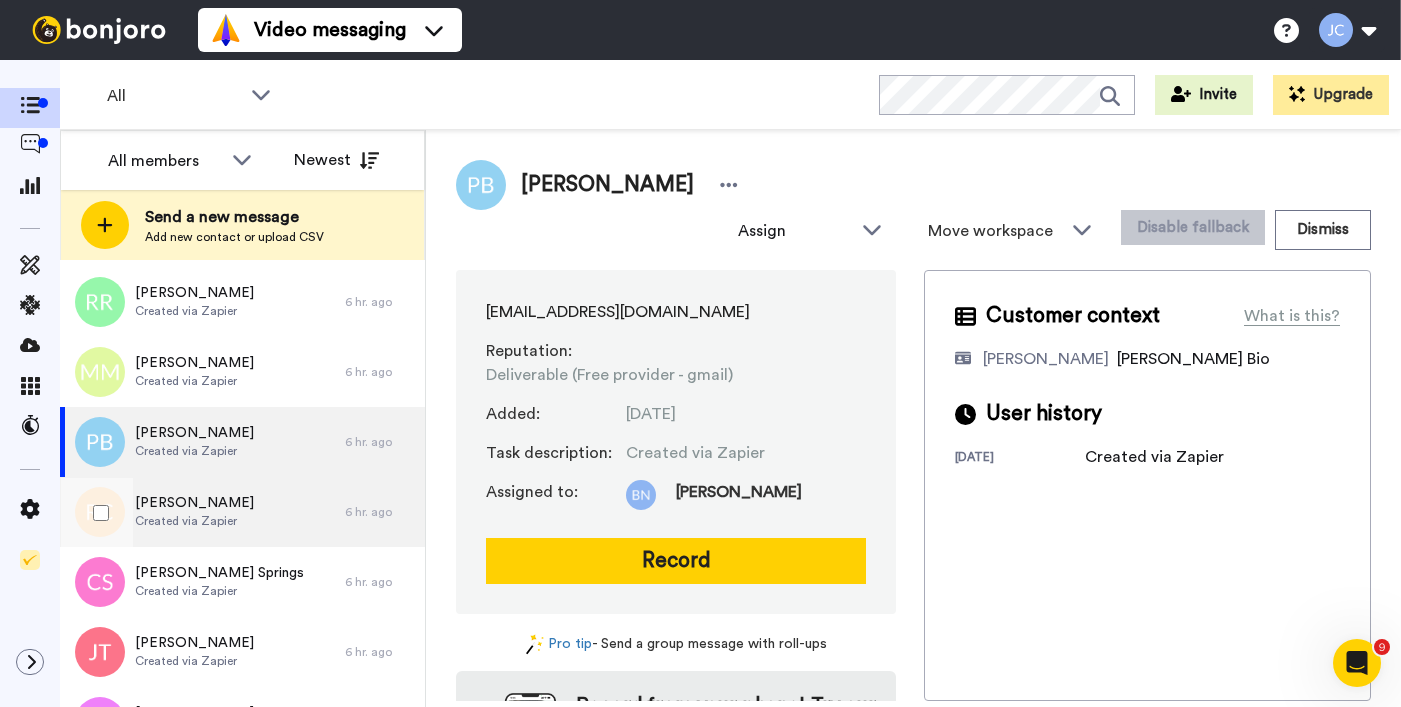 click on "Created via Zapier" at bounding box center (194, 521) 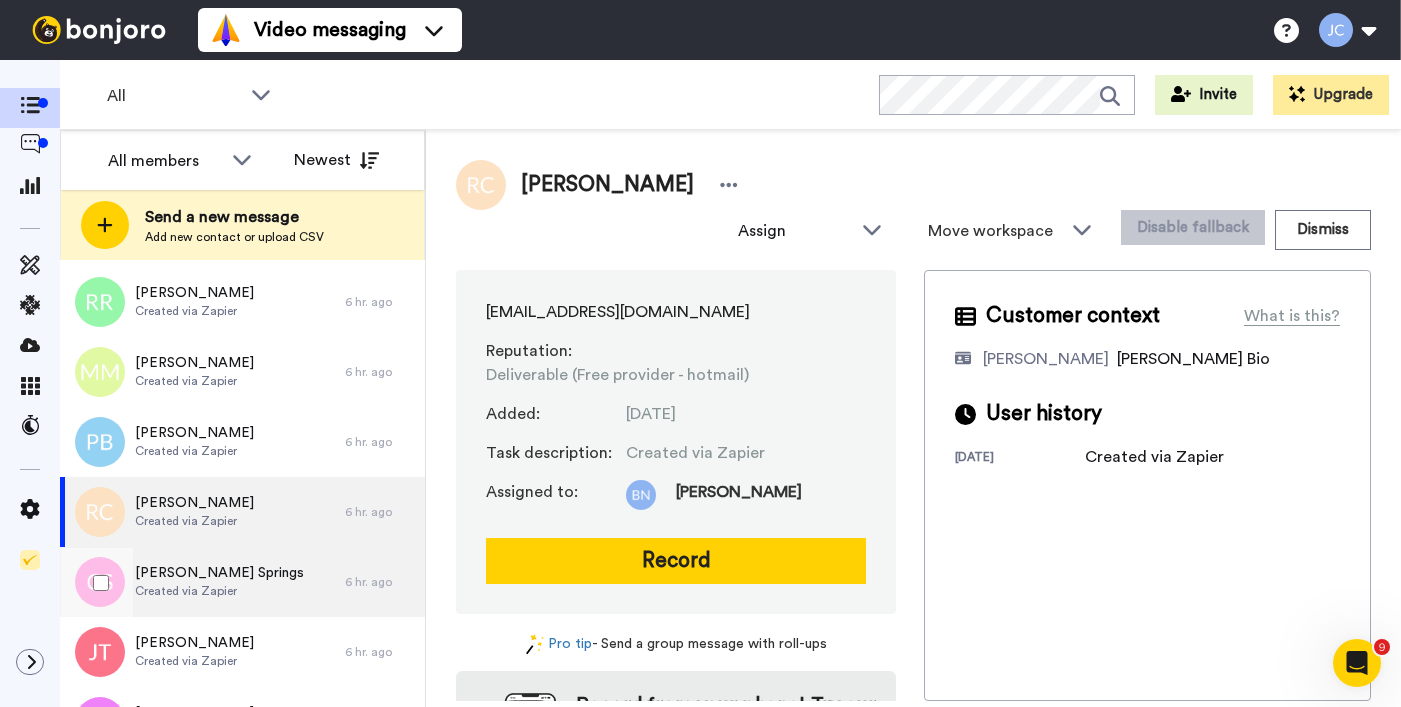 click on "[PERSON_NAME] Springs" at bounding box center (219, 573) 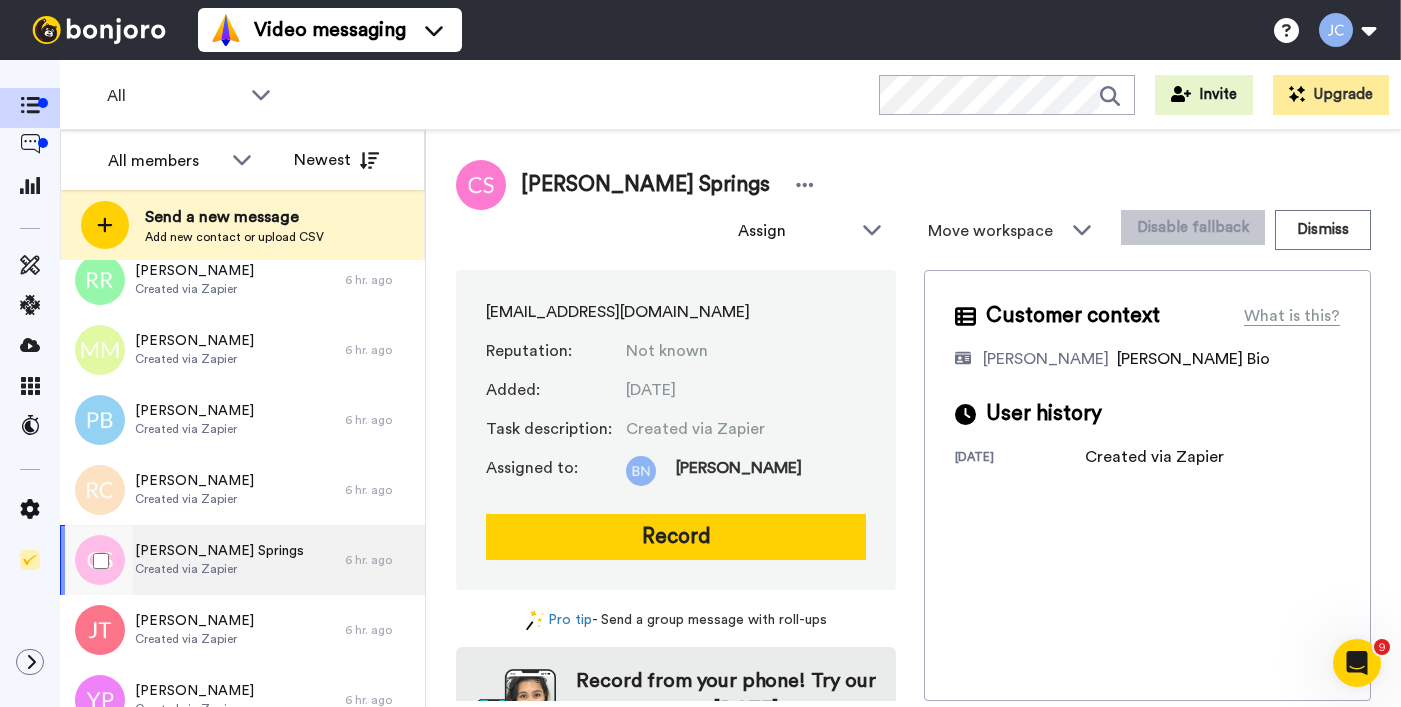 scroll, scrollTop: 2039, scrollLeft: 0, axis: vertical 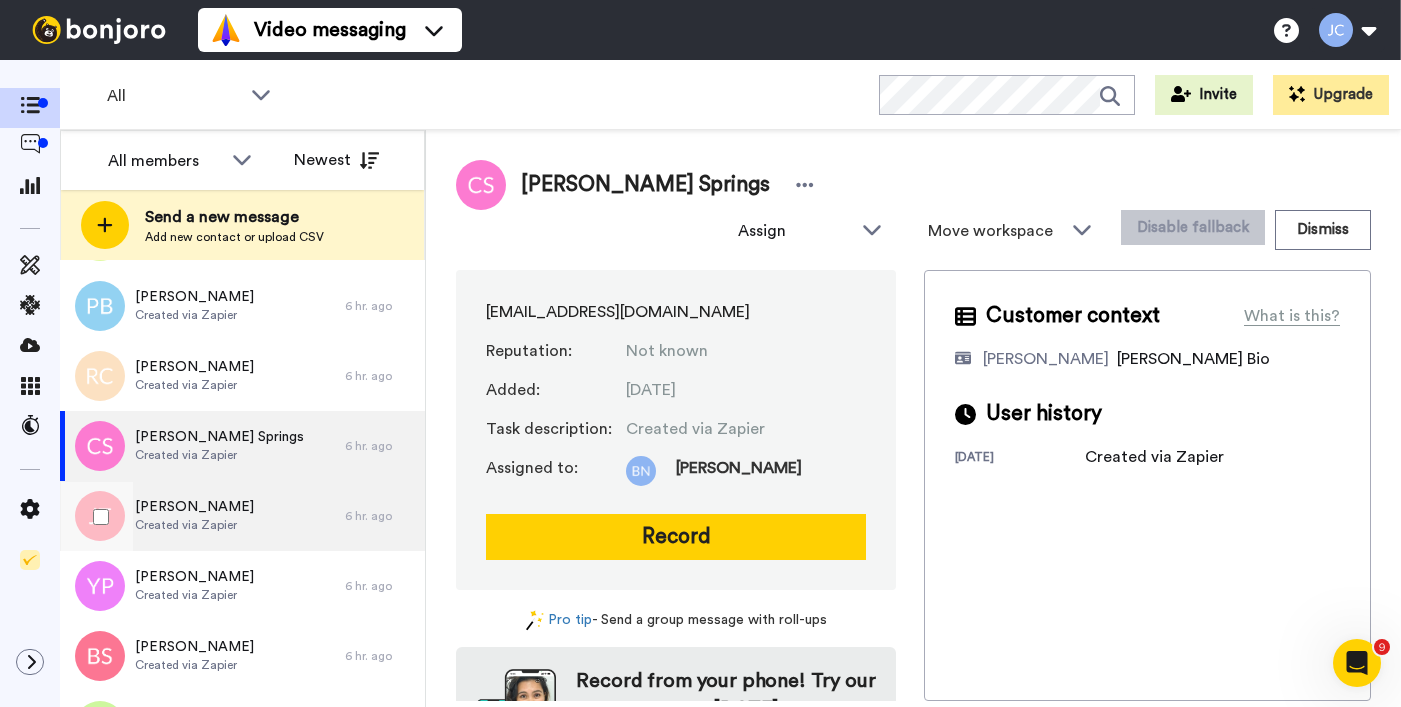 click on "Created via Zapier" at bounding box center (194, 525) 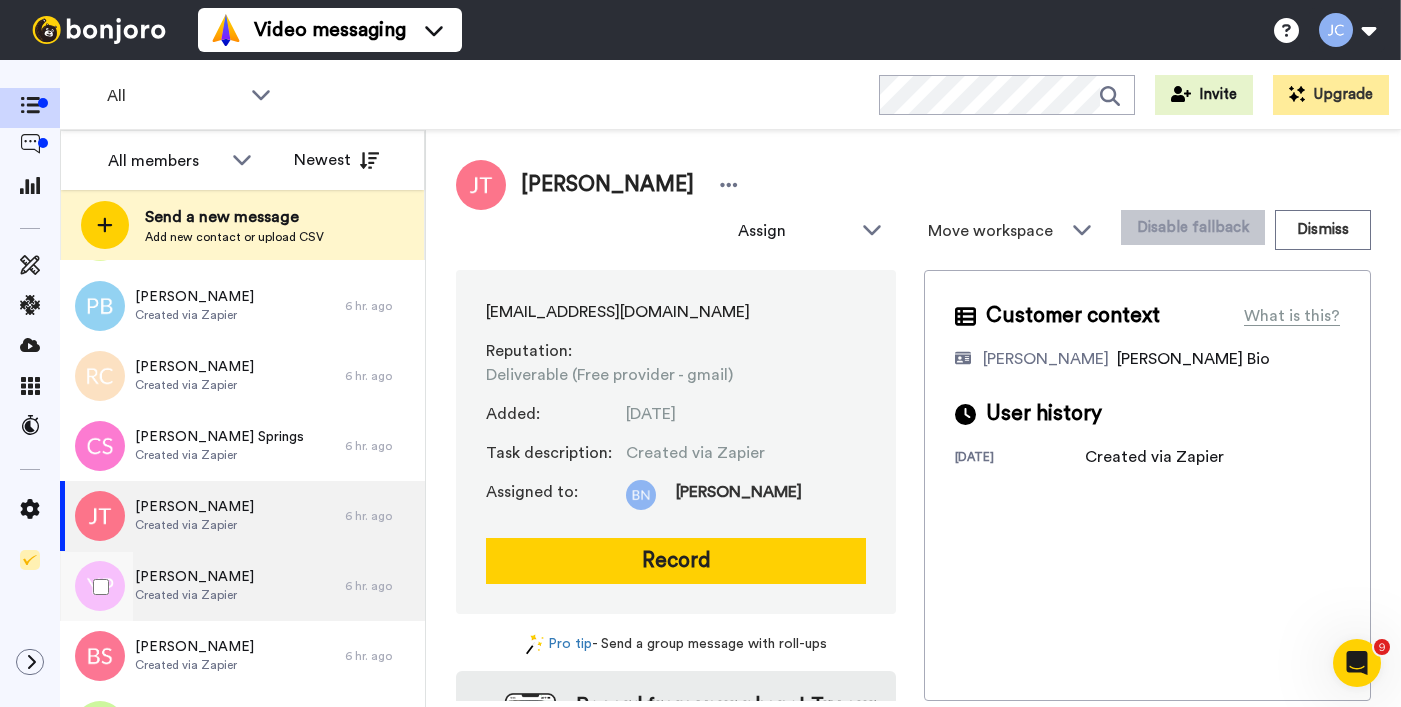 click on "[PERSON_NAME]" at bounding box center [194, 577] 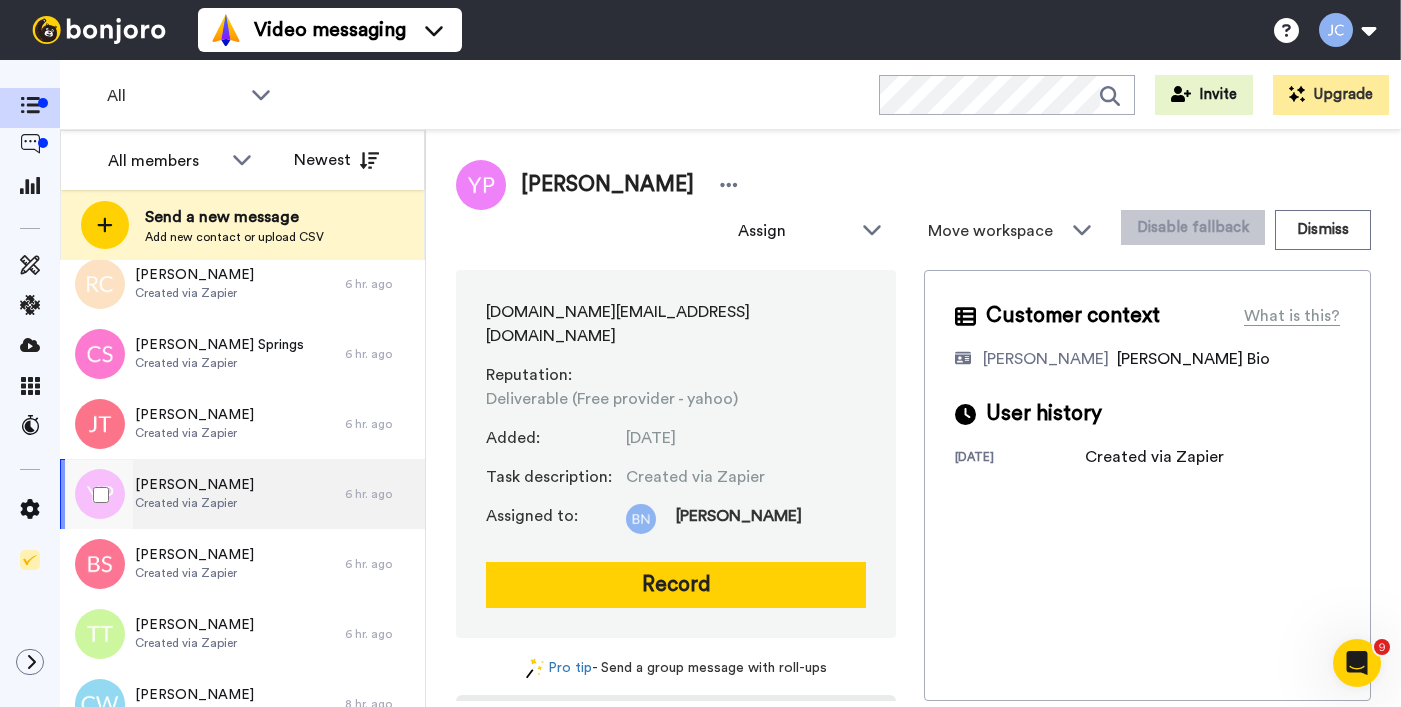 scroll, scrollTop: 2135, scrollLeft: 0, axis: vertical 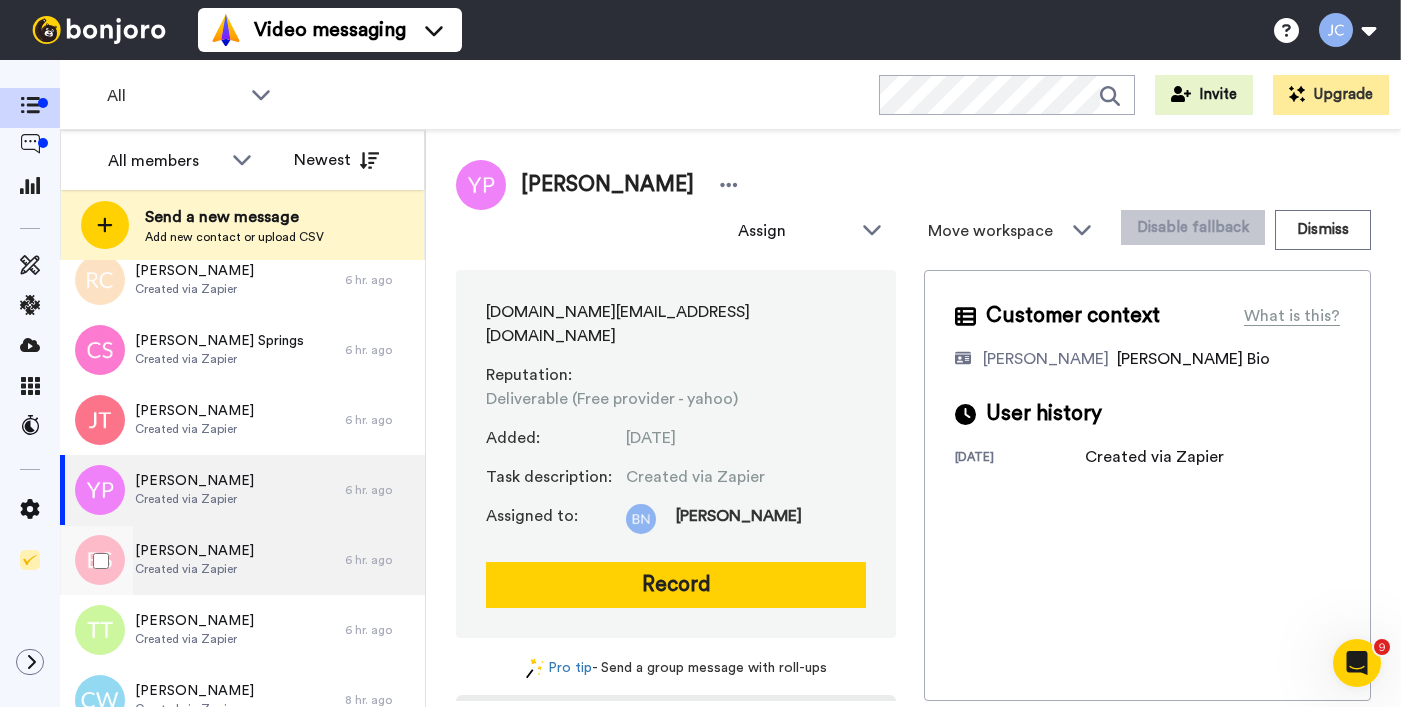 click on "Created via Zapier" at bounding box center [194, 569] 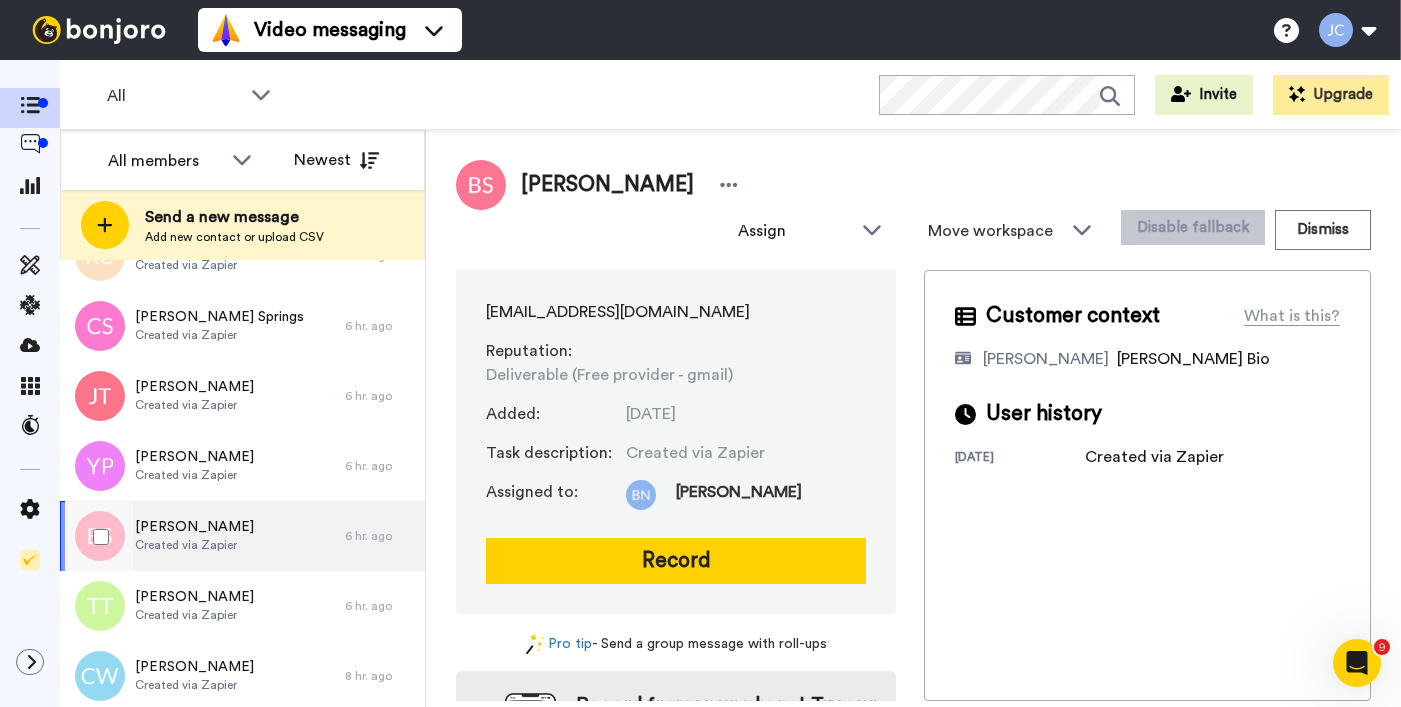 scroll, scrollTop: 2163, scrollLeft: 0, axis: vertical 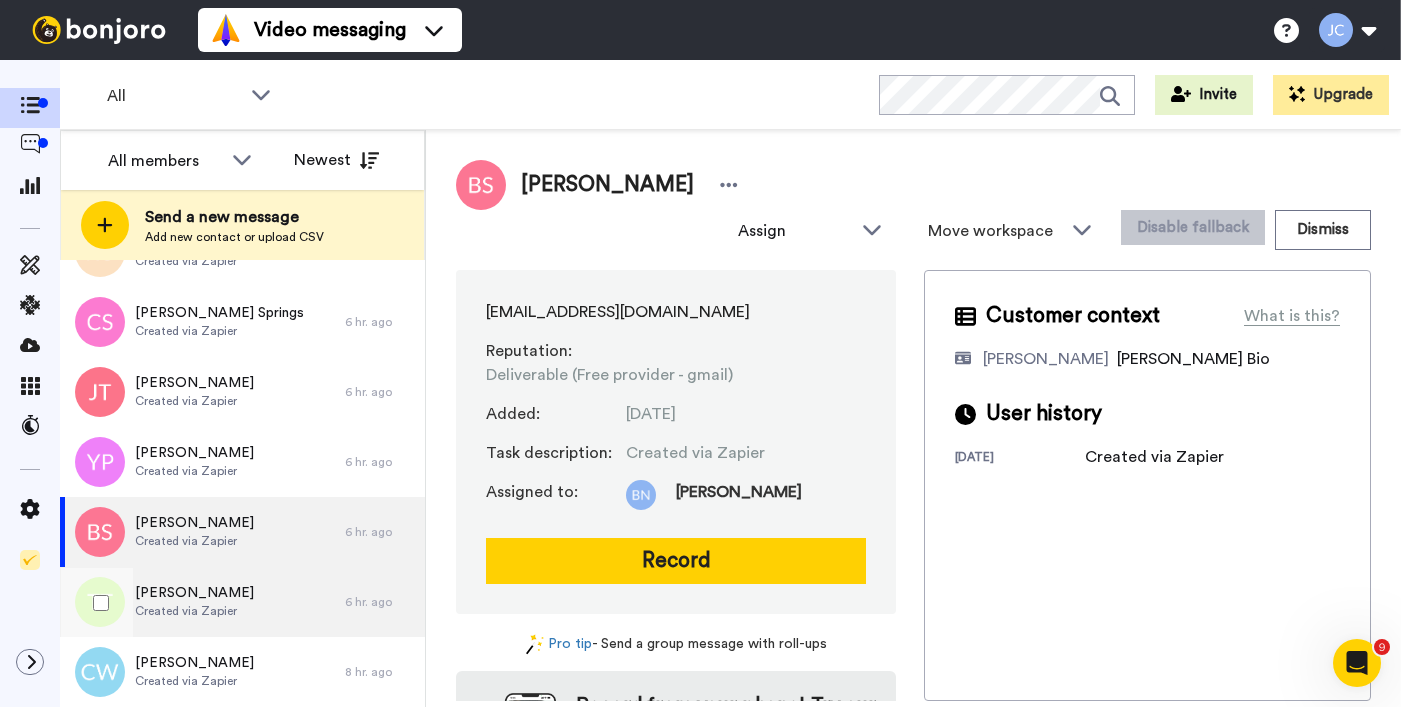 click on "[PERSON_NAME]" at bounding box center [194, 593] 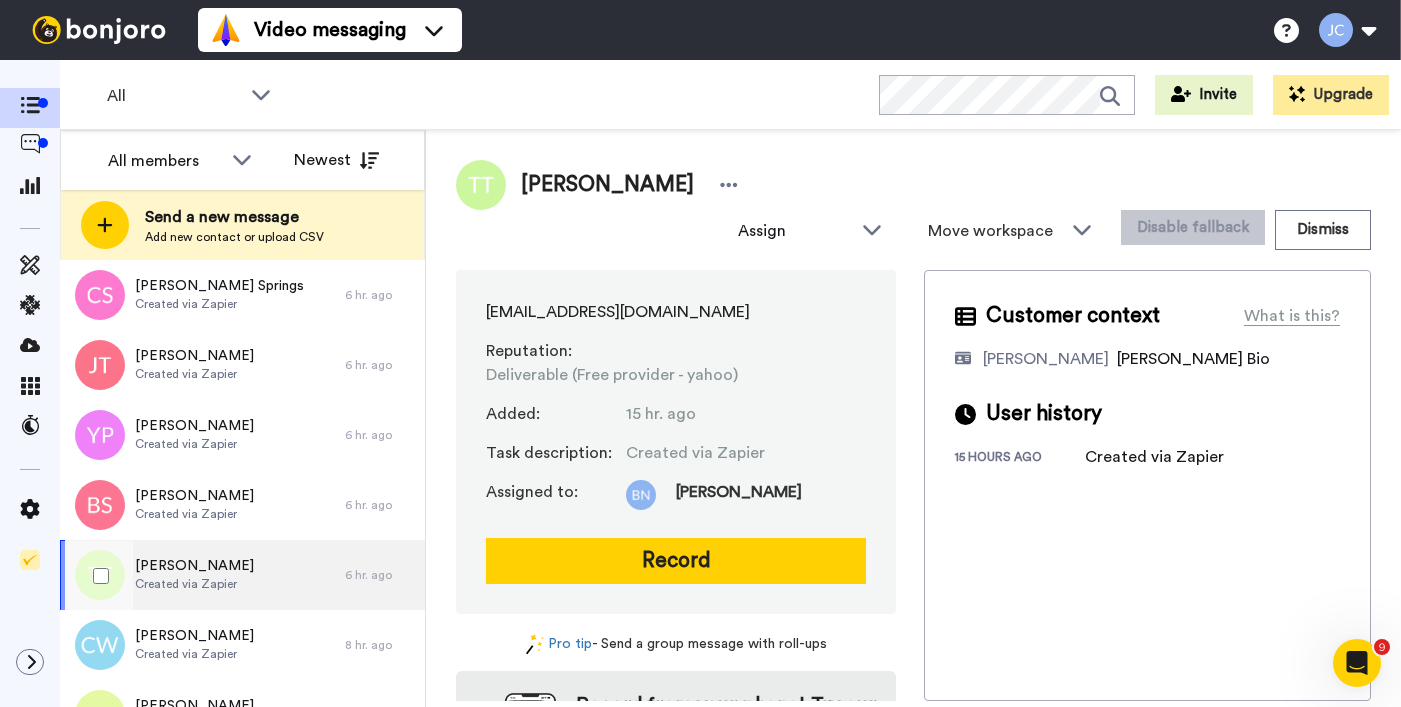 scroll, scrollTop: 2349, scrollLeft: 0, axis: vertical 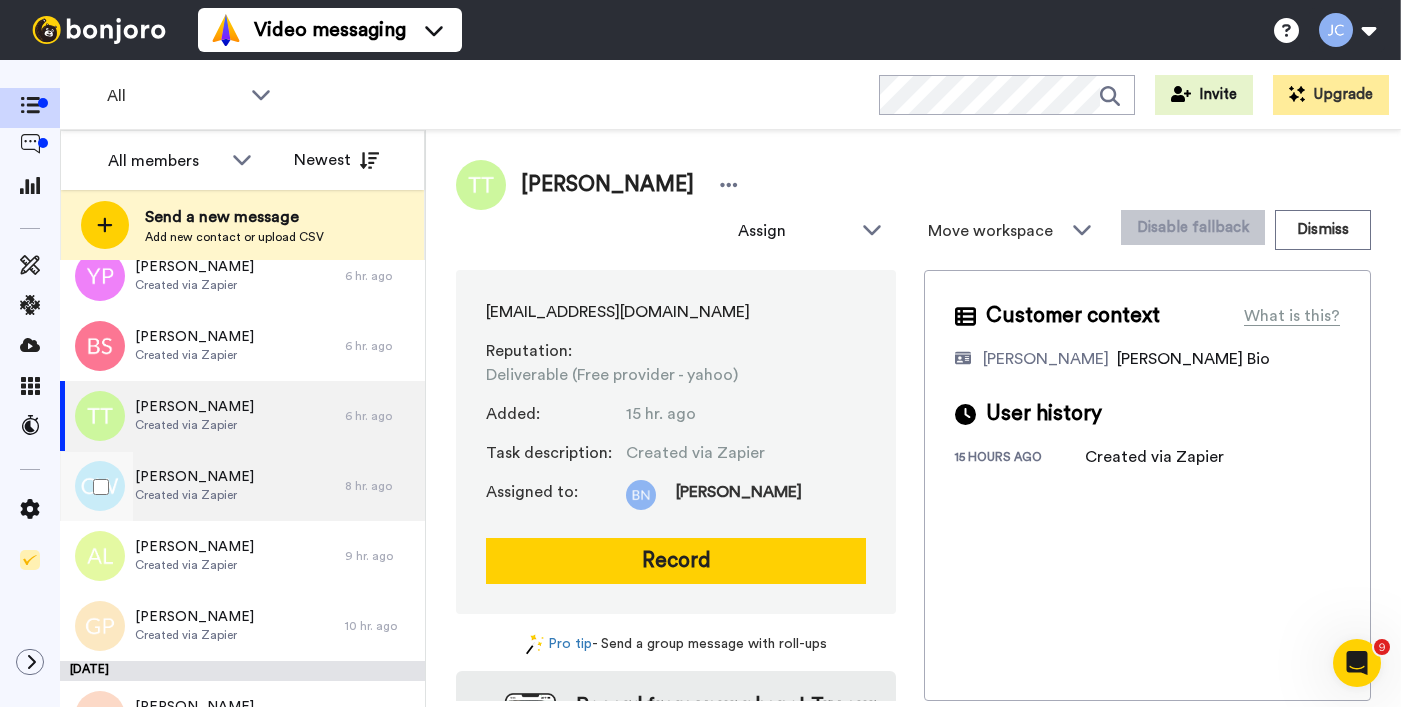 click on "Charles Warr Created via Zapier" at bounding box center [194, 486] 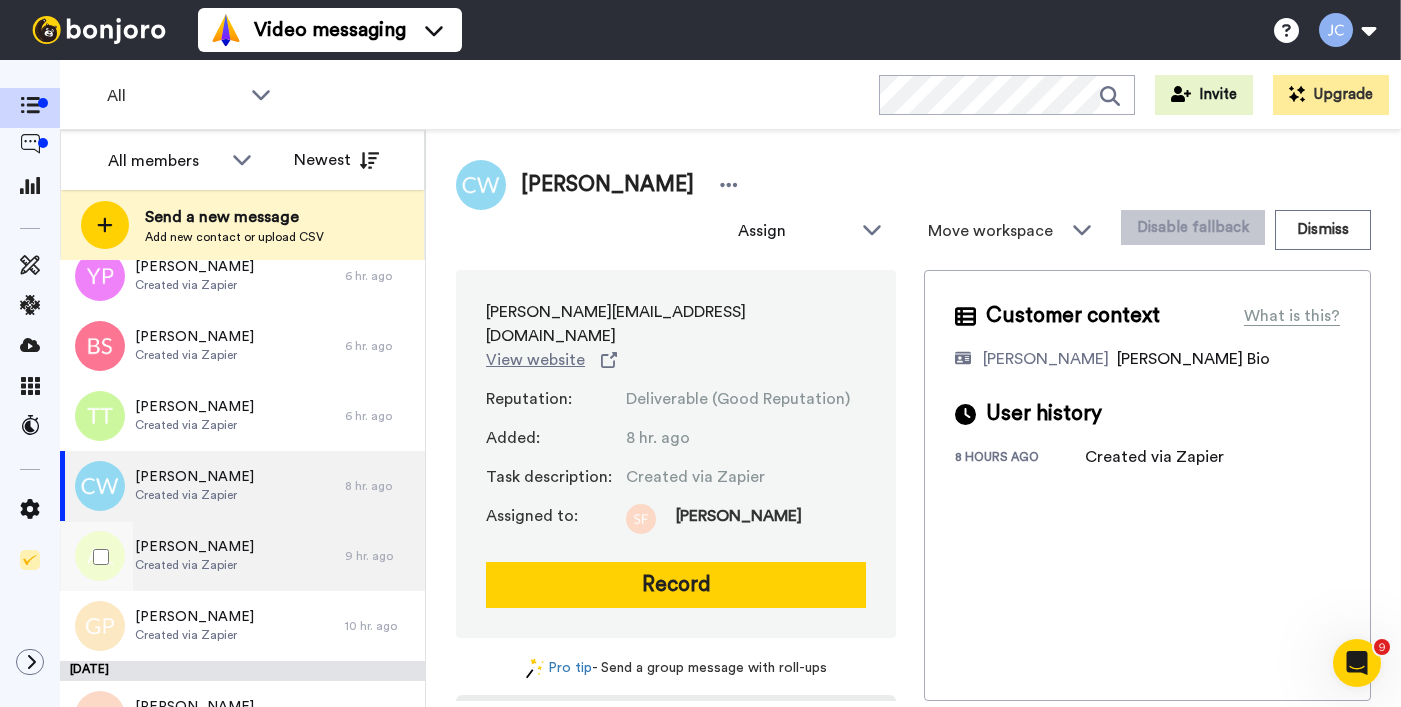 click on "Created via Zapier" at bounding box center (194, 565) 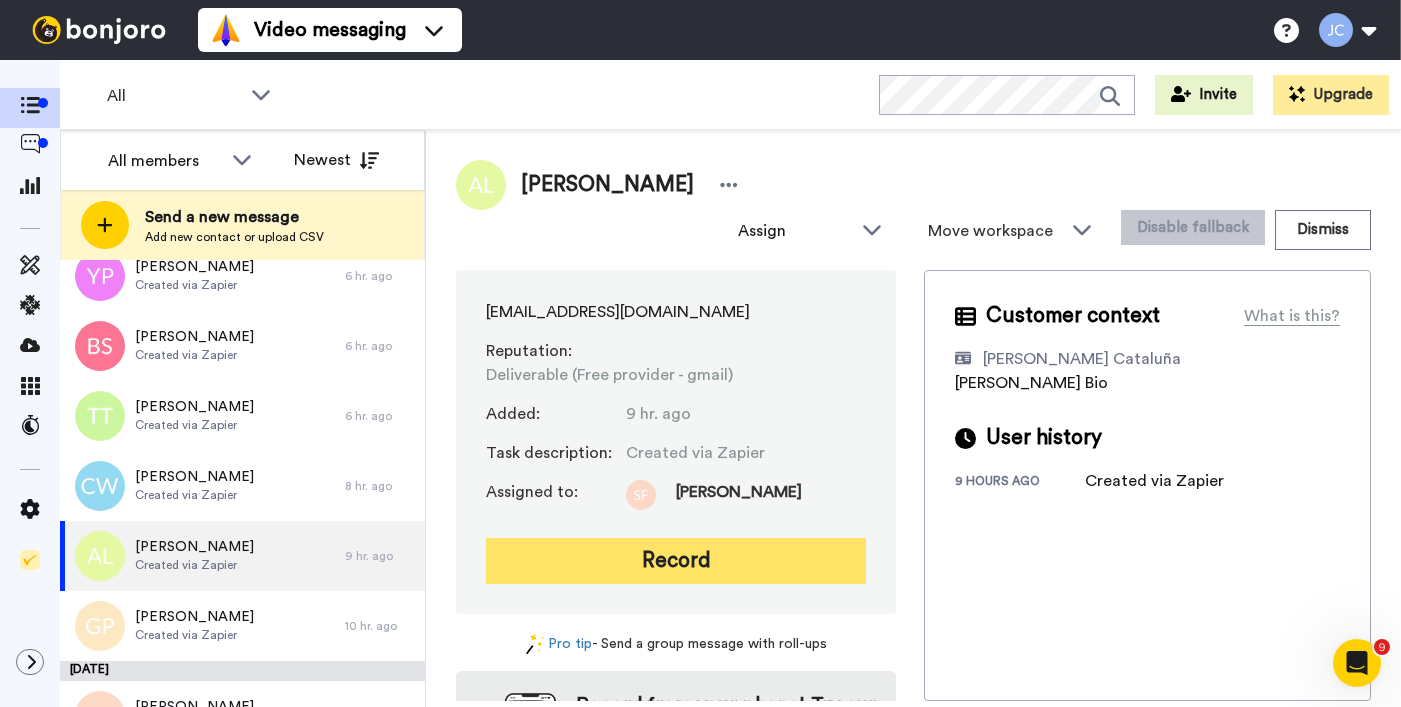 click on "Record" at bounding box center (676, 561) 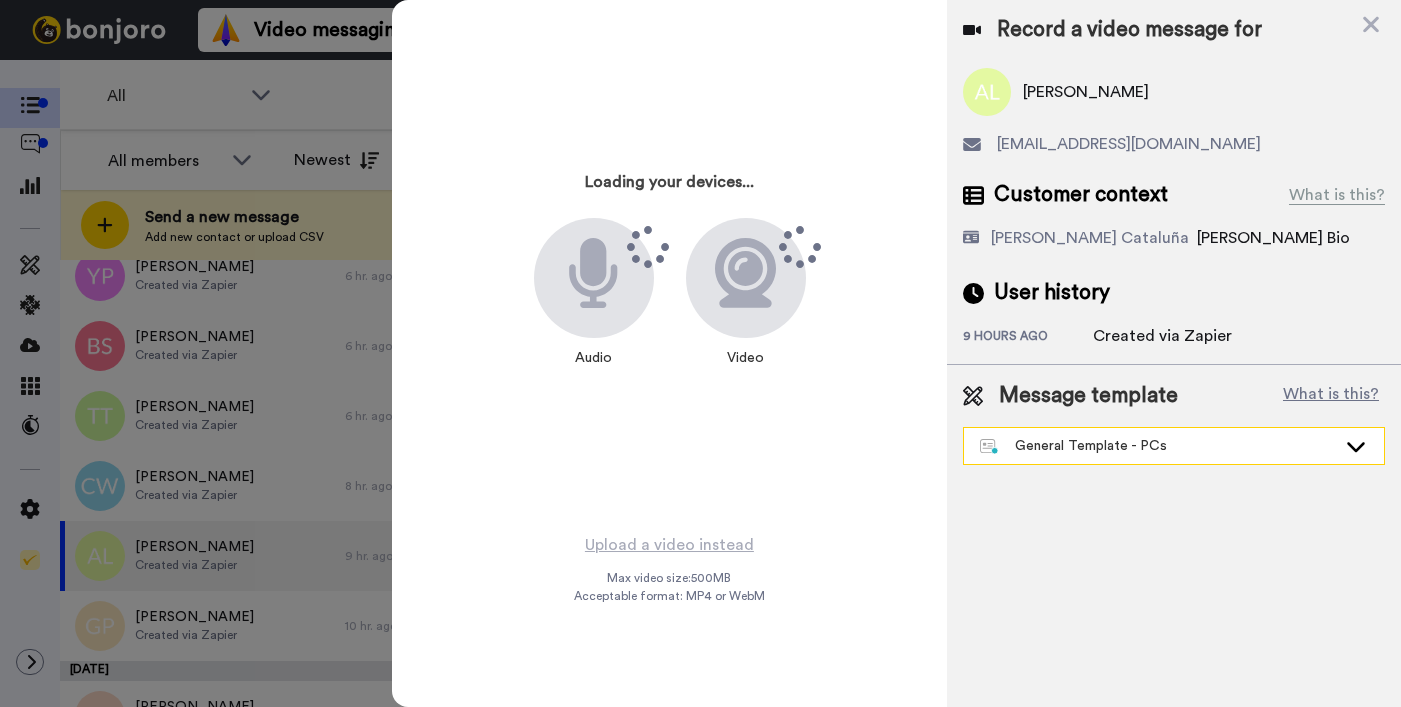 click on "General Template - PCs" at bounding box center [1174, 446] 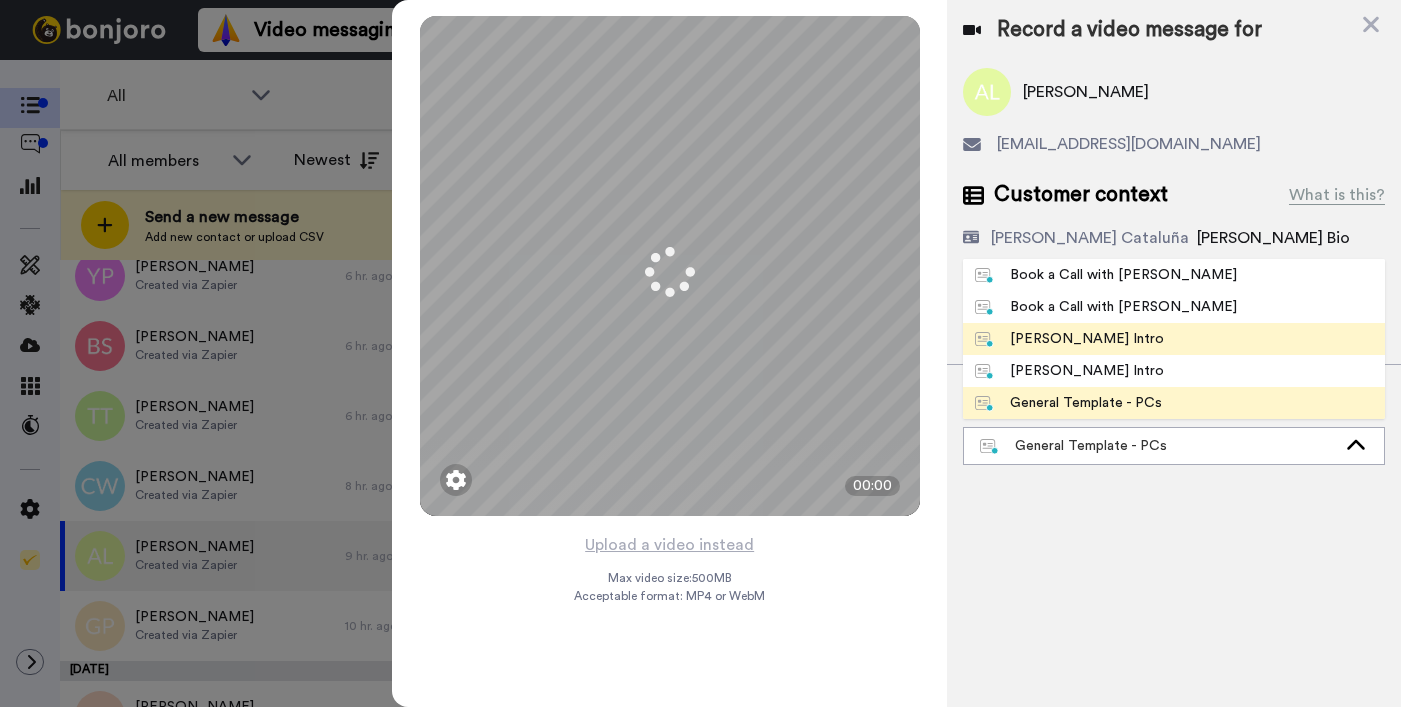 click on "Josephine Bonjoro Intro" at bounding box center (1174, 339) 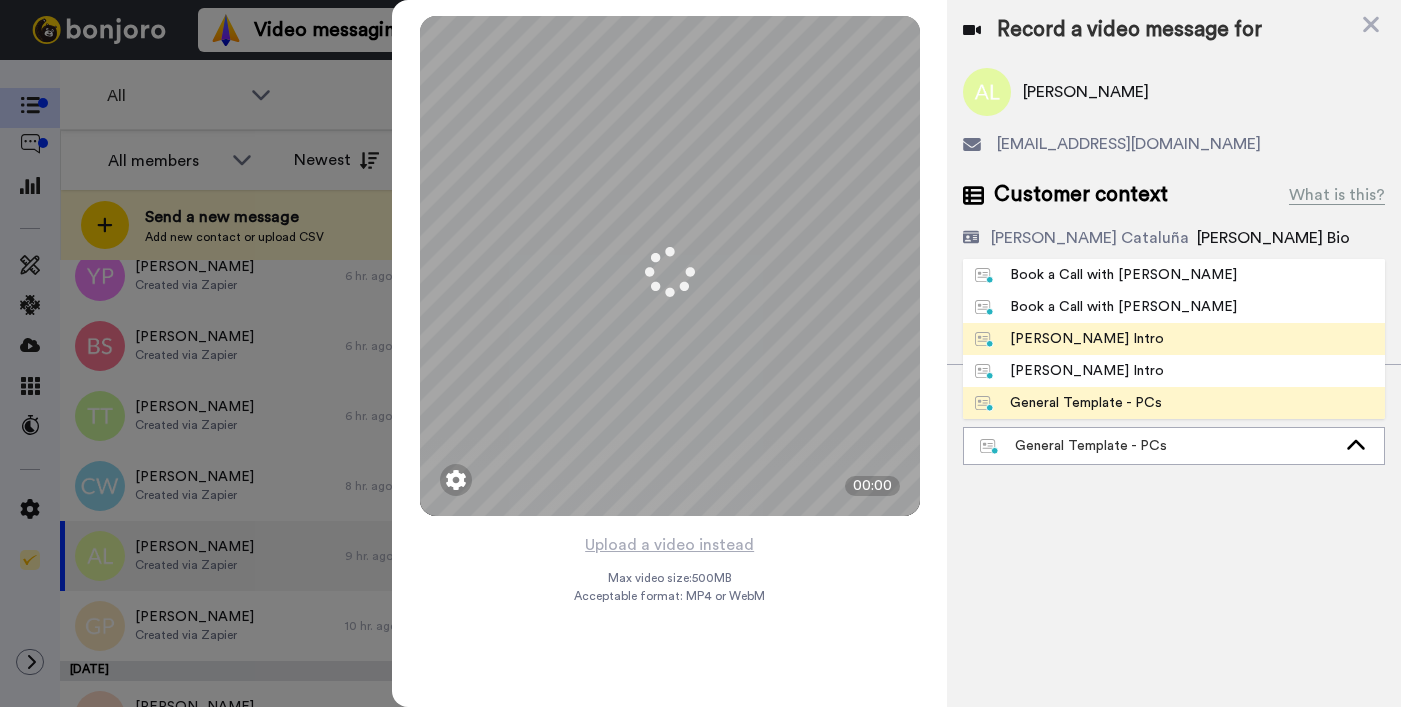 click on "Record a video message for Adrian Looney adrianlooney129@gmail.com Customer context What is this? Josephine Cataluña Bonjoro Assignee Bio User history 9 hours ago Created via Zapier Message template What is this? General Template - PCs Book a Call with Bruce Book a Call with Gilda Josephine Bonjoro Intro Marjorie Bonjoro Intro General Template - PCs" at bounding box center [1174, 353] 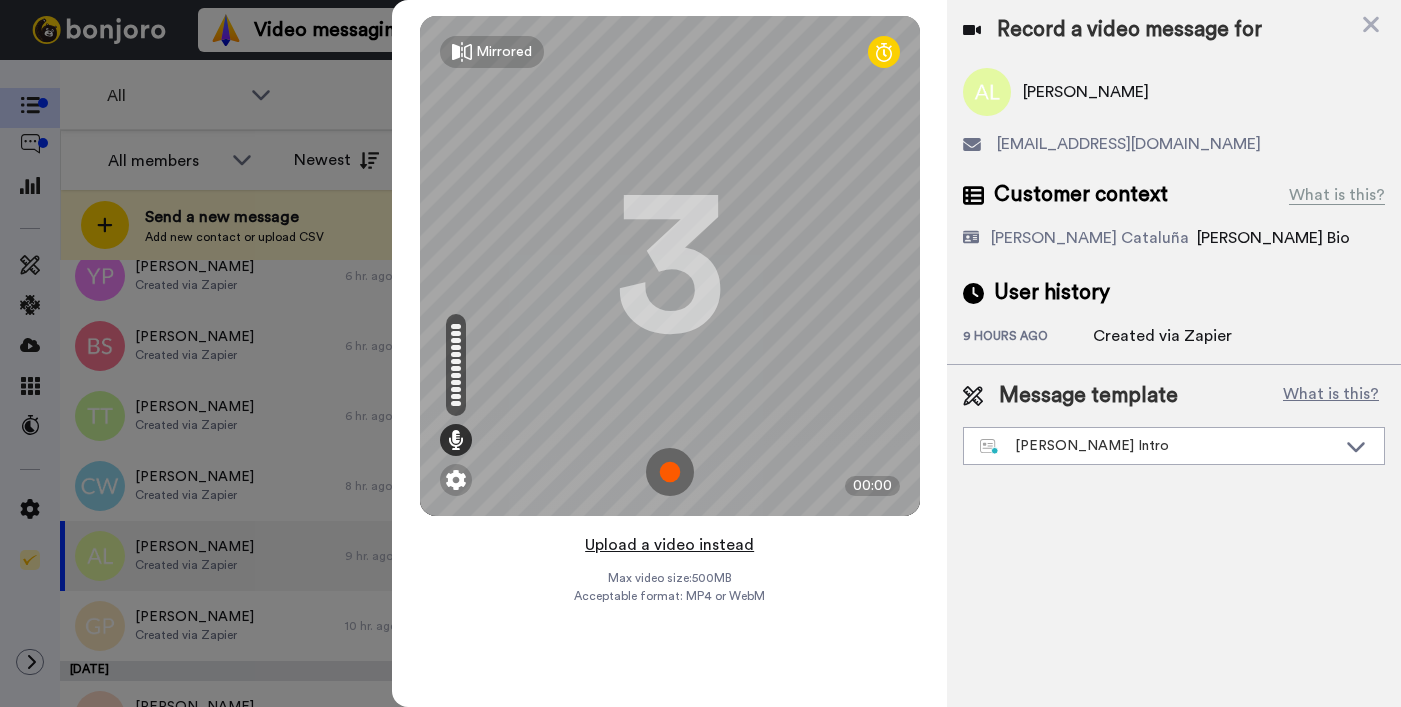 click on "Upload a video instead" at bounding box center (669, 545) 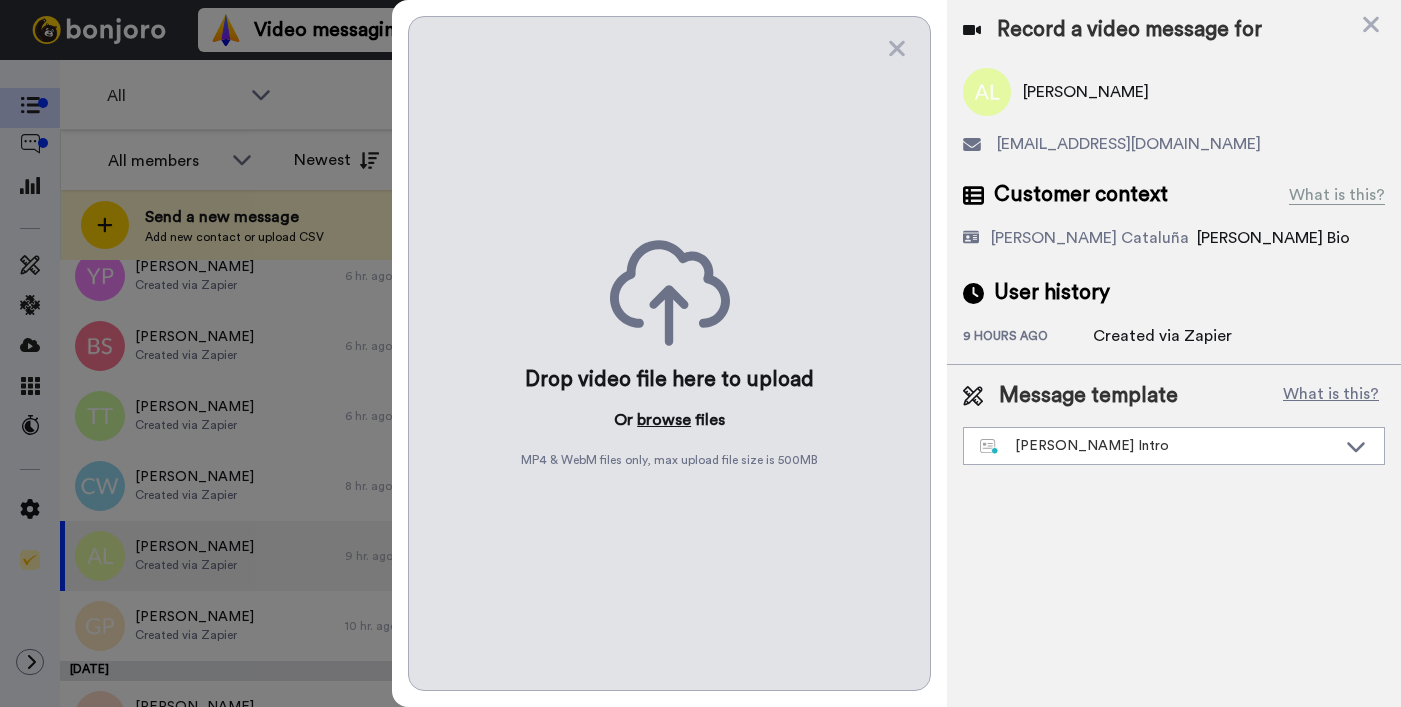 click on "browse" at bounding box center [664, 420] 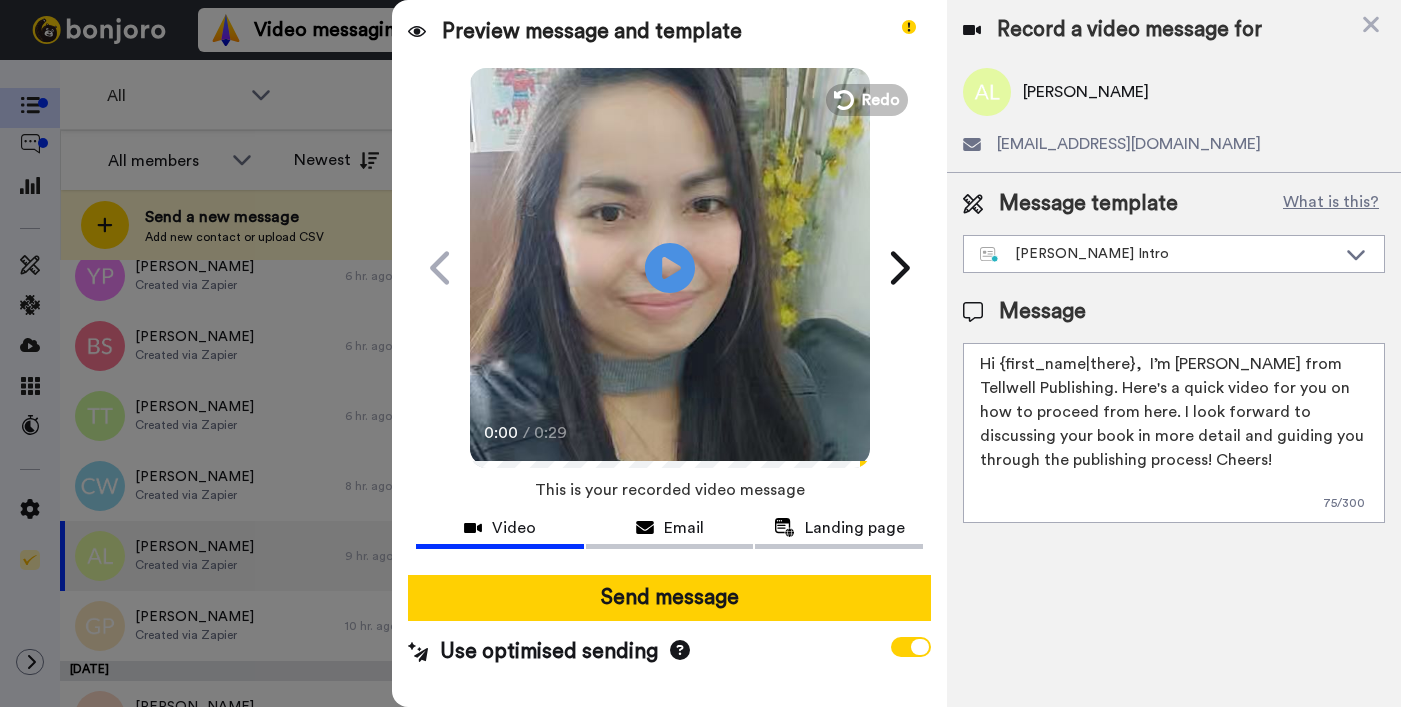 drag, startPoint x: 1001, startPoint y: 366, endPoint x: 1131, endPoint y: 366, distance: 130 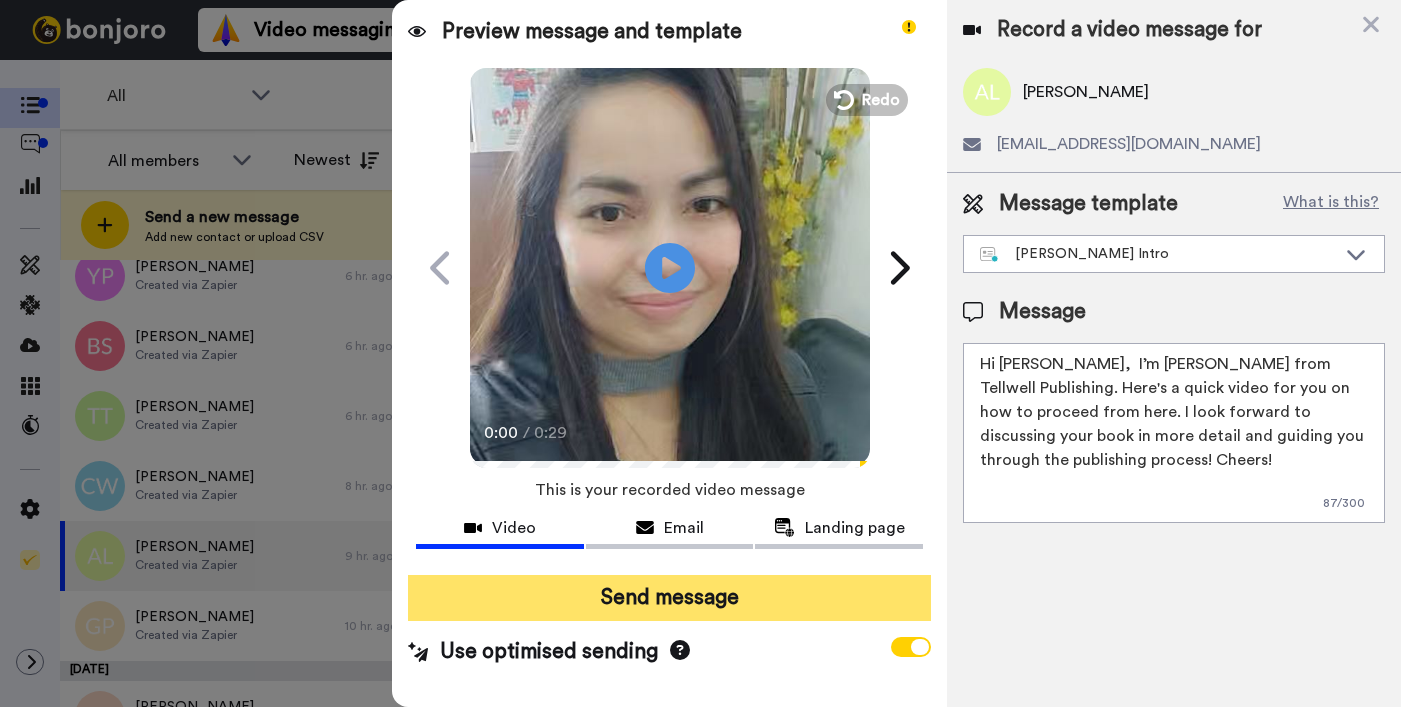 type on "Hi Adrian,  I’m Joe from Tellwell Publishing. Here's a quick video for you on how to proceed from here. I look forward to discussing your book in more detail and guiding you through the publishing process! Cheers!" 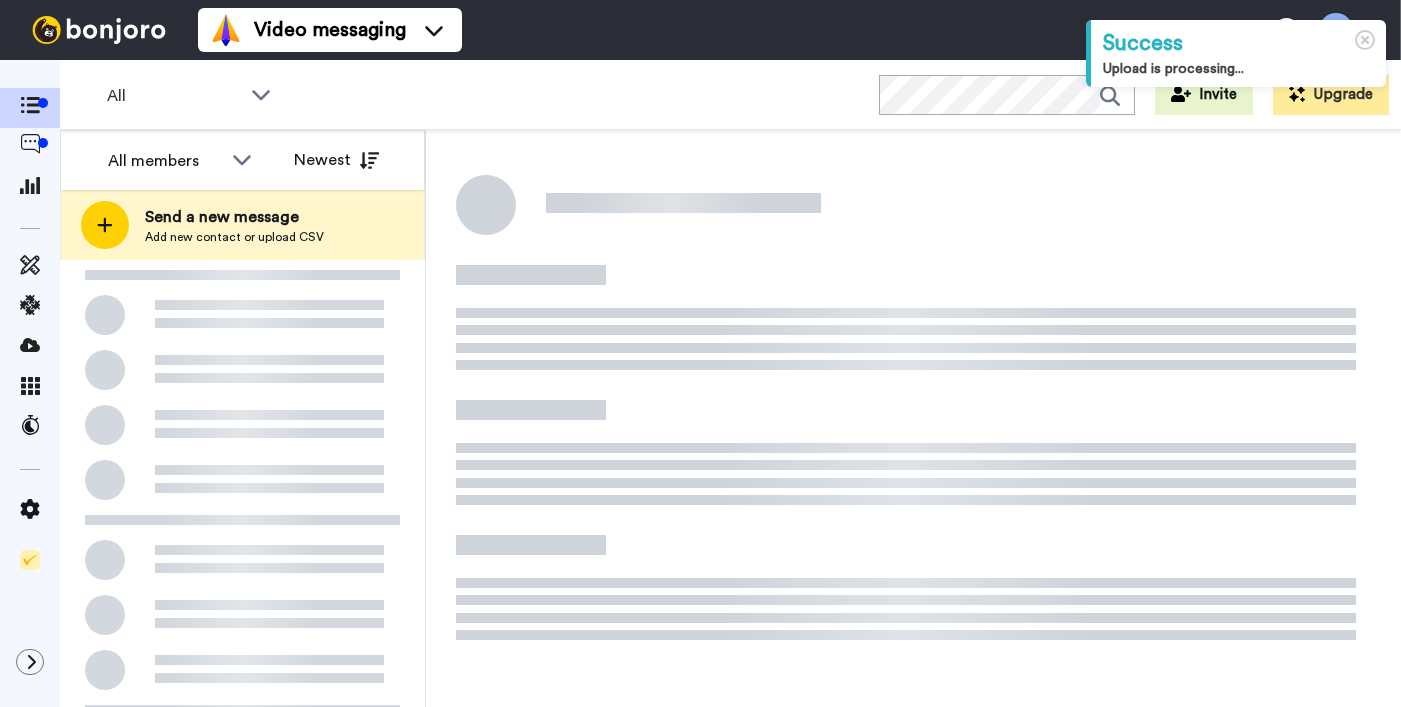 scroll, scrollTop: 0, scrollLeft: 0, axis: both 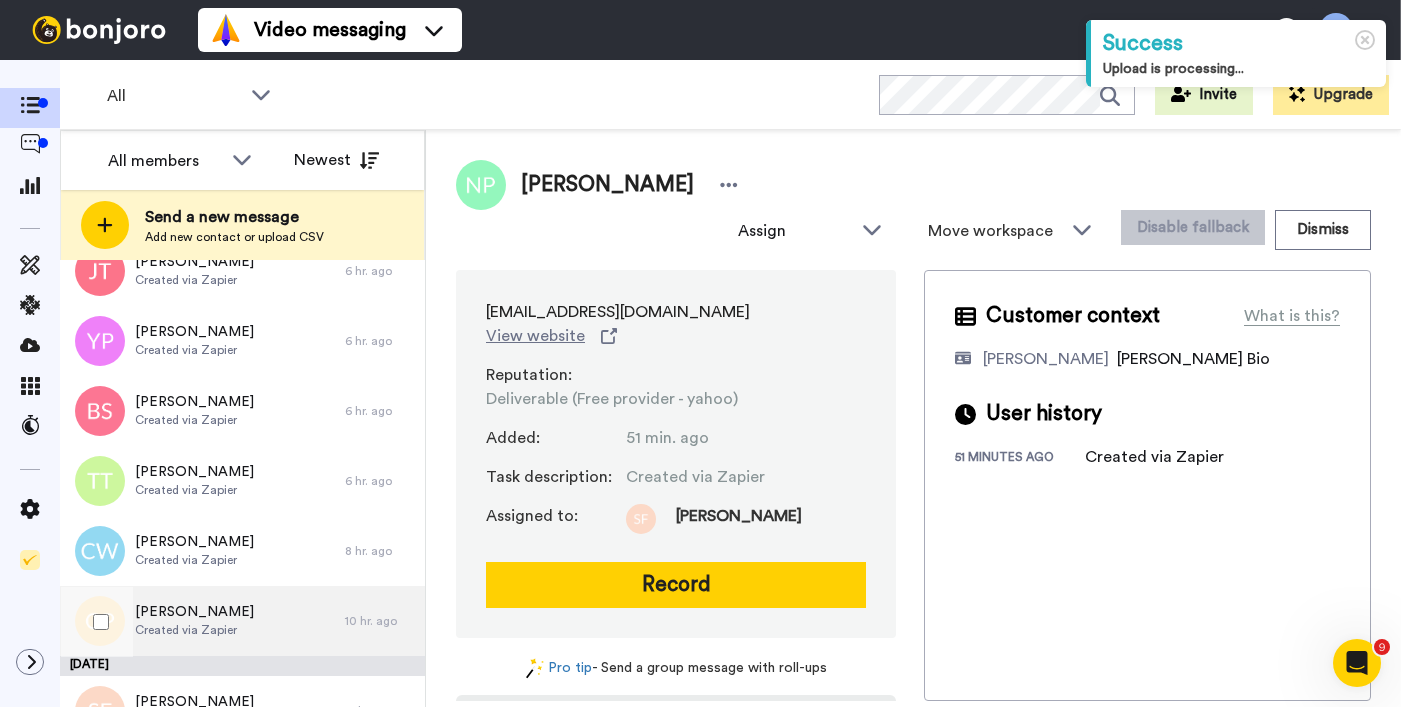 click on "[PERSON_NAME]" at bounding box center [194, 612] 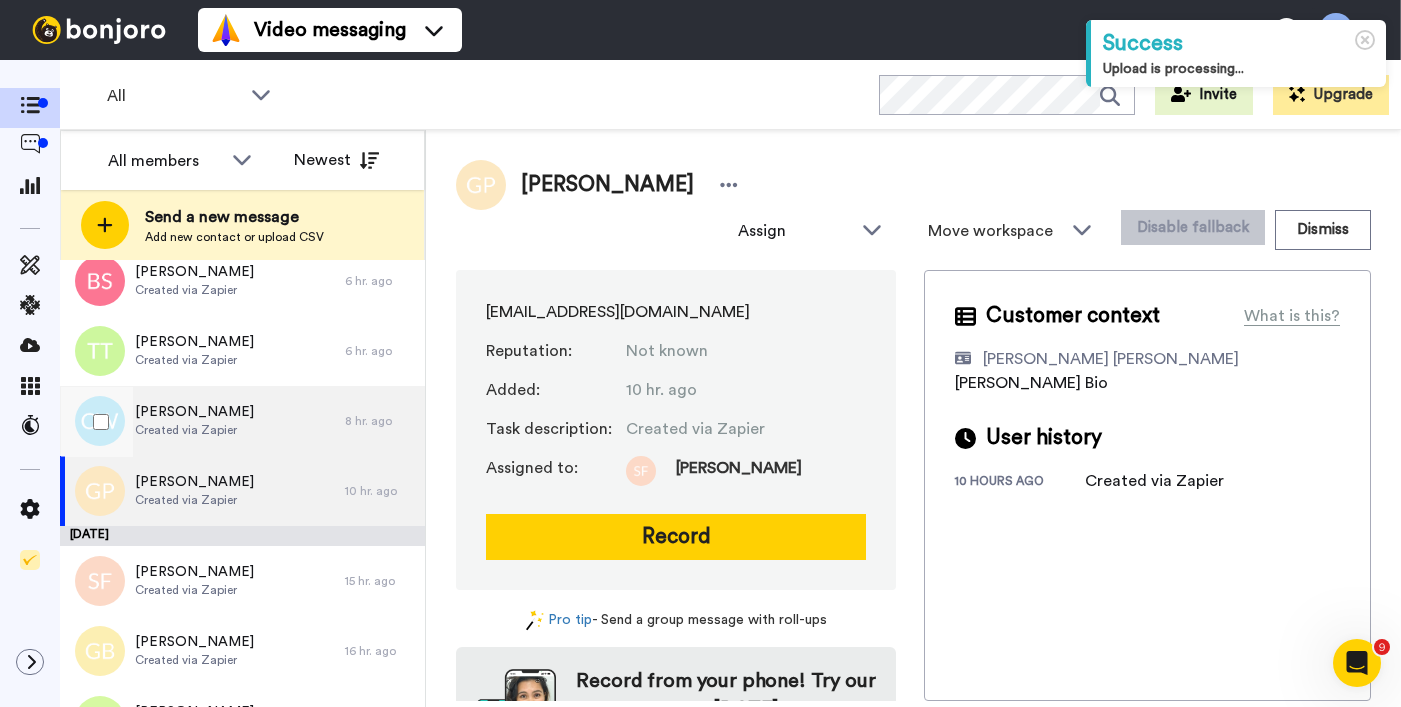 scroll, scrollTop: 2632, scrollLeft: 0, axis: vertical 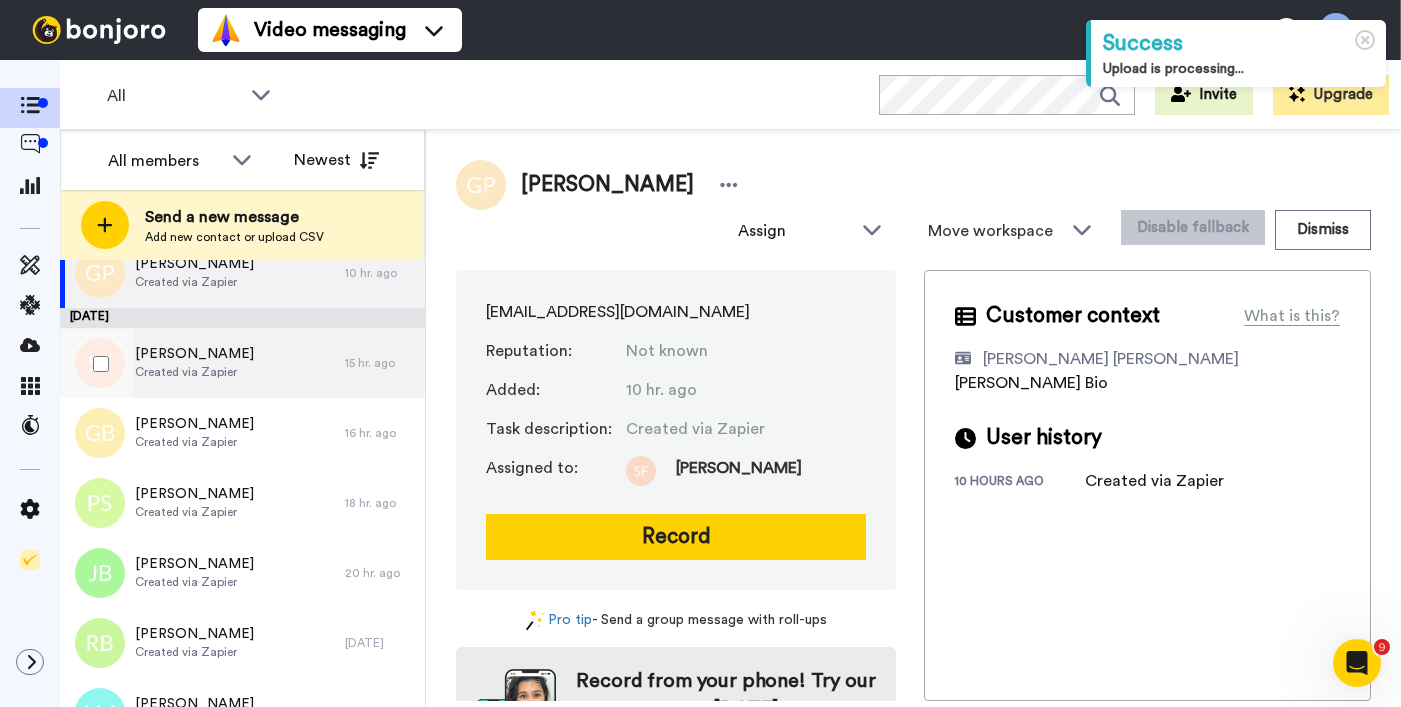click on "Created via Zapier" at bounding box center (194, 372) 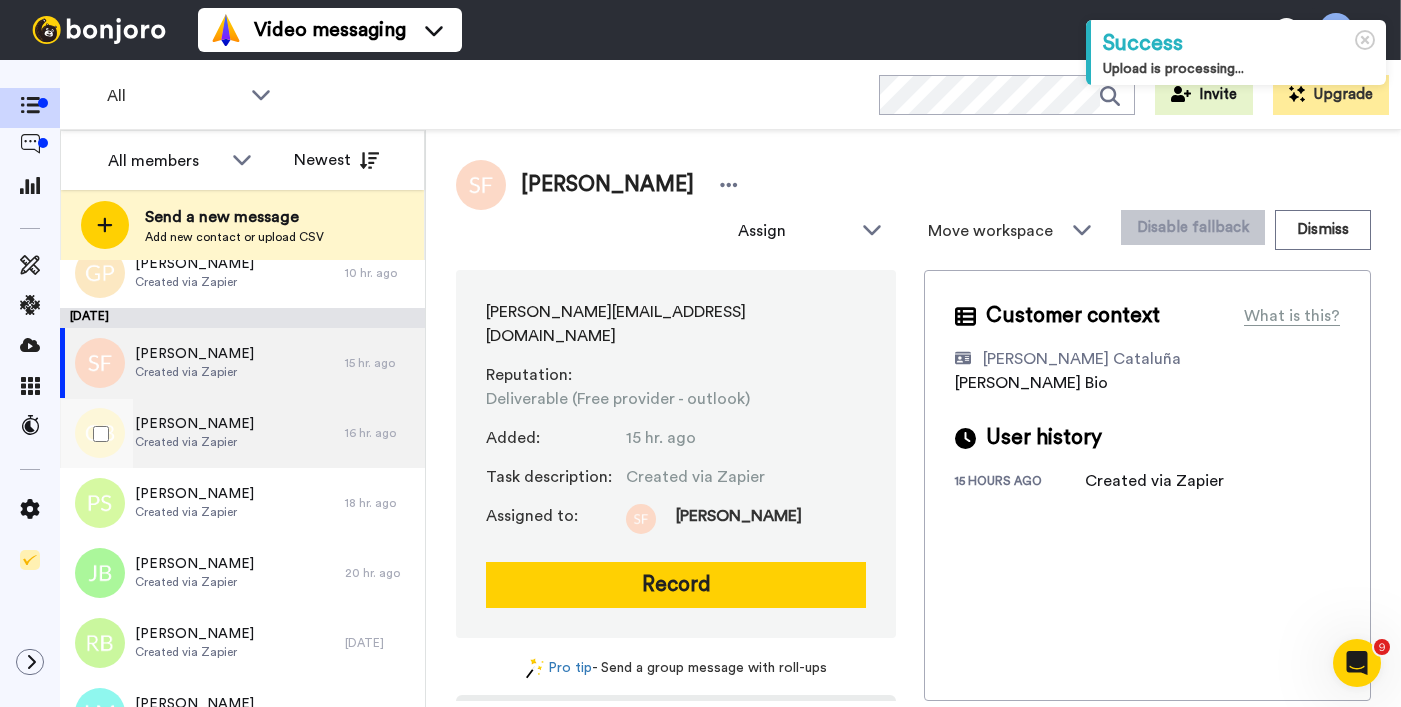 click on "Created via Zapier" at bounding box center (194, 442) 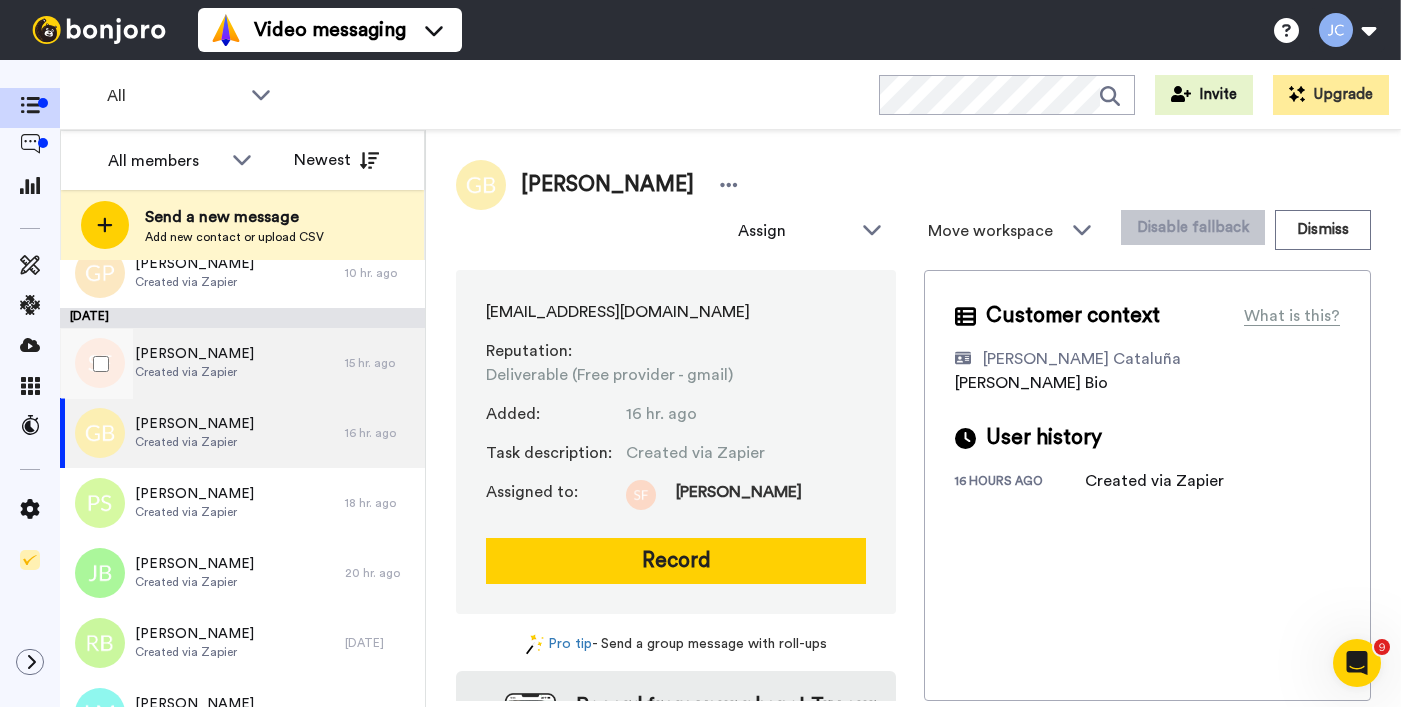 click on "Created via Zapier" at bounding box center [194, 372] 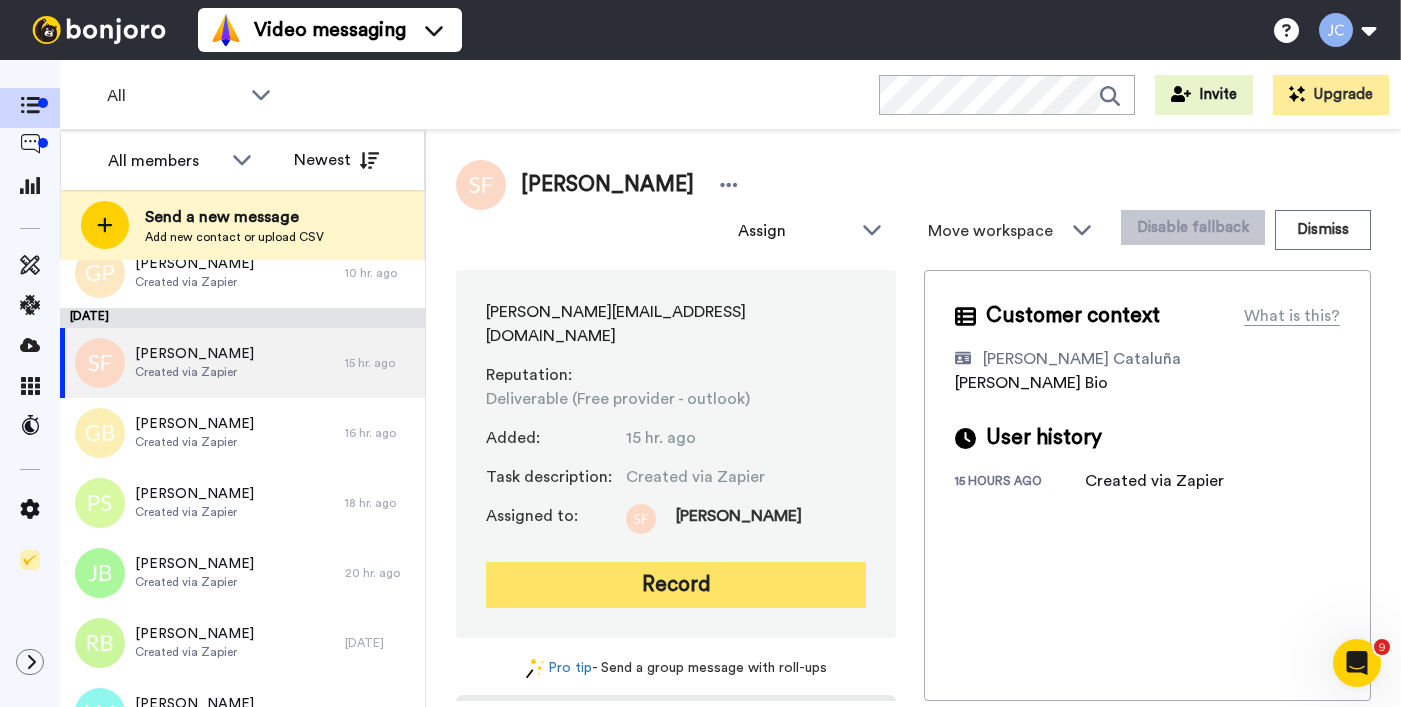click on "Record" at bounding box center [676, 585] 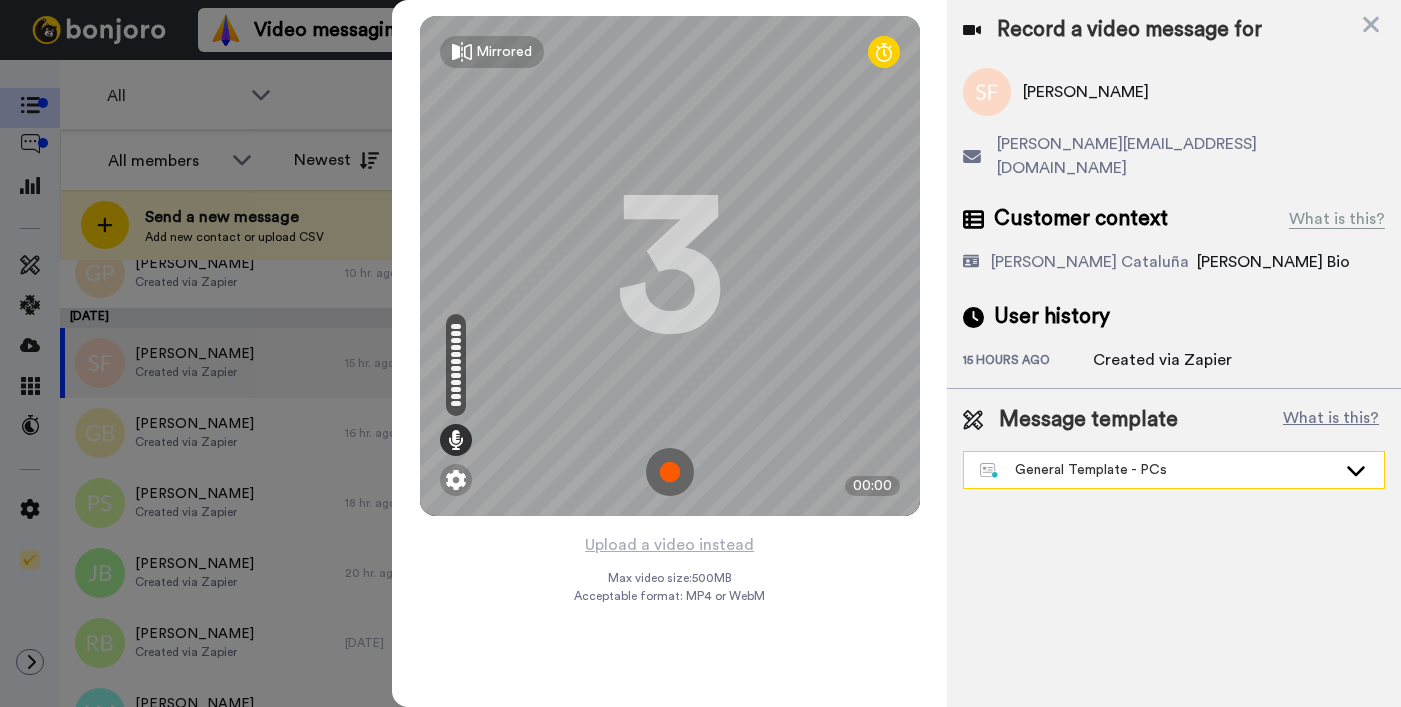 click on "General Template - PCs" at bounding box center (1158, 470) 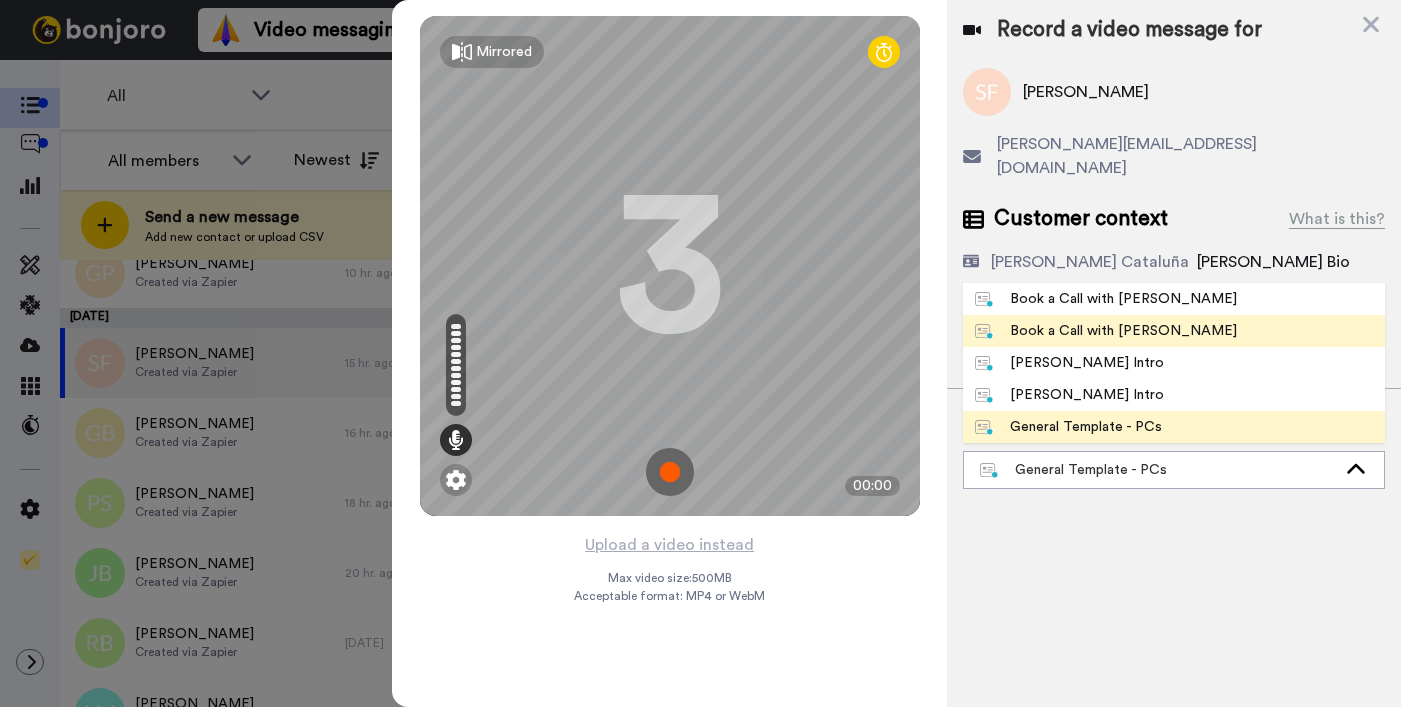 click on "Book a Call with [PERSON_NAME]" at bounding box center [1174, 331] 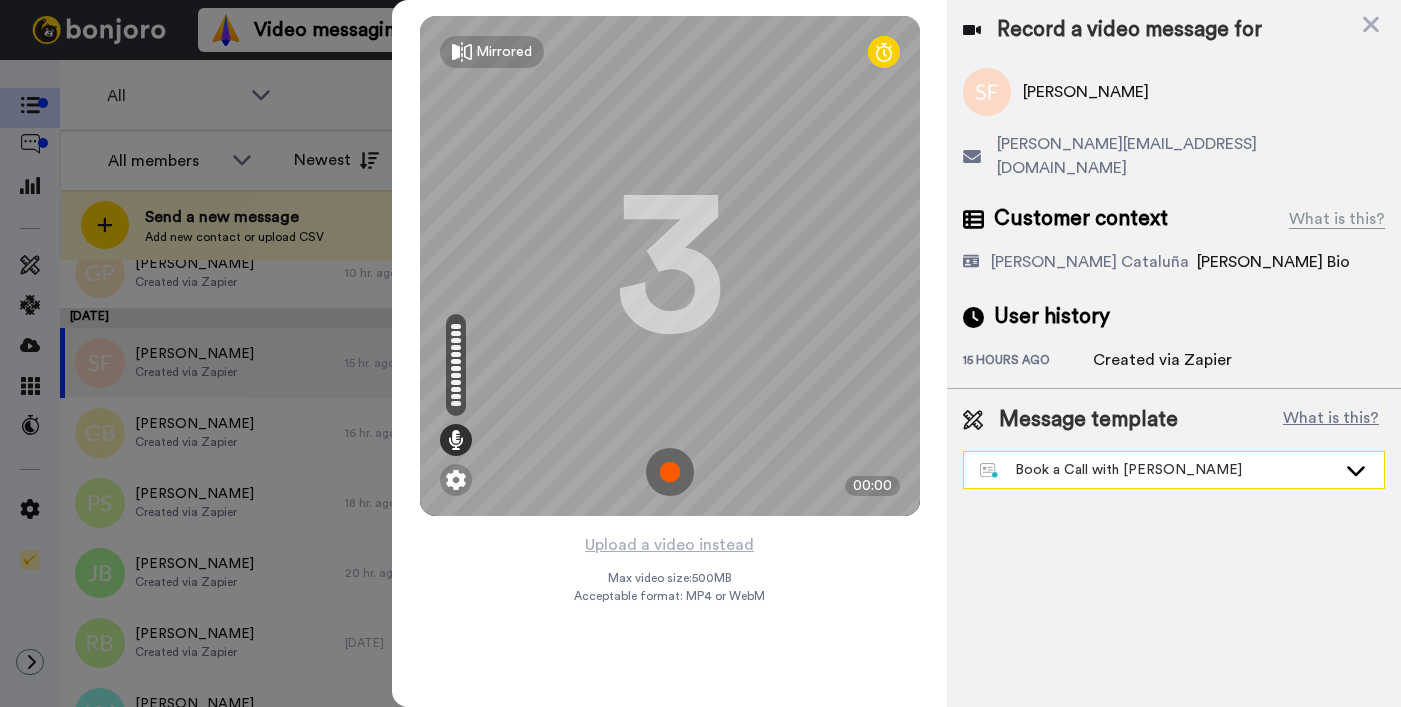 click on "Book a Call with [PERSON_NAME]" at bounding box center [1174, 470] 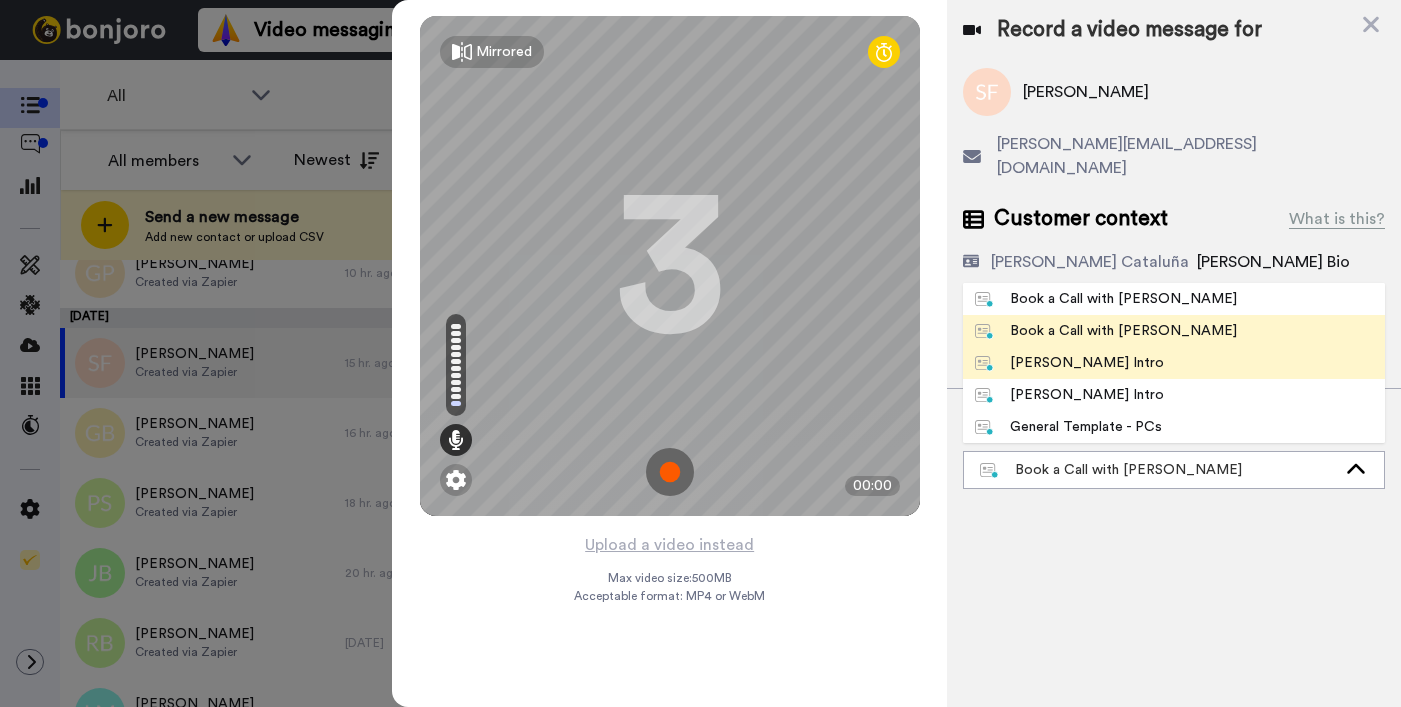 click on "[PERSON_NAME] Intro" at bounding box center [1069, 363] 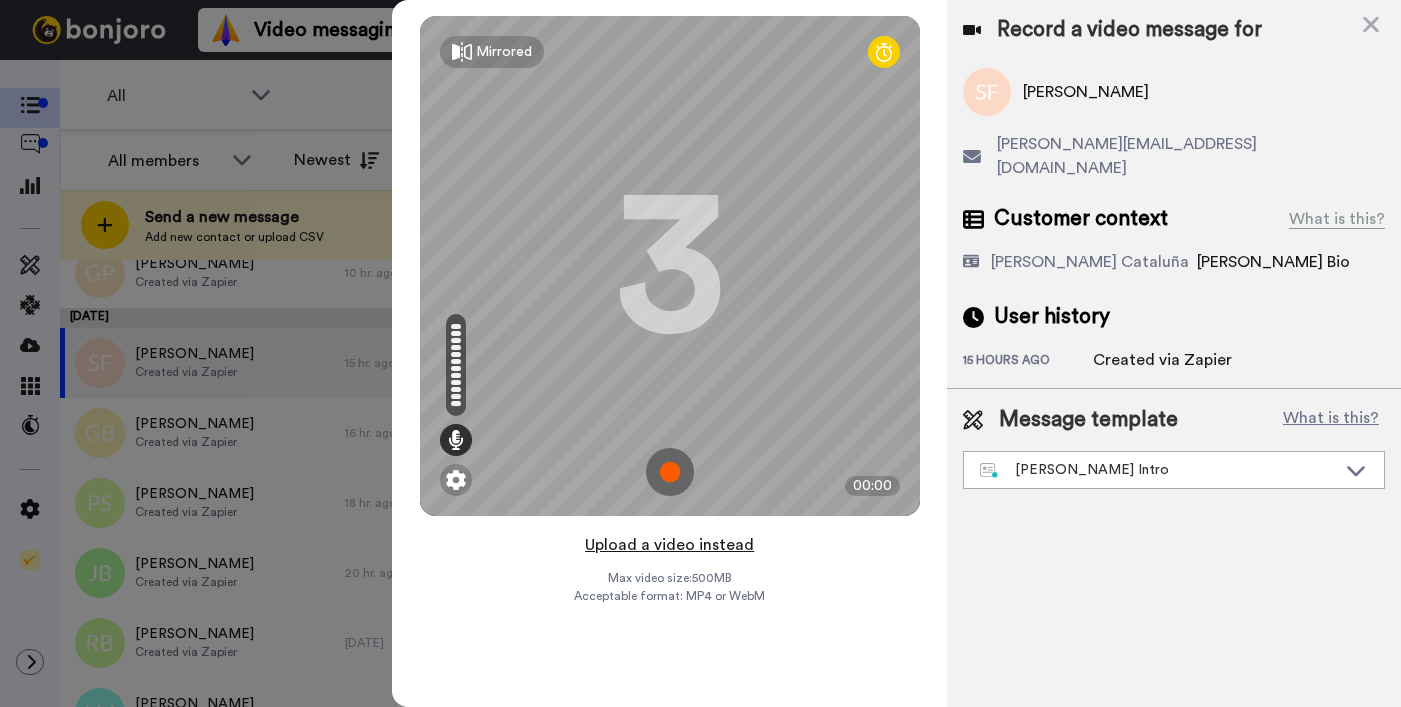 click on "Upload a video instead" at bounding box center [669, 545] 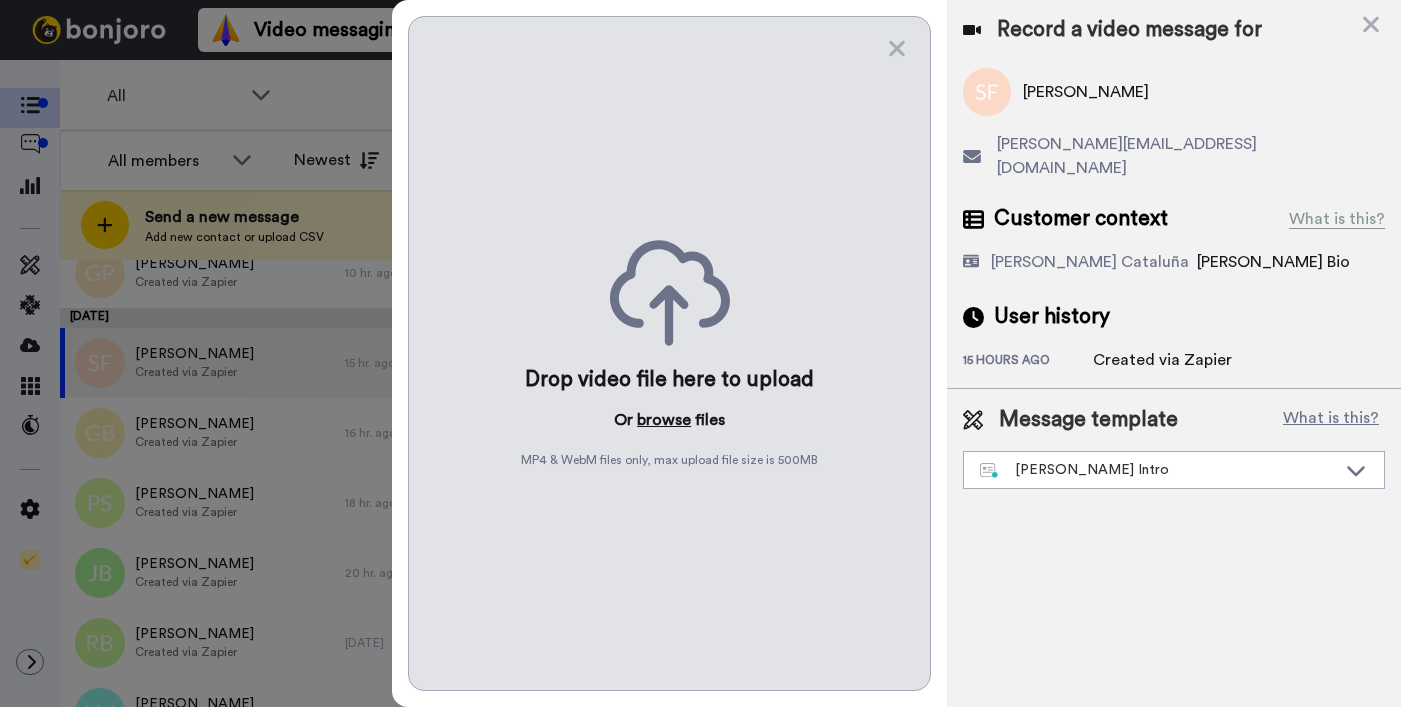 click on "browse" at bounding box center [664, 420] 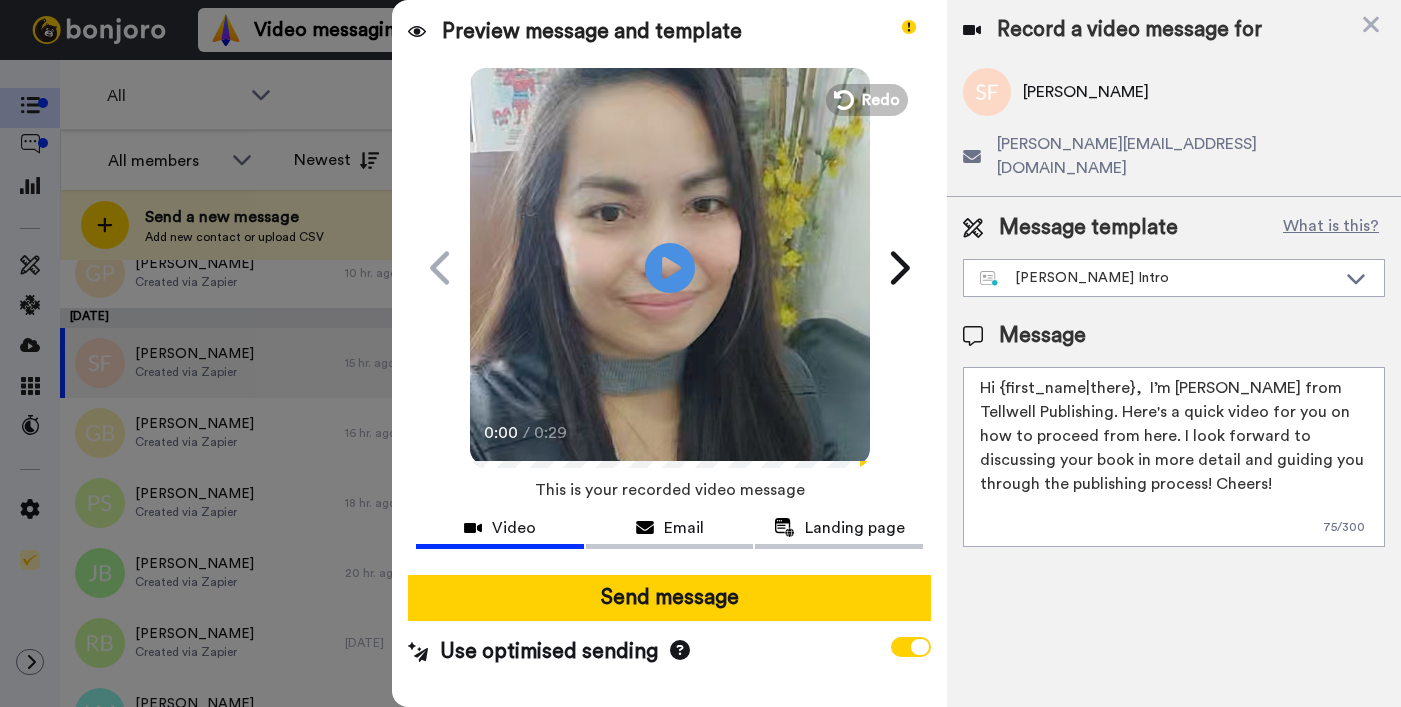 drag, startPoint x: 997, startPoint y: 367, endPoint x: 1129, endPoint y: 365, distance: 132.01515 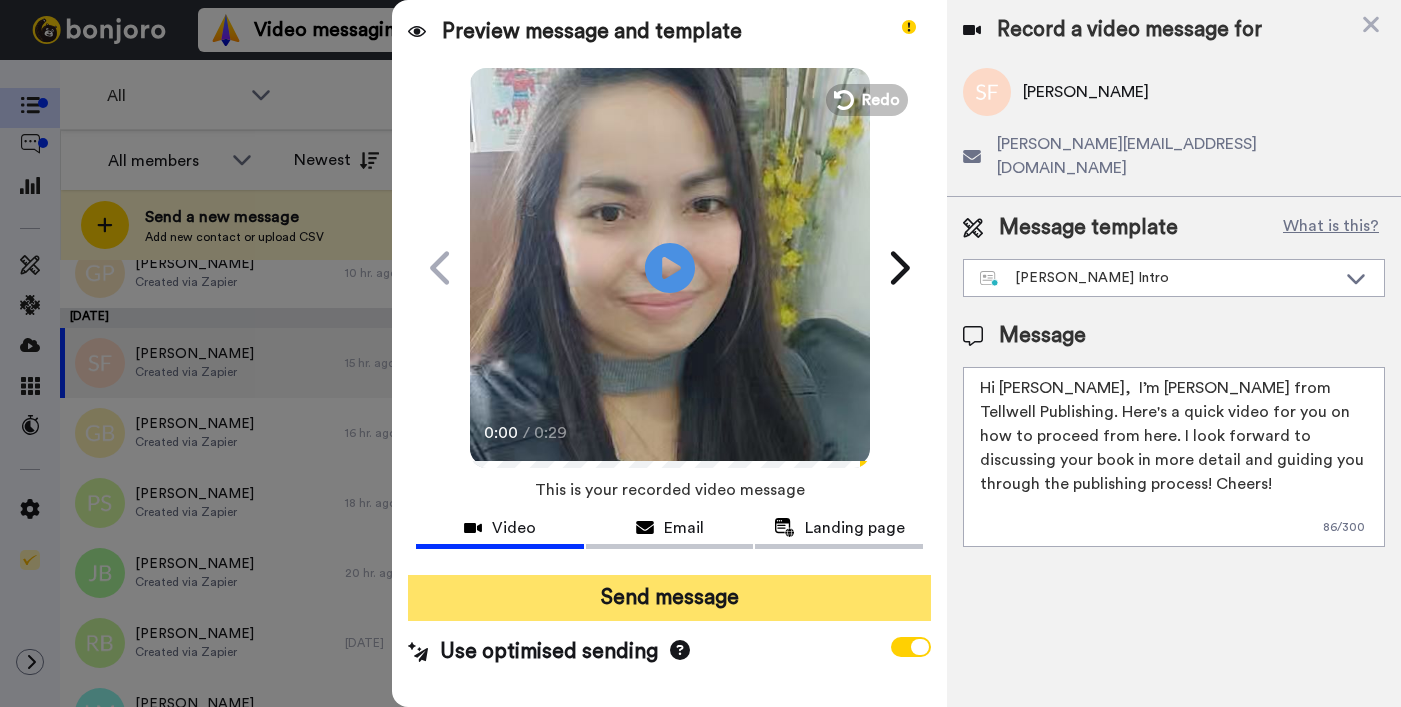 type on "Hi Suzanne,  I’m Joe from Tellwell Publishing. Here's a quick video for you on how to proceed from here. I look forward to discussing your book in more detail and guiding you through the publishing process! Cheers!" 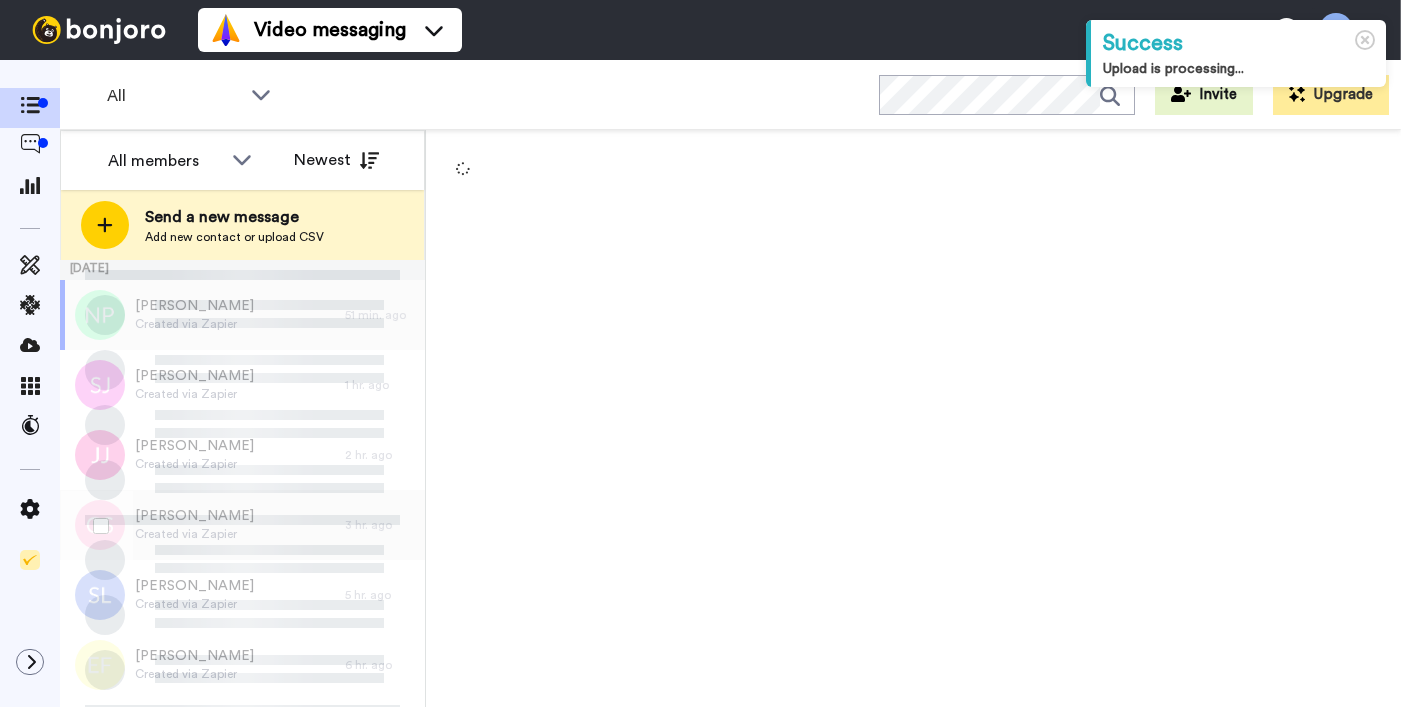 scroll, scrollTop: 0, scrollLeft: 0, axis: both 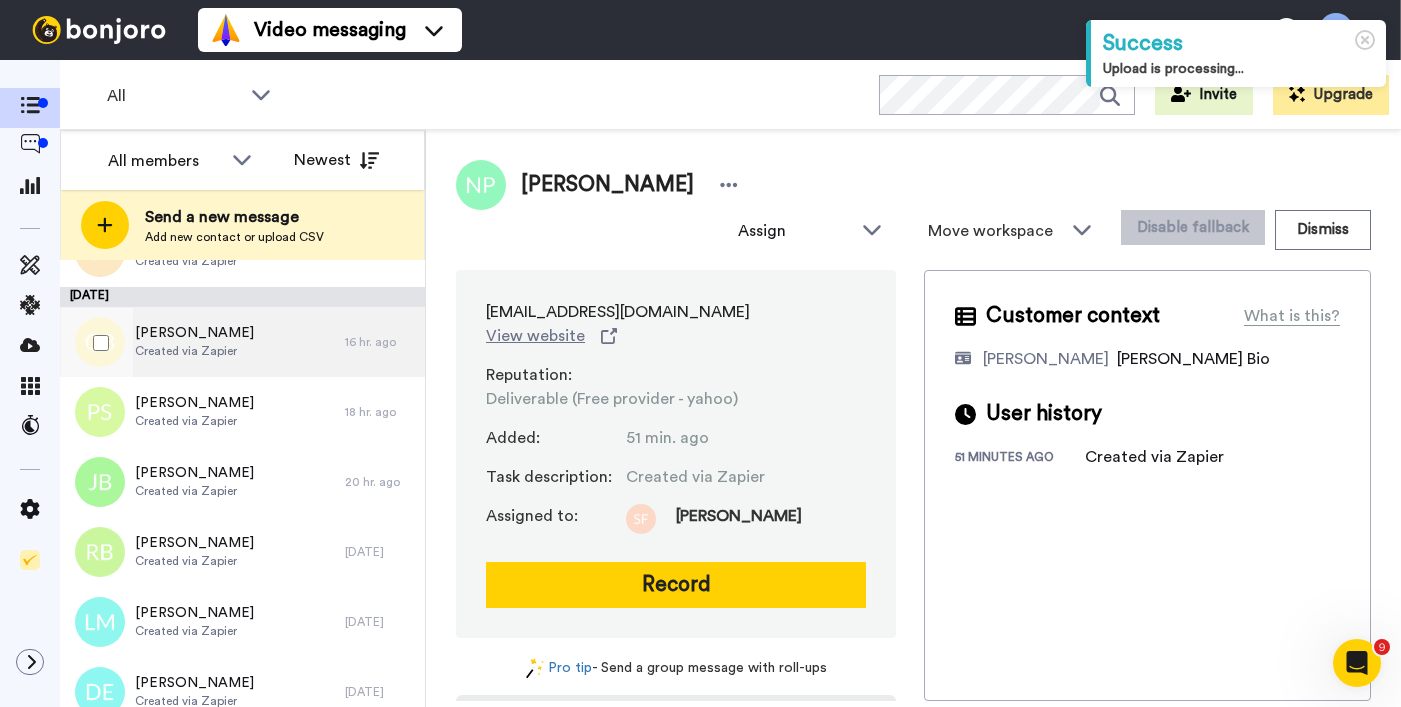 click on "Created via Zapier" at bounding box center [194, 351] 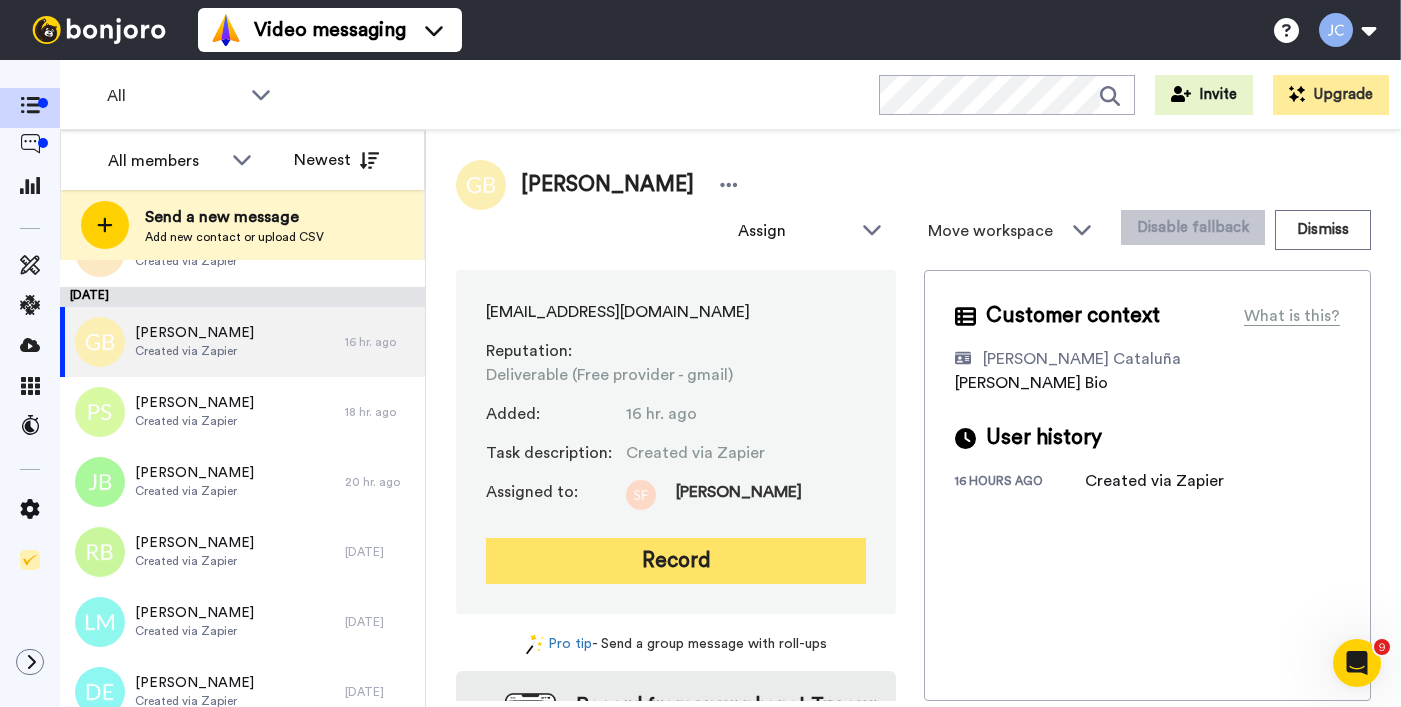 click on "Record" at bounding box center [676, 561] 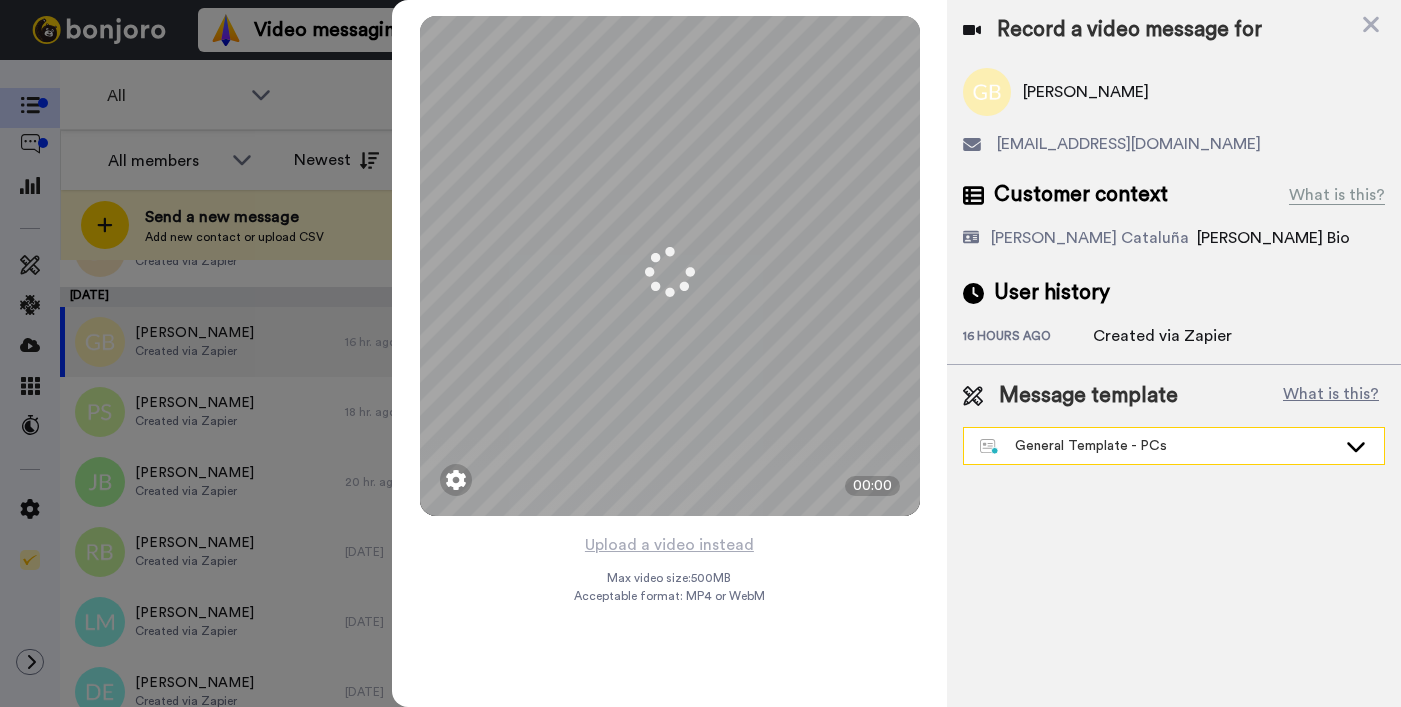 click on "General Template - PCs" at bounding box center (1158, 446) 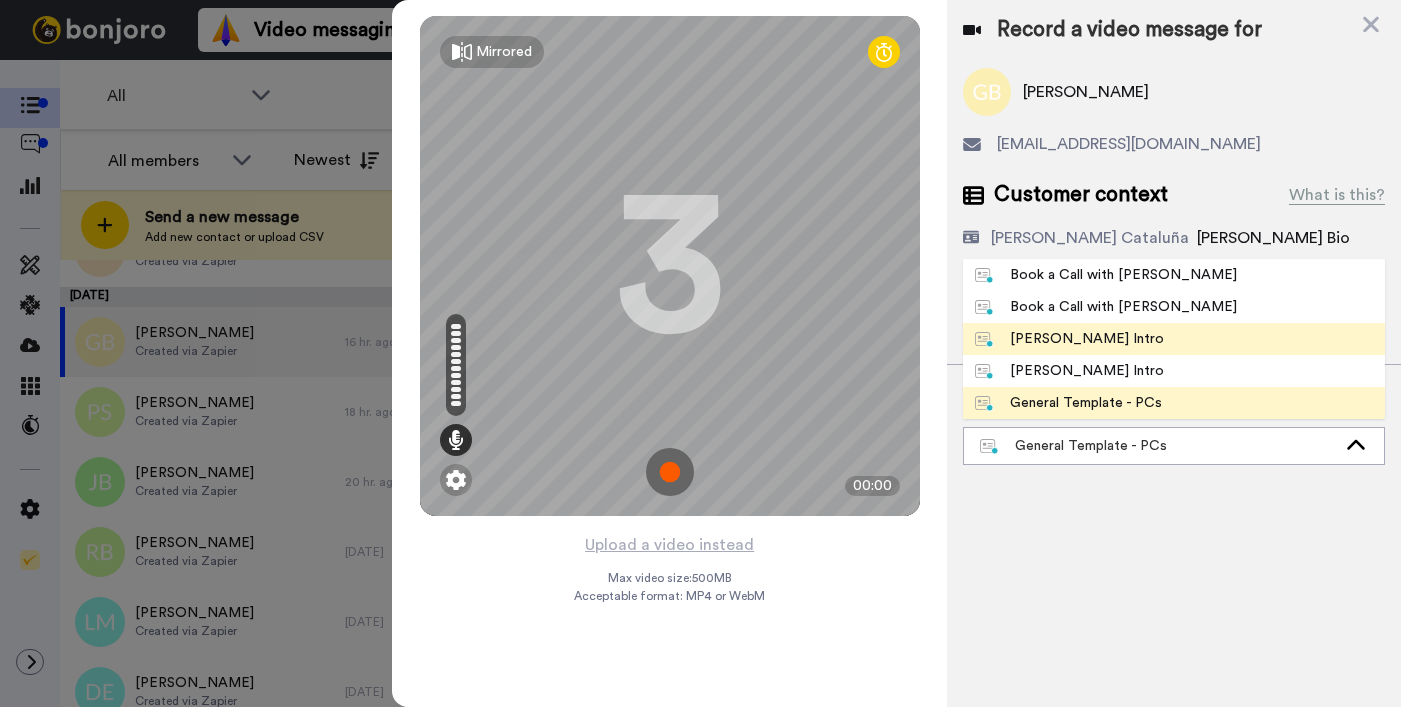 click on "[PERSON_NAME] Intro" at bounding box center (1069, 339) 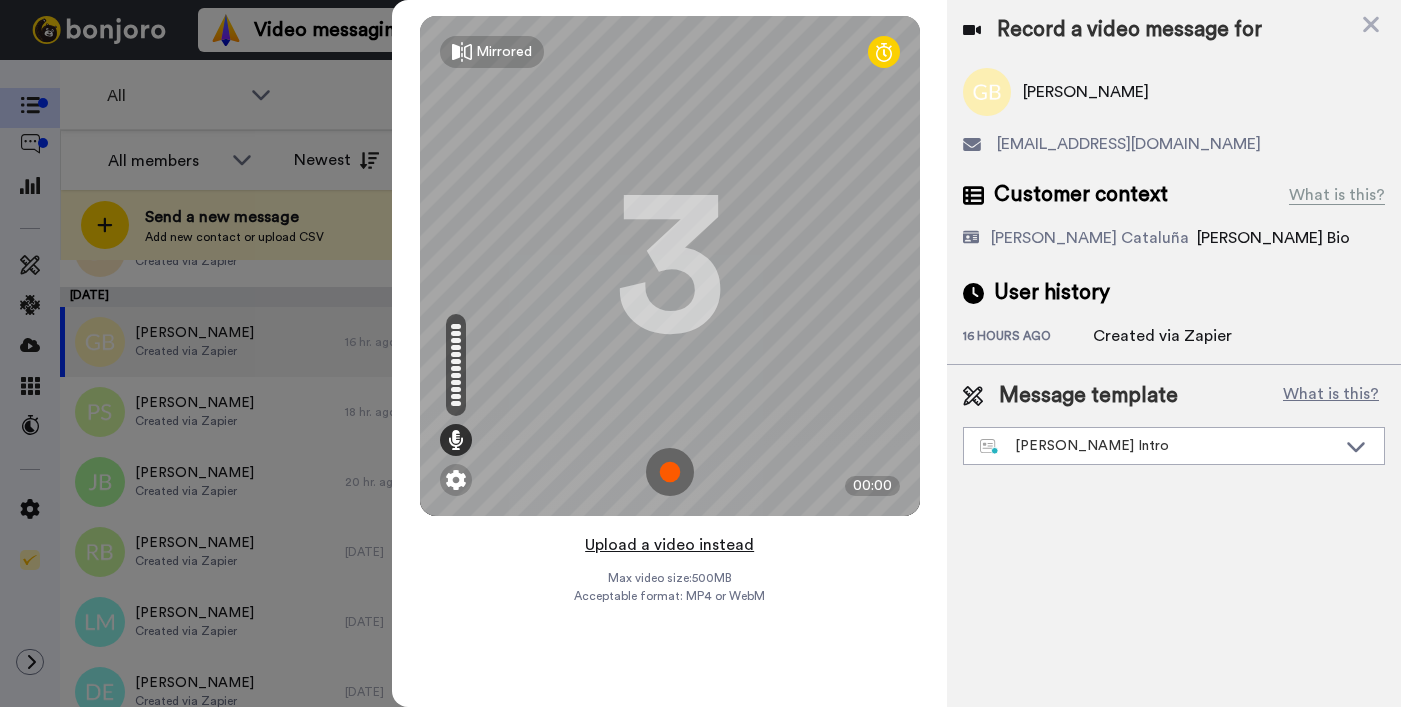 click on "Upload a video instead" at bounding box center (669, 545) 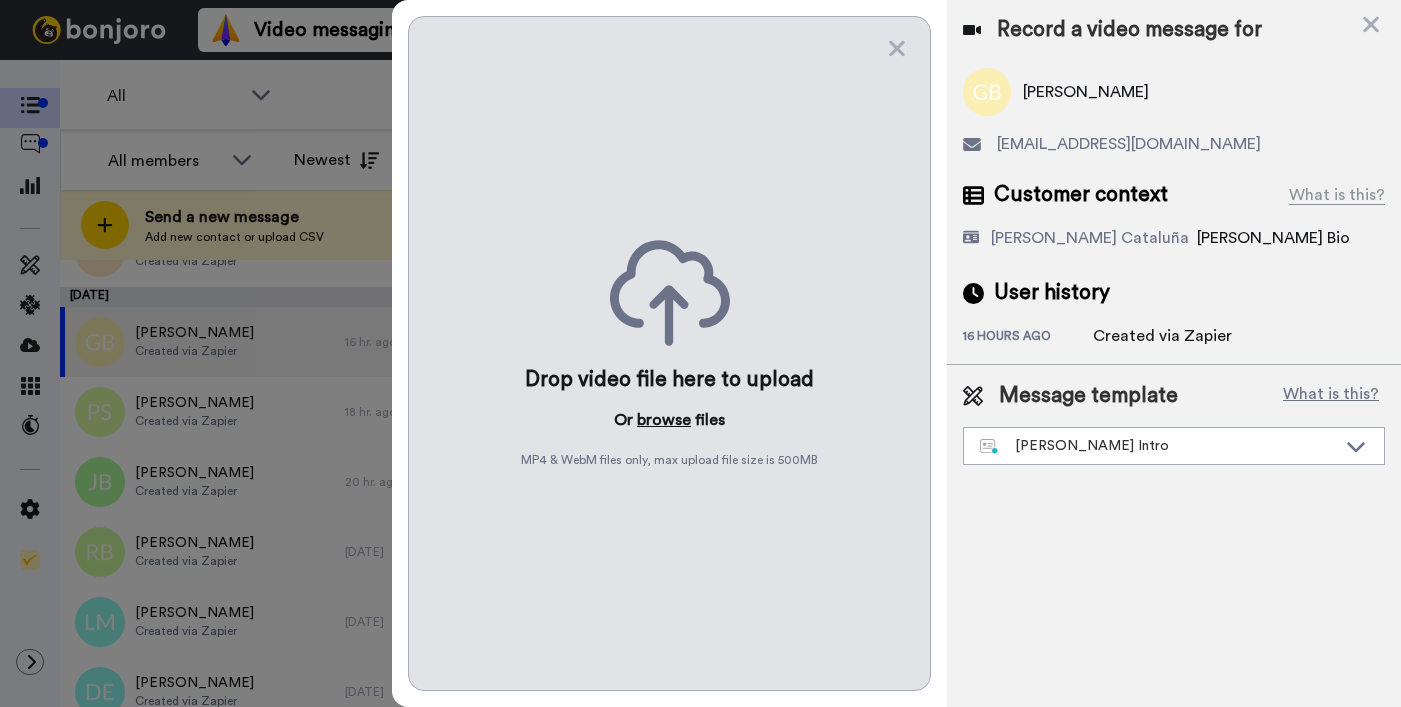 click on "browse" at bounding box center [664, 420] 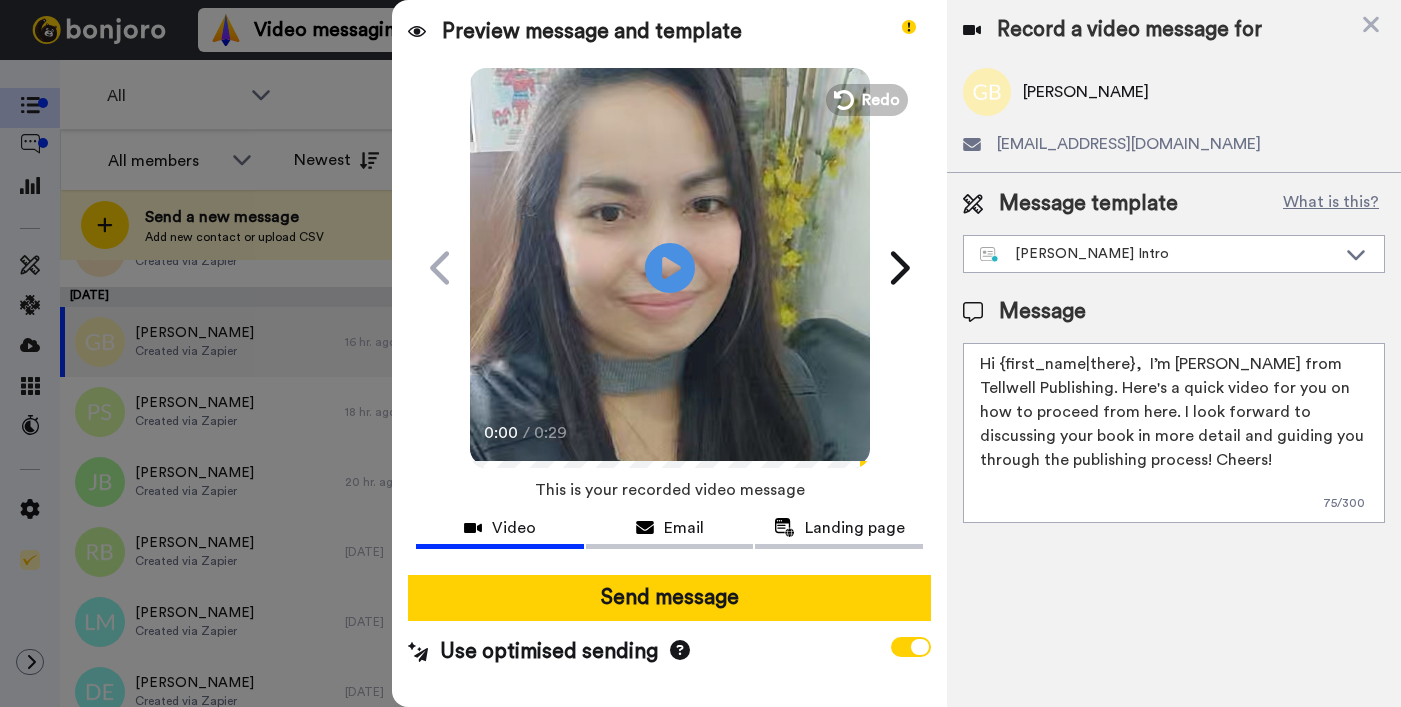 drag, startPoint x: 1000, startPoint y: 366, endPoint x: 1131, endPoint y: 364, distance: 131.01526 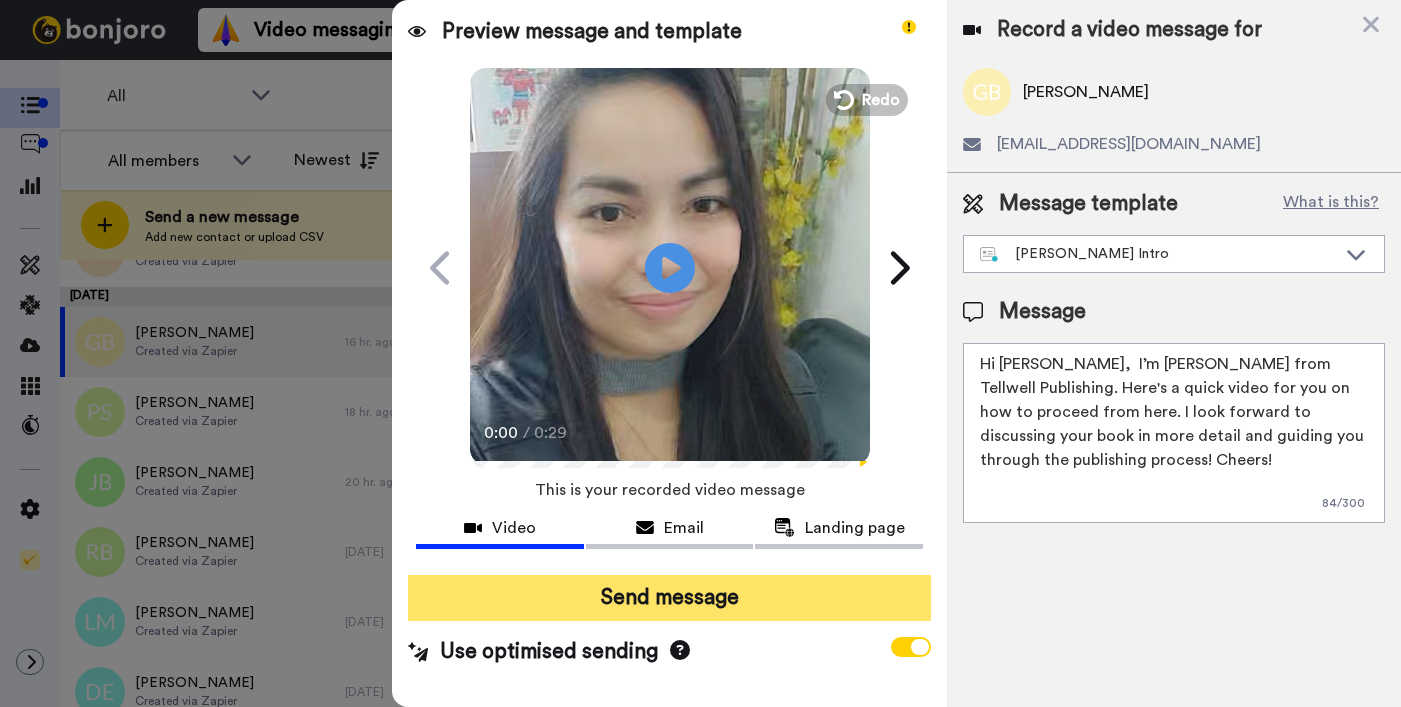 type on "Hi Geraldine,  I’m Joe from Tellwell Publishing. Here's a quick video for you on how to proceed from here. I look forward to discussing your book in more detail and guiding you through the publishing process! Cheers!" 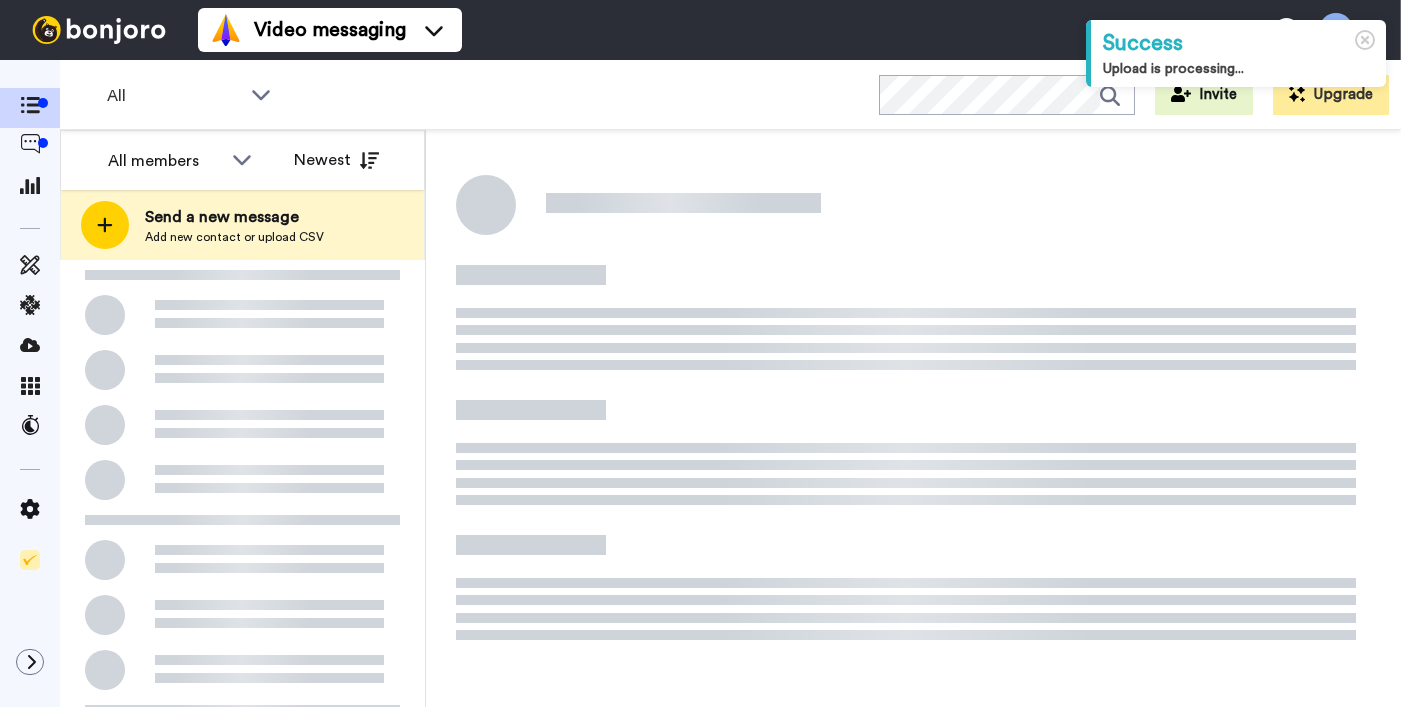 scroll, scrollTop: 0, scrollLeft: 0, axis: both 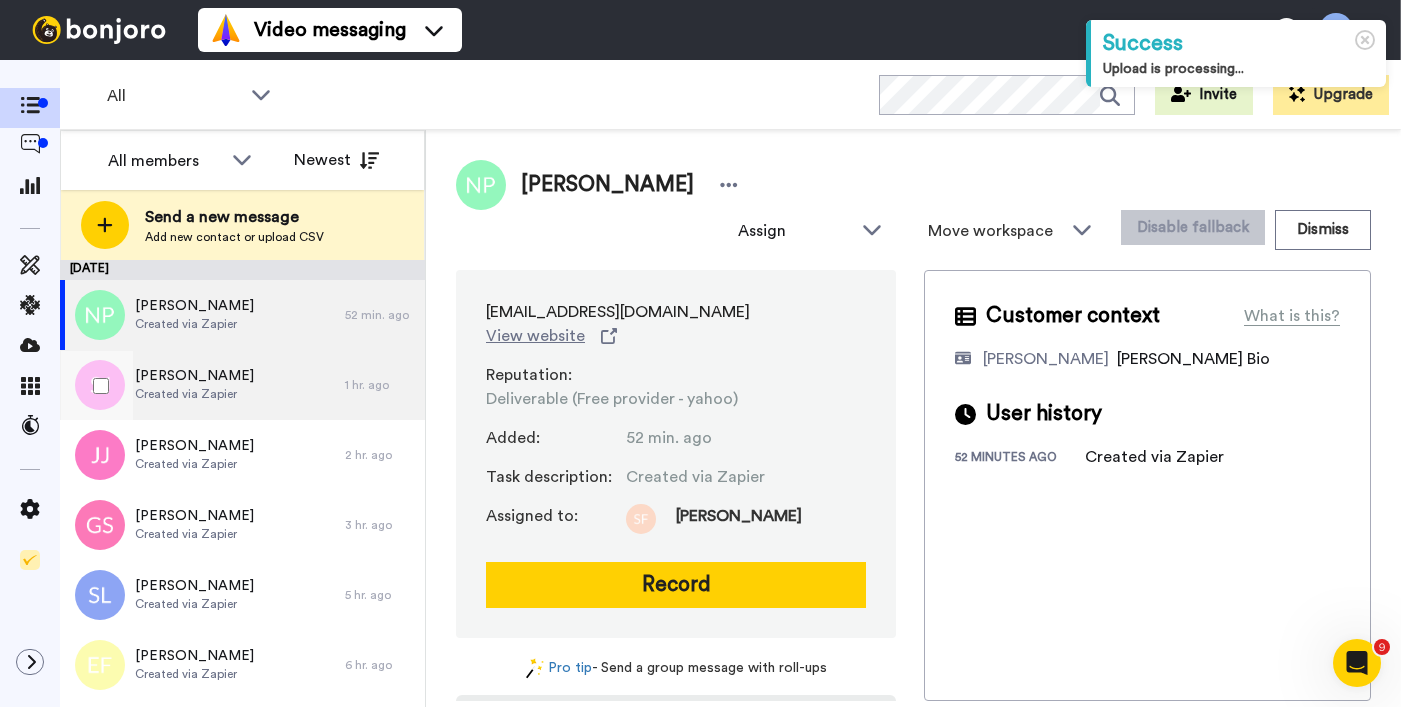 click on "[PERSON_NAME]" at bounding box center (194, 376) 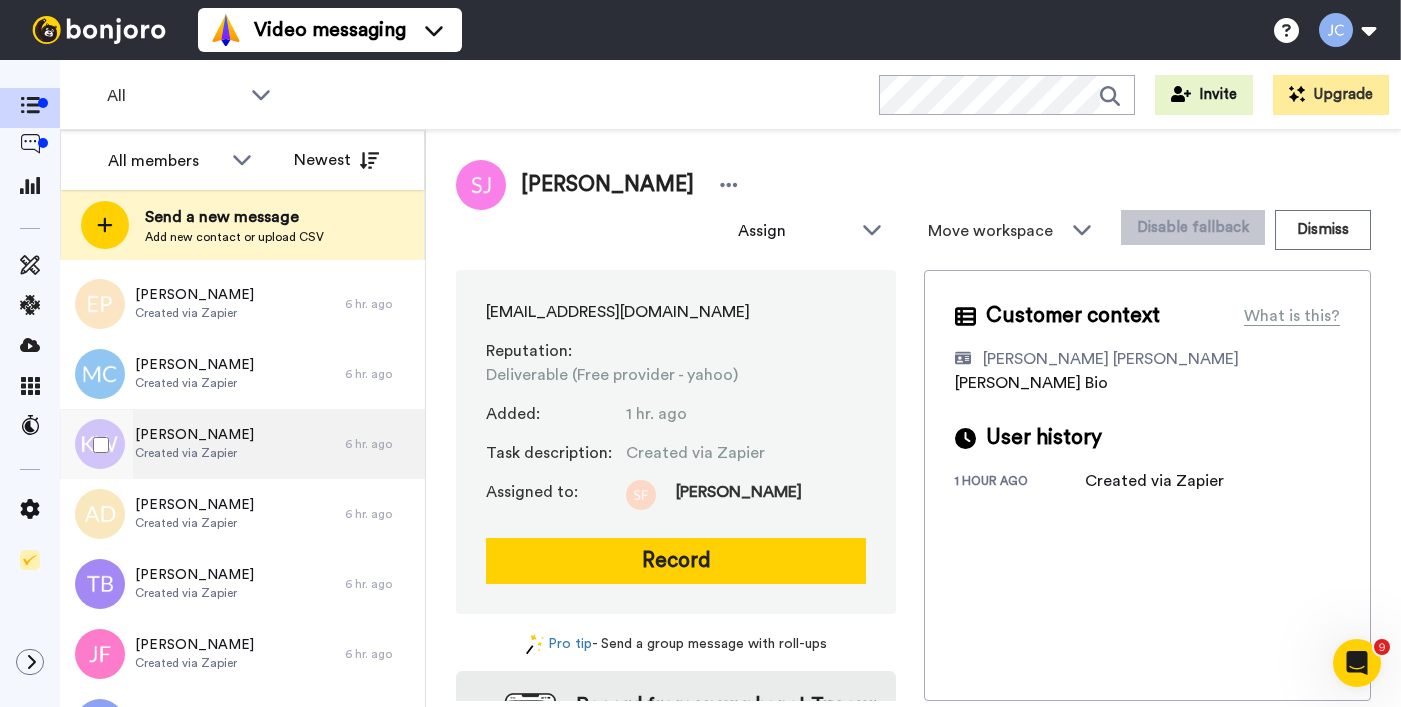 scroll, scrollTop: 0, scrollLeft: 0, axis: both 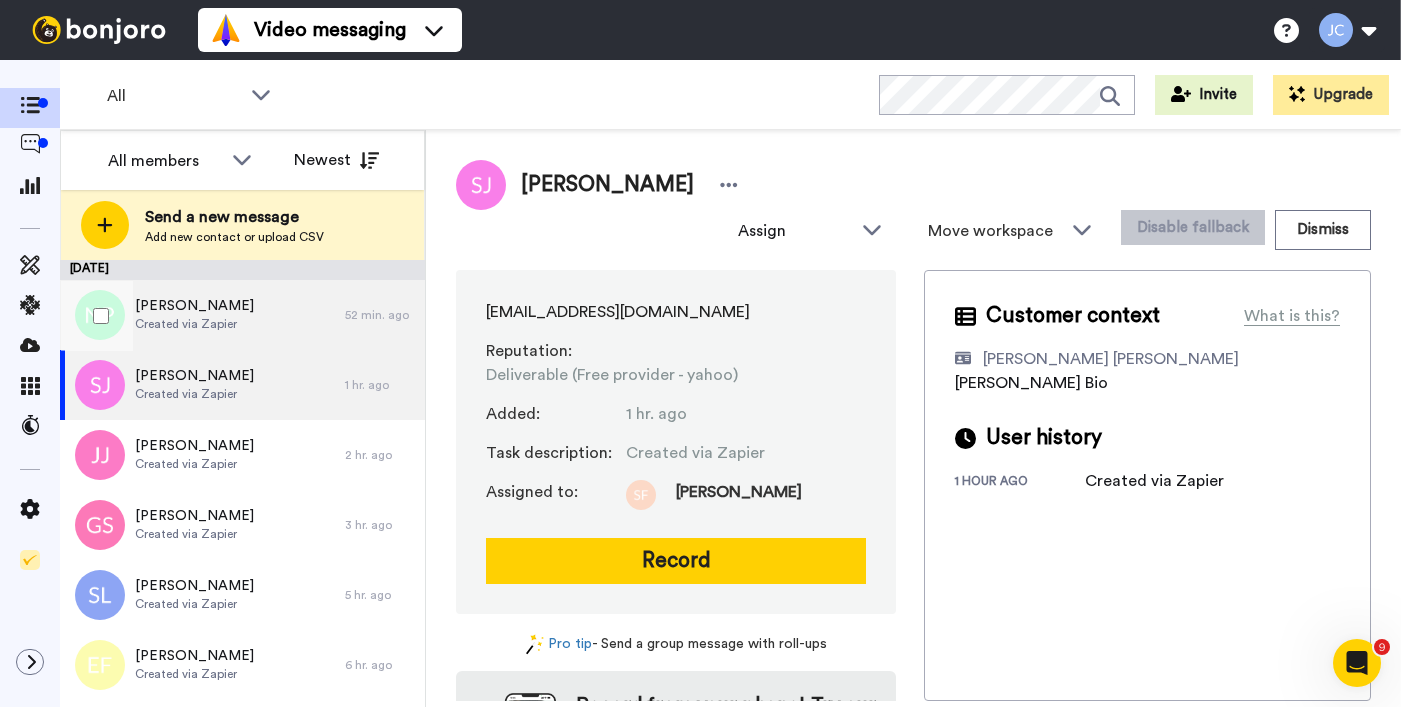 click on "[PERSON_NAME] Created via Zapier" at bounding box center (202, 315) 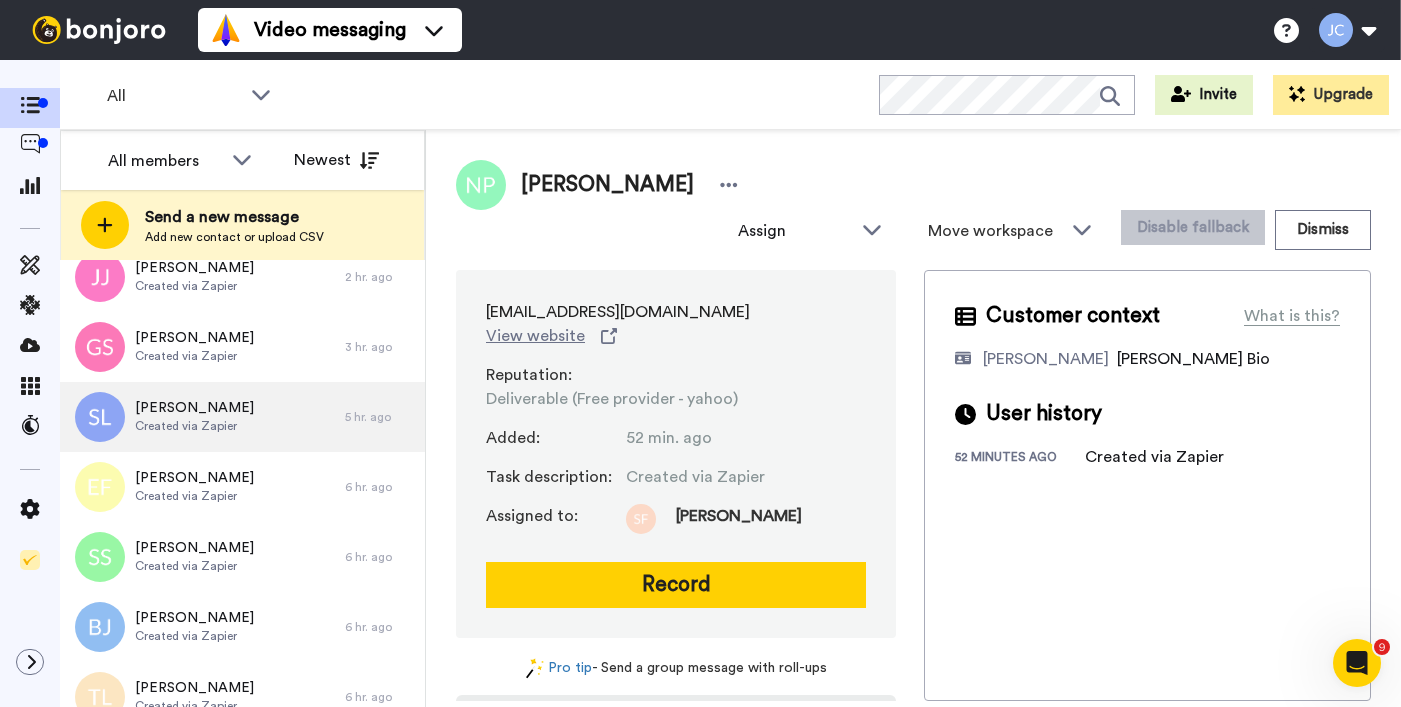 scroll, scrollTop: 0, scrollLeft: 0, axis: both 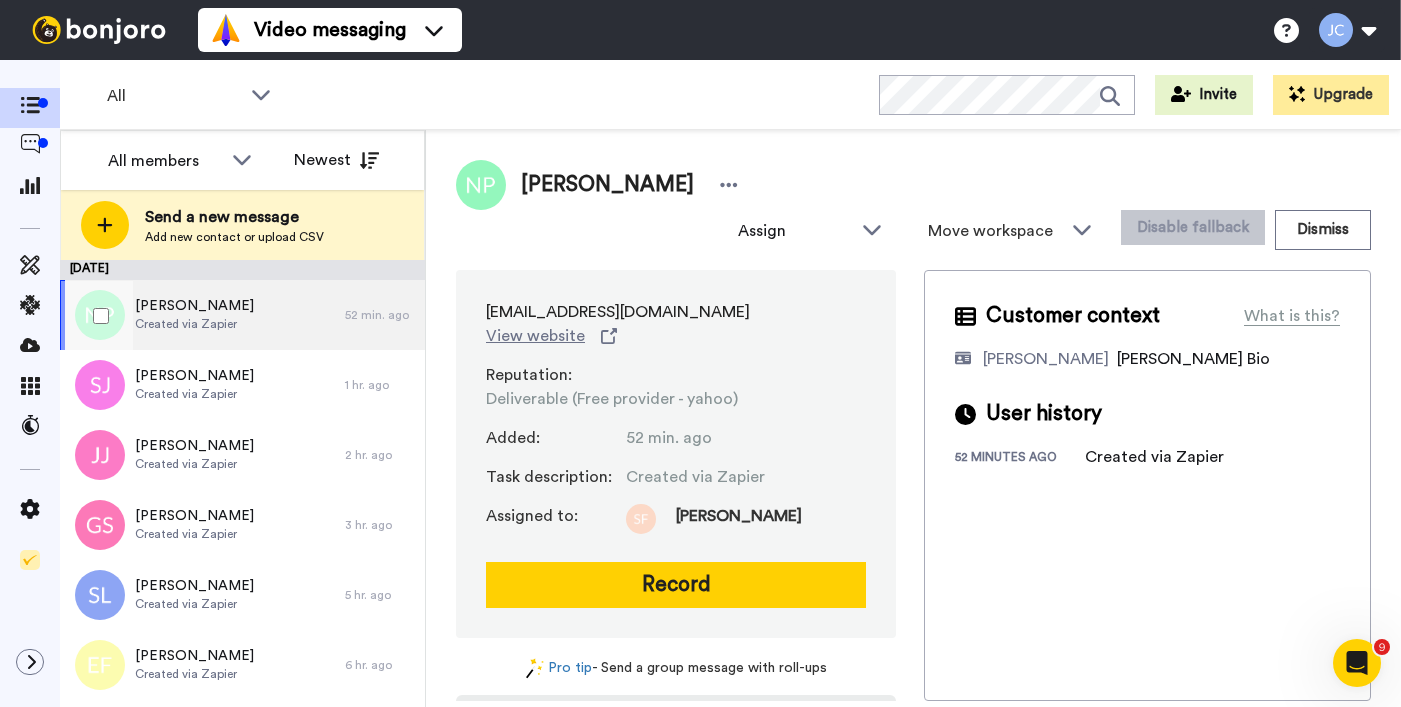 click on "Created via Zapier" at bounding box center [194, 324] 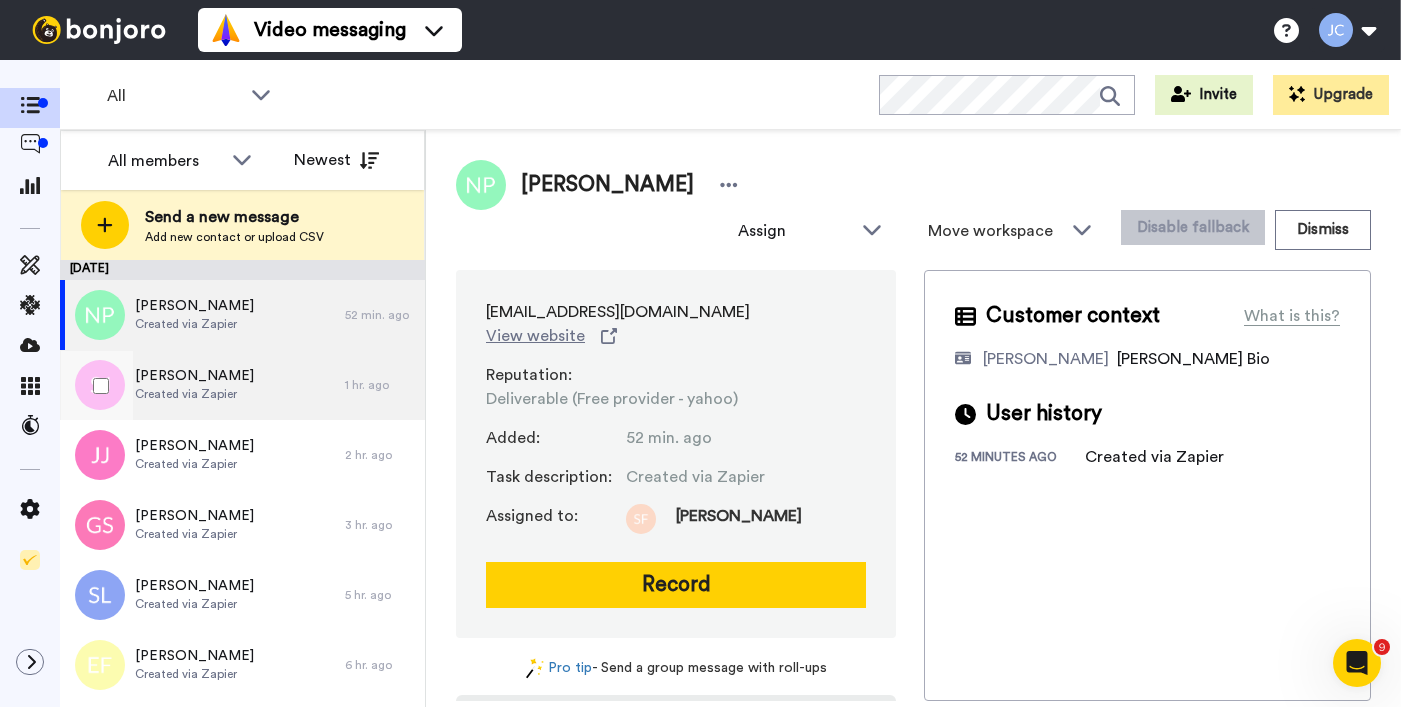 click on "Created via Zapier" at bounding box center (194, 394) 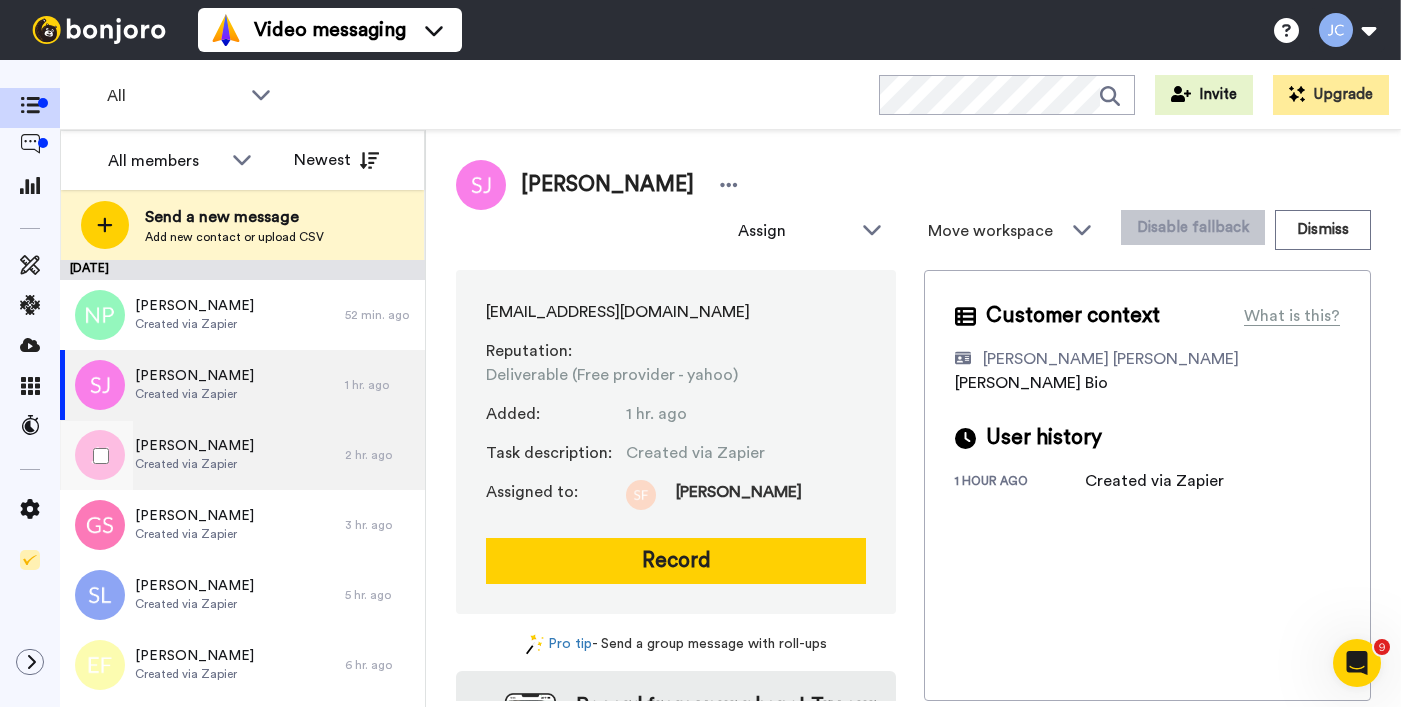 click on "[PERSON_NAME]" at bounding box center (194, 446) 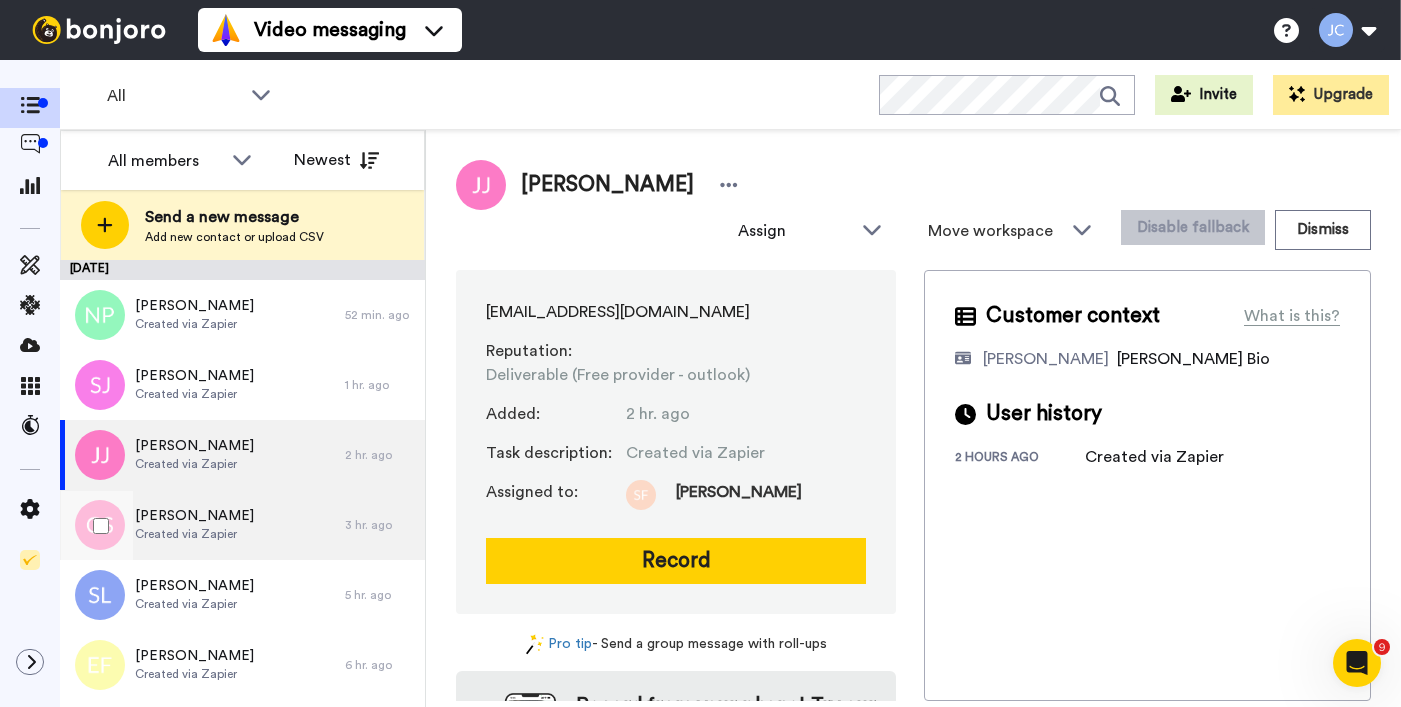 click on "Created via Zapier" at bounding box center [194, 534] 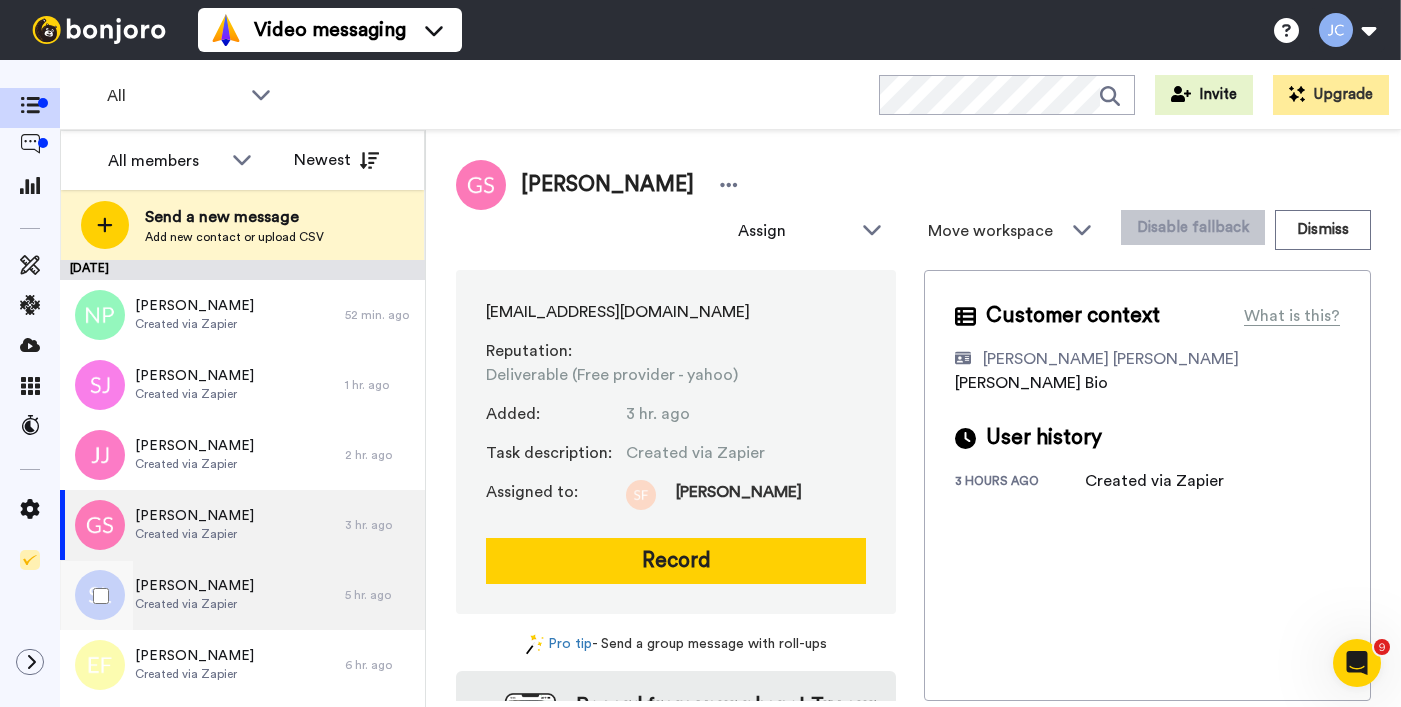 click on "[PERSON_NAME]" at bounding box center (194, 586) 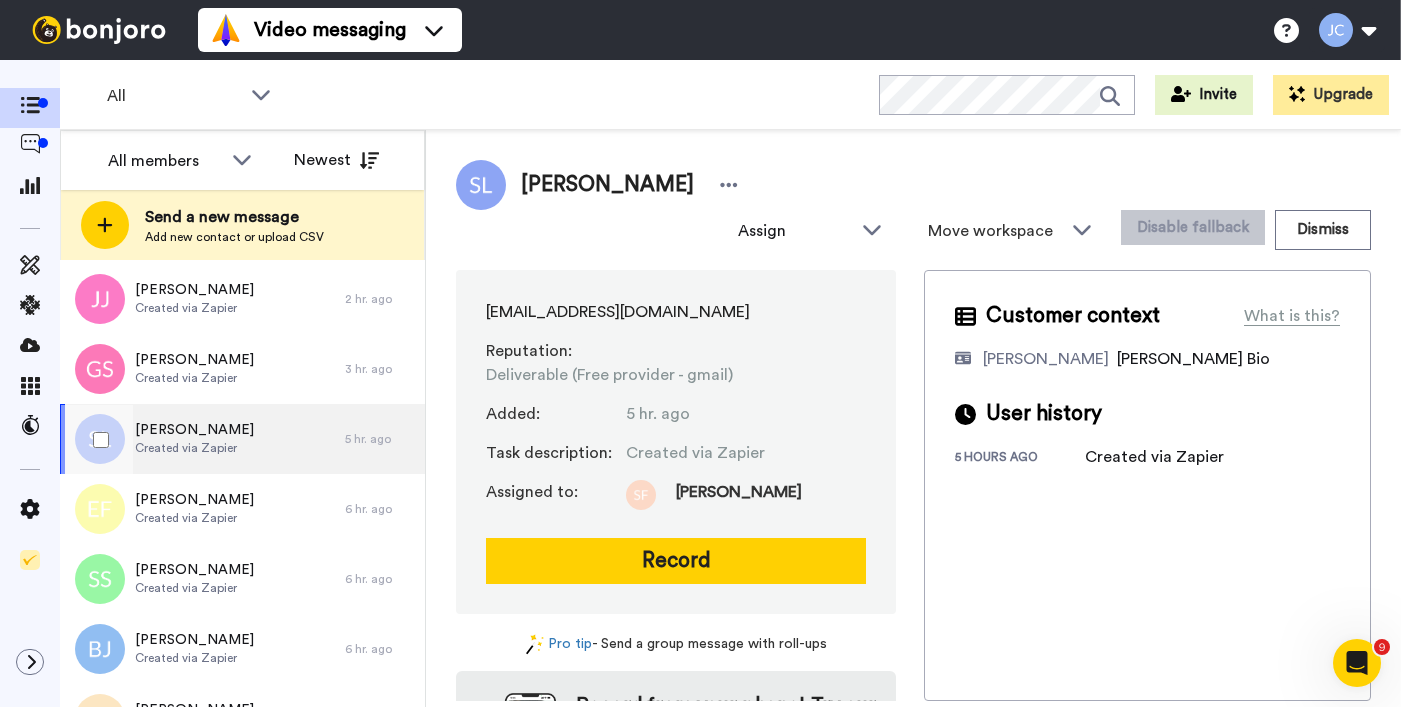 scroll, scrollTop: 160, scrollLeft: 0, axis: vertical 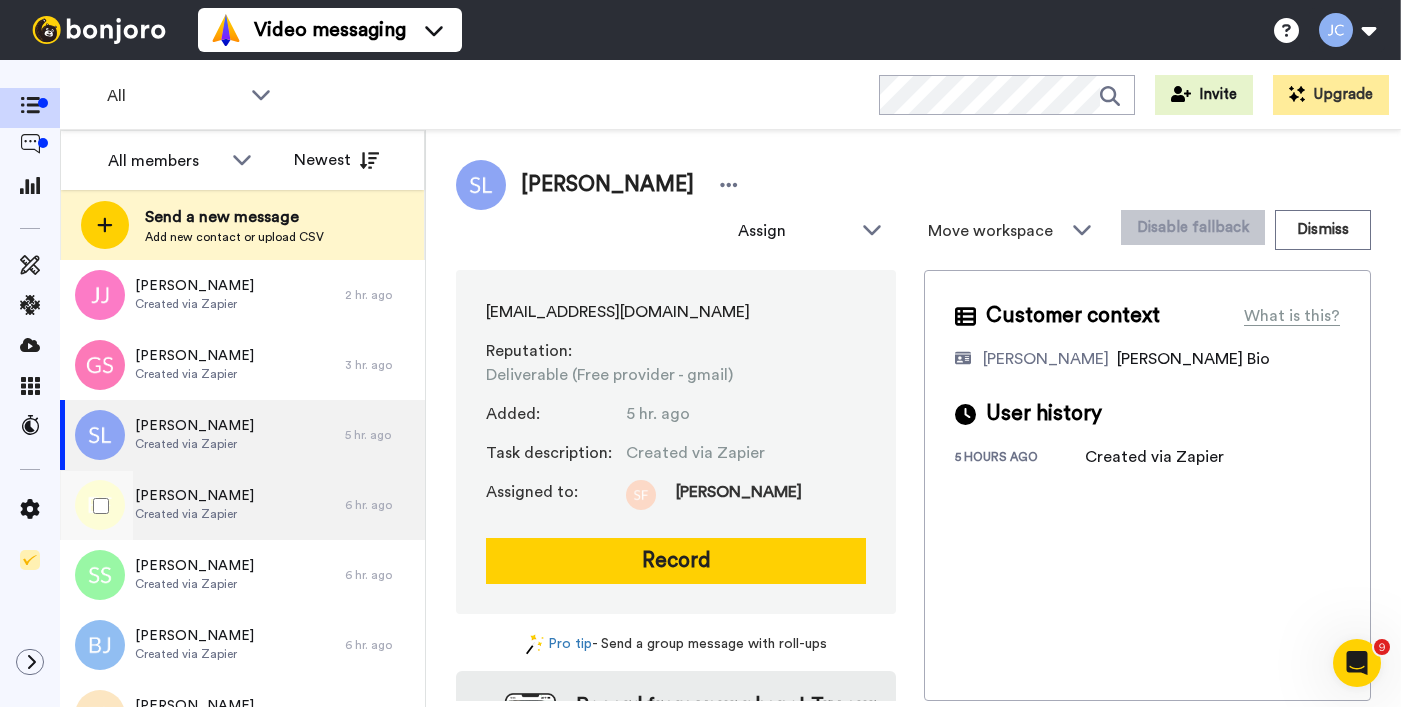 click on "Created via Zapier" at bounding box center [194, 514] 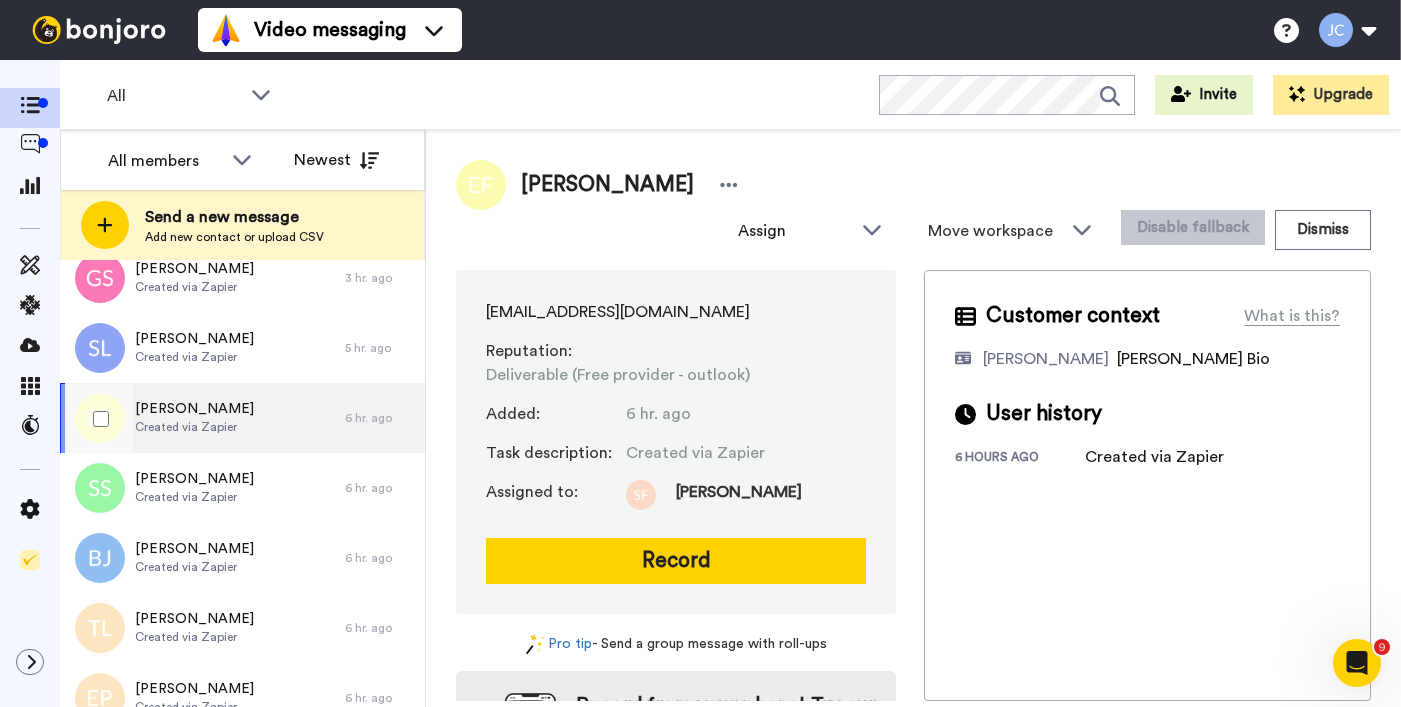 scroll, scrollTop: 251, scrollLeft: 0, axis: vertical 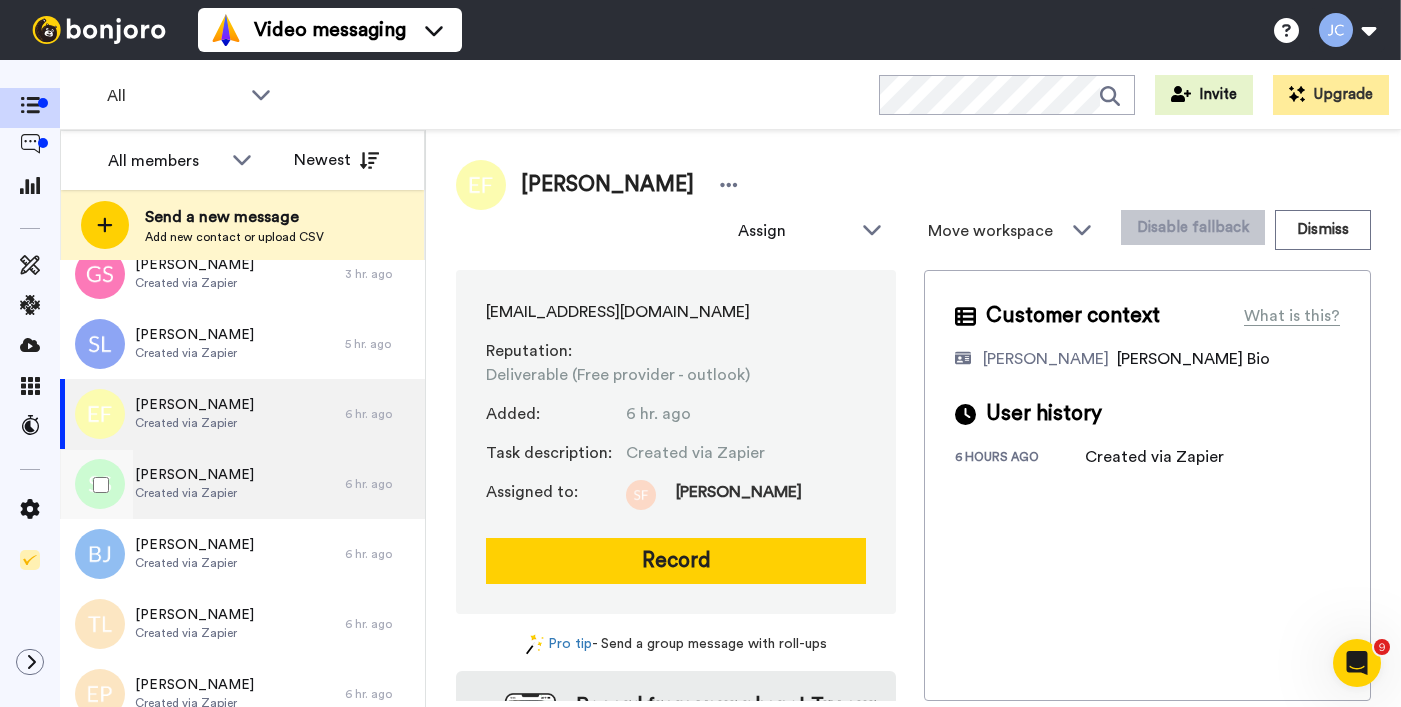 click on "[PERSON_NAME]" at bounding box center (194, 475) 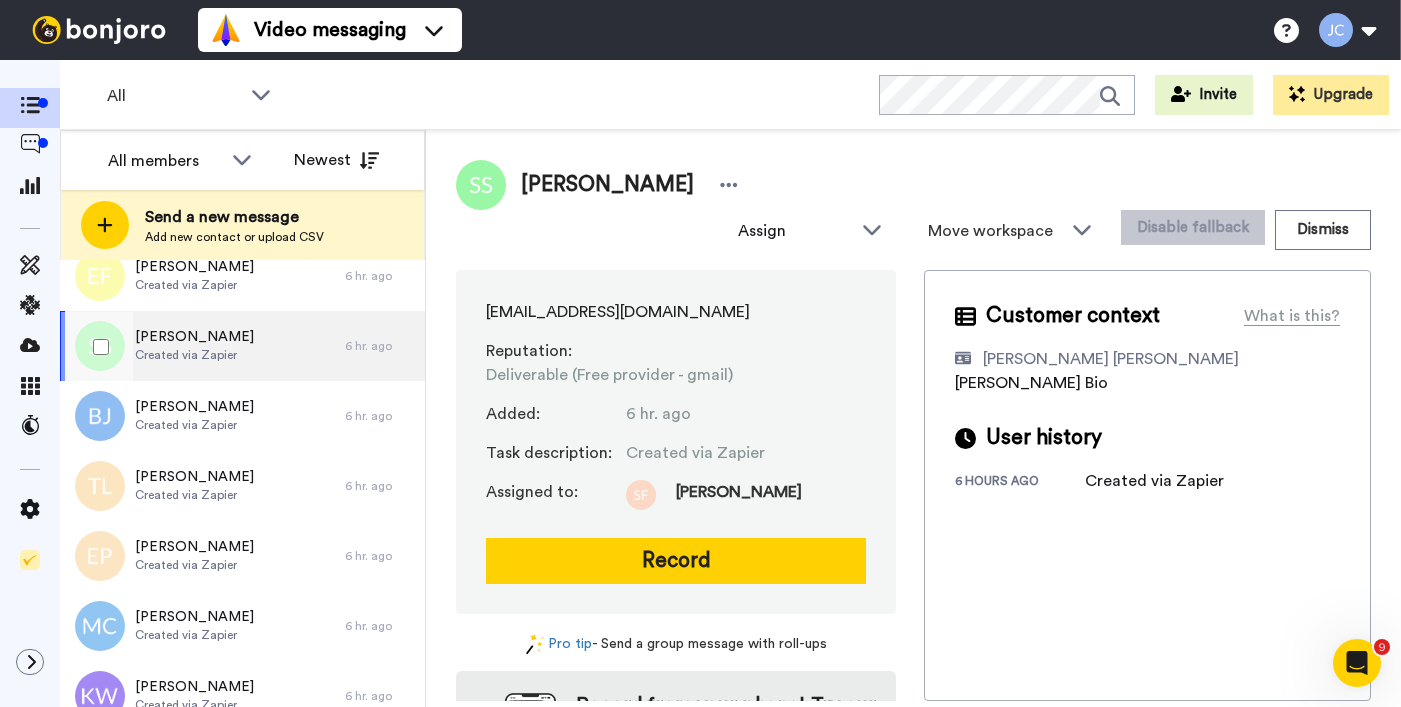 scroll, scrollTop: 393, scrollLeft: 0, axis: vertical 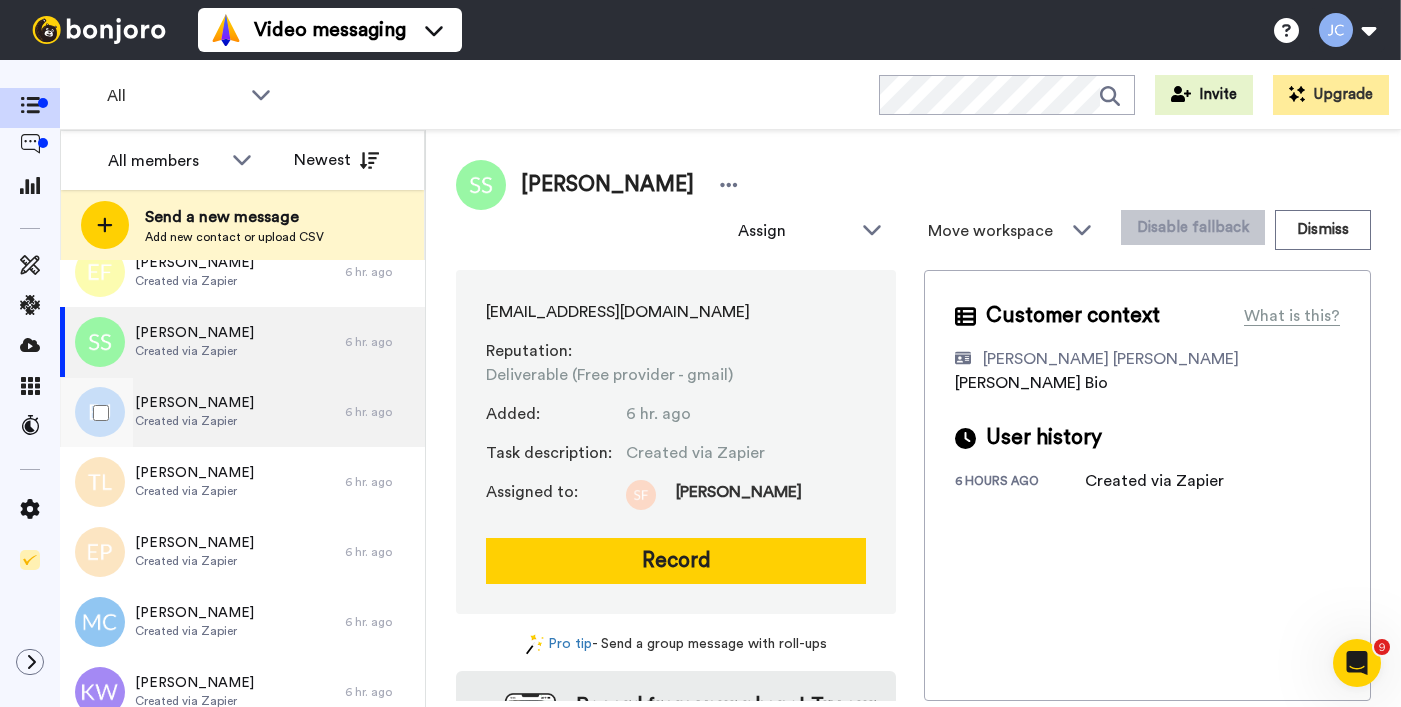 click on "[PERSON_NAME]" at bounding box center (194, 403) 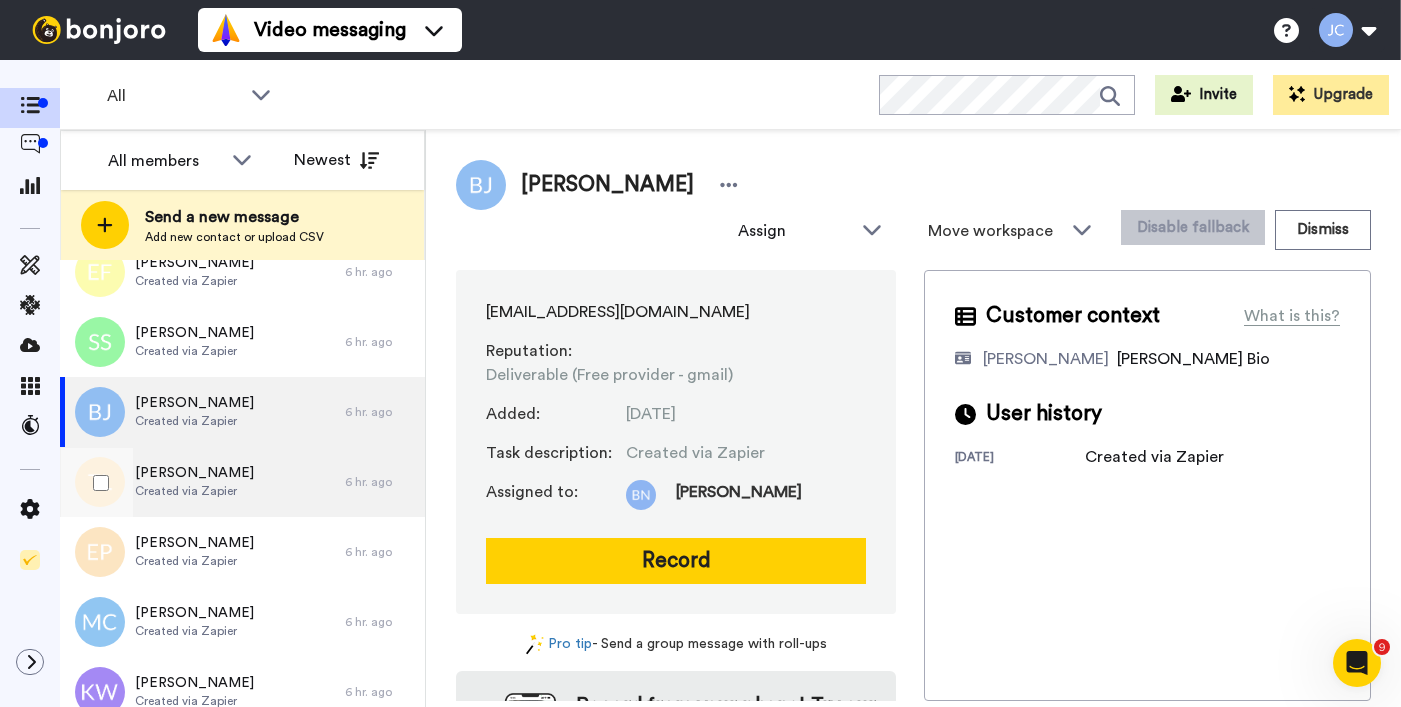 click on "[PERSON_NAME]" at bounding box center (194, 473) 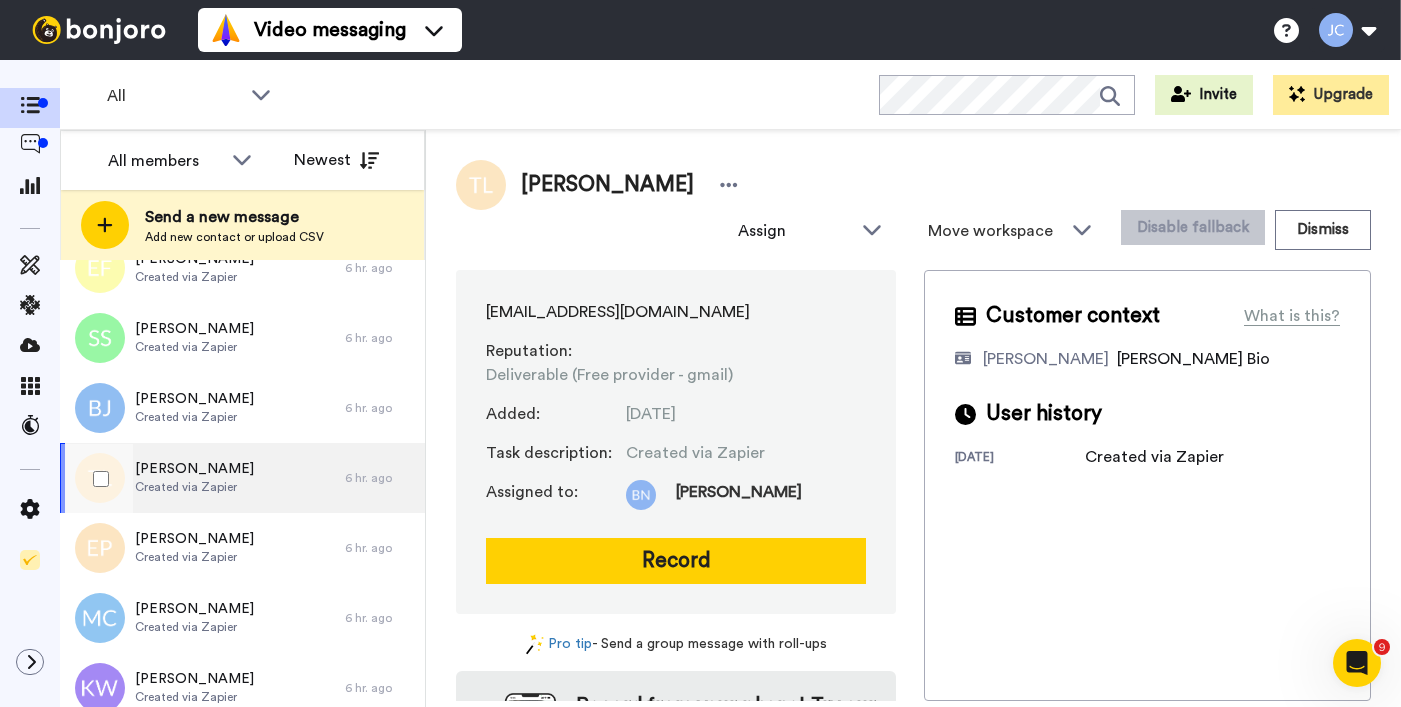 scroll, scrollTop: 437, scrollLeft: 0, axis: vertical 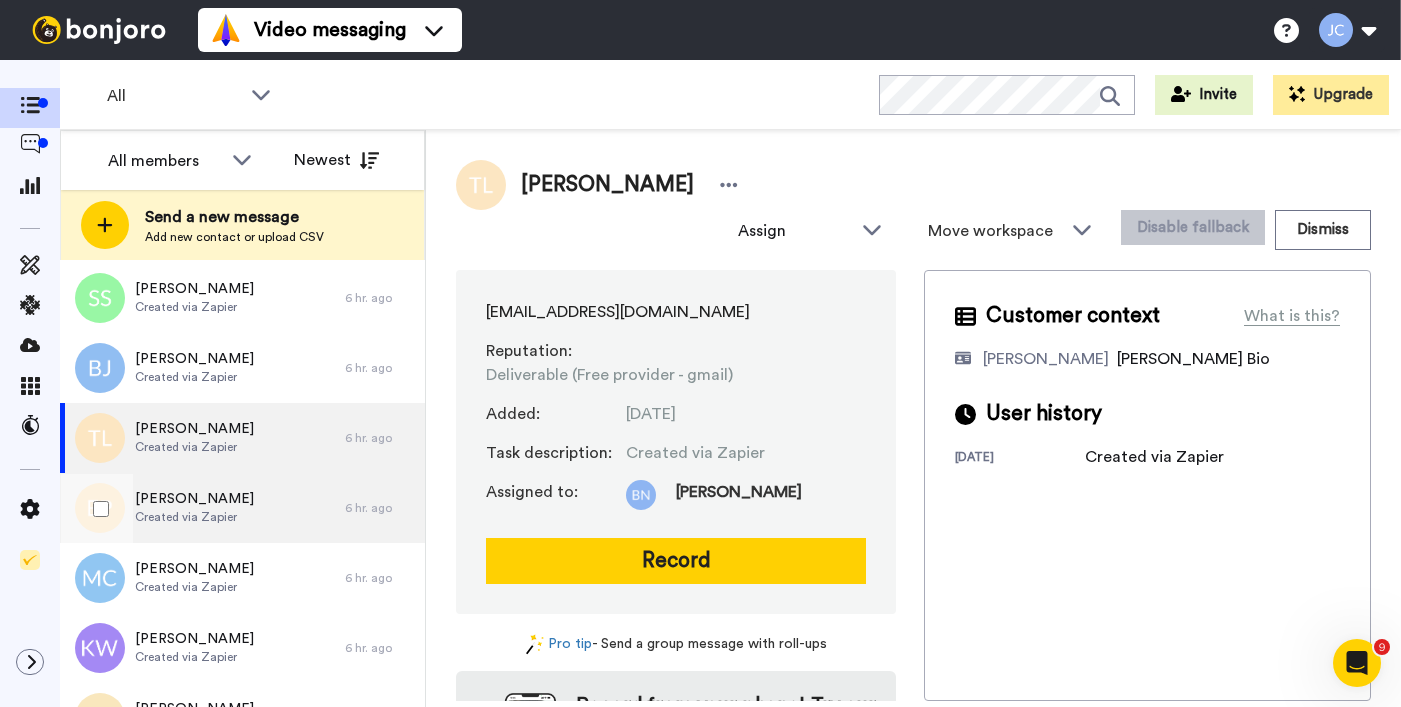 click on "[PERSON_NAME]" at bounding box center [194, 499] 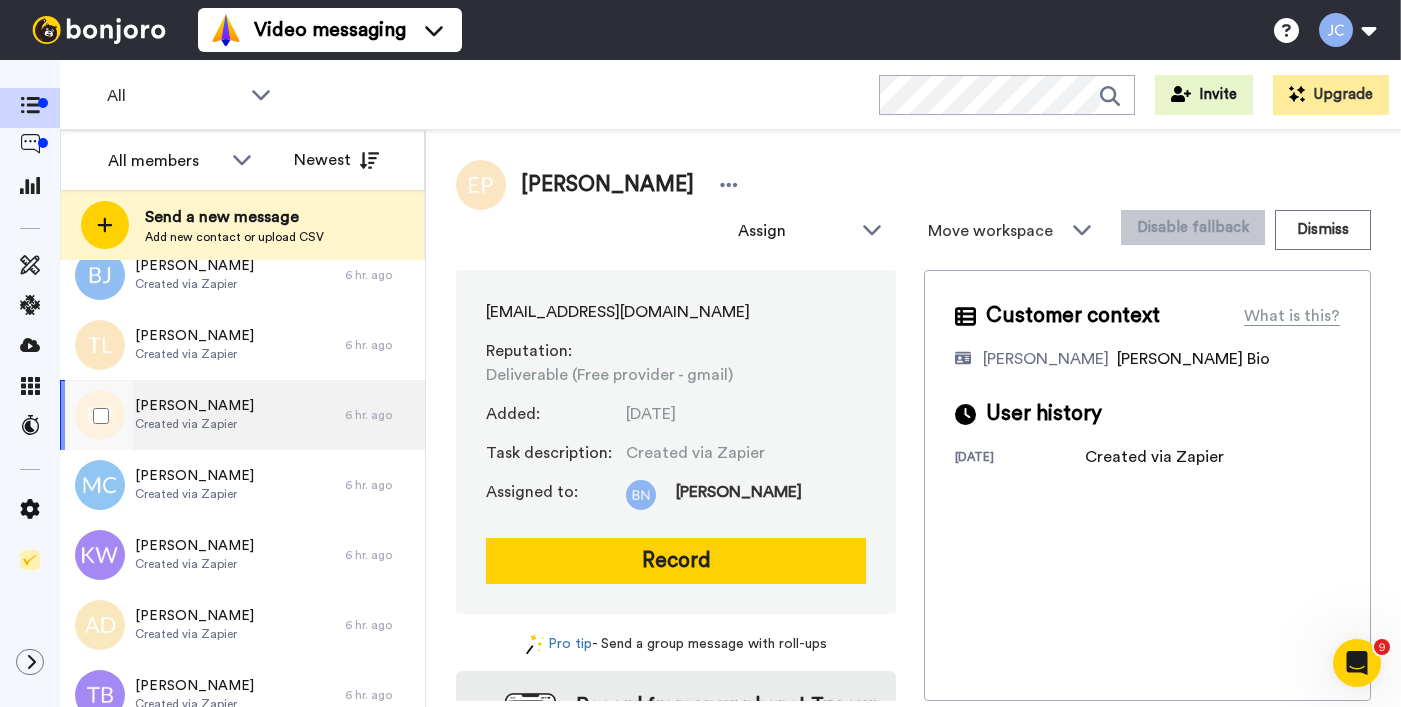 scroll, scrollTop: 577, scrollLeft: 0, axis: vertical 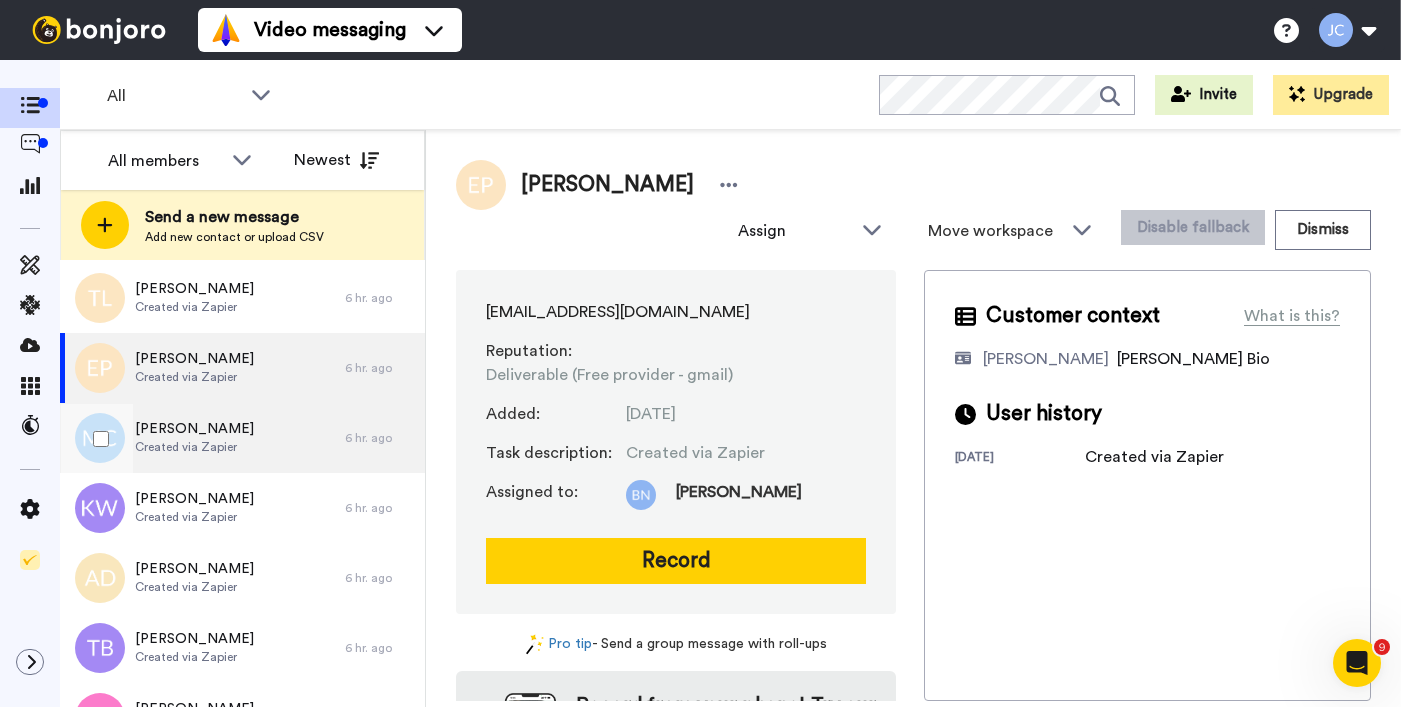 click on "[PERSON_NAME]" at bounding box center [194, 429] 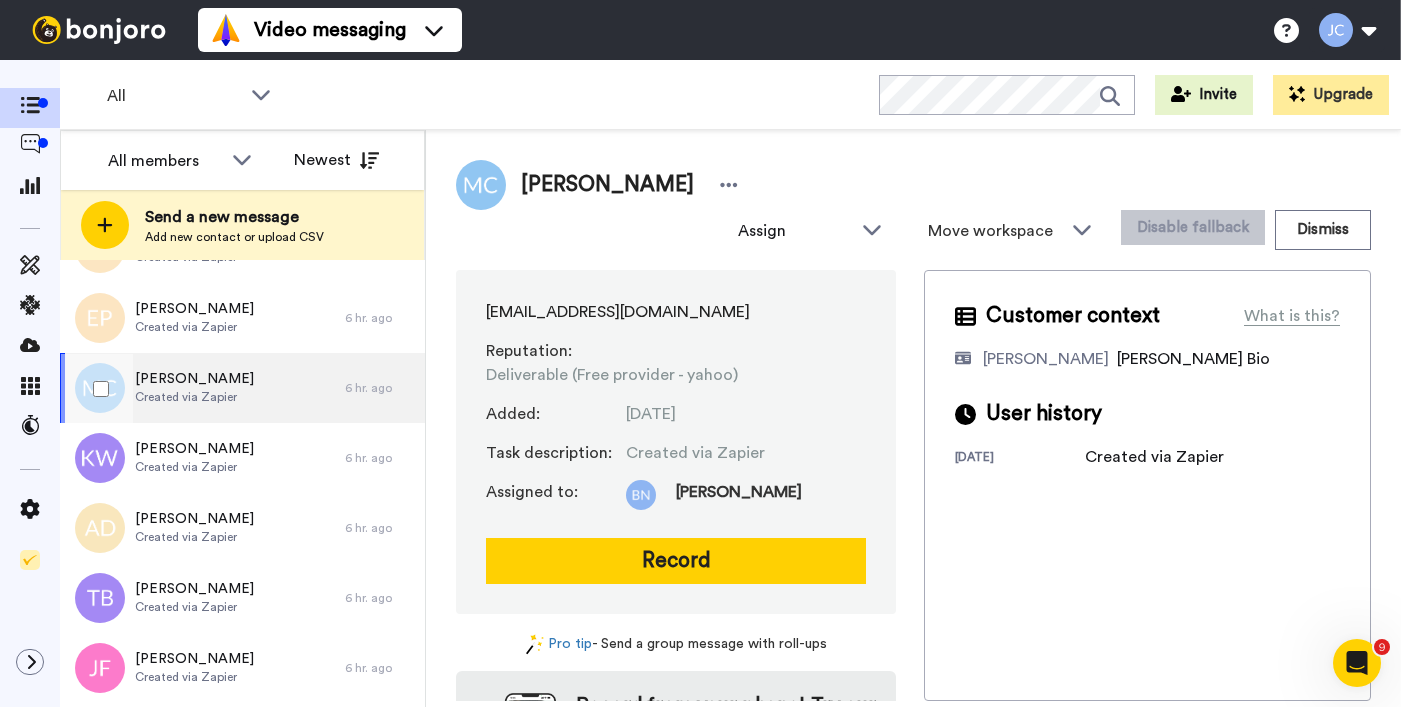 scroll, scrollTop: 671, scrollLeft: 0, axis: vertical 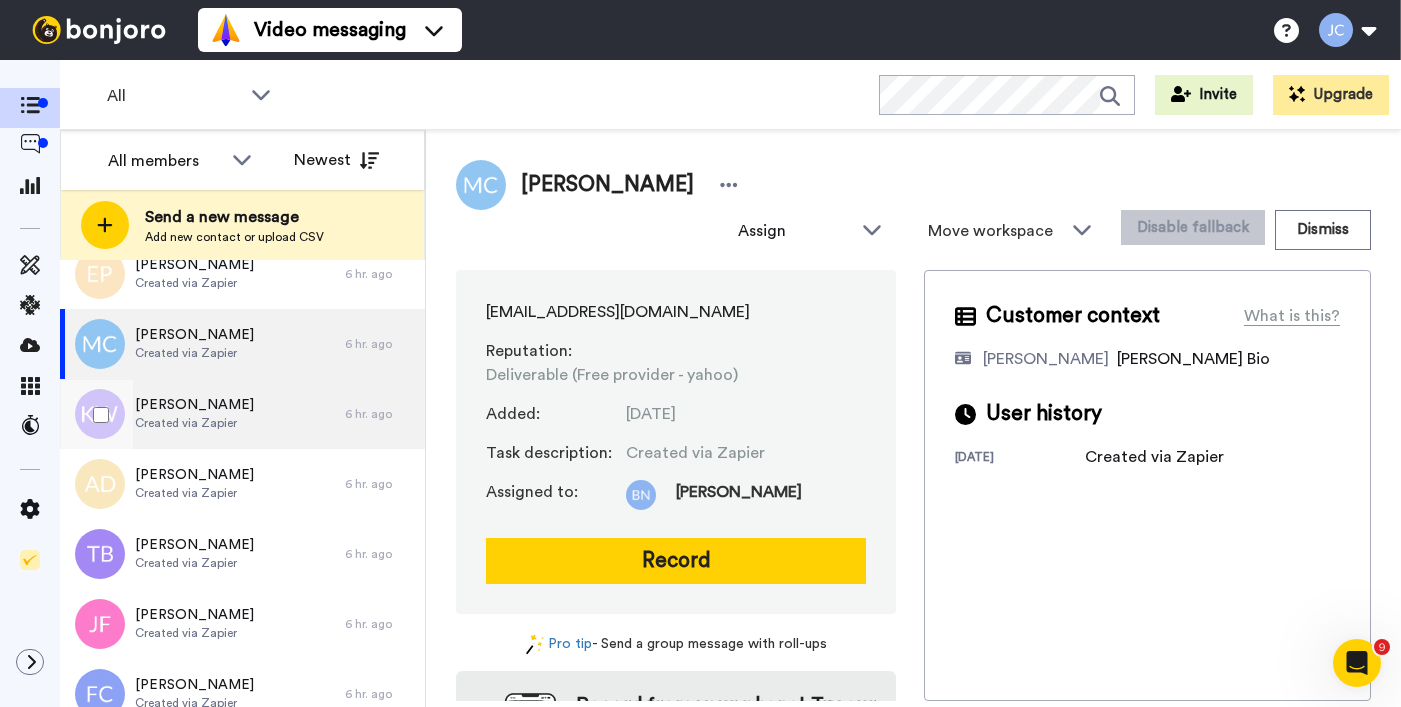 click on "[PERSON_NAME]" at bounding box center [194, 405] 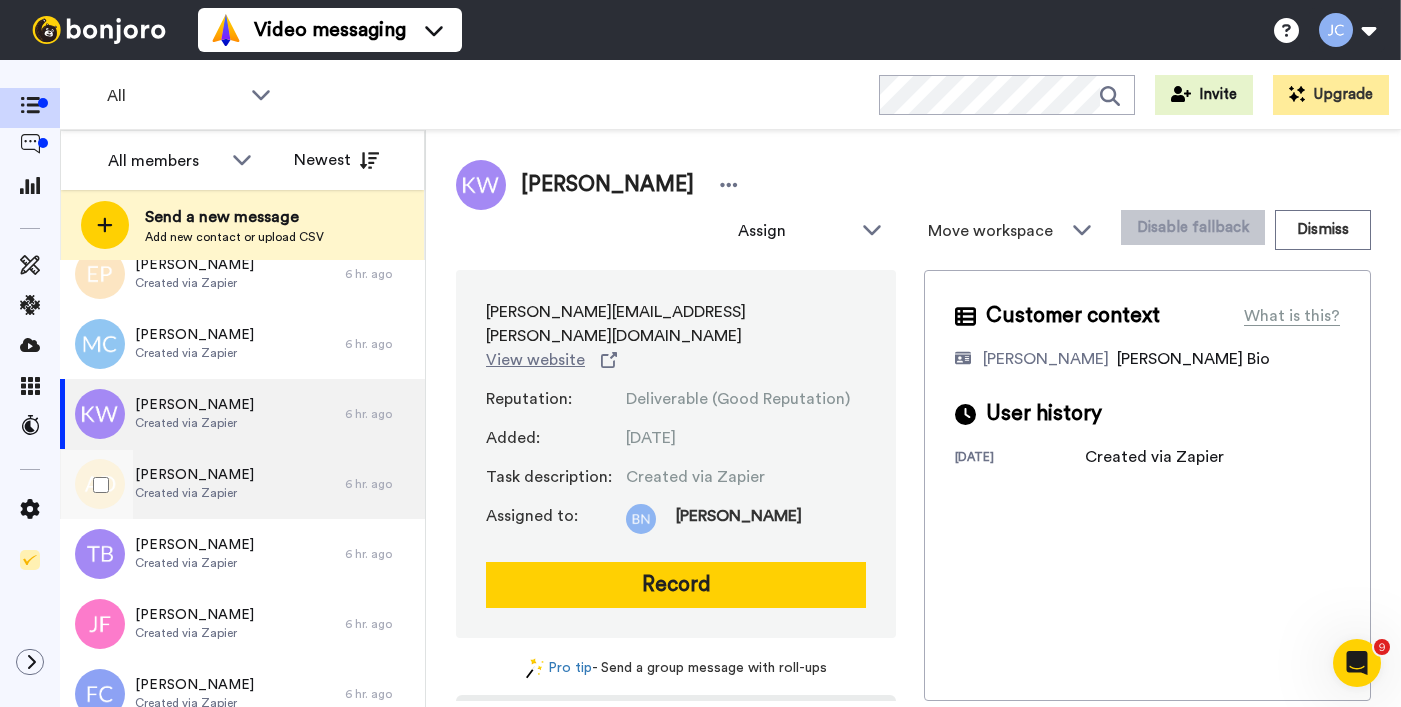 click on "Created via Zapier" at bounding box center (194, 493) 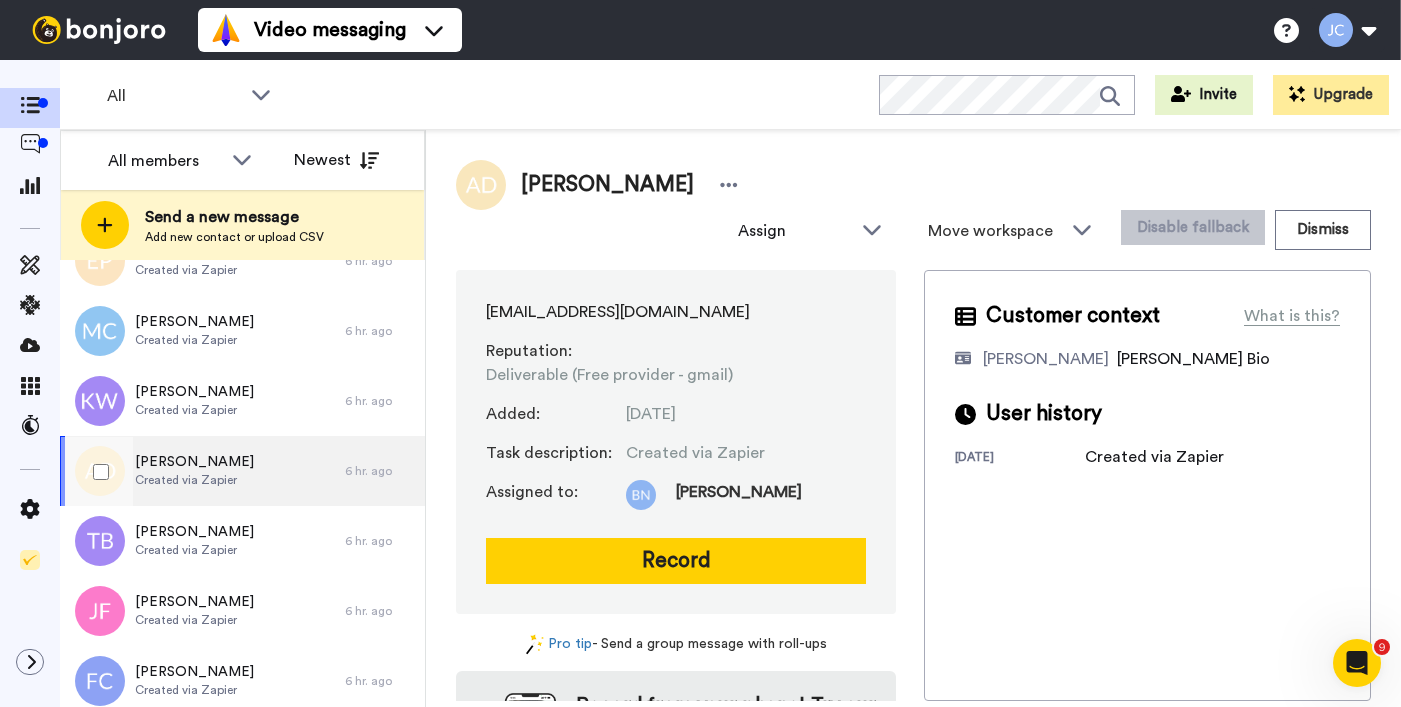 scroll, scrollTop: 748, scrollLeft: 0, axis: vertical 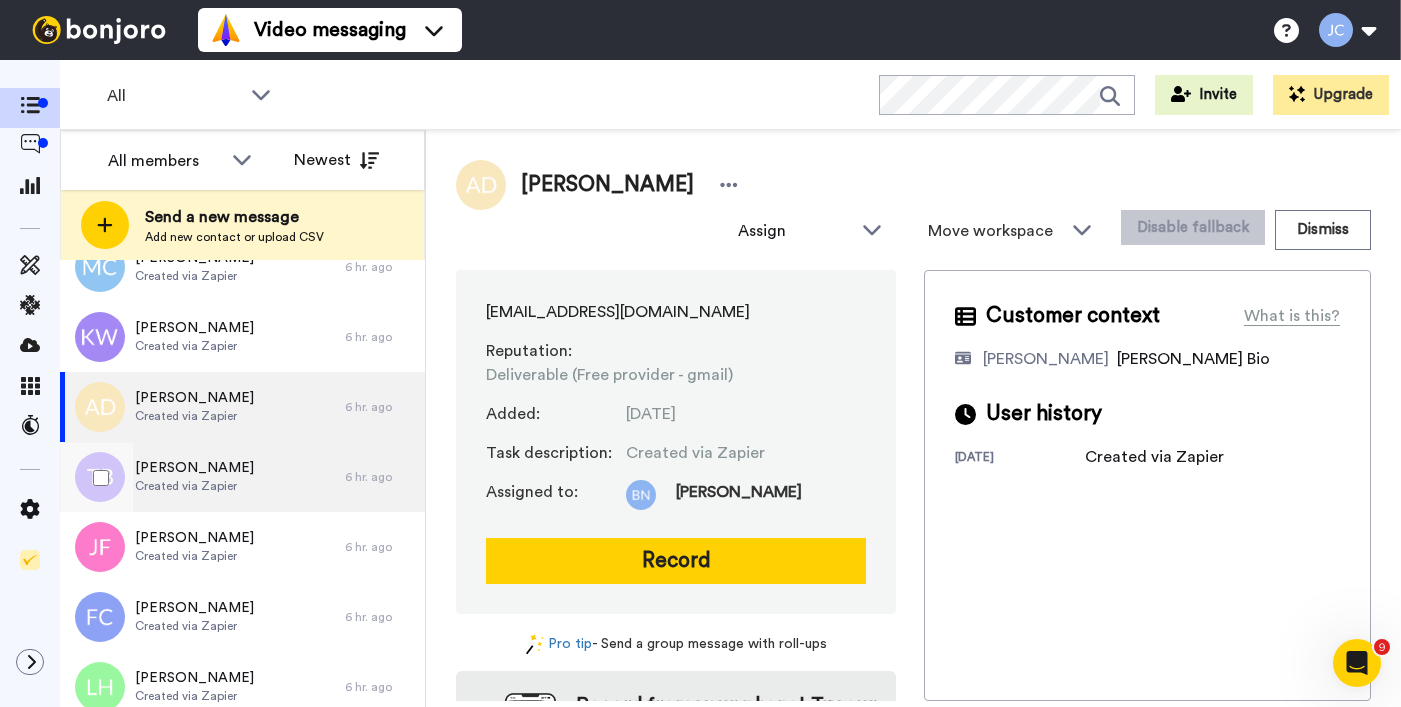 click on "Created via Zapier" at bounding box center [194, 486] 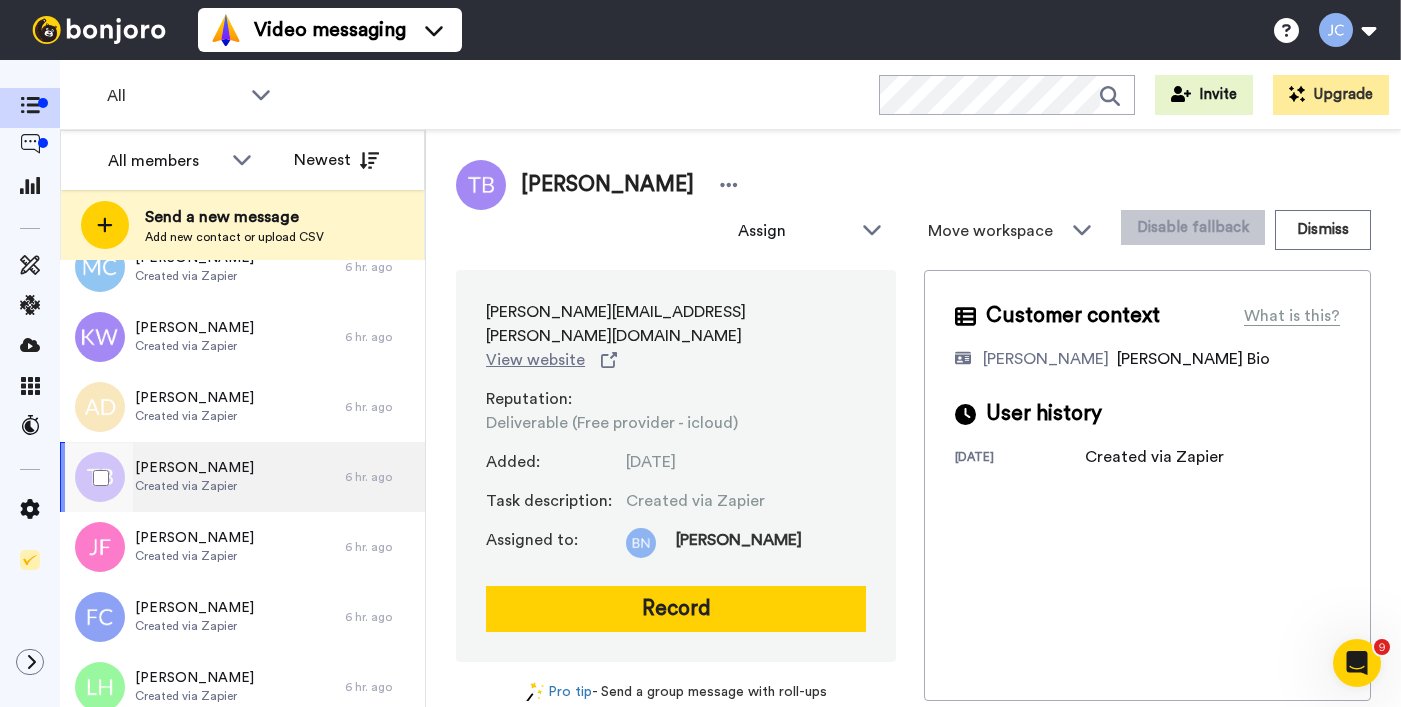 scroll, scrollTop: 915, scrollLeft: 0, axis: vertical 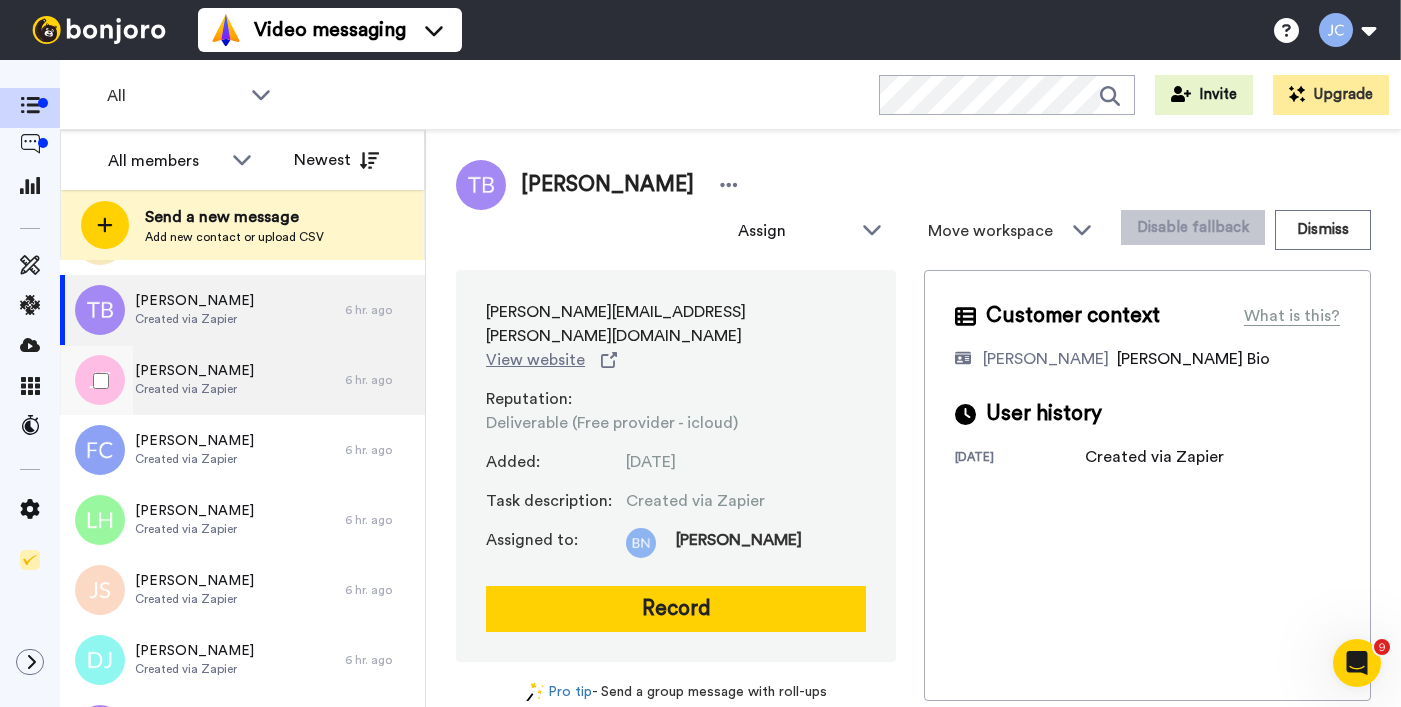 click on "Created via Zapier" at bounding box center (194, 389) 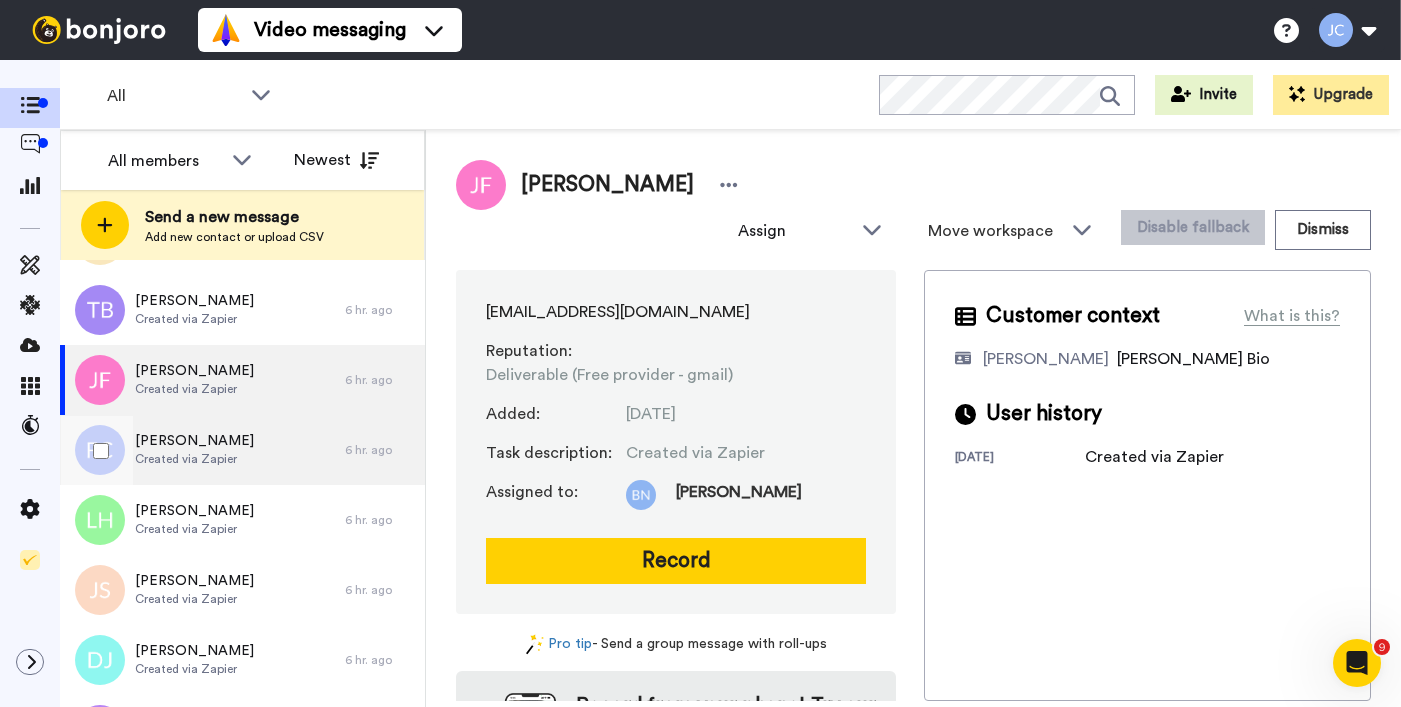 click on "[PERSON_NAME]" at bounding box center [194, 441] 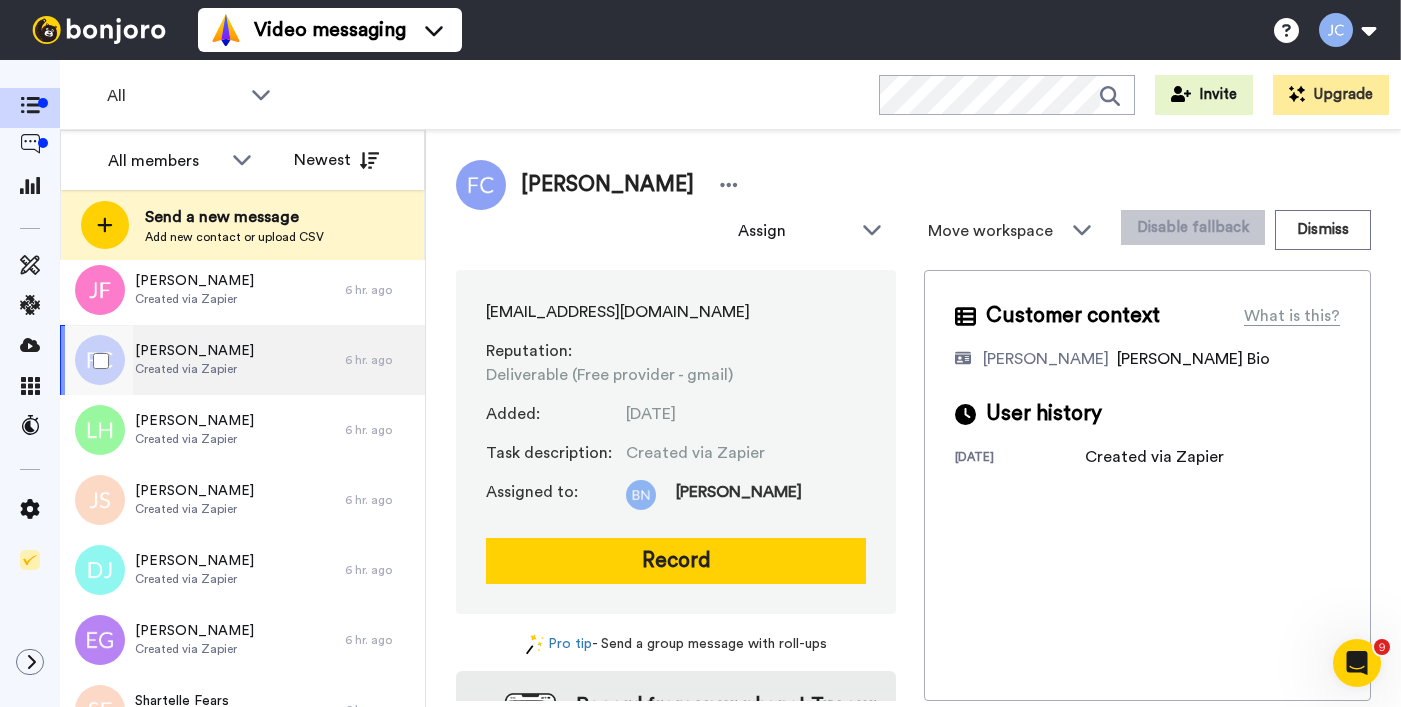 scroll, scrollTop: 1057, scrollLeft: 0, axis: vertical 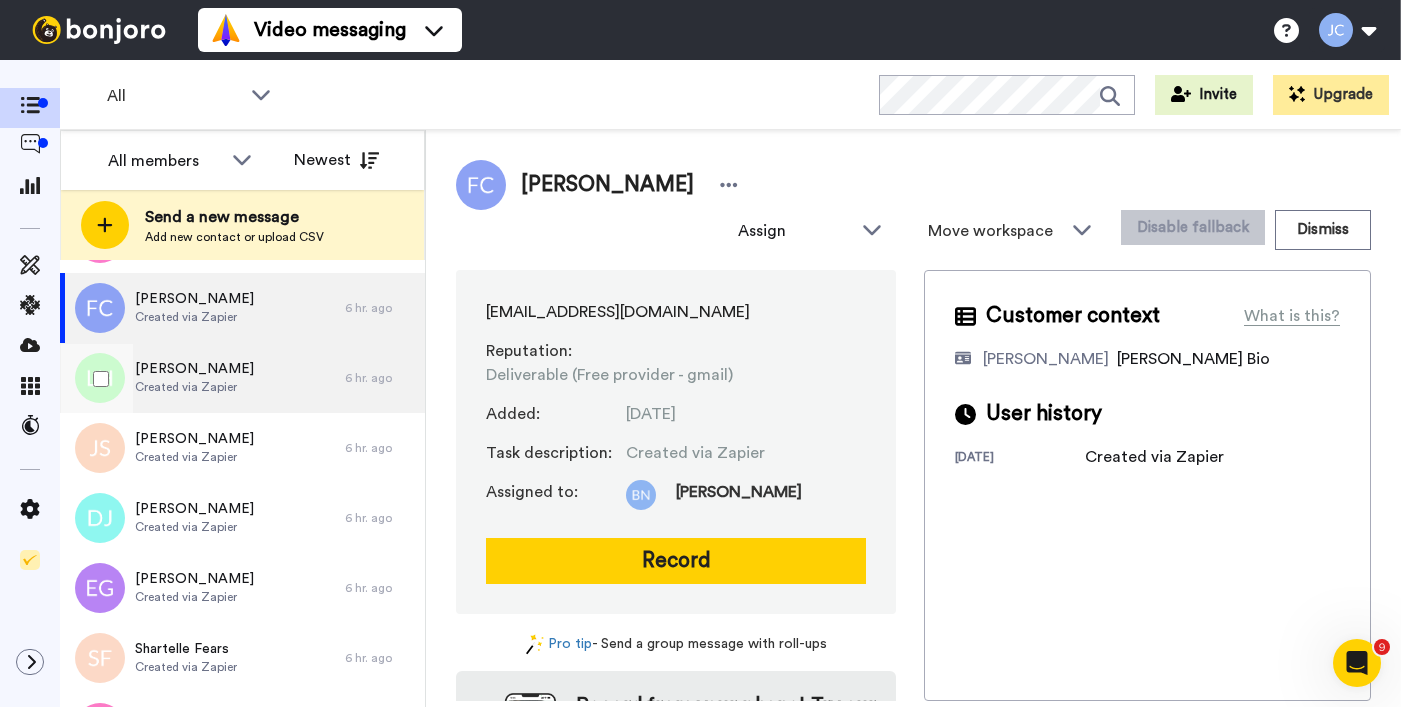 click on "Created via Zapier" at bounding box center [194, 387] 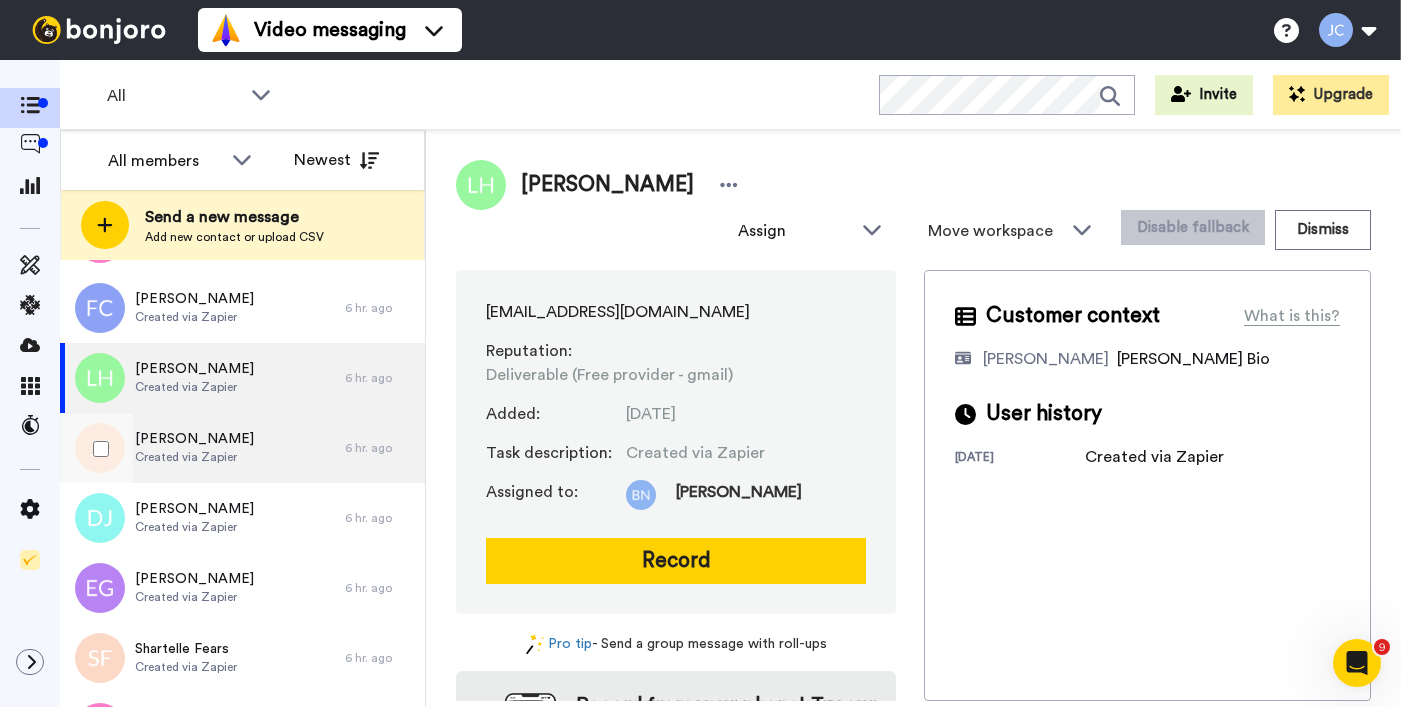 click on "[PERSON_NAME] Created via Zapier" at bounding box center (202, 448) 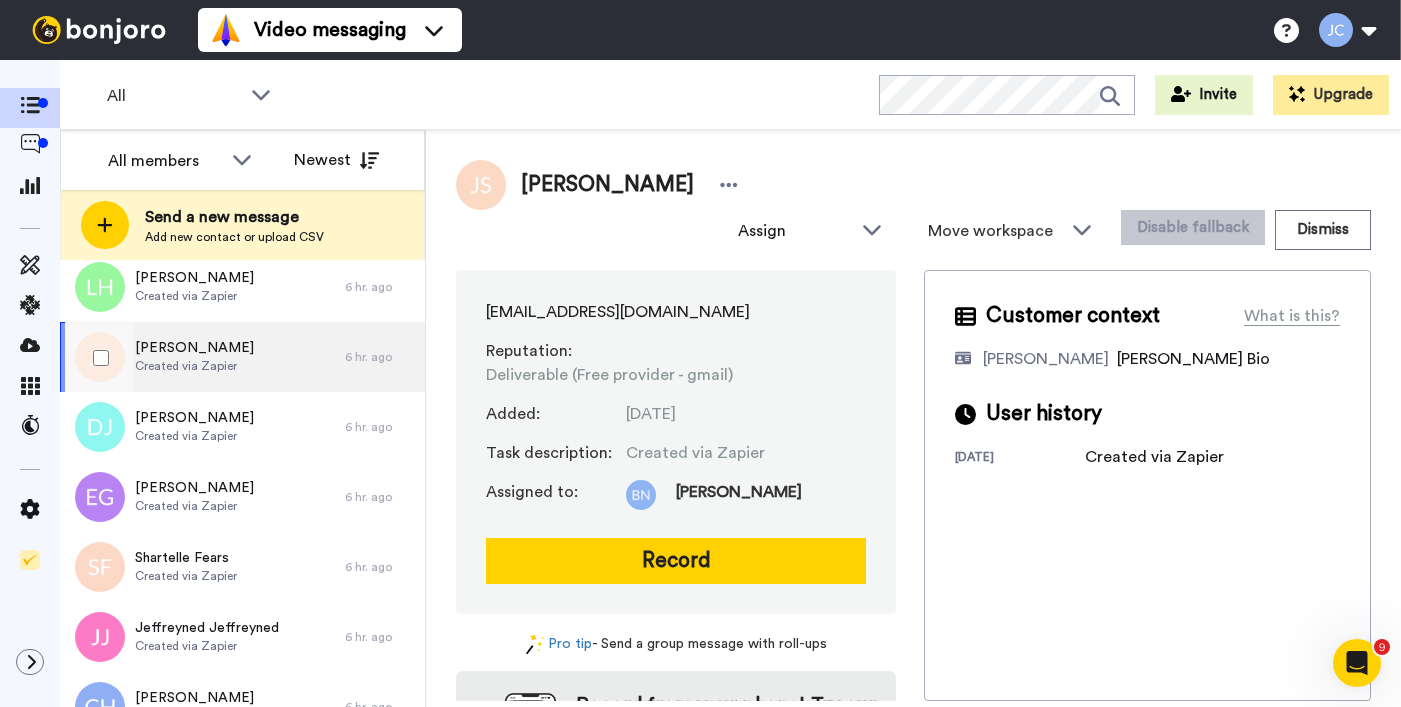 scroll, scrollTop: 1152, scrollLeft: 0, axis: vertical 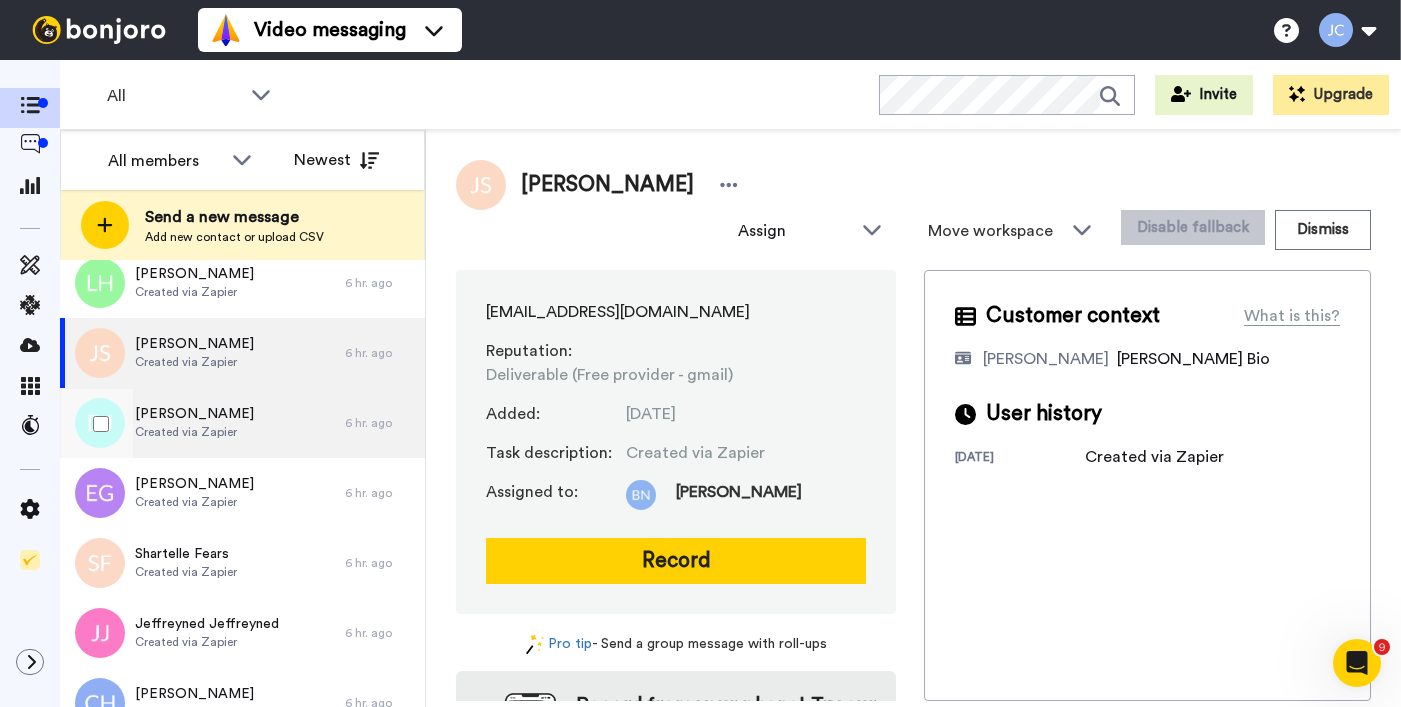 click on "Created via Zapier" at bounding box center (194, 432) 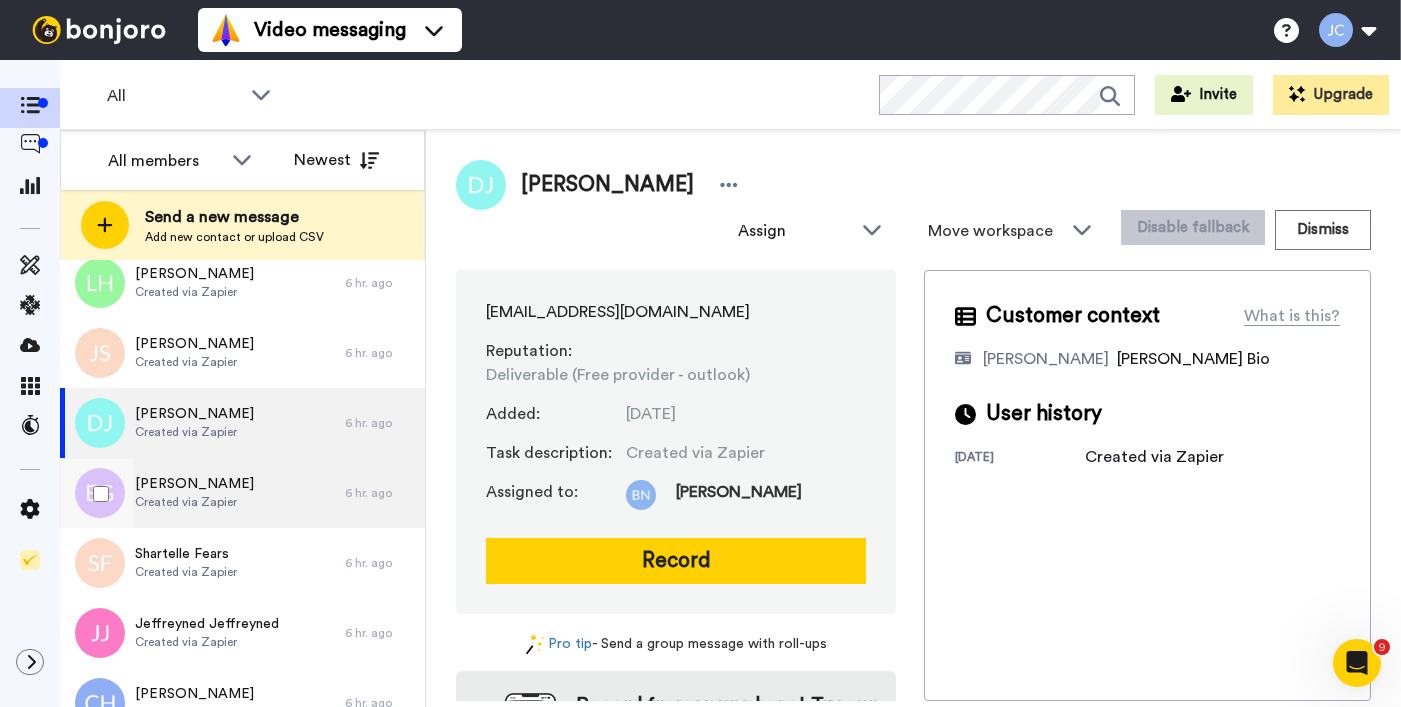 click on "Eugene Girard Created via Zapier" at bounding box center [202, 493] 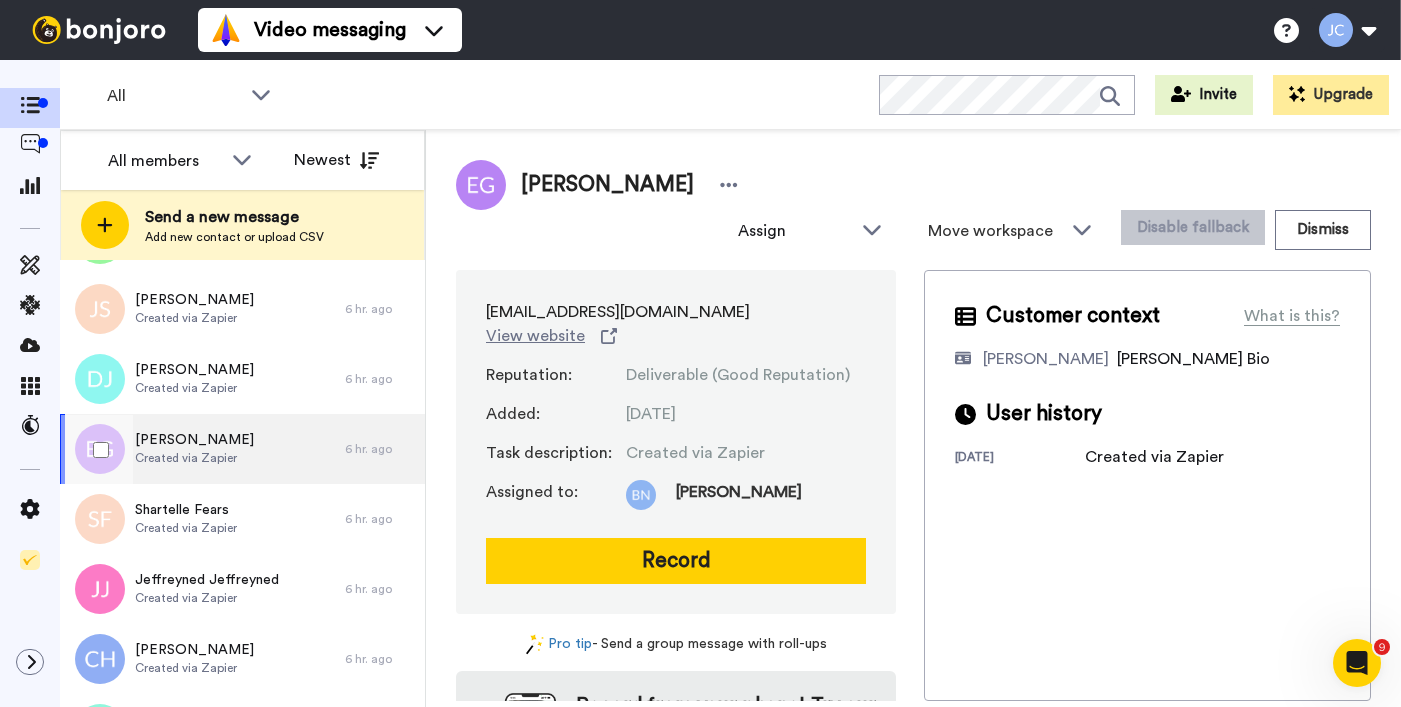 scroll, scrollTop: 1231, scrollLeft: 0, axis: vertical 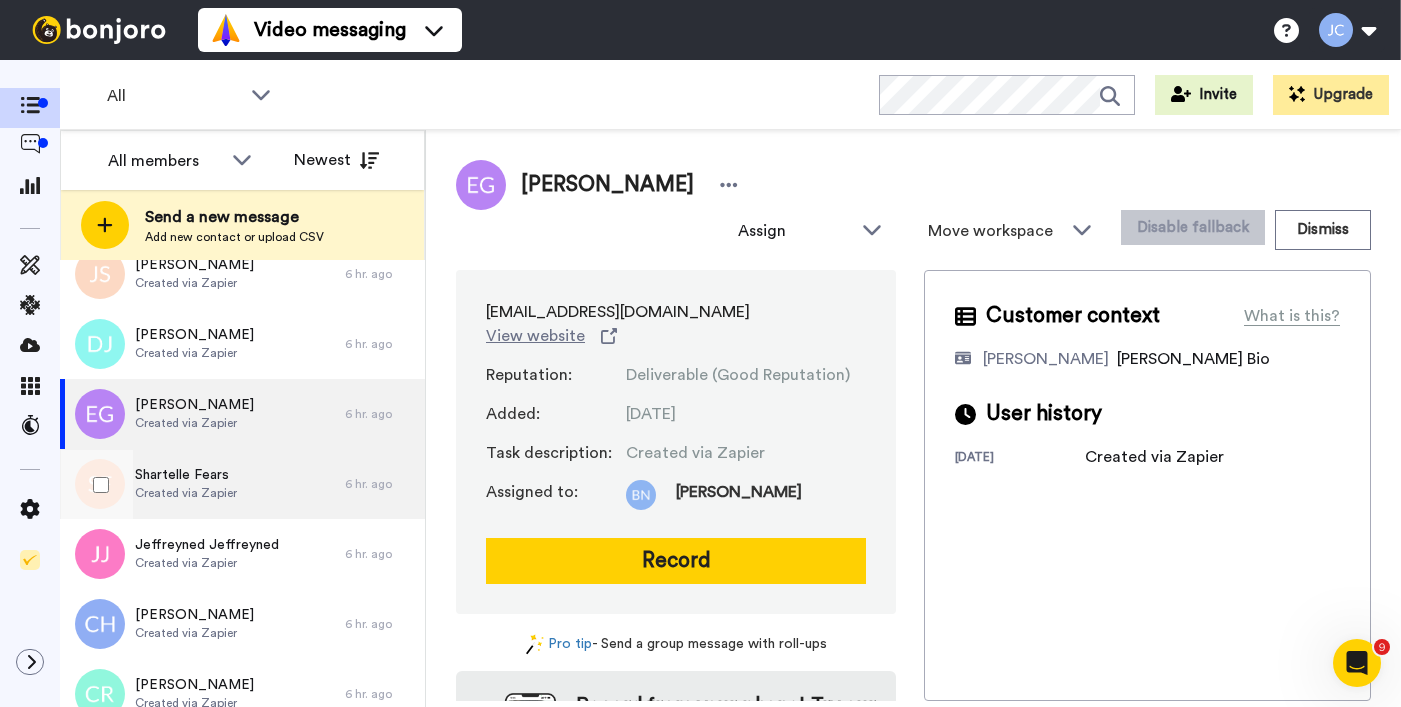 click on "Shartelle Fears" at bounding box center [186, 475] 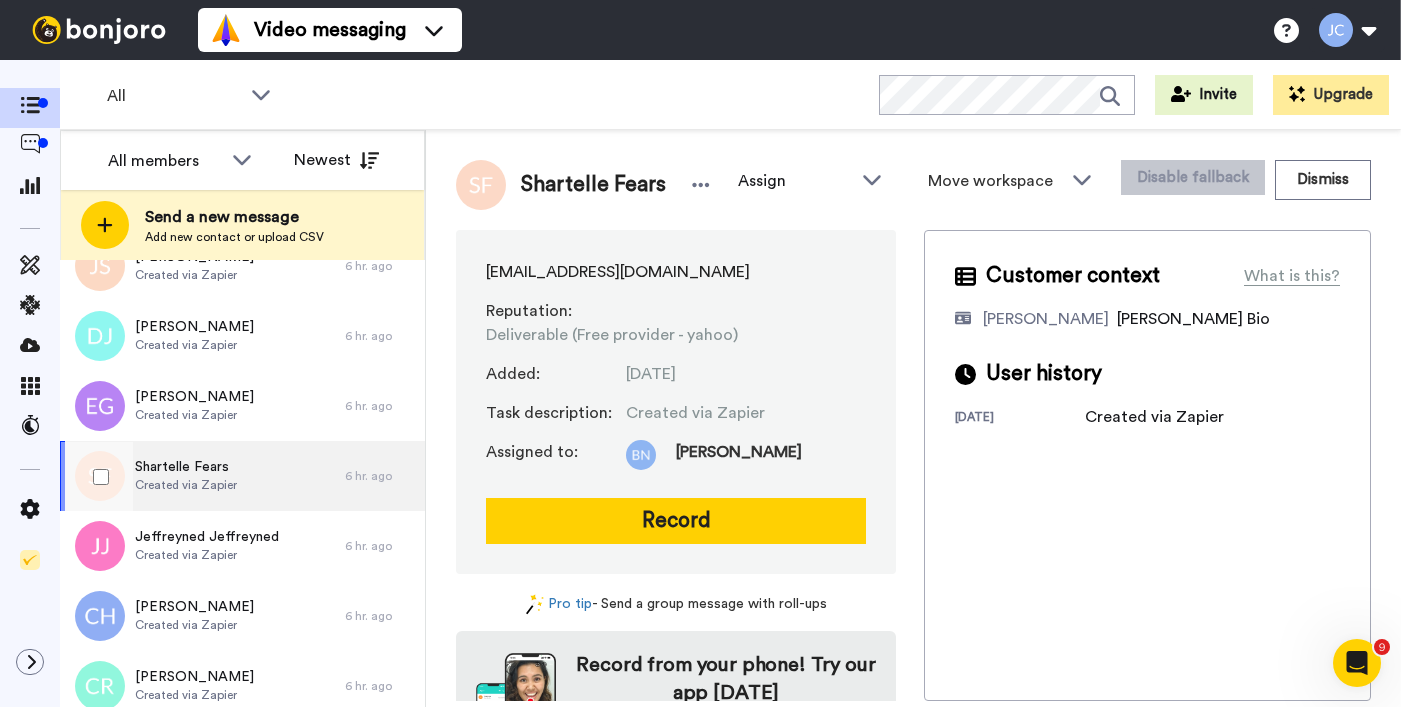 scroll, scrollTop: 1263, scrollLeft: 0, axis: vertical 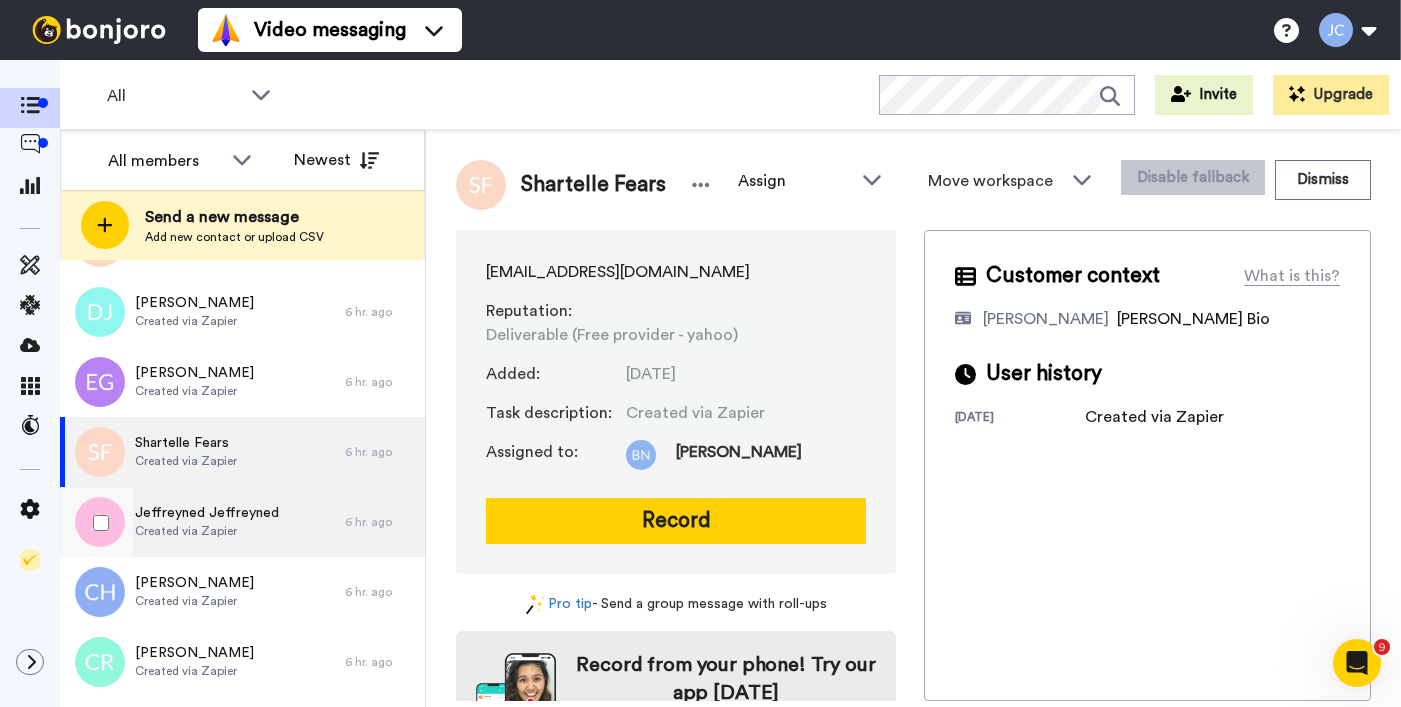 click on "Created via Zapier" at bounding box center [207, 531] 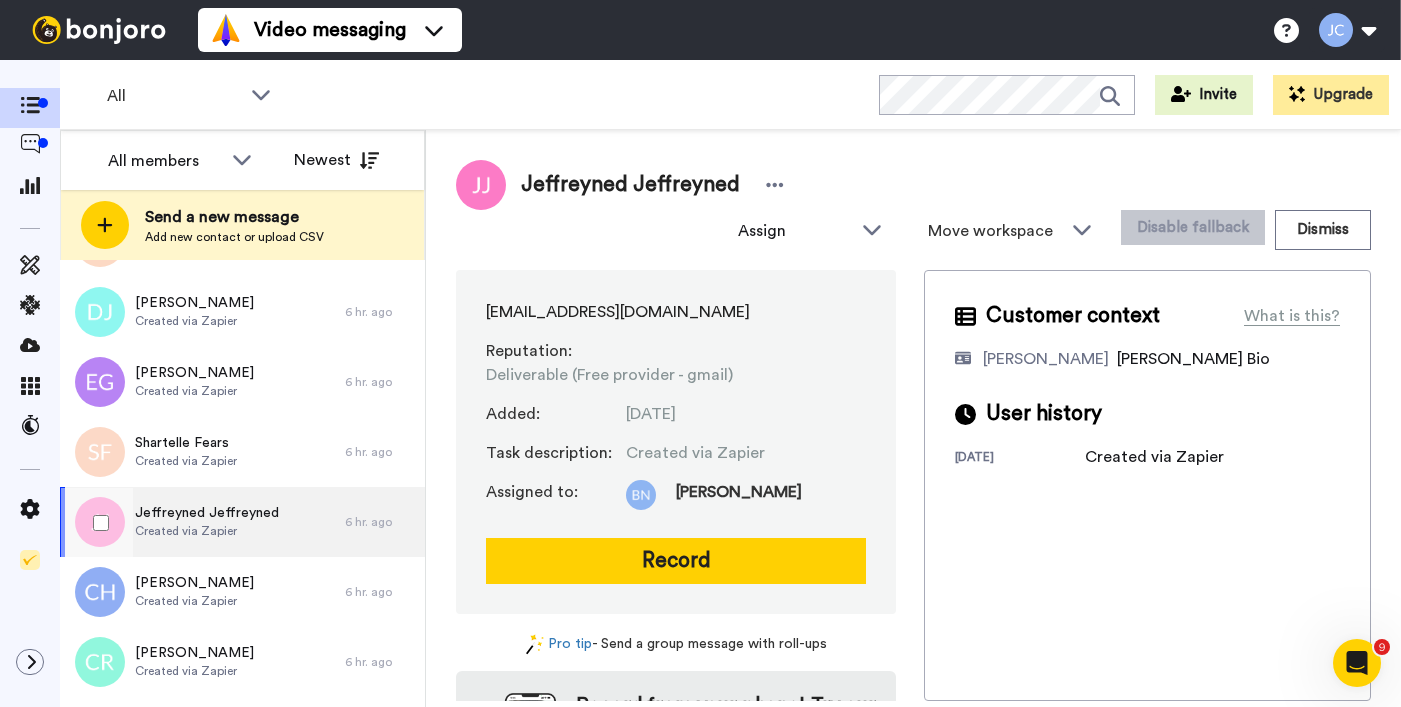 scroll, scrollTop: 1386, scrollLeft: 0, axis: vertical 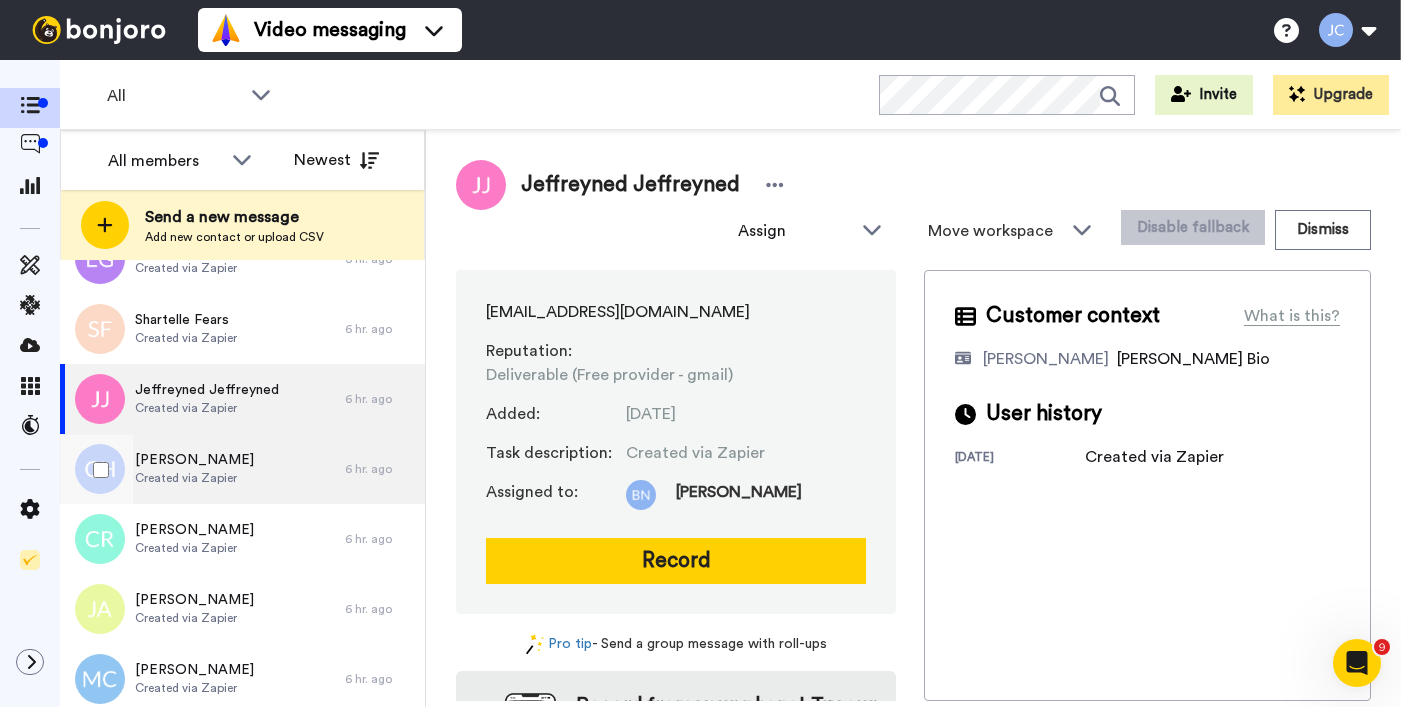 click on "[PERSON_NAME]" at bounding box center [194, 460] 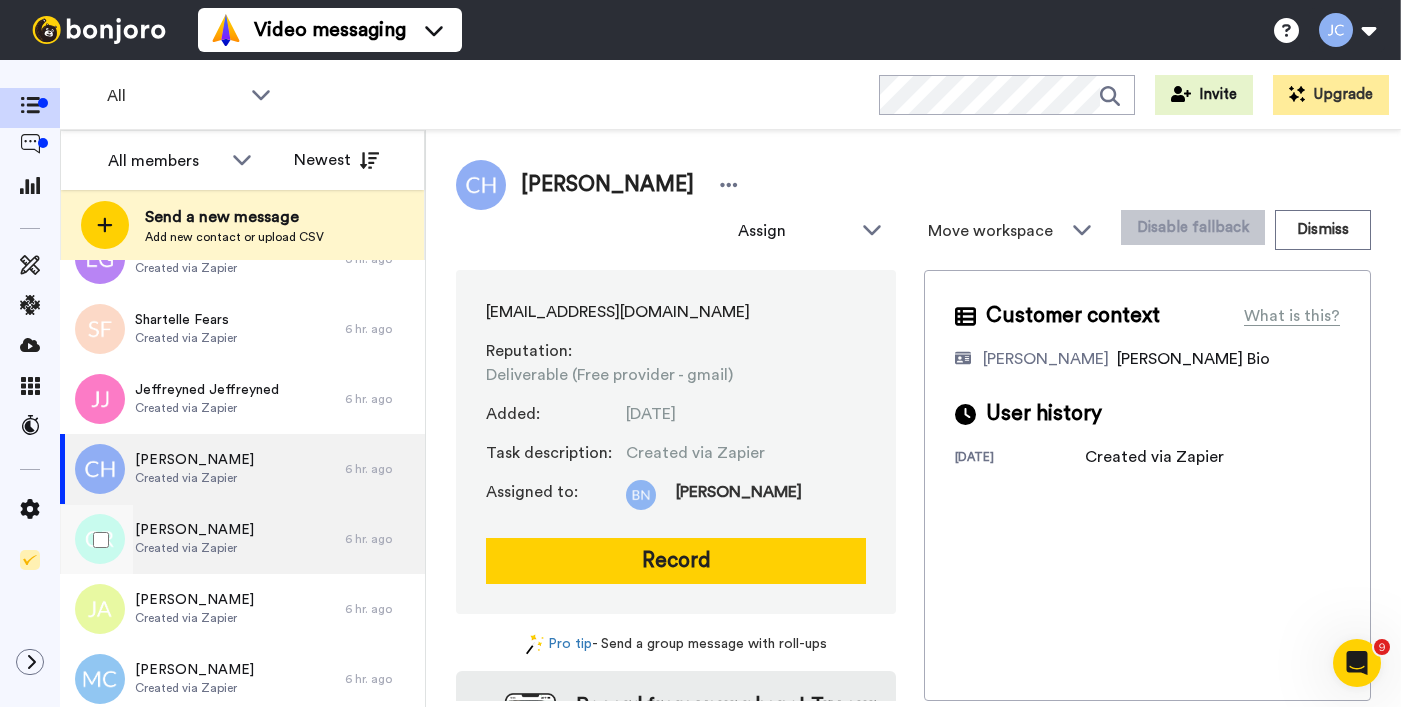 click on "Christina Roberts Created via Zapier" at bounding box center (202, 539) 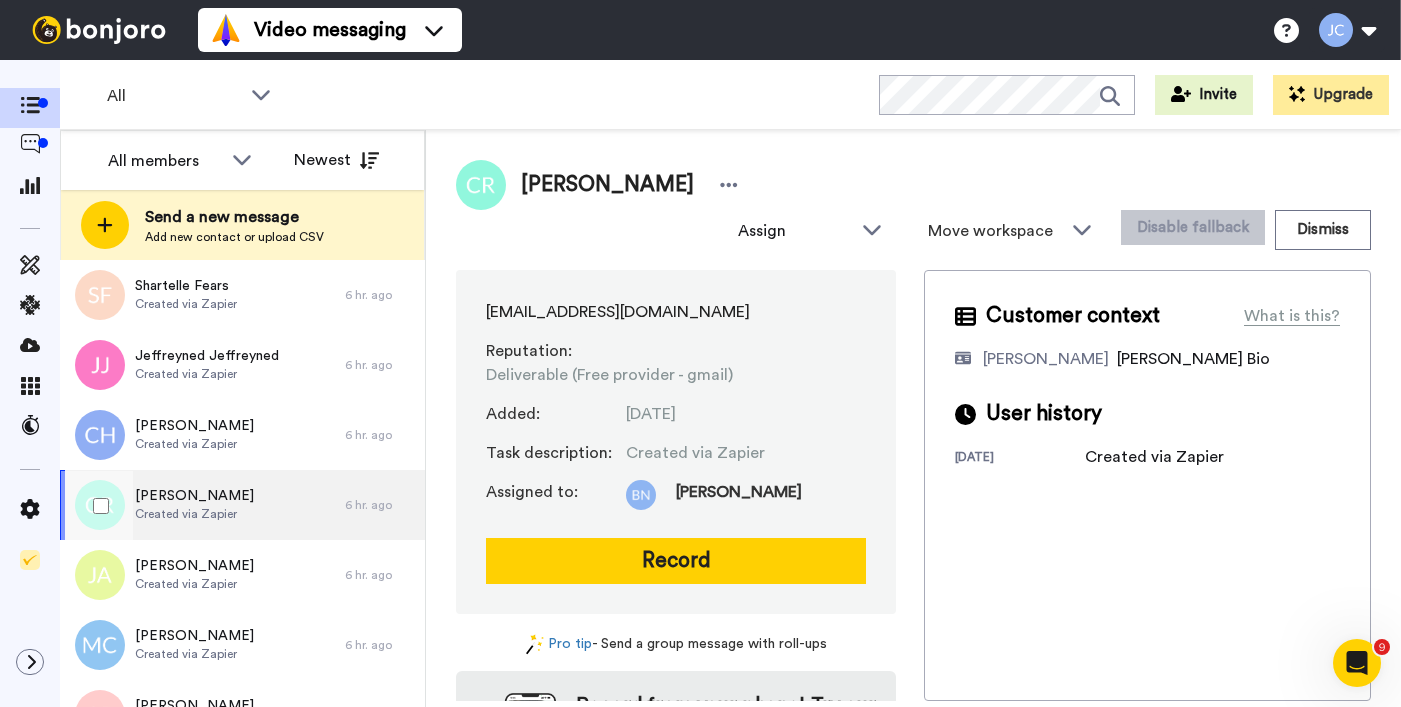 scroll, scrollTop: 1511, scrollLeft: 0, axis: vertical 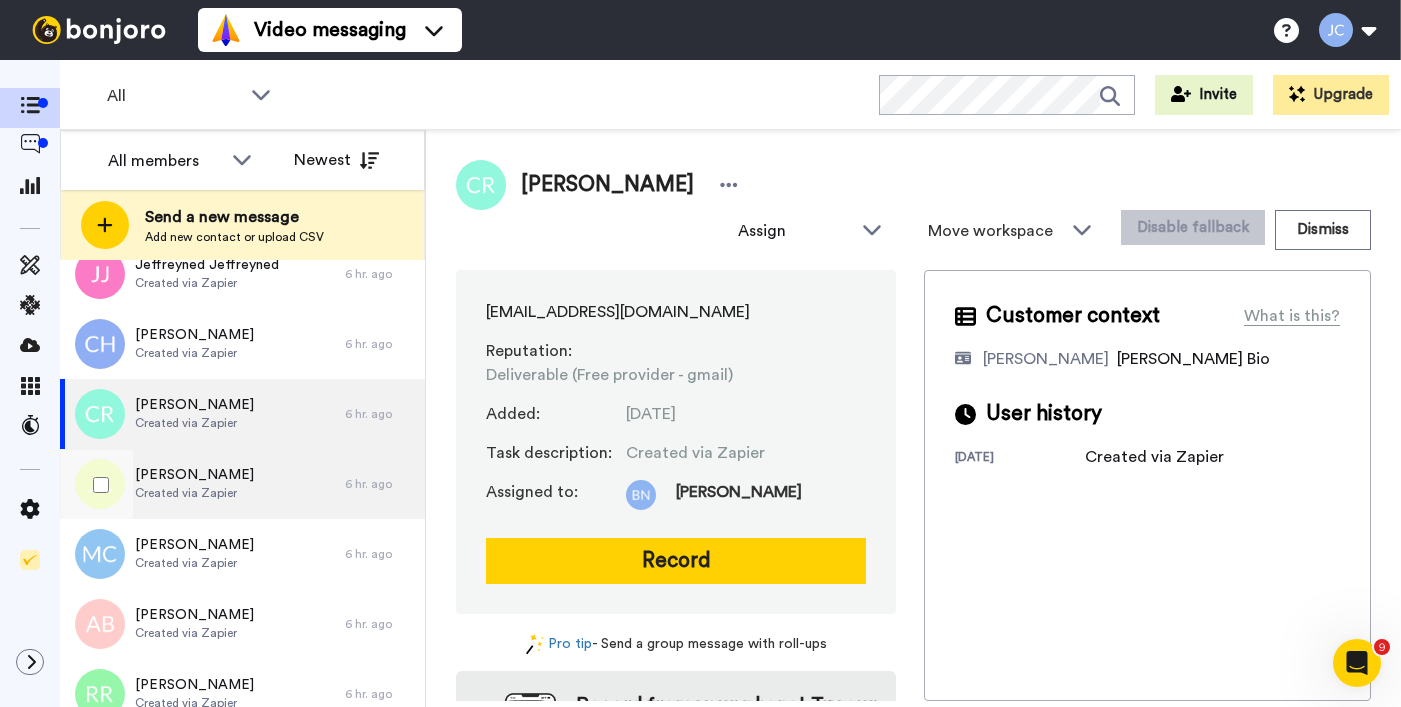 click on "Created via Zapier" at bounding box center [194, 493] 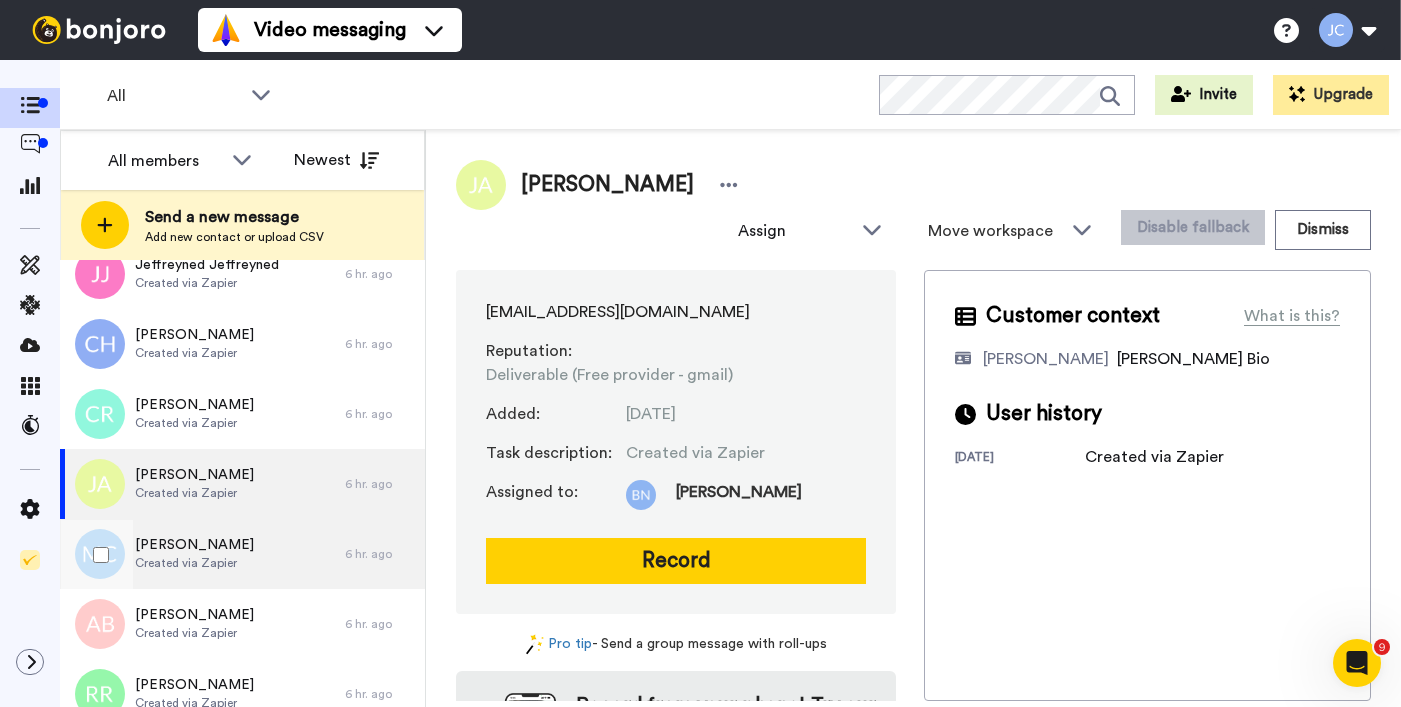 click on "Created via Zapier" at bounding box center [194, 563] 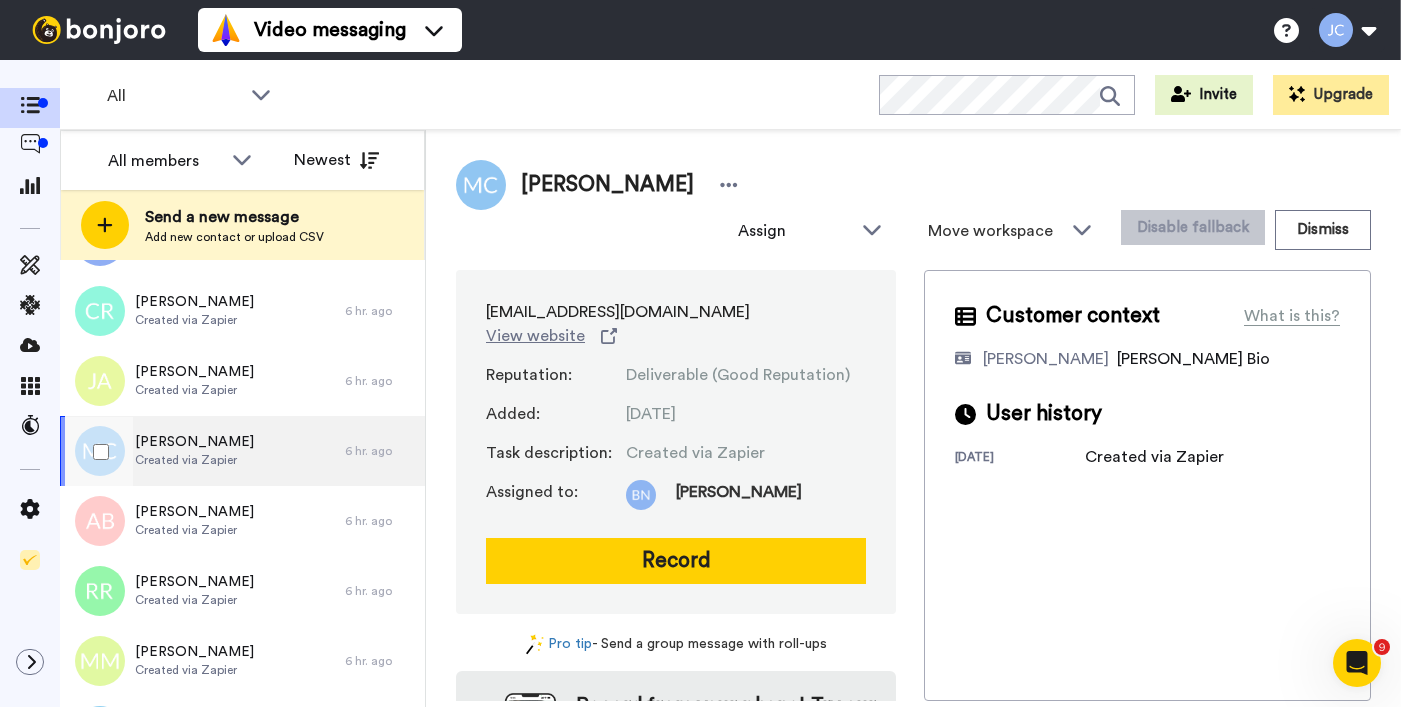 scroll, scrollTop: 1687, scrollLeft: 0, axis: vertical 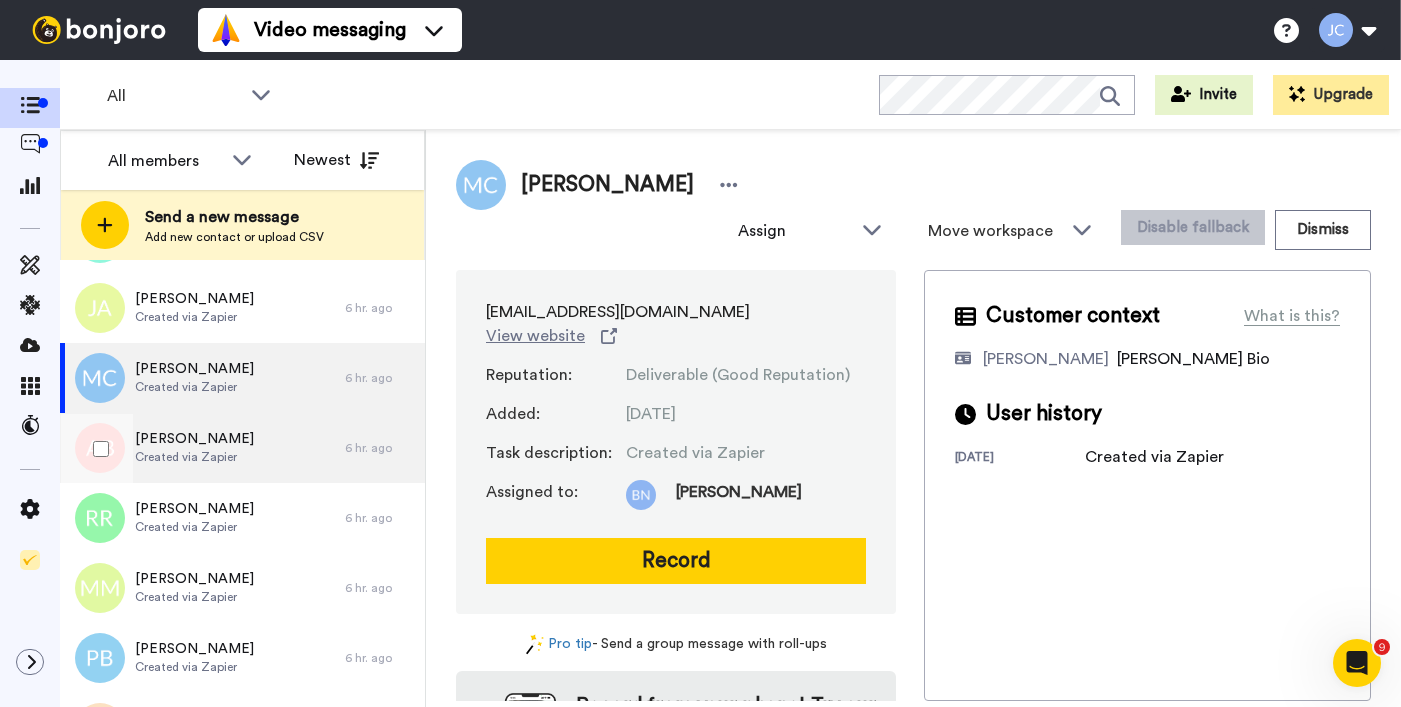 click on "Created via Zapier" at bounding box center [194, 457] 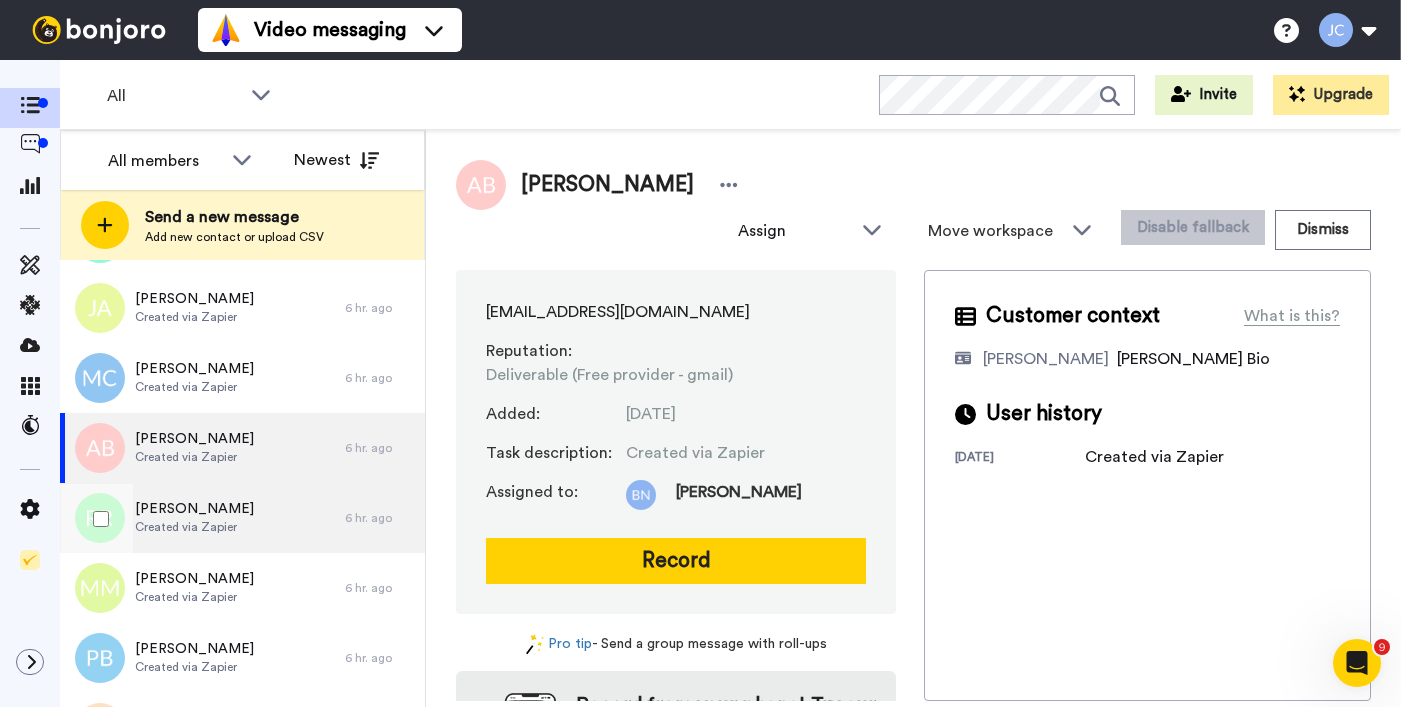 click on "[PERSON_NAME]" at bounding box center [194, 509] 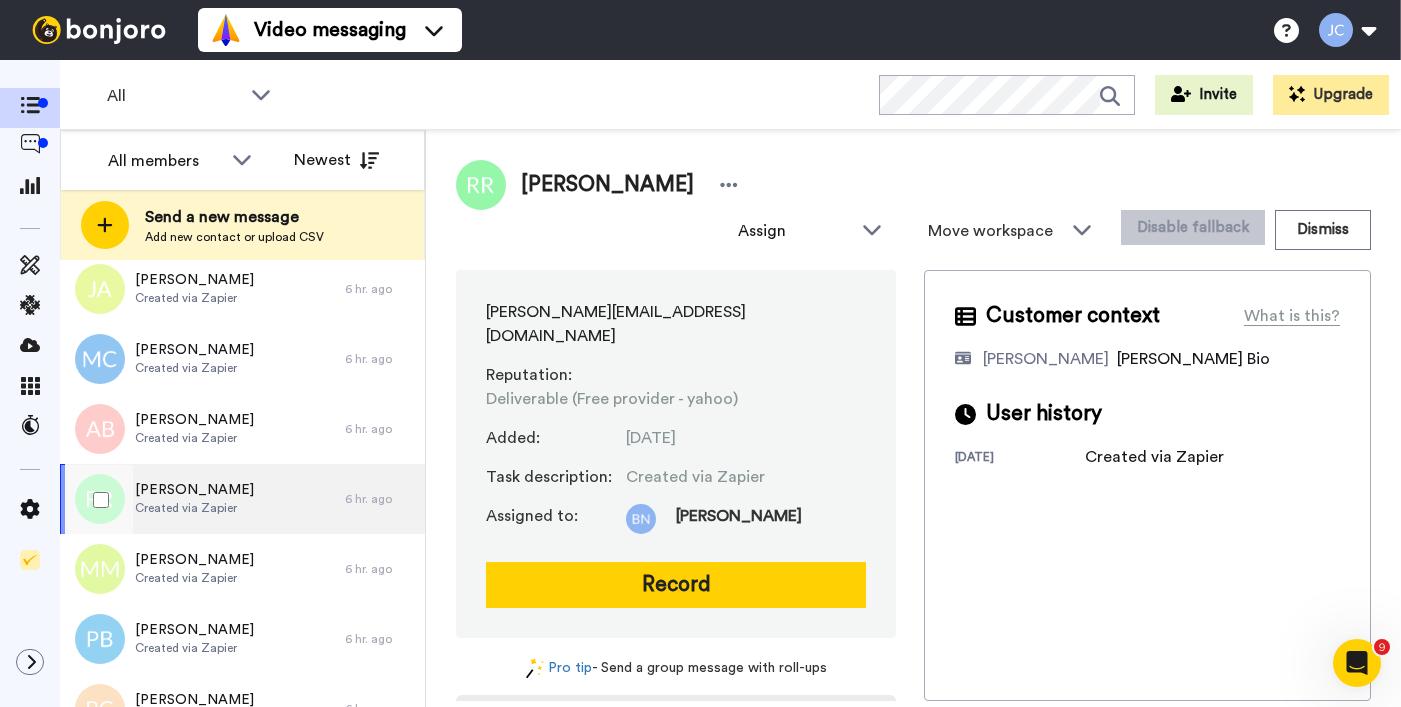 scroll, scrollTop: 1719, scrollLeft: 0, axis: vertical 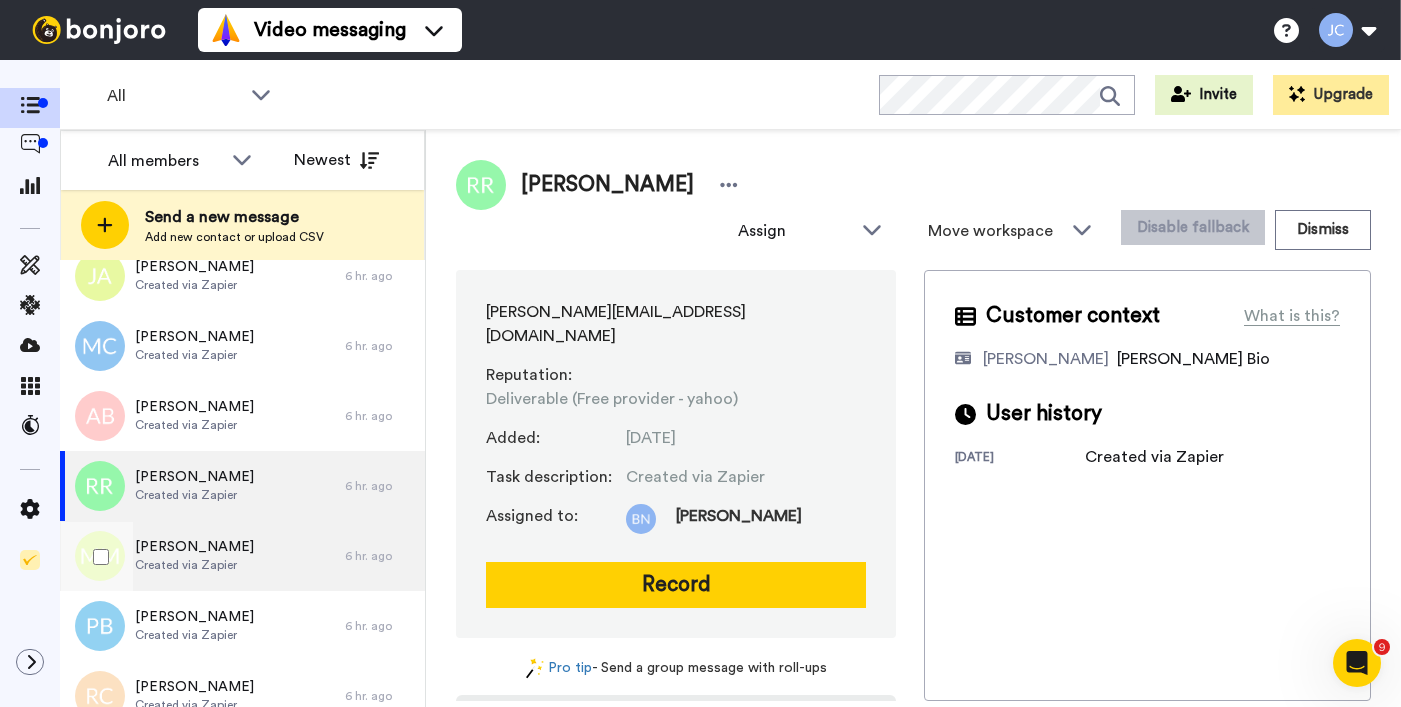 click on "[PERSON_NAME]" at bounding box center [194, 547] 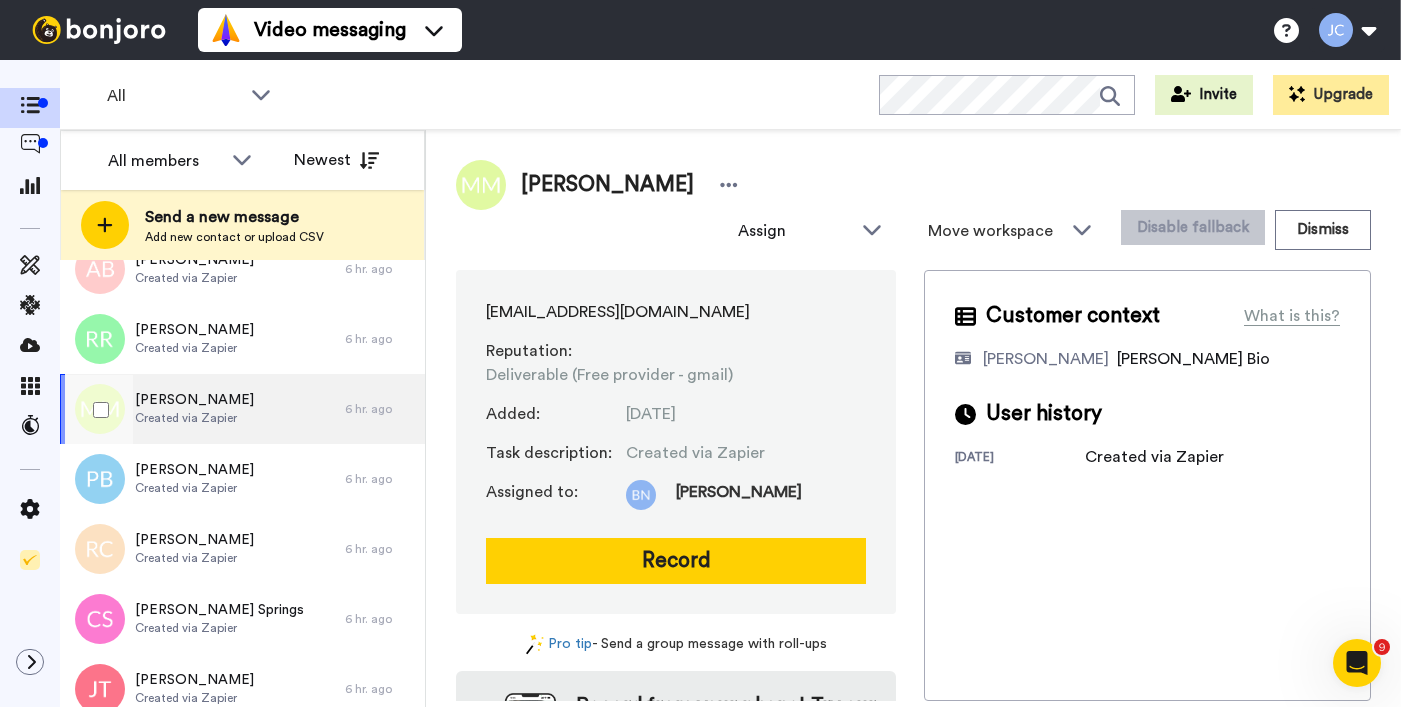 scroll, scrollTop: 1922, scrollLeft: 0, axis: vertical 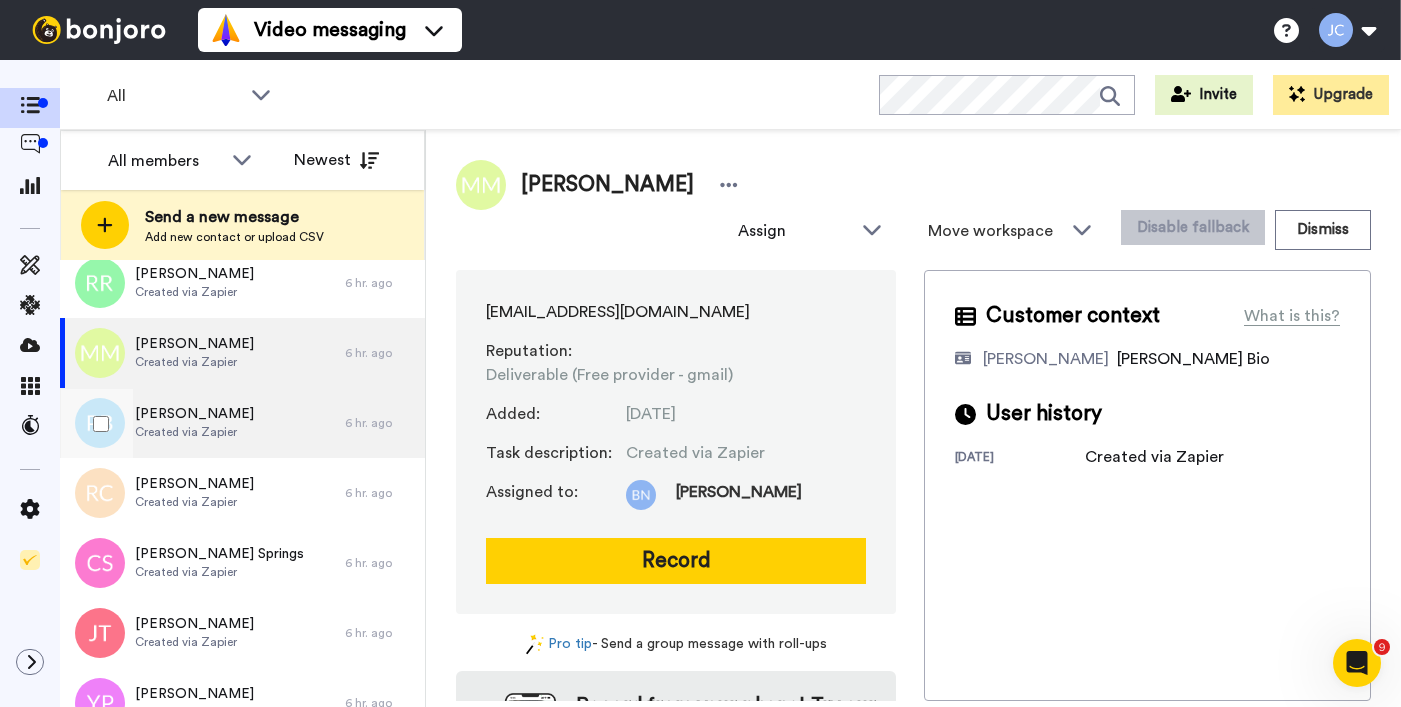 click on "Created via Zapier" at bounding box center [194, 432] 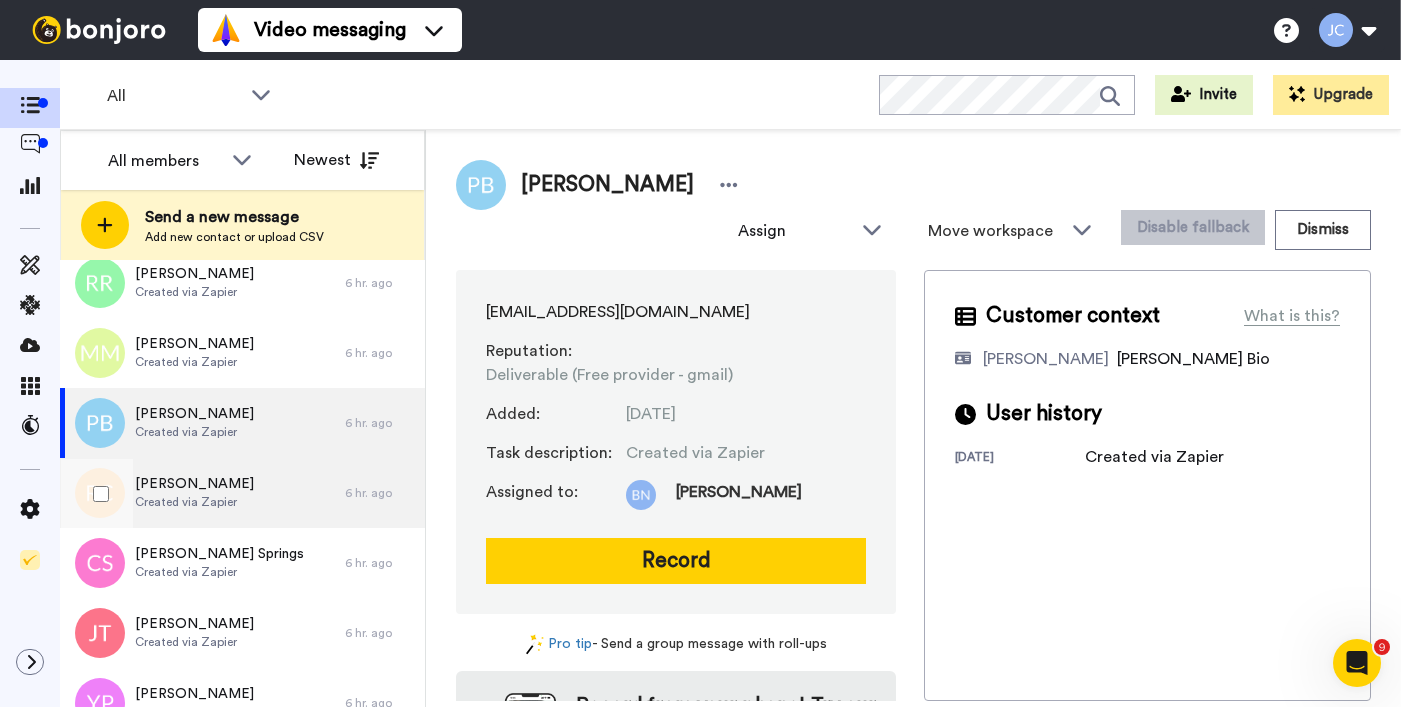 click on "Created via Zapier" at bounding box center (194, 502) 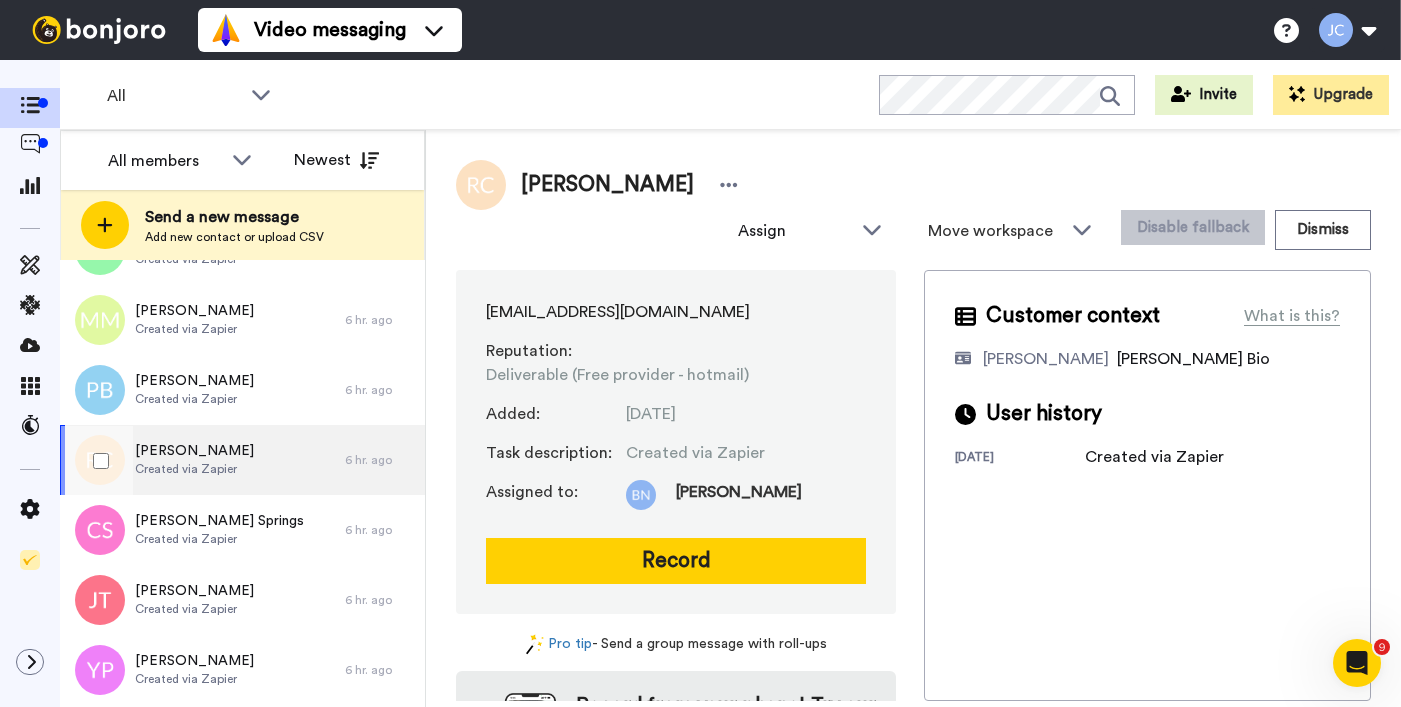 scroll, scrollTop: 2079, scrollLeft: 0, axis: vertical 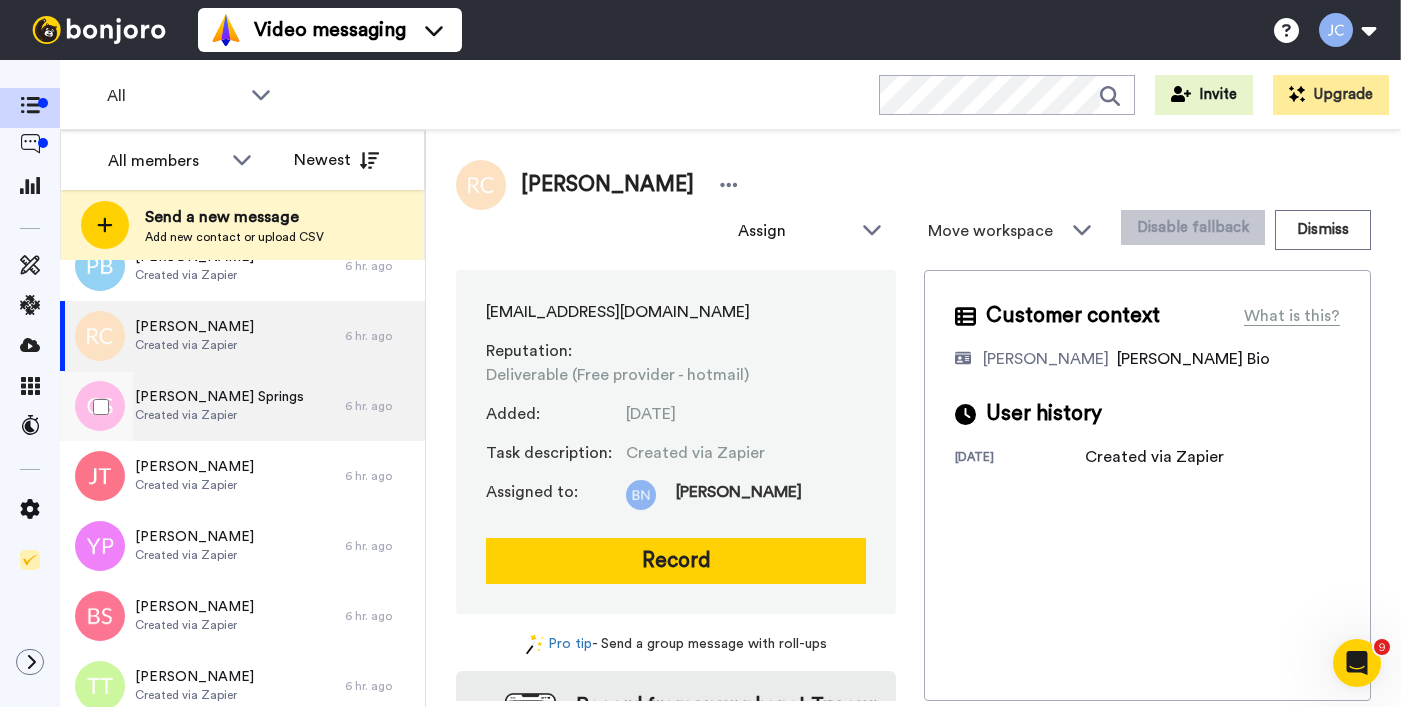 click on "Connie Springs Created via Zapier" at bounding box center (202, 406) 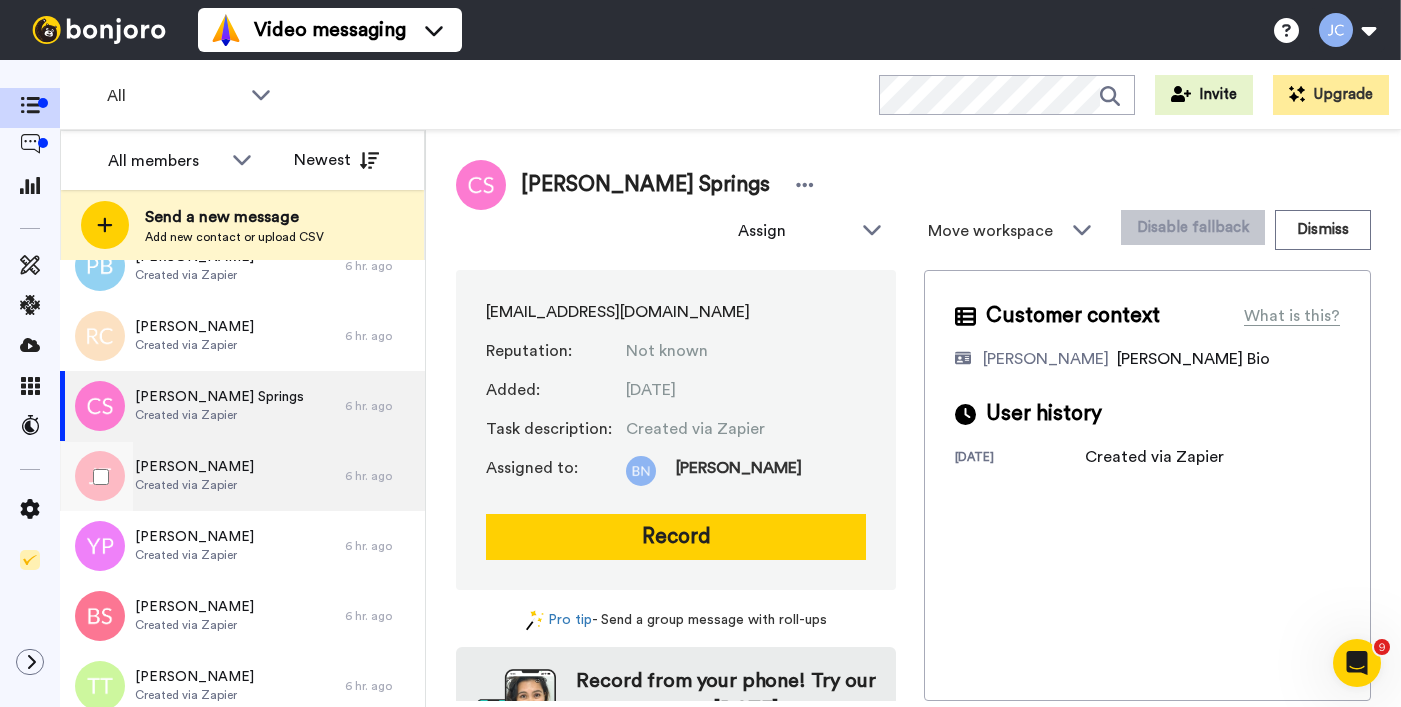 click on "Created via Zapier" at bounding box center [194, 485] 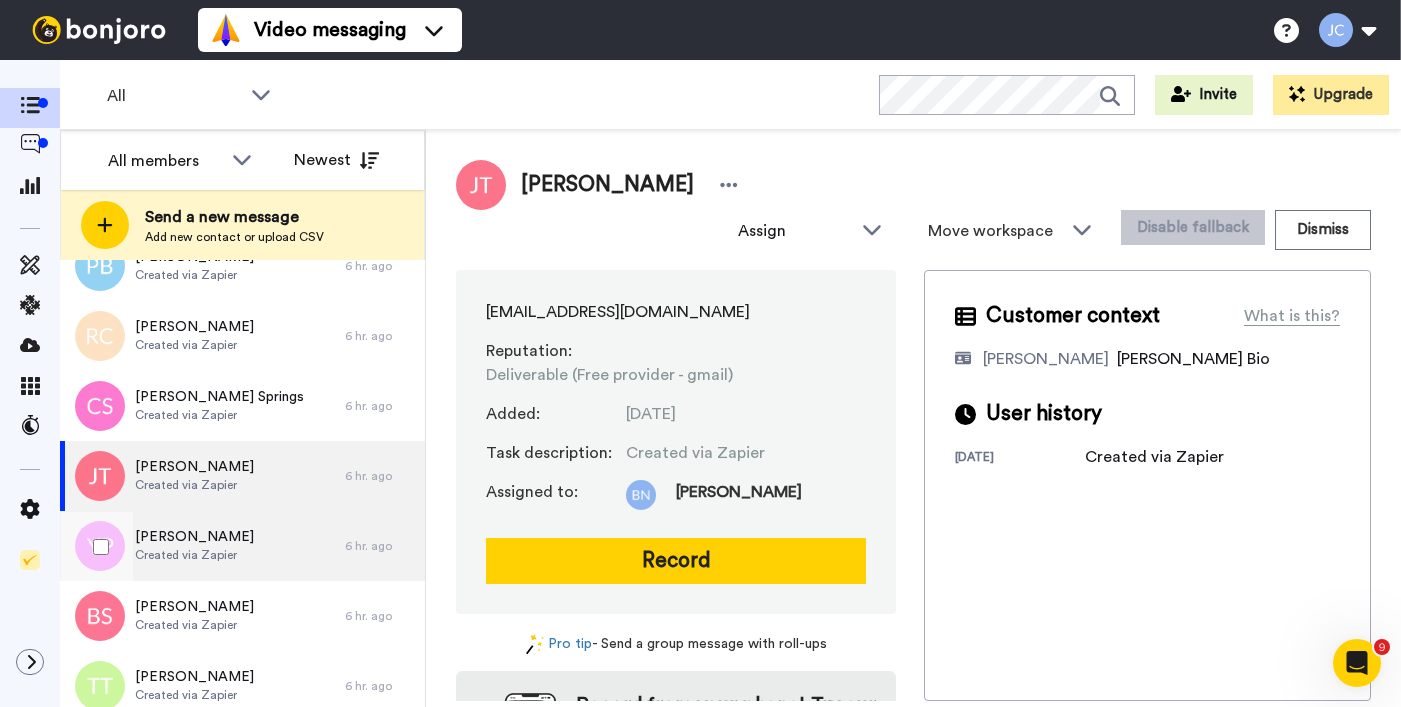 click on "[PERSON_NAME]" at bounding box center (194, 537) 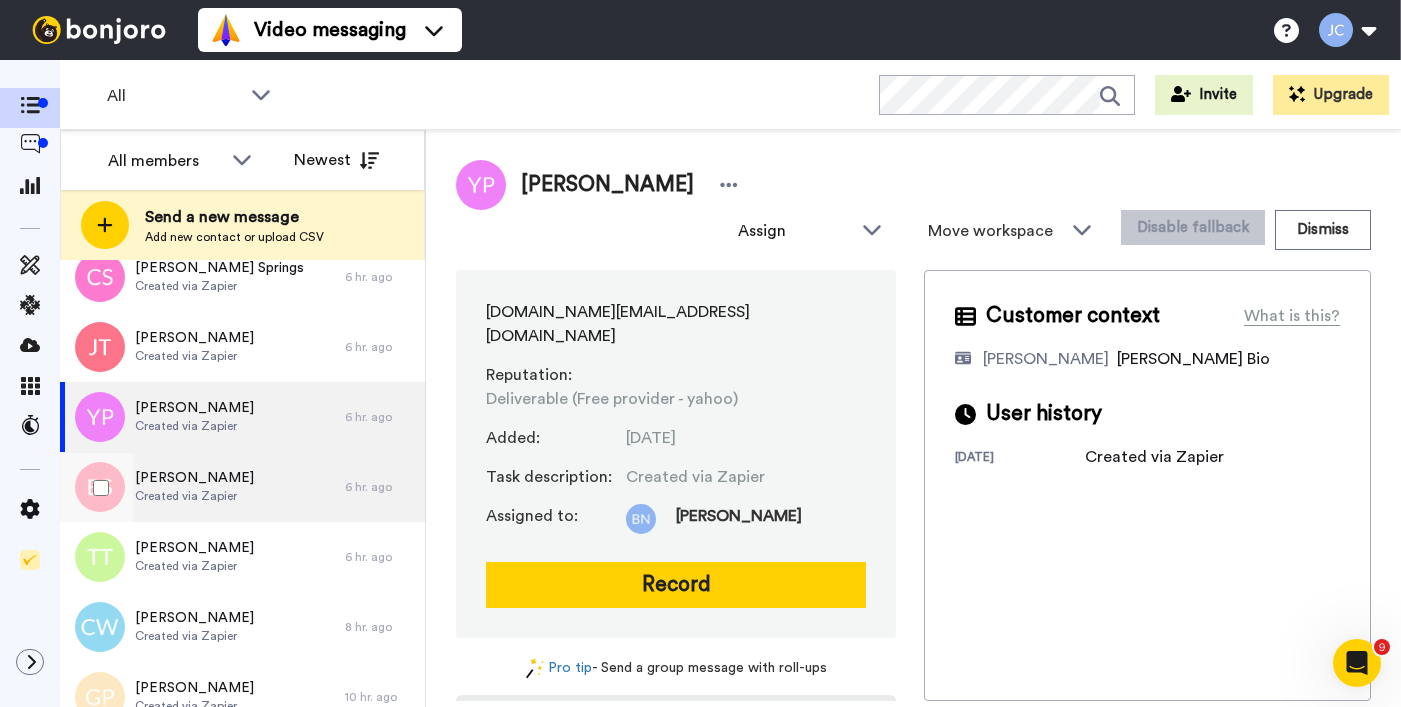 scroll, scrollTop: 2281, scrollLeft: 0, axis: vertical 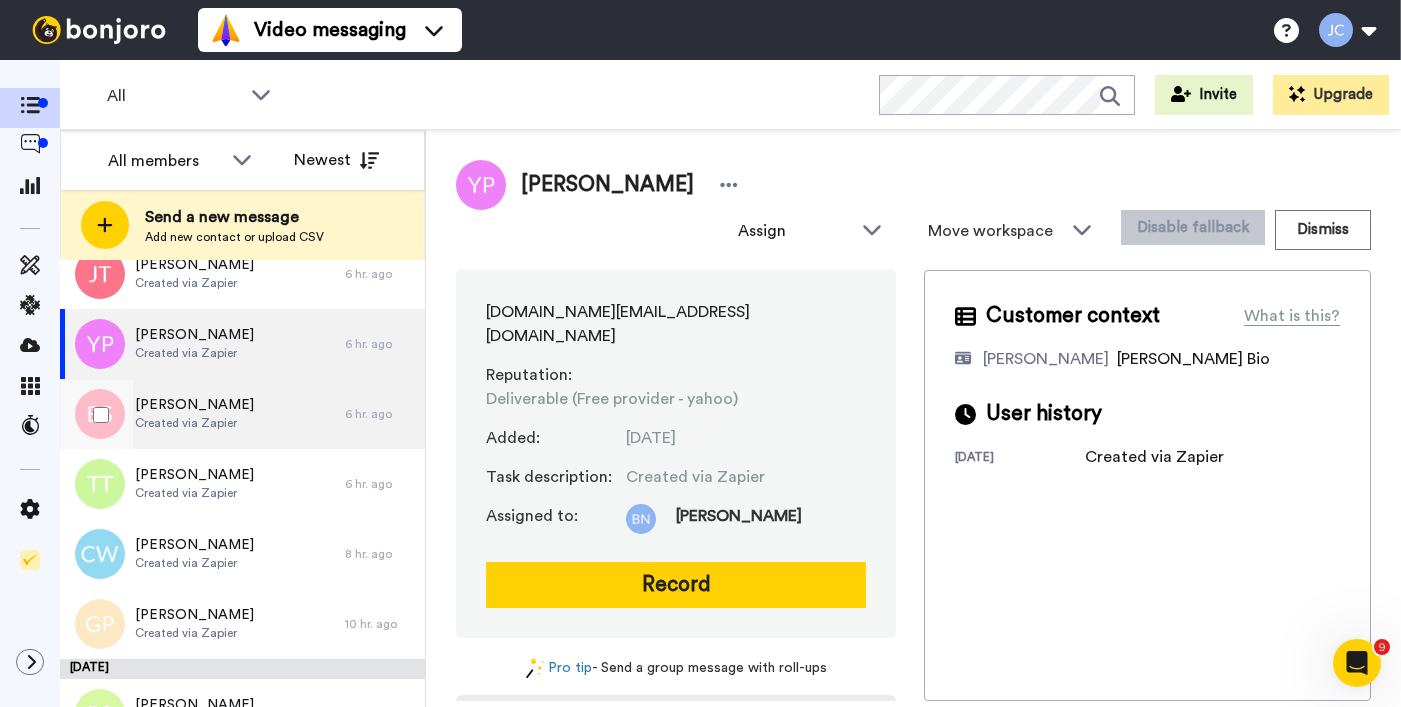 click on "Created via Zapier" at bounding box center [194, 423] 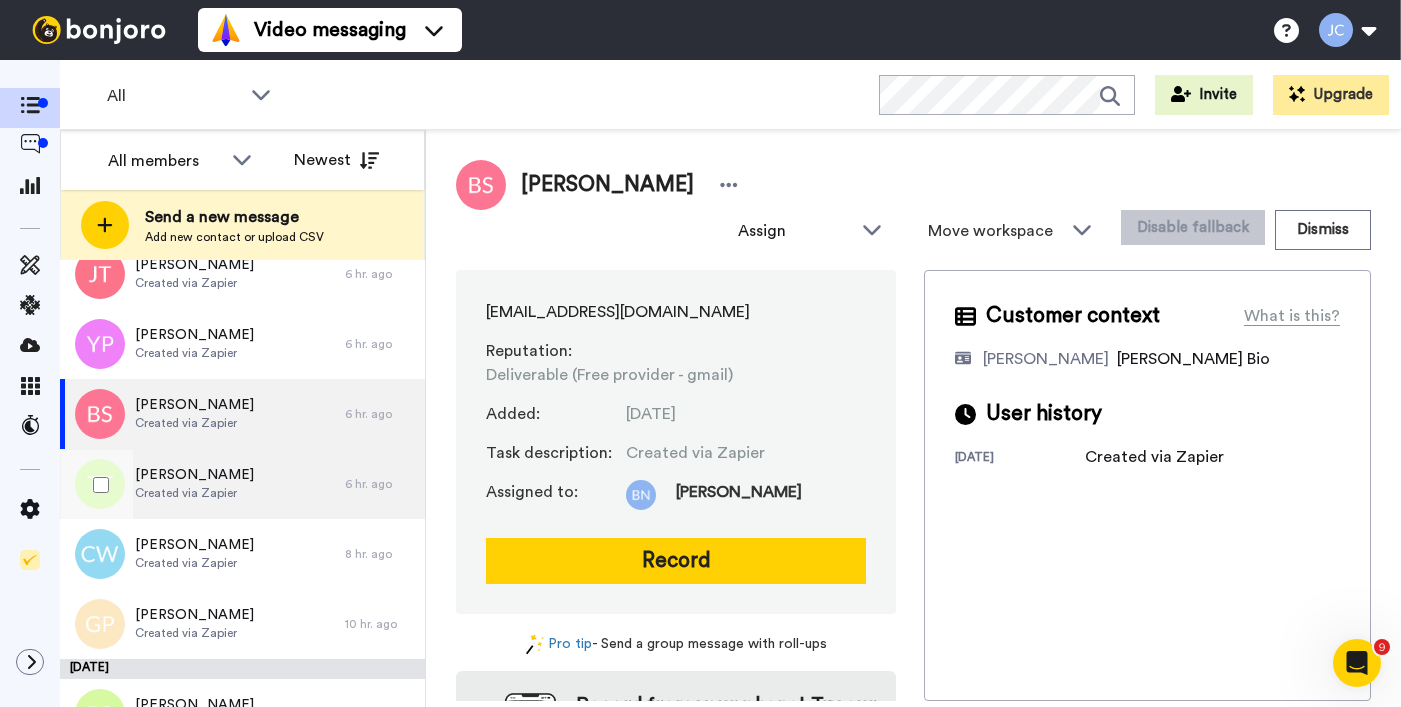 click on "Terry Thompson Created via Zapier" at bounding box center (202, 484) 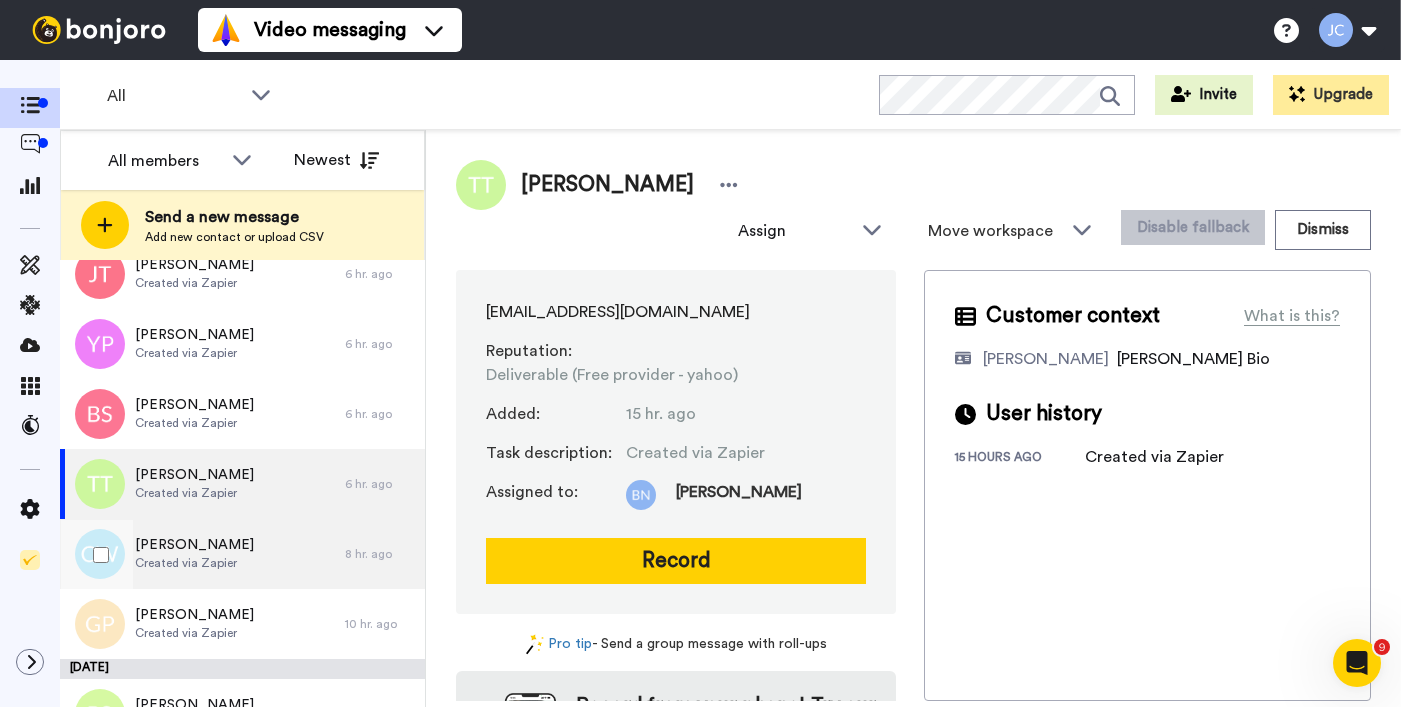 click on "[PERSON_NAME]" at bounding box center (194, 545) 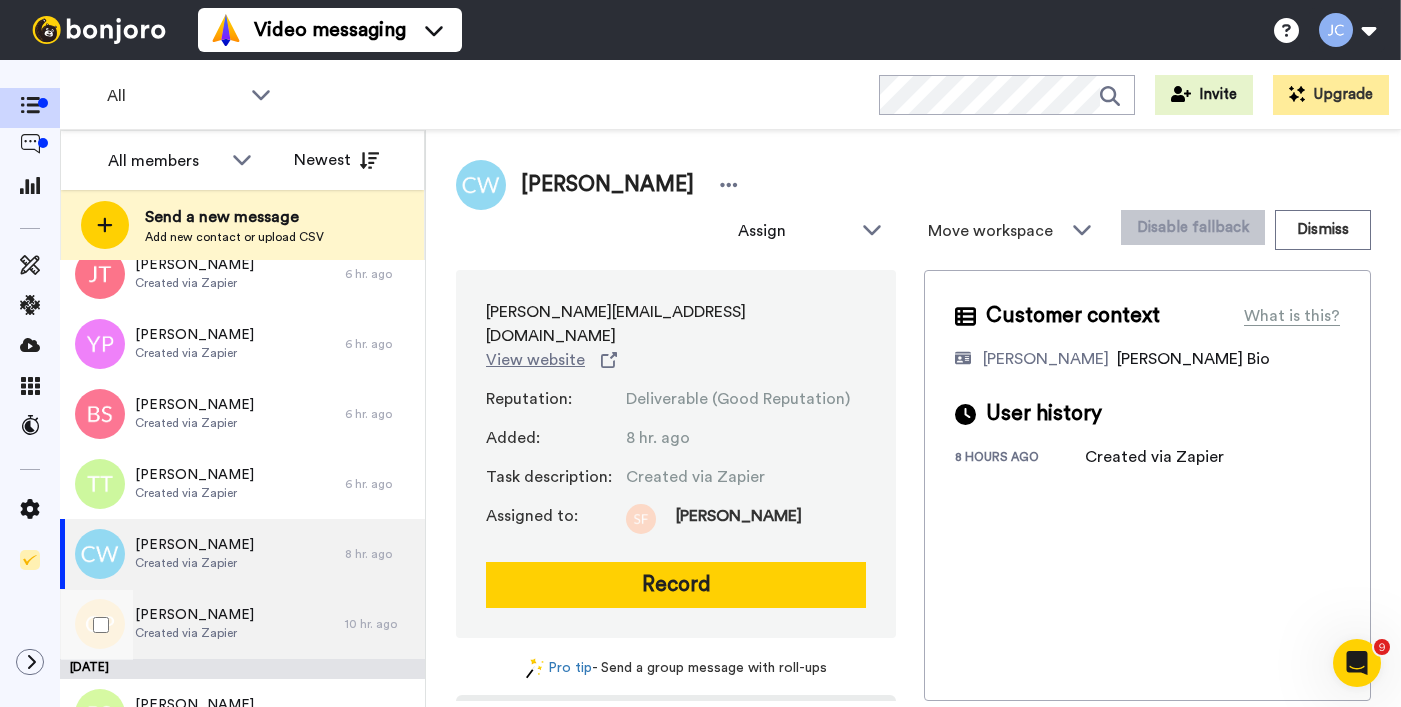 click on "Created via Zapier" at bounding box center (194, 633) 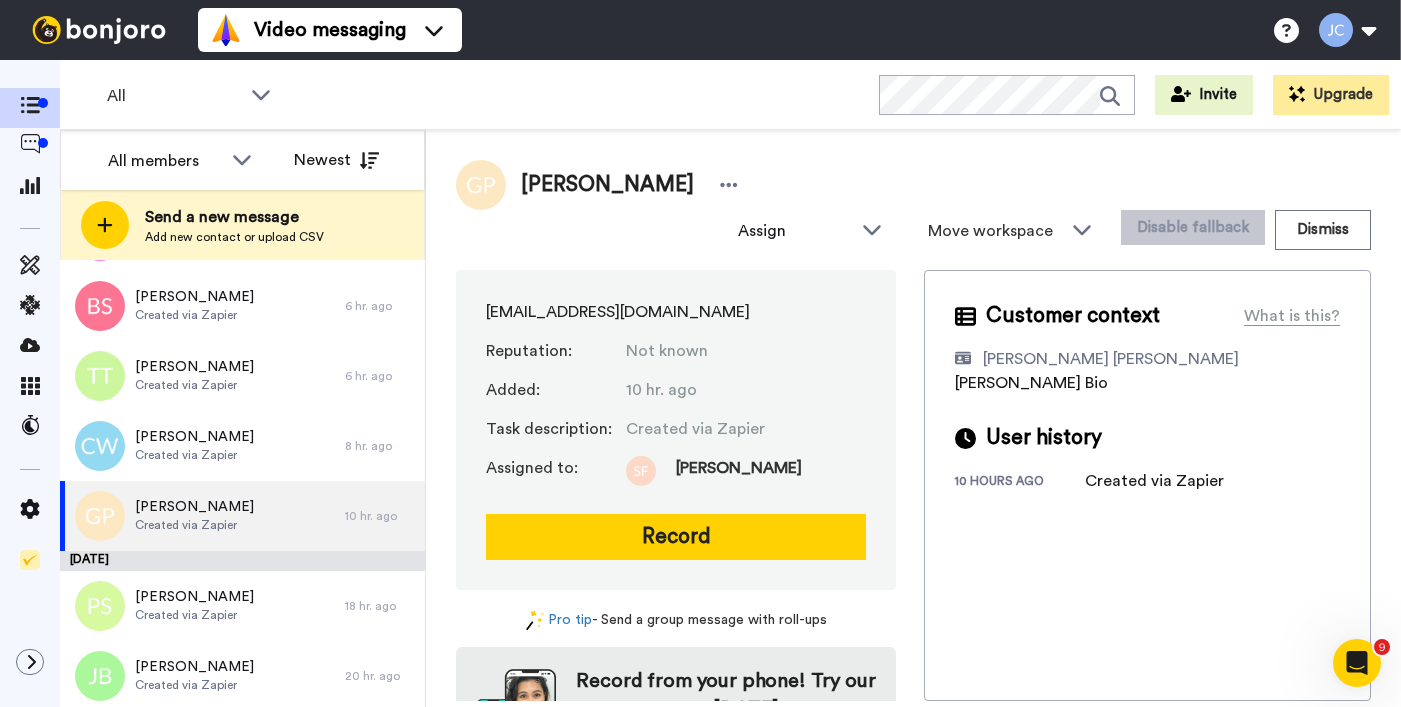 scroll, scrollTop: 2452, scrollLeft: 0, axis: vertical 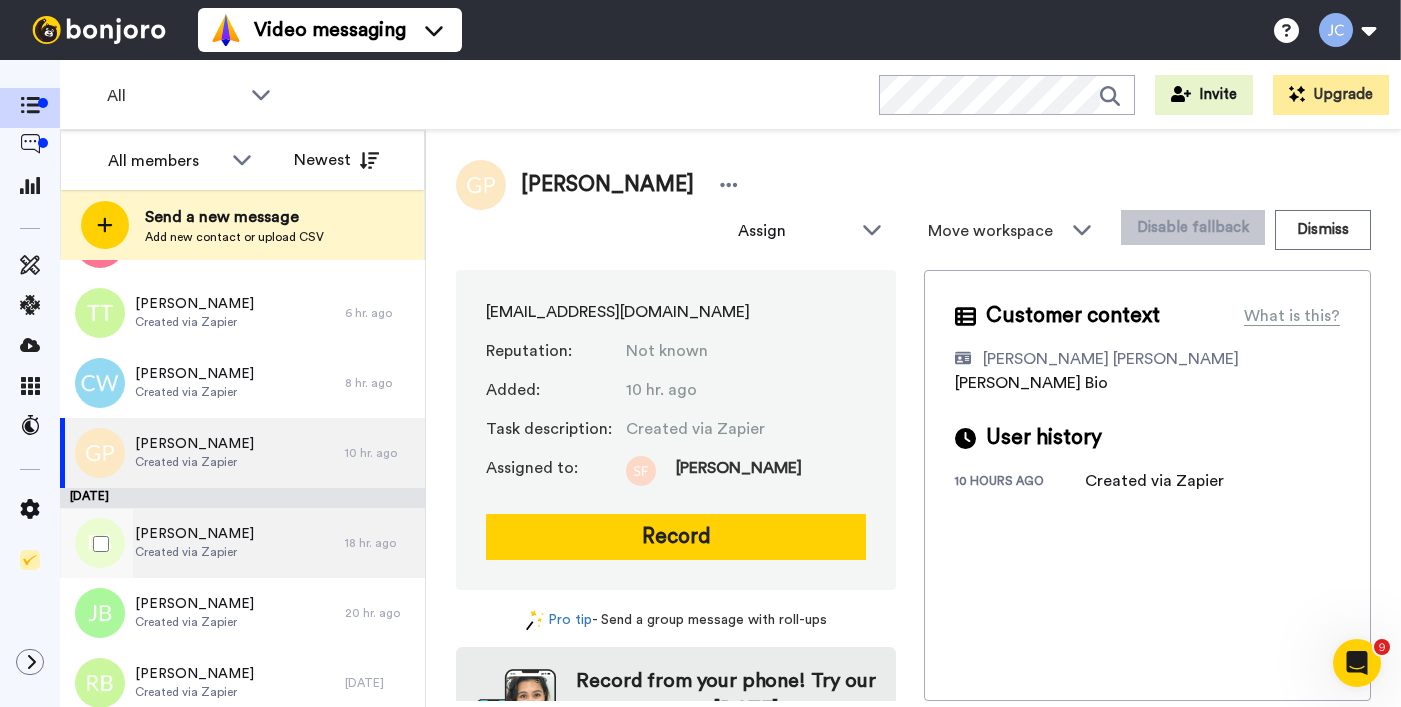 click on "Created via Zapier" at bounding box center (194, 552) 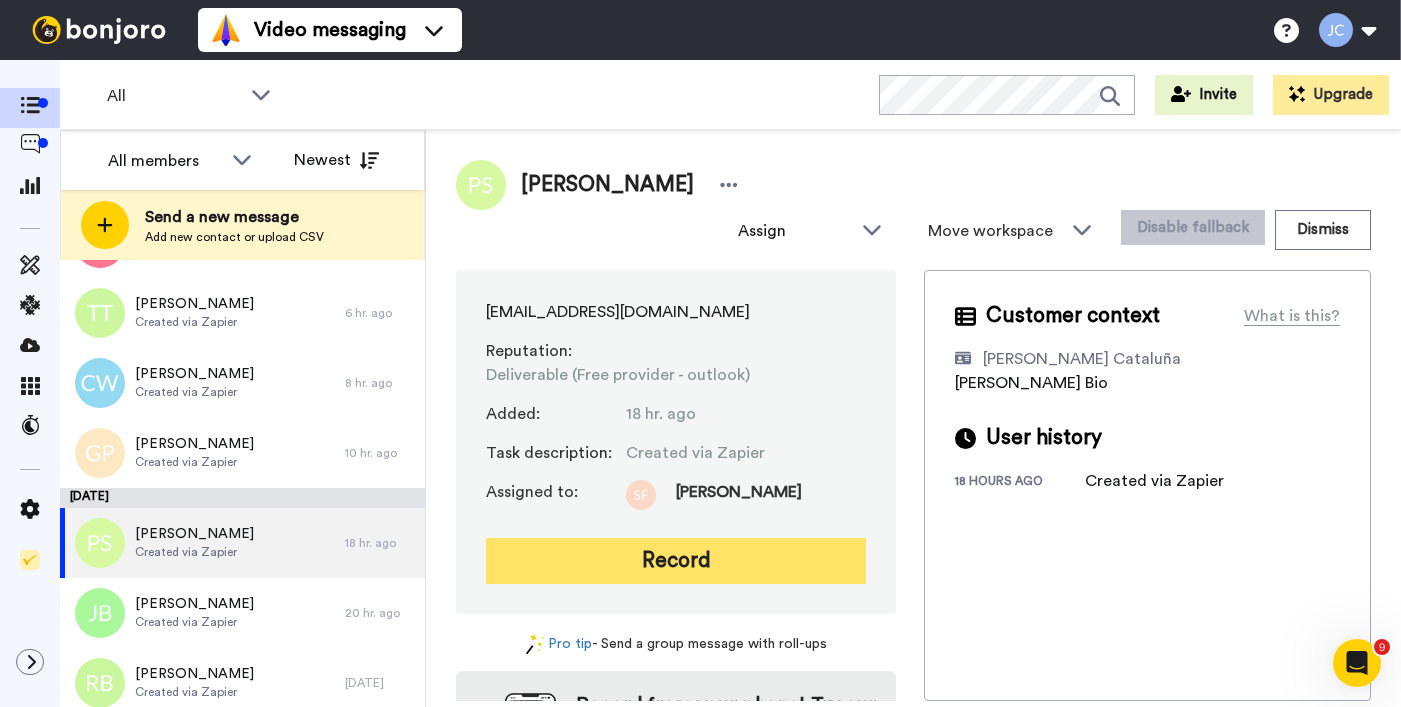 click on "Record" at bounding box center (676, 561) 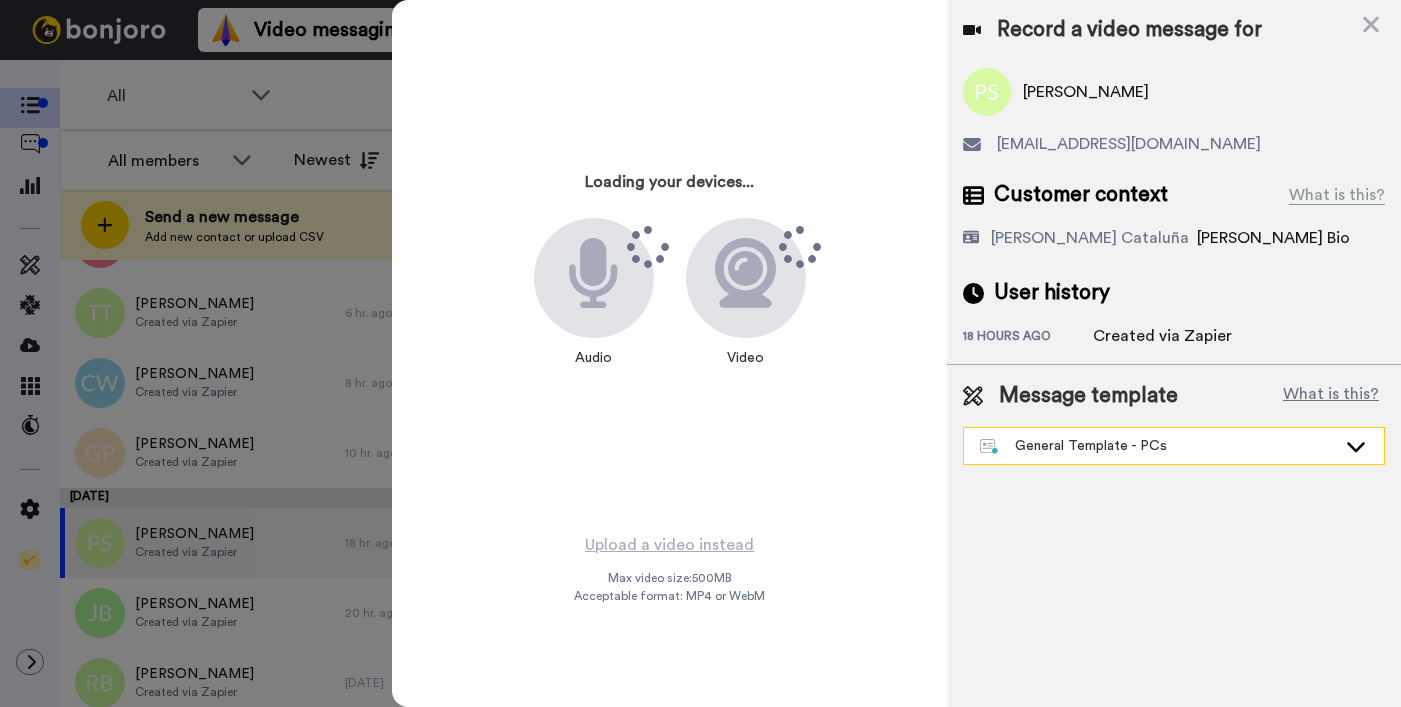 click on "General Template - PCs" at bounding box center [1158, 446] 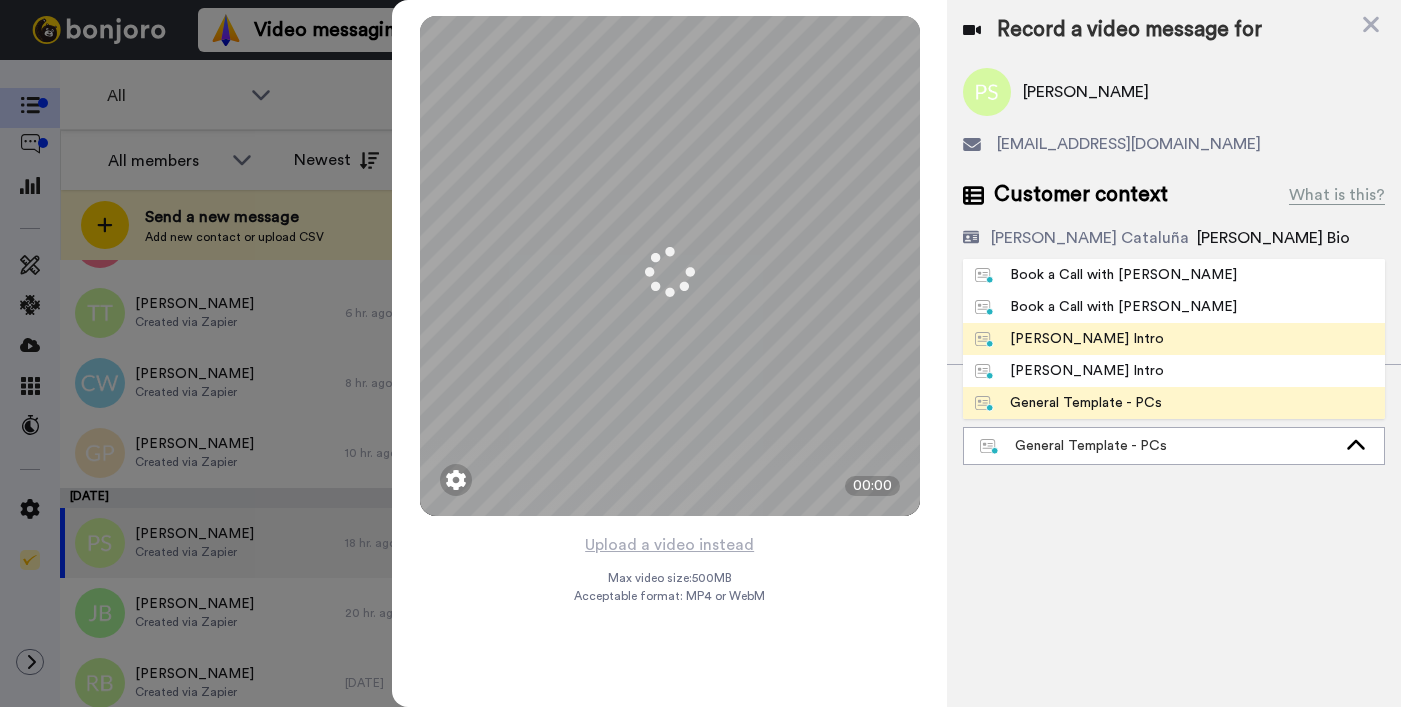 click on "Josephine Bonjoro Intro" at bounding box center (1069, 339) 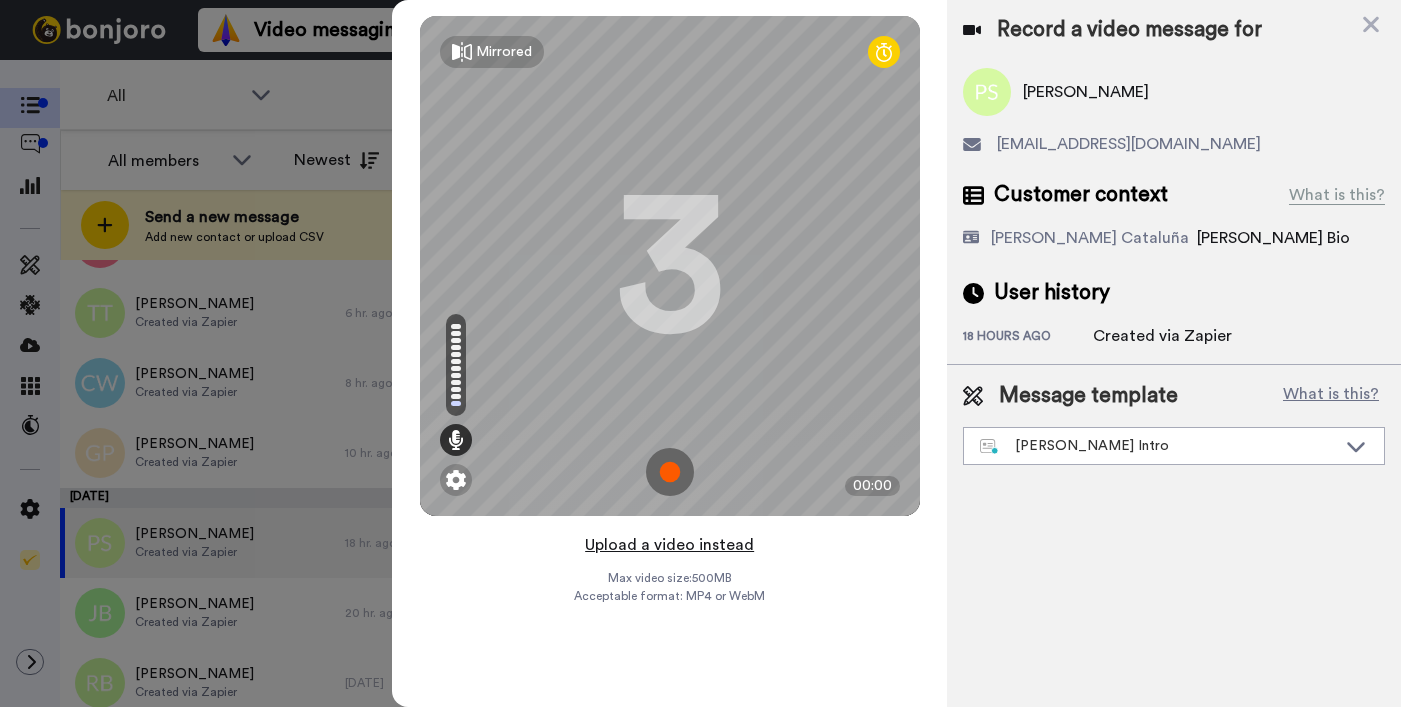 click on "Upload a video instead" at bounding box center [669, 545] 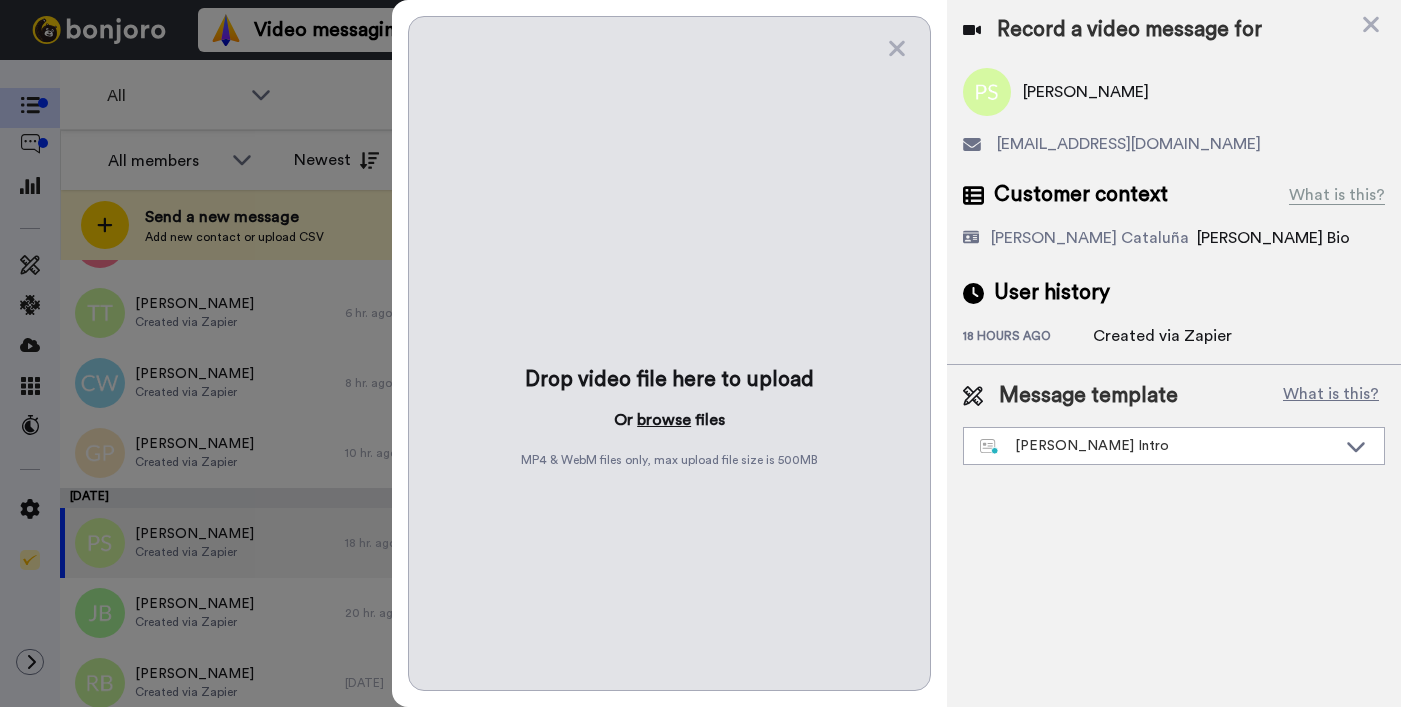 click on "browse" at bounding box center (664, 420) 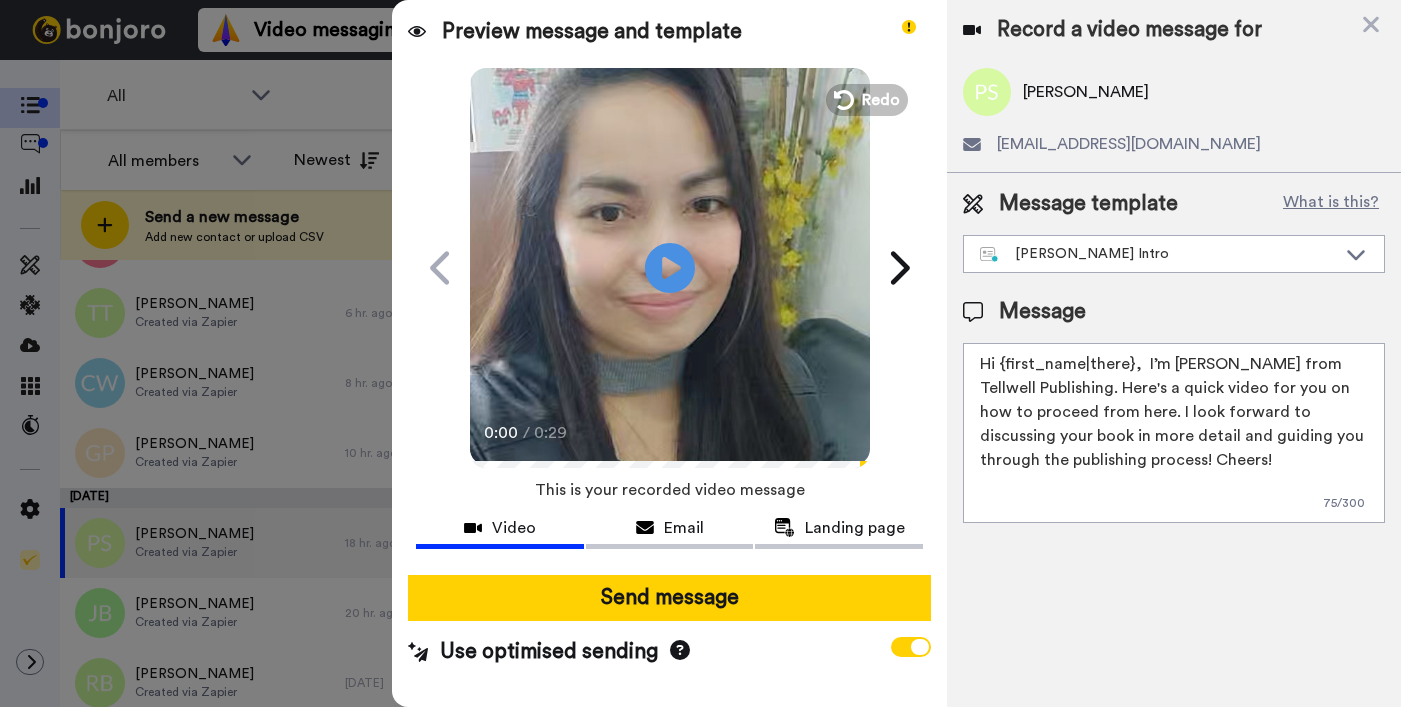 drag, startPoint x: 1000, startPoint y: 364, endPoint x: 1128, endPoint y: 363, distance: 128.0039 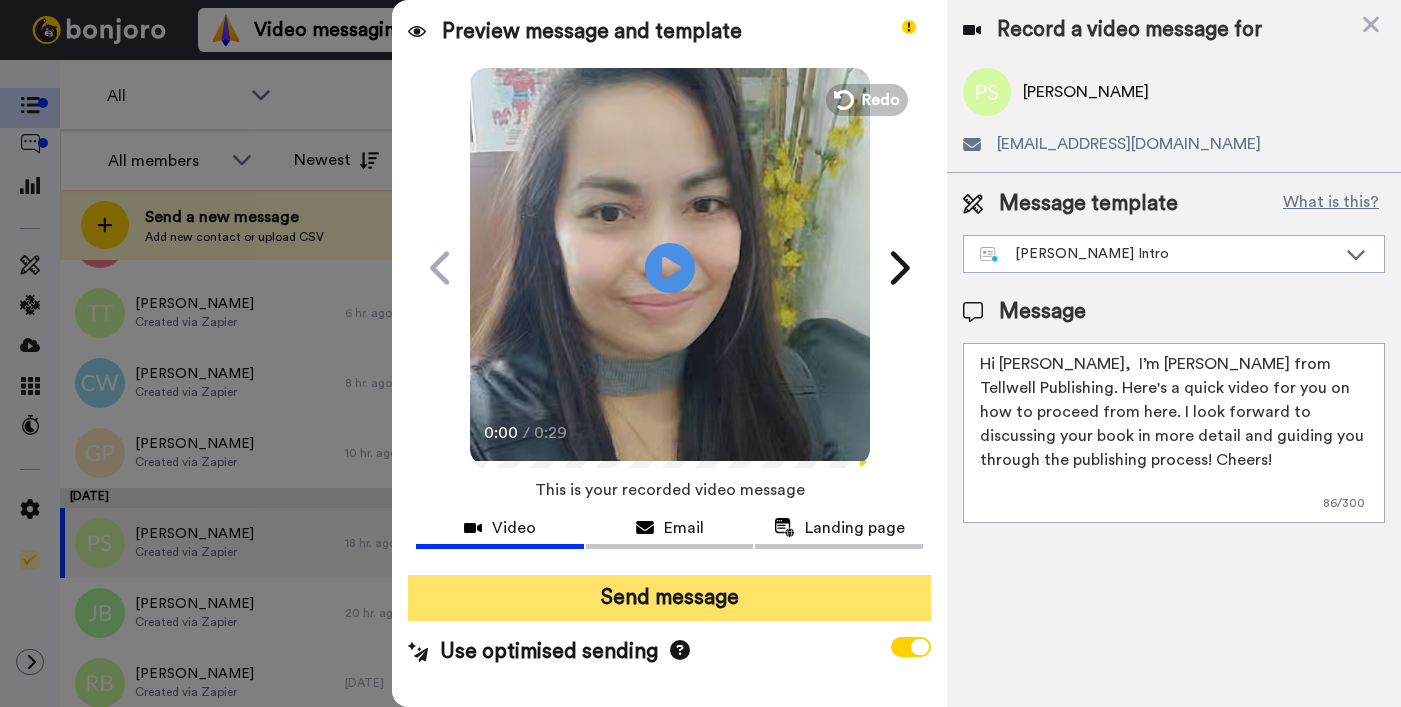 type on "Hi Phillip,  I’m Joe from Tellwell Publishing. Here's a quick video for you on how to proceed from here. I look forward to discussing your book in more detail and guiding you through the publishing process! Cheers!" 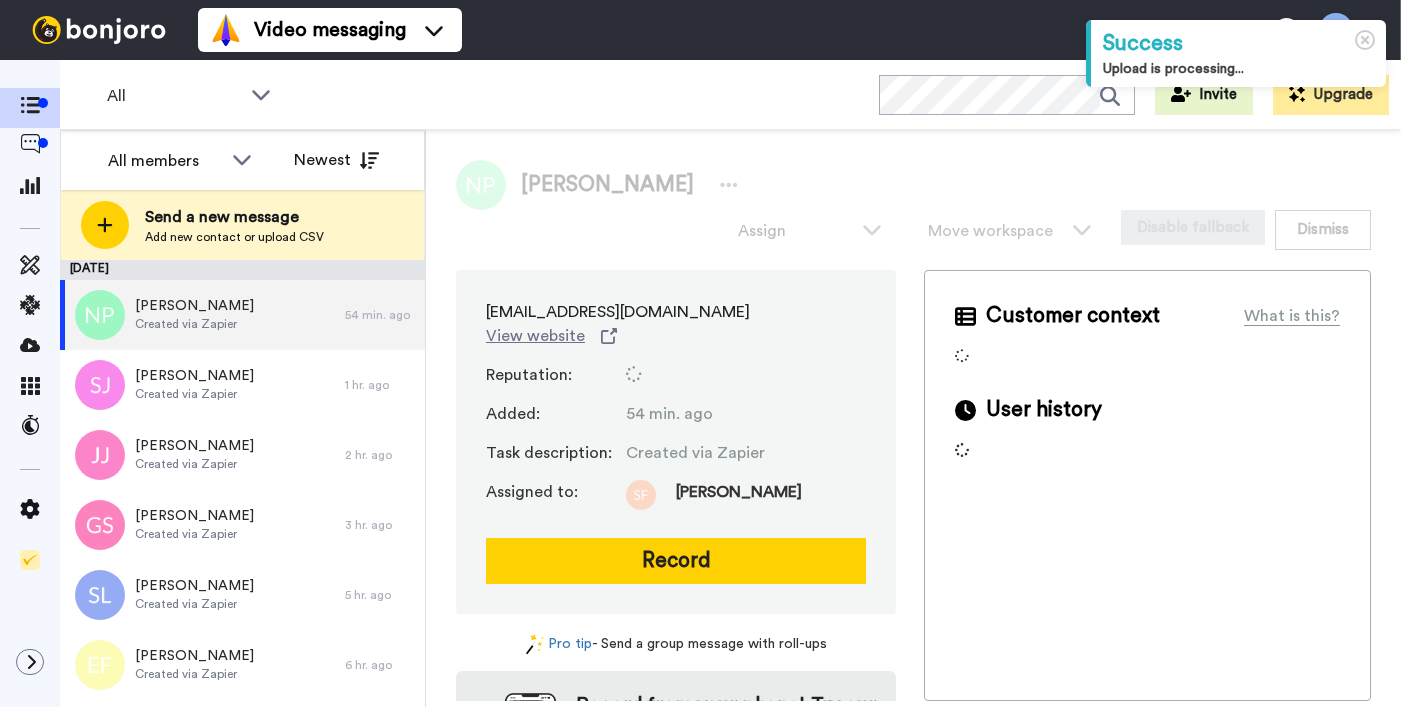 scroll, scrollTop: 0, scrollLeft: 0, axis: both 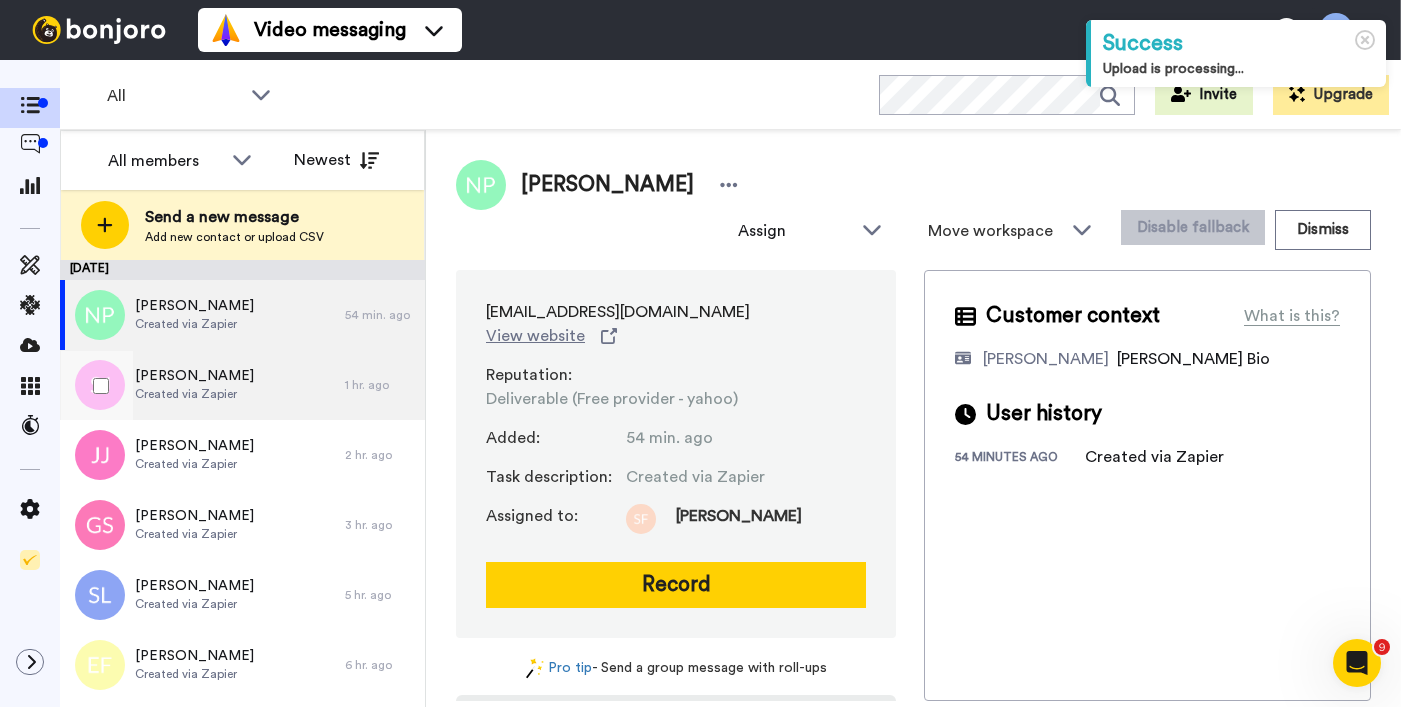 click on "[PERSON_NAME]" at bounding box center [194, 376] 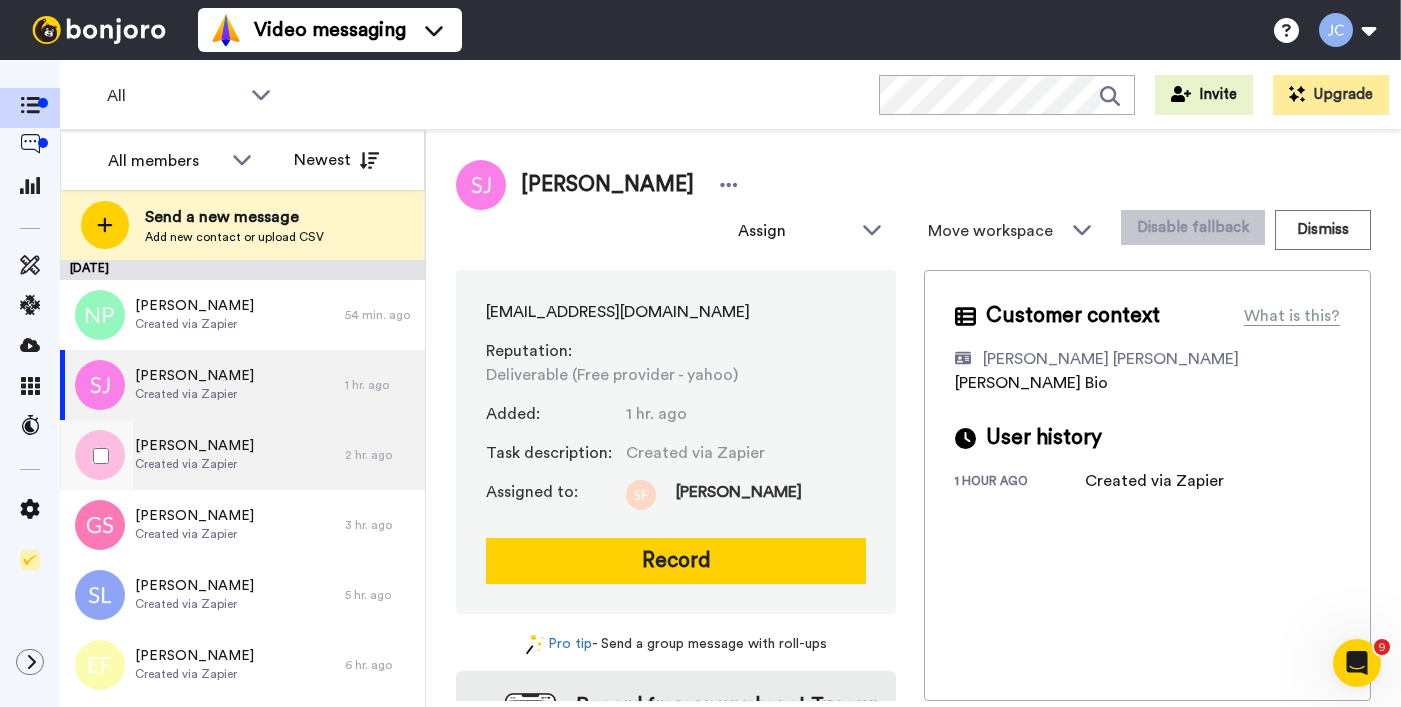 click on "[PERSON_NAME]" at bounding box center (194, 446) 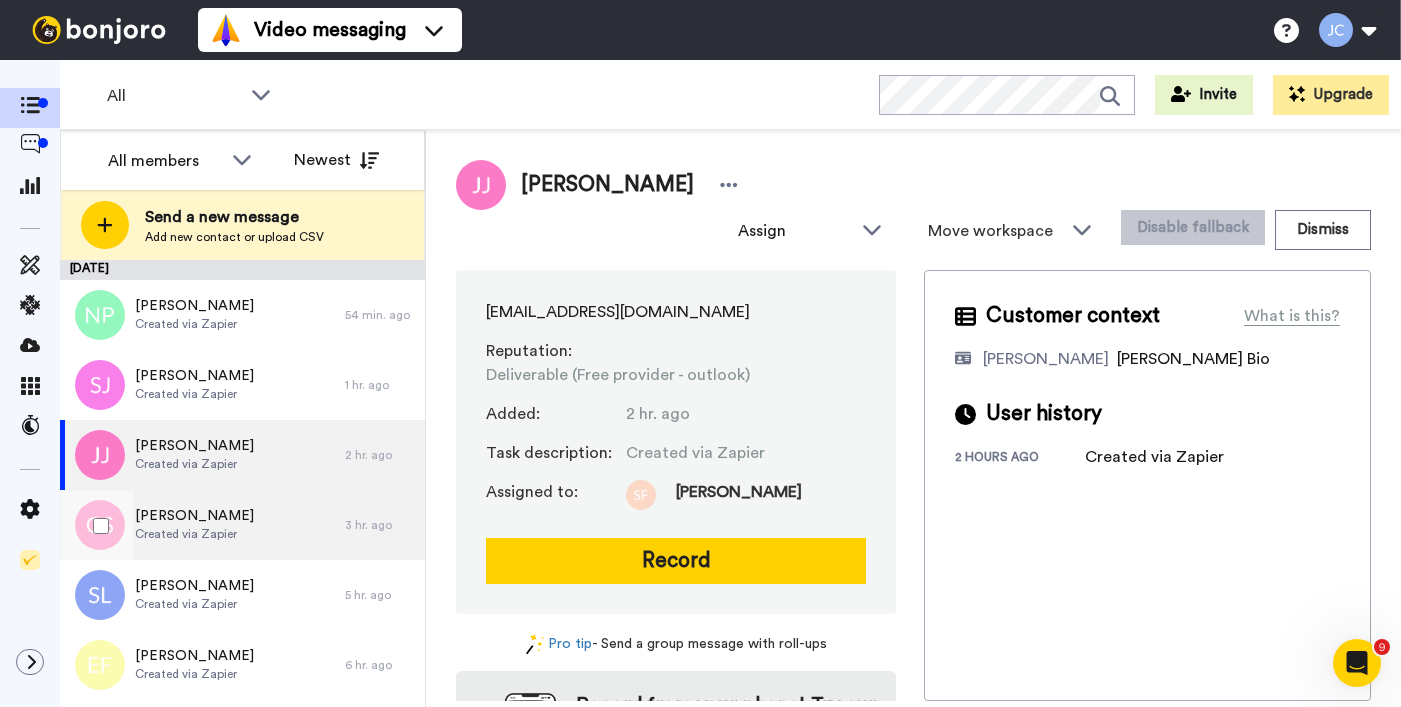 click on "[PERSON_NAME]" at bounding box center [194, 516] 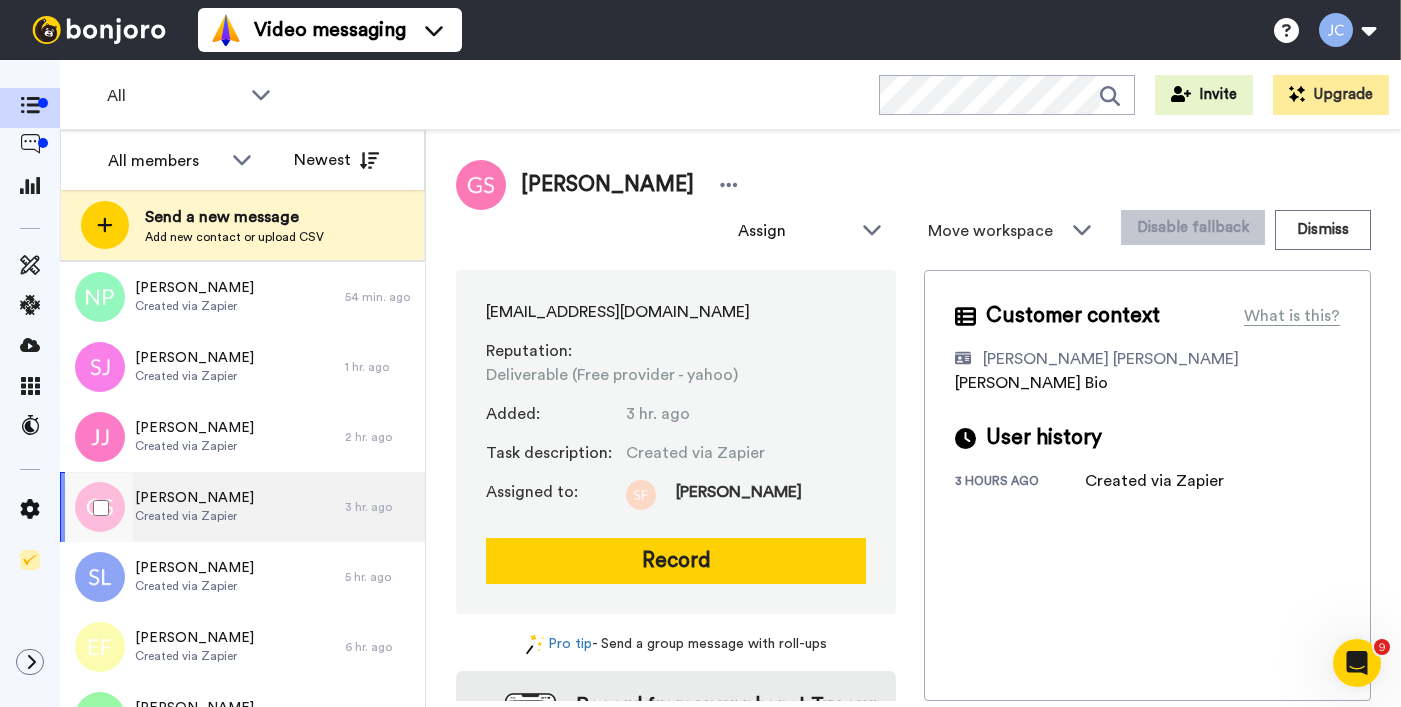 scroll, scrollTop: 138, scrollLeft: 0, axis: vertical 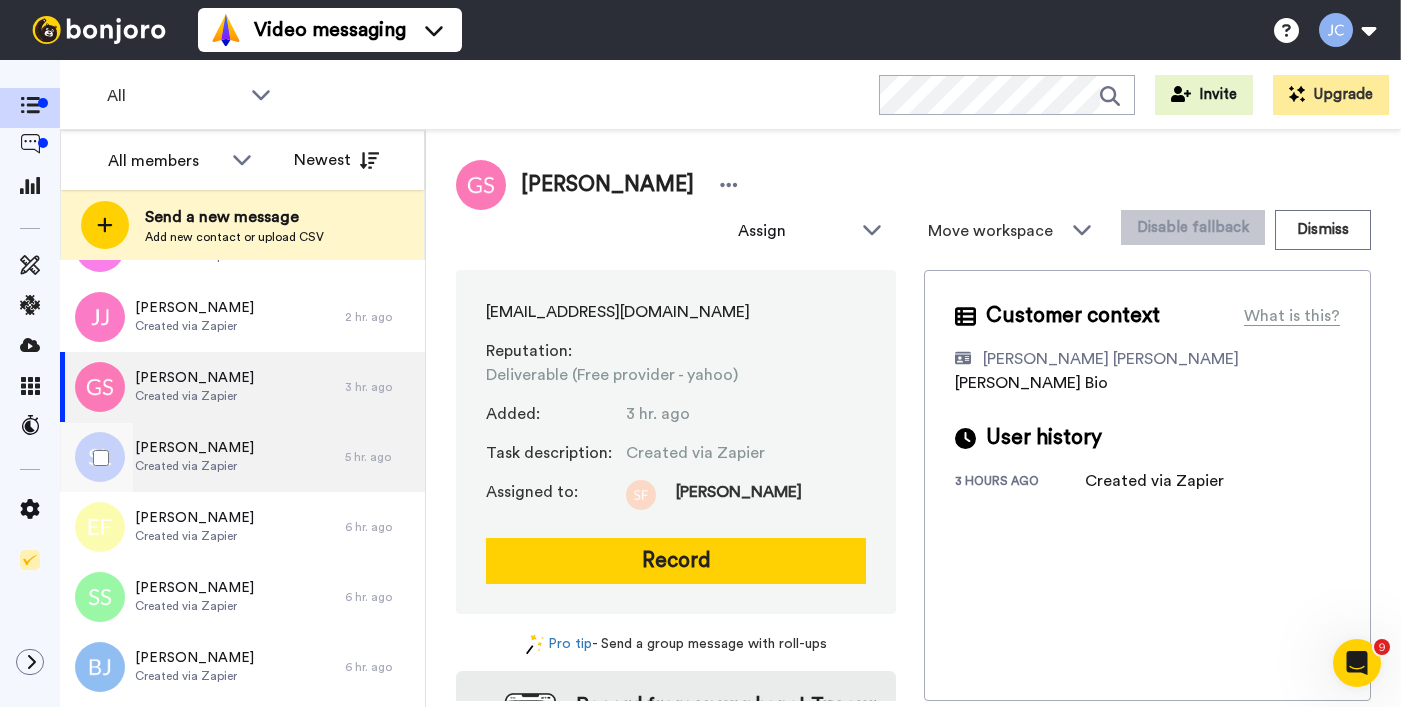 click on "Created via Zapier" at bounding box center [194, 466] 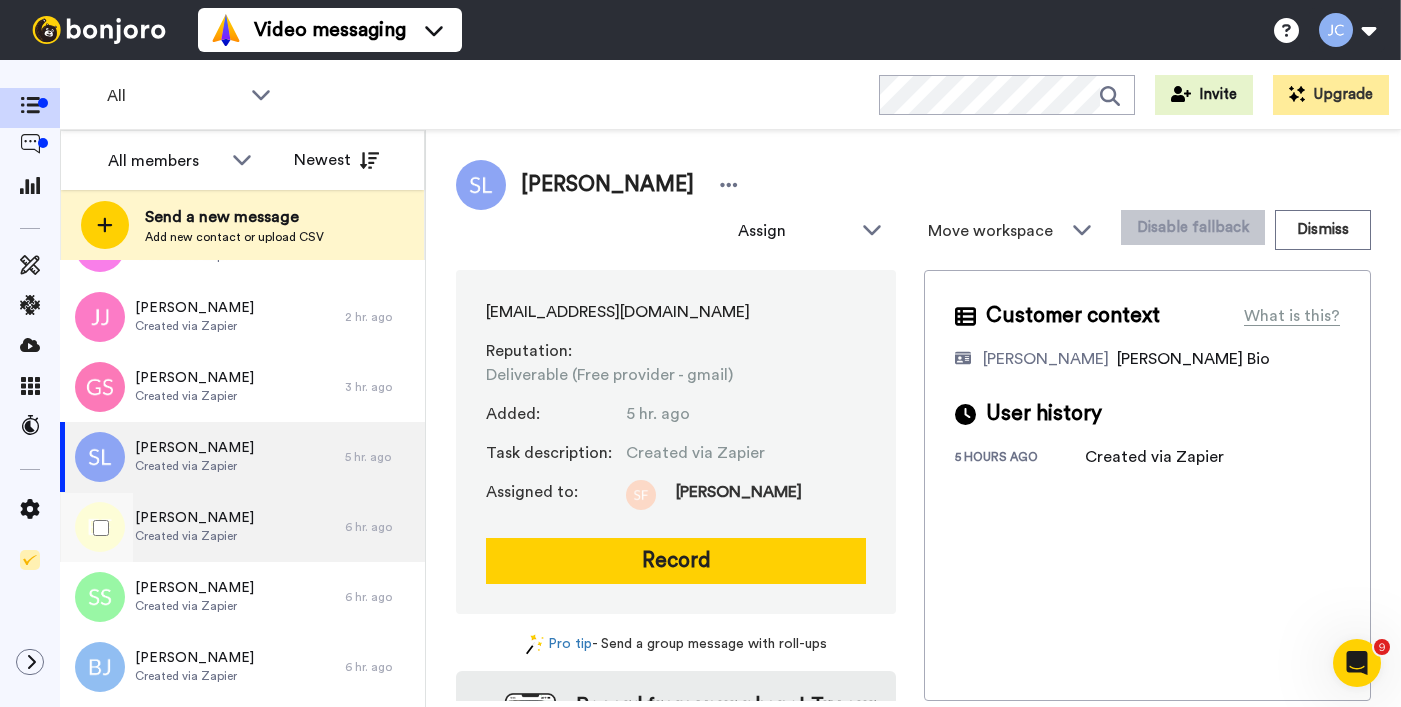 click on "Created via Zapier" at bounding box center [194, 536] 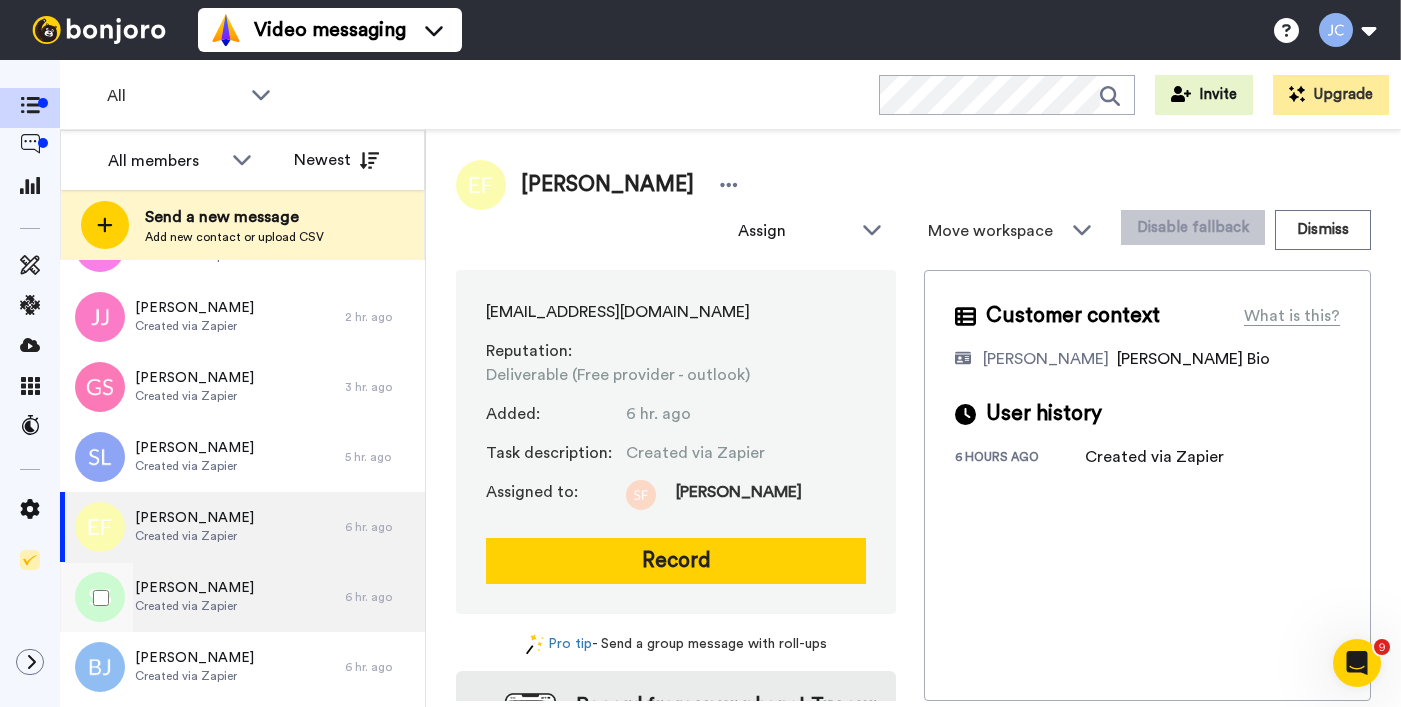 click on "[PERSON_NAME]" at bounding box center (194, 588) 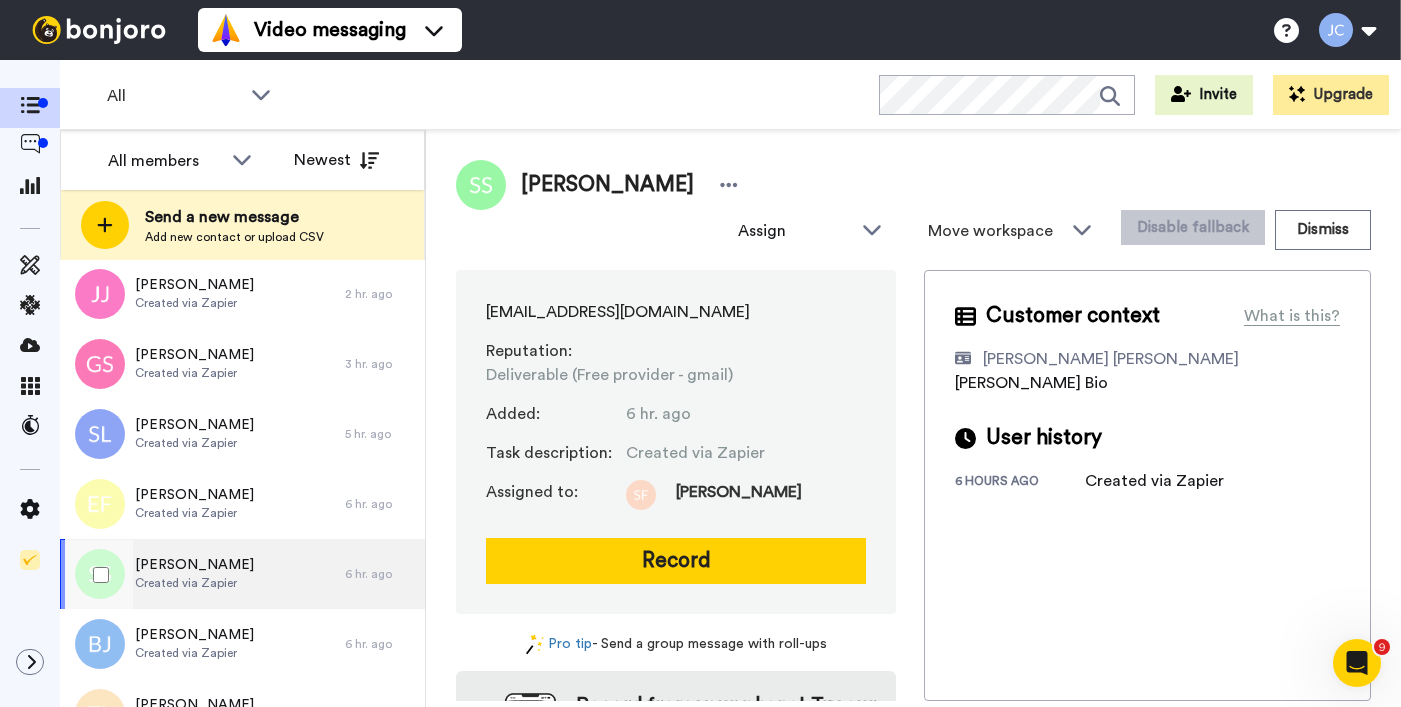 scroll, scrollTop: 186, scrollLeft: 0, axis: vertical 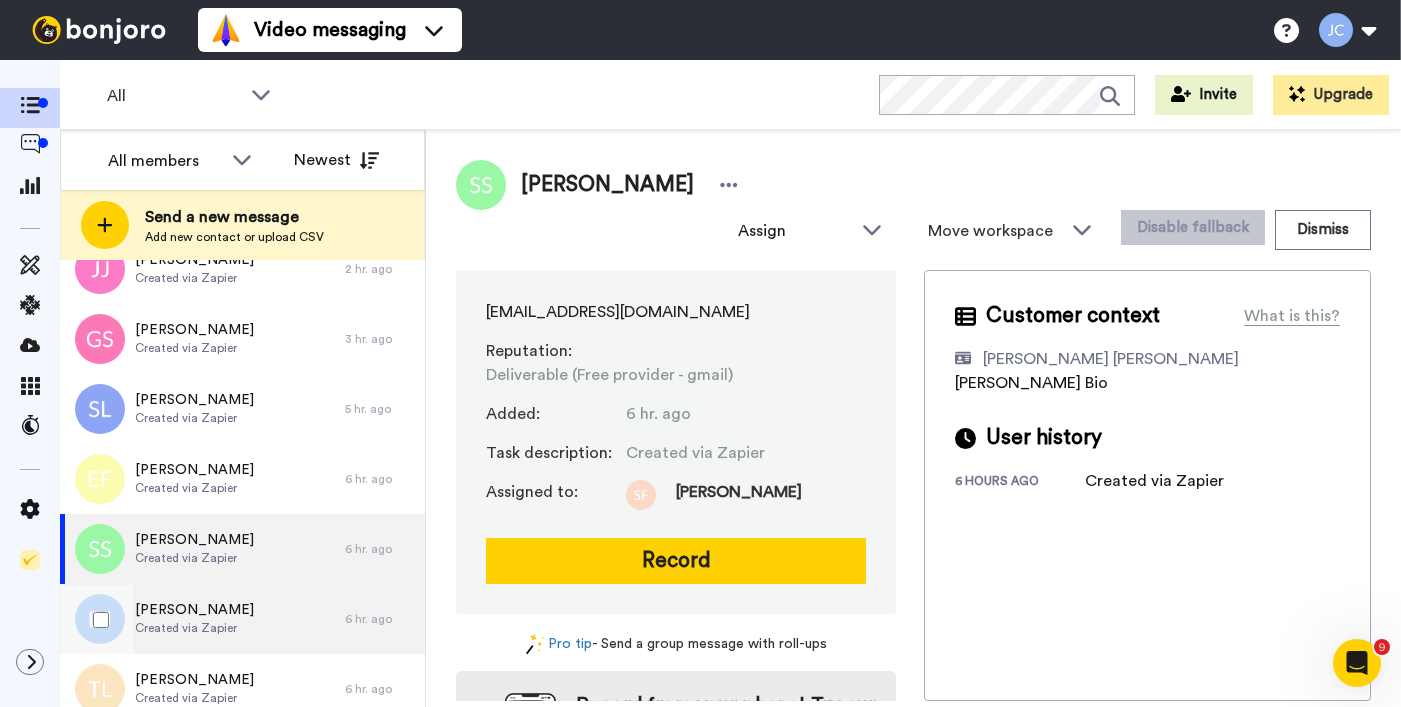 click on "[PERSON_NAME]" at bounding box center (194, 610) 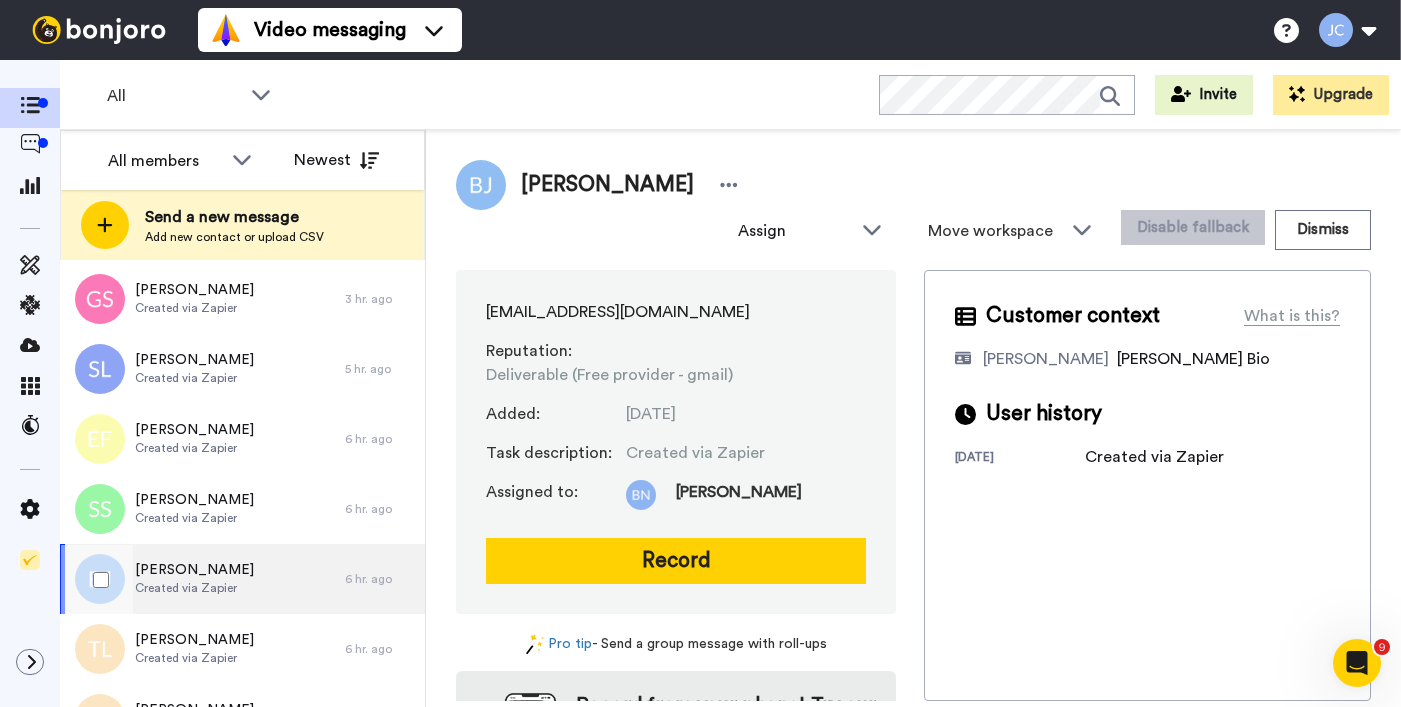 scroll, scrollTop: 256, scrollLeft: 0, axis: vertical 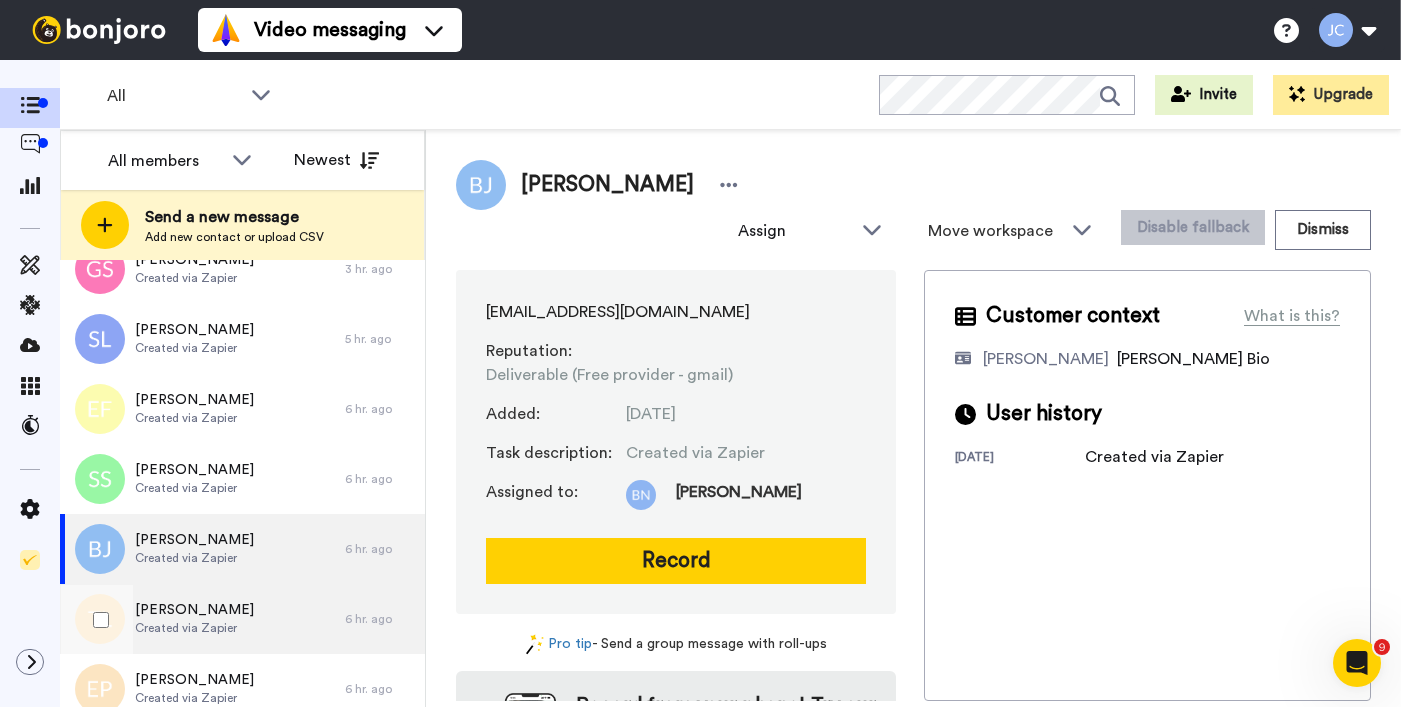 click on "[PERSON_NAME]" at bounding box center [194, 610] 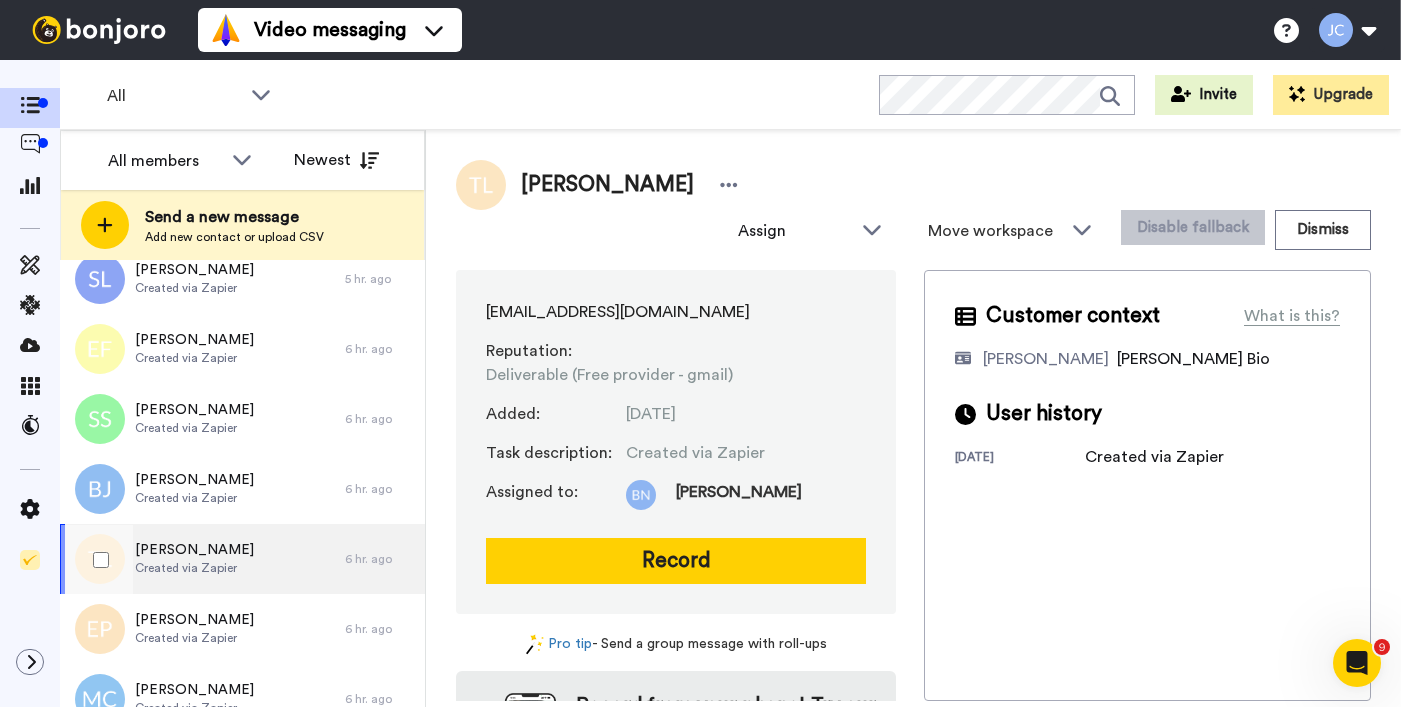 scroll, scrollTop: 356, scrollLeft: 0, axis: vertical 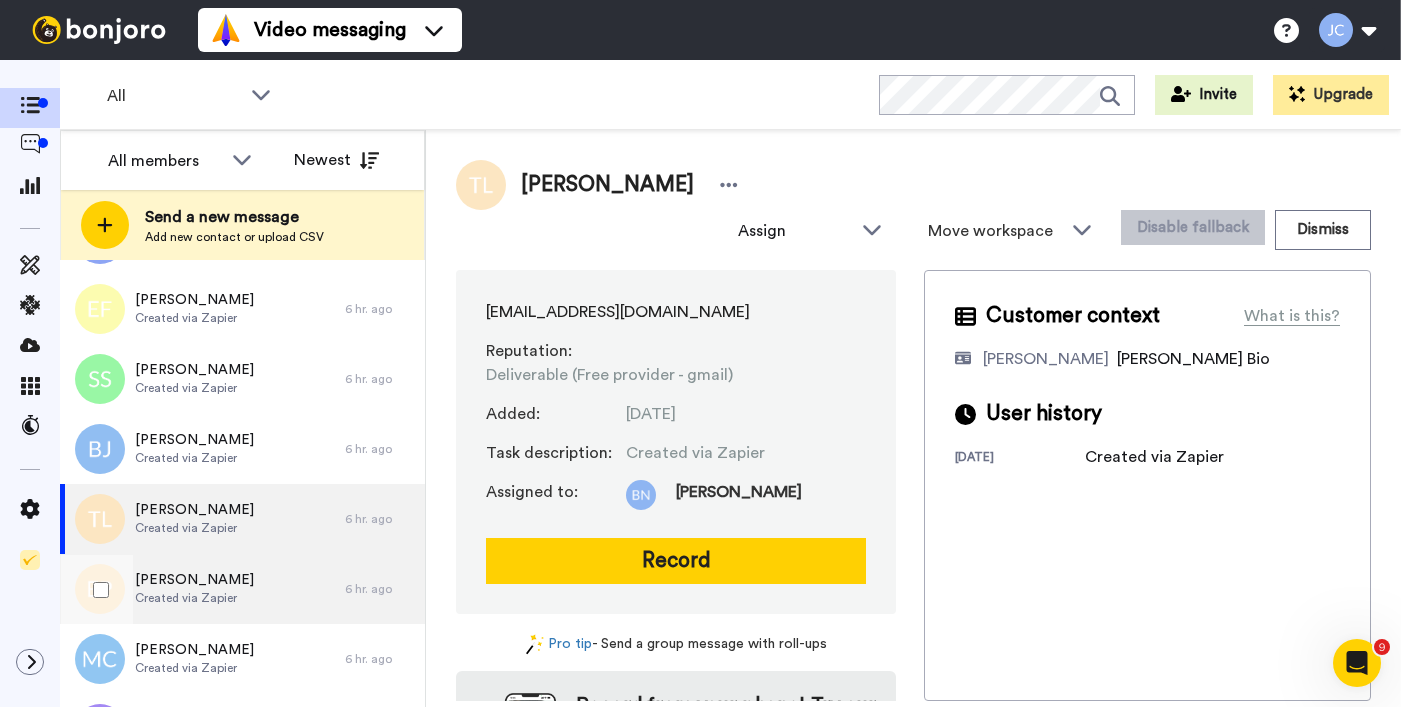 click on "[PERSON_NAME]" at bounding box center (194, 580) 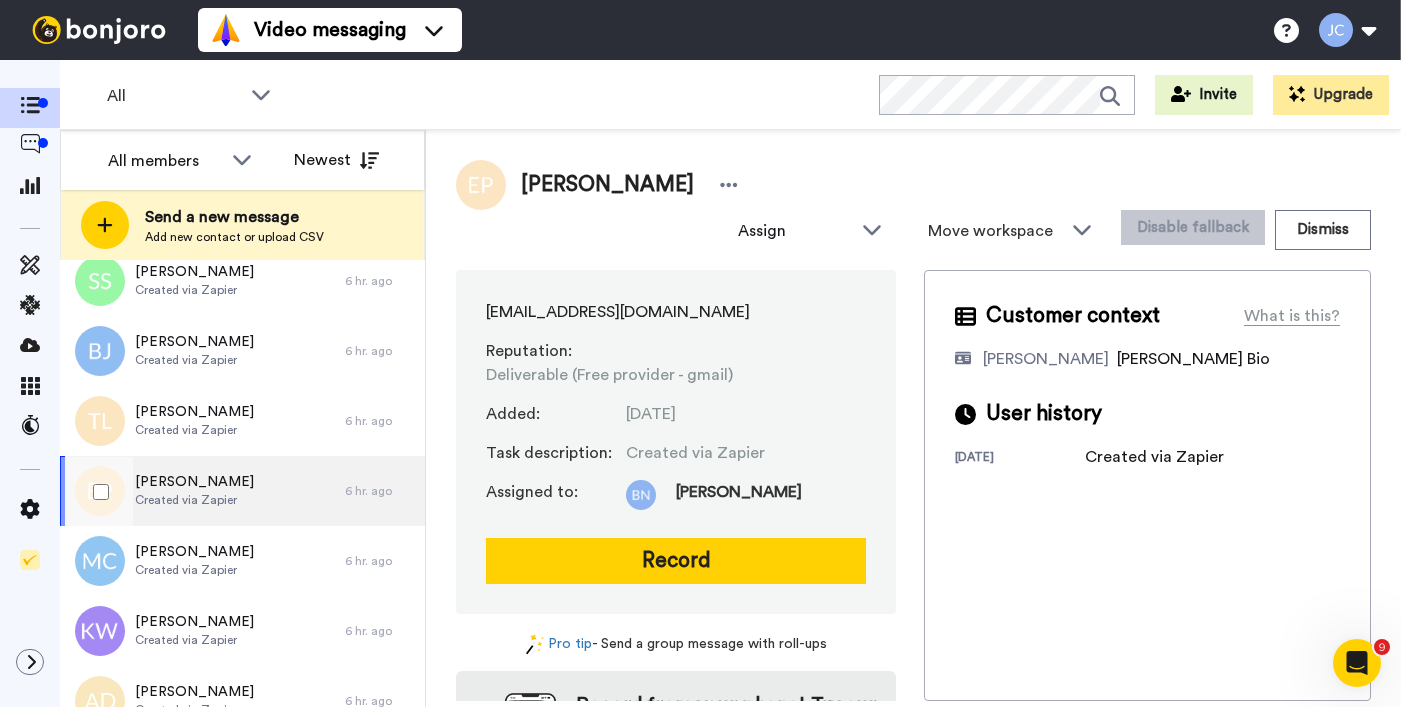 scroll, scrollTop: 510, scrollLeft: 0, axis: vertical 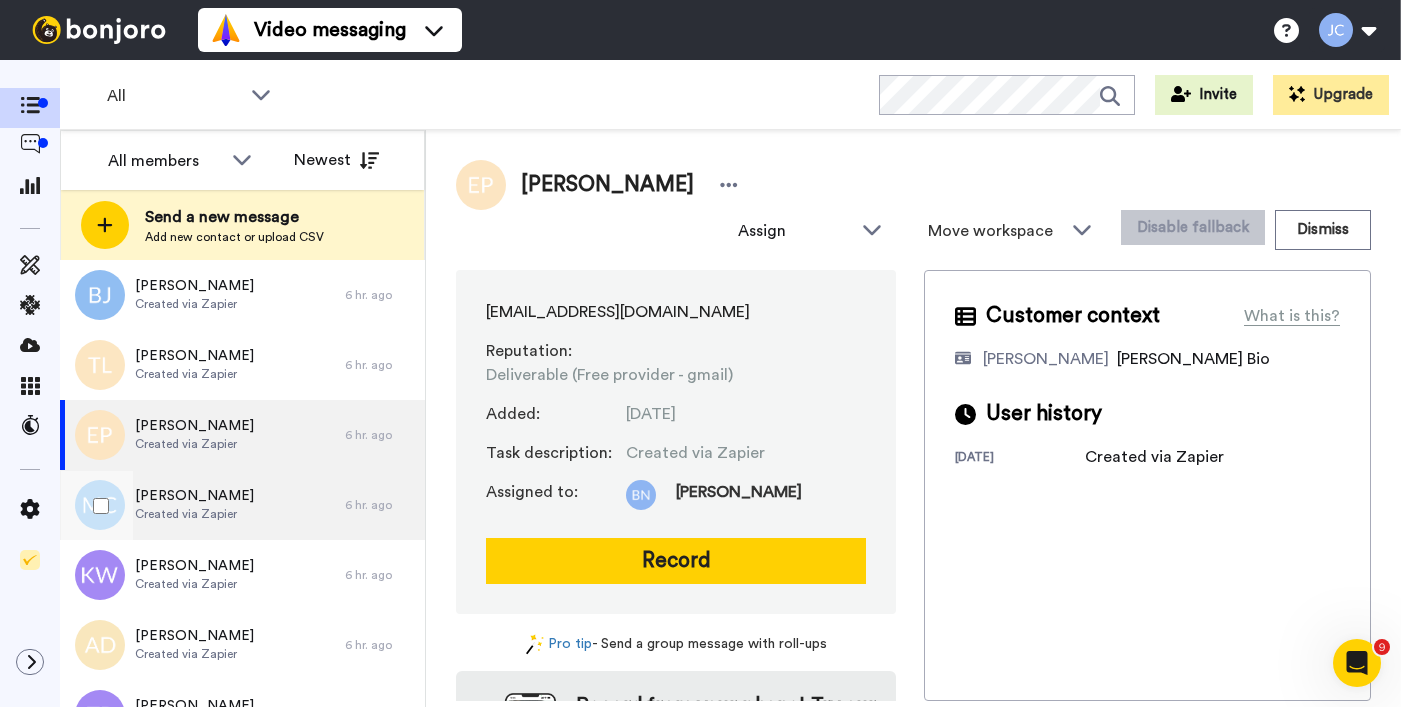 click on "Created via Zapier" at bounding box center [194, 514] 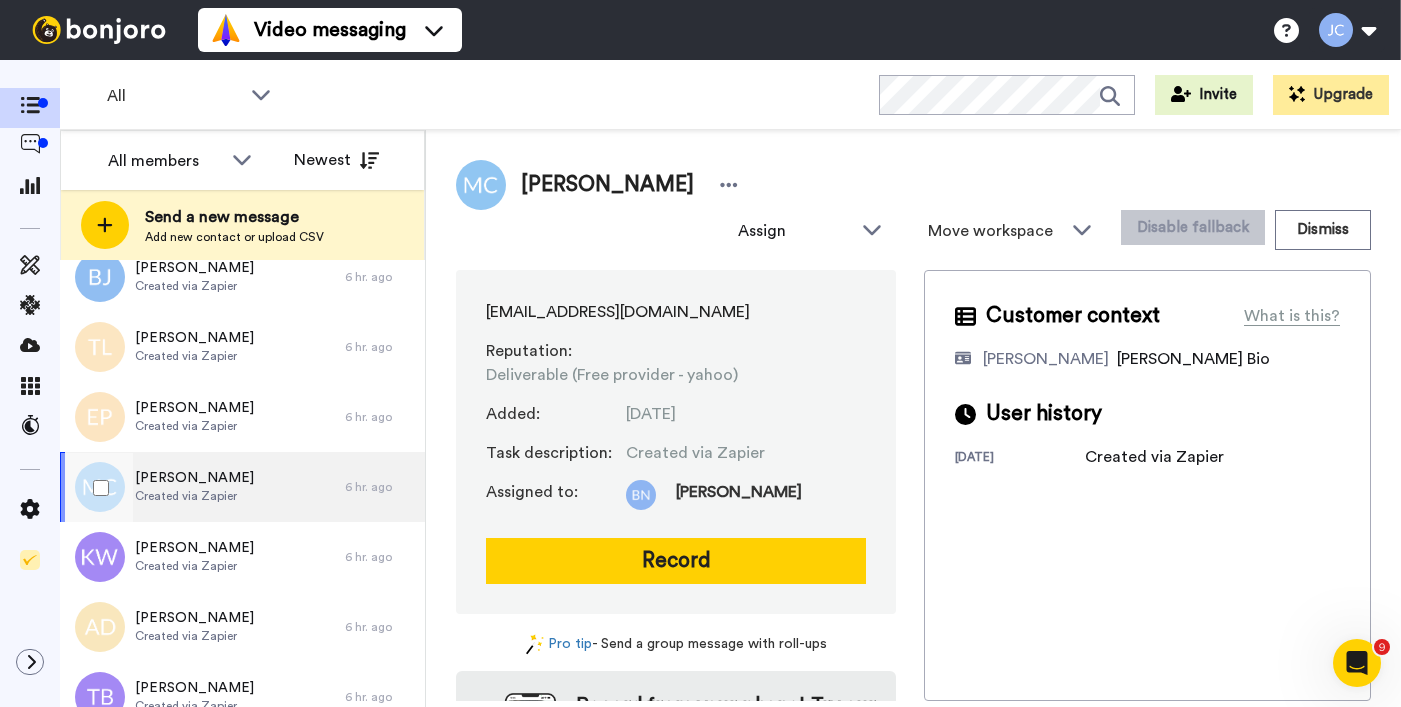 scroll, scrollTop: 548, scrollLeft: 0, axis: vertical 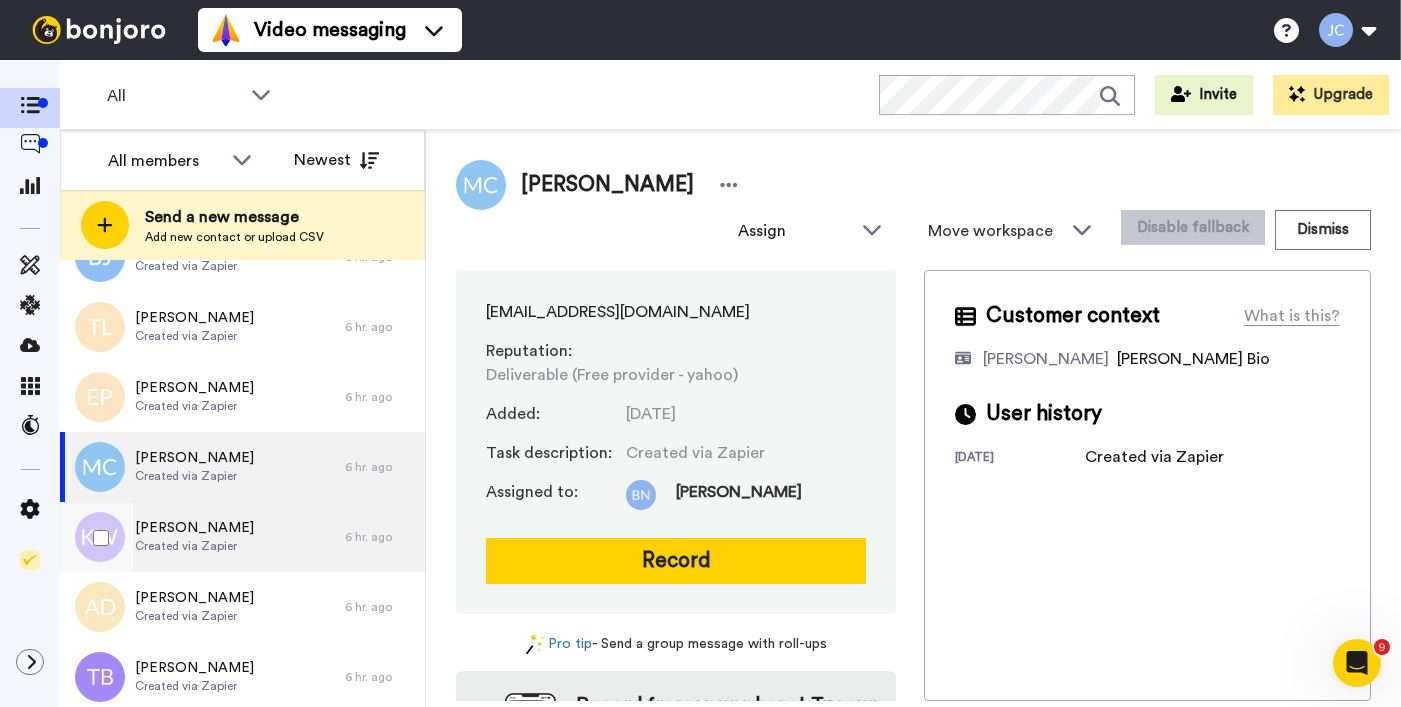 click on "[PERSON_NAME]" at bounding box center (194, 528) 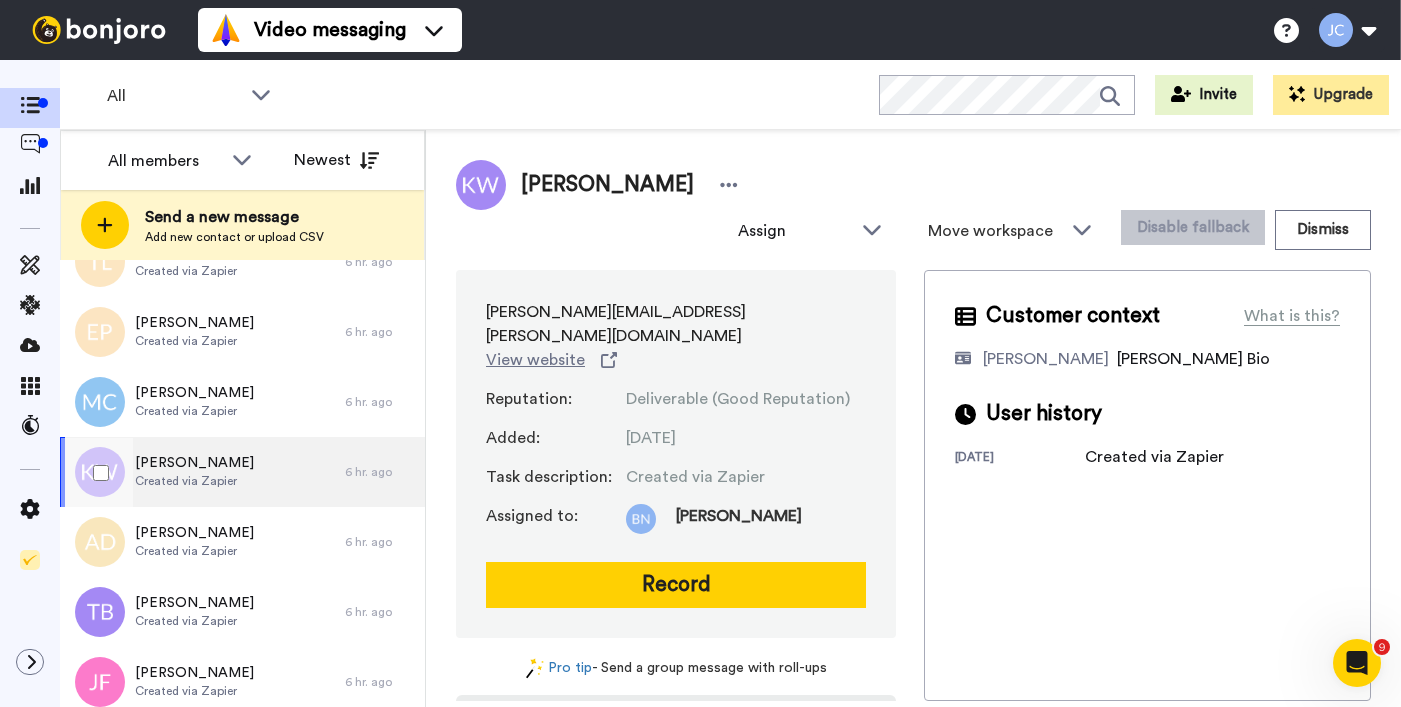 scroll, scrollTop: 617, scrollLeft: 0, axis: vertical 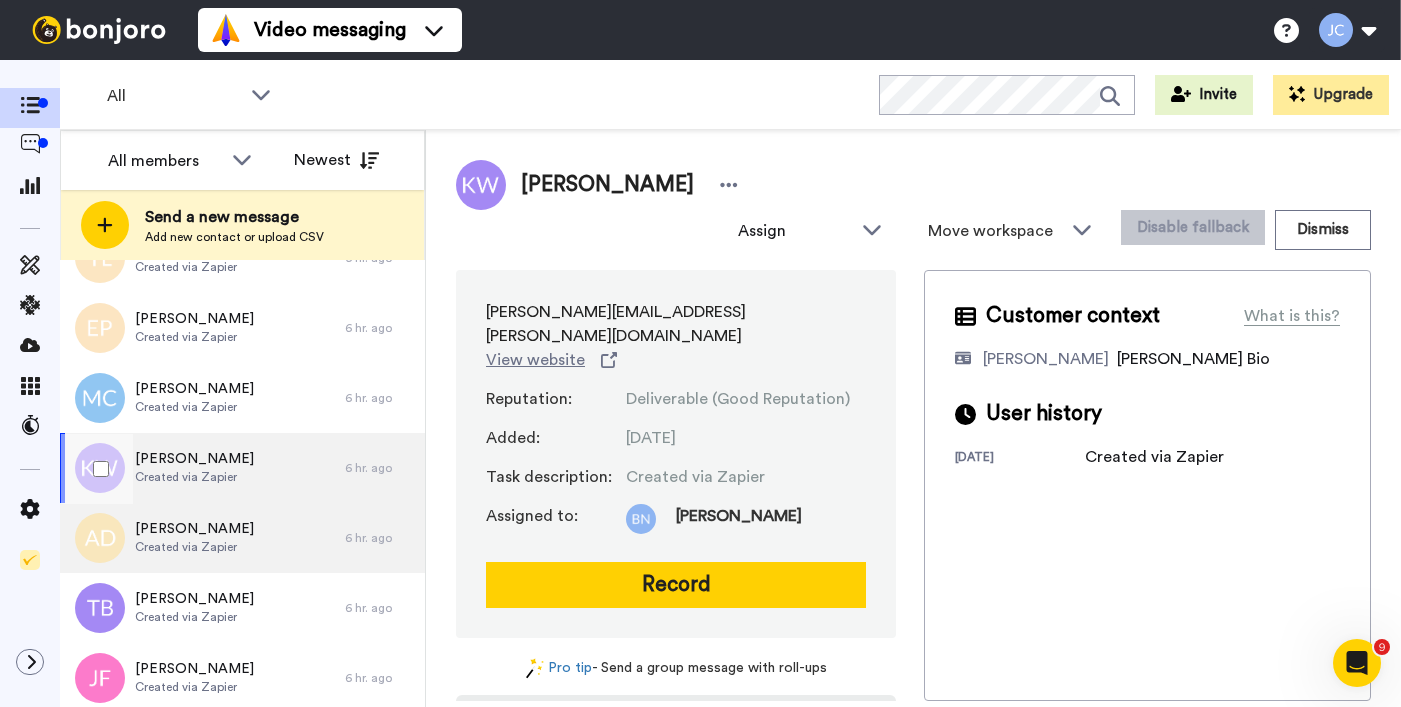 click on "[PERSON_NAME]" at bounding box center (194, 529) 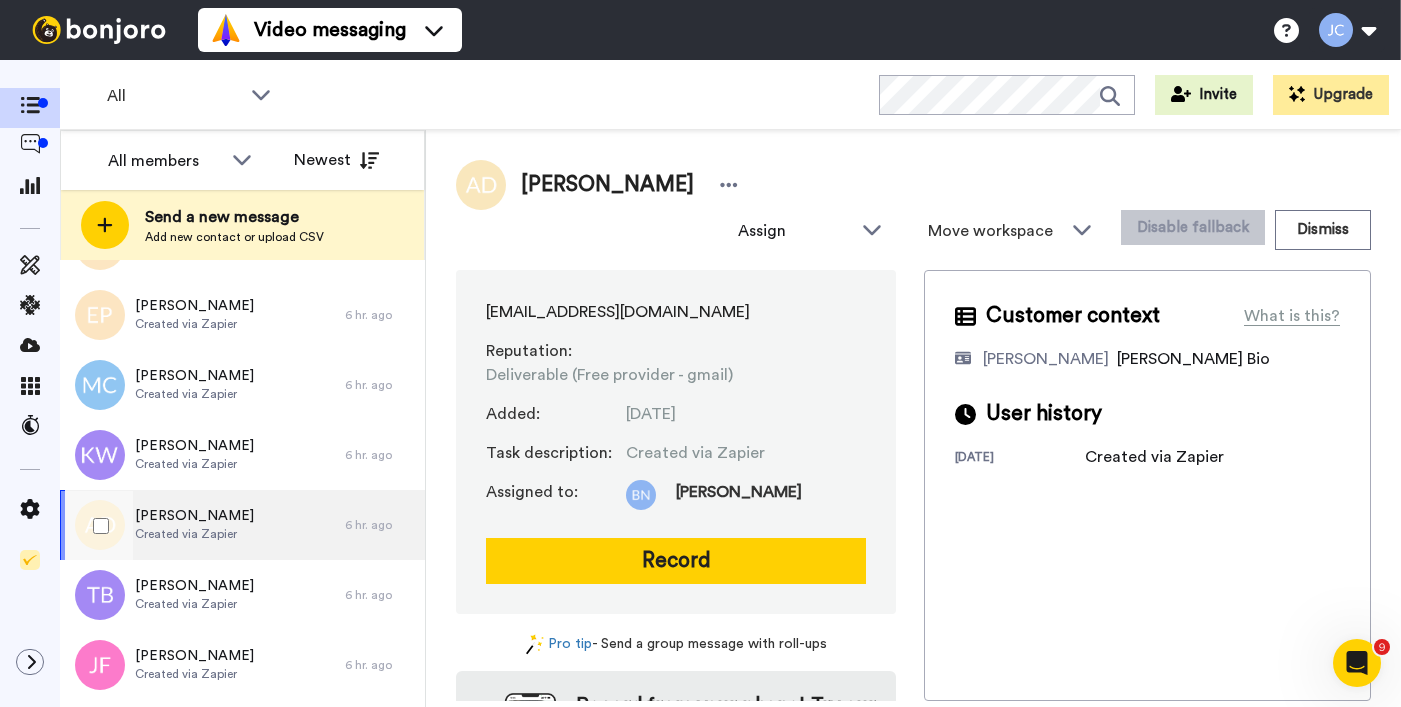scroll, scrollTop: 712, scrollLeft: 0, axis: vertical 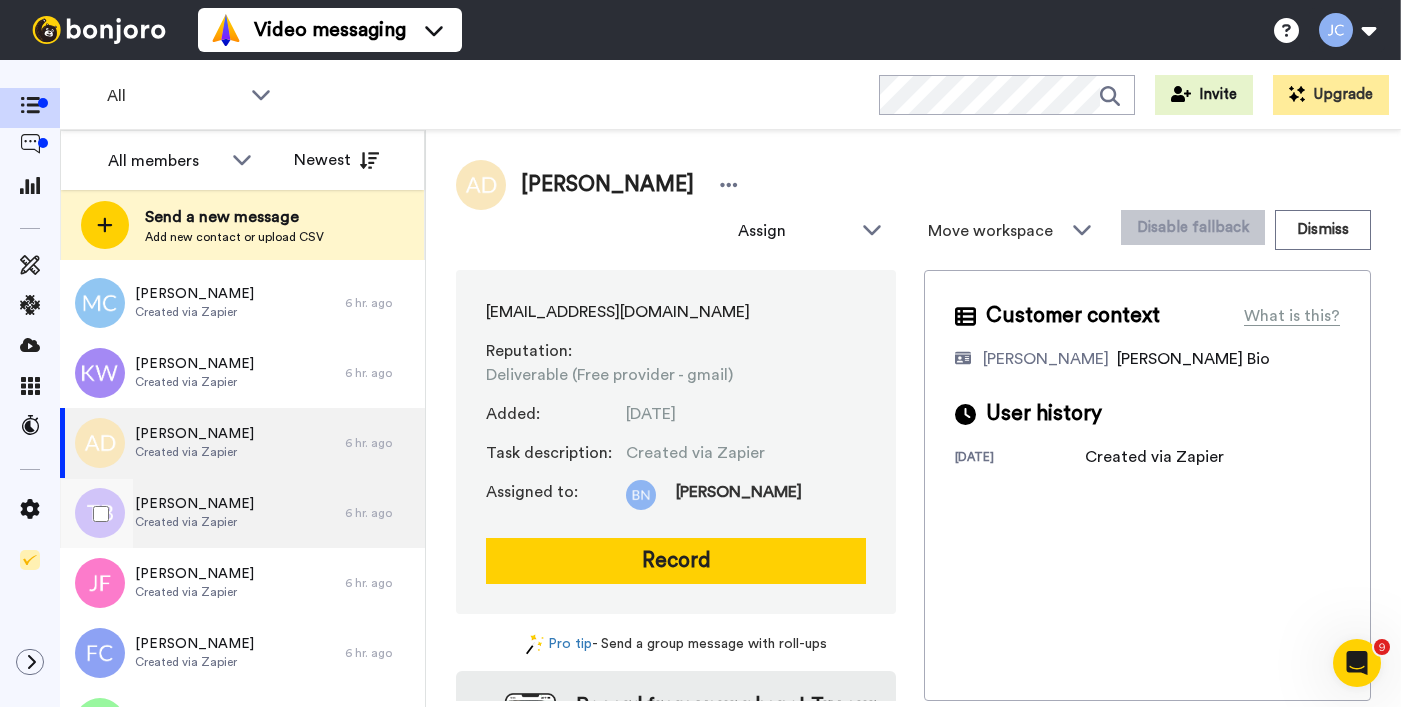 click on "Therese Bracy Bracy Created via Zapier" at bounding box center [202, 513] 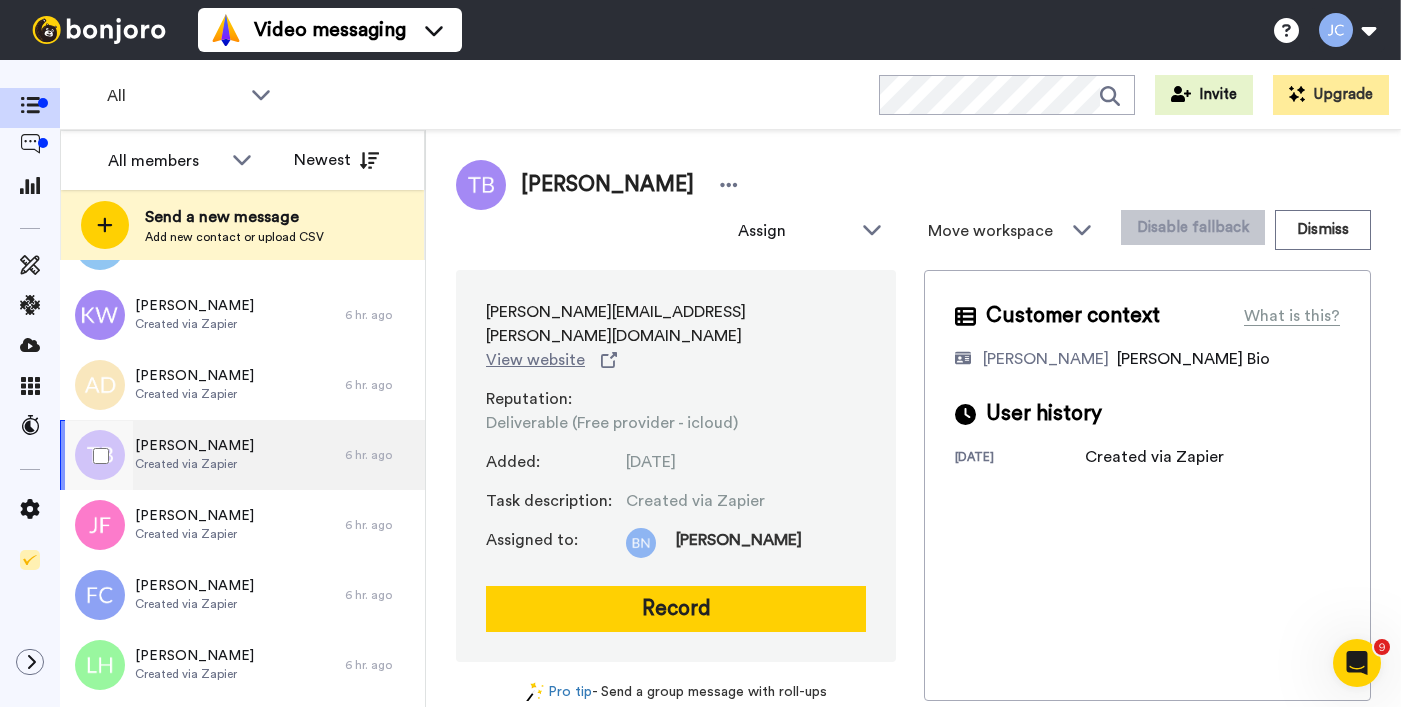 scroll, scrollTop: 804, scrollLeft: 0, axis: vertical 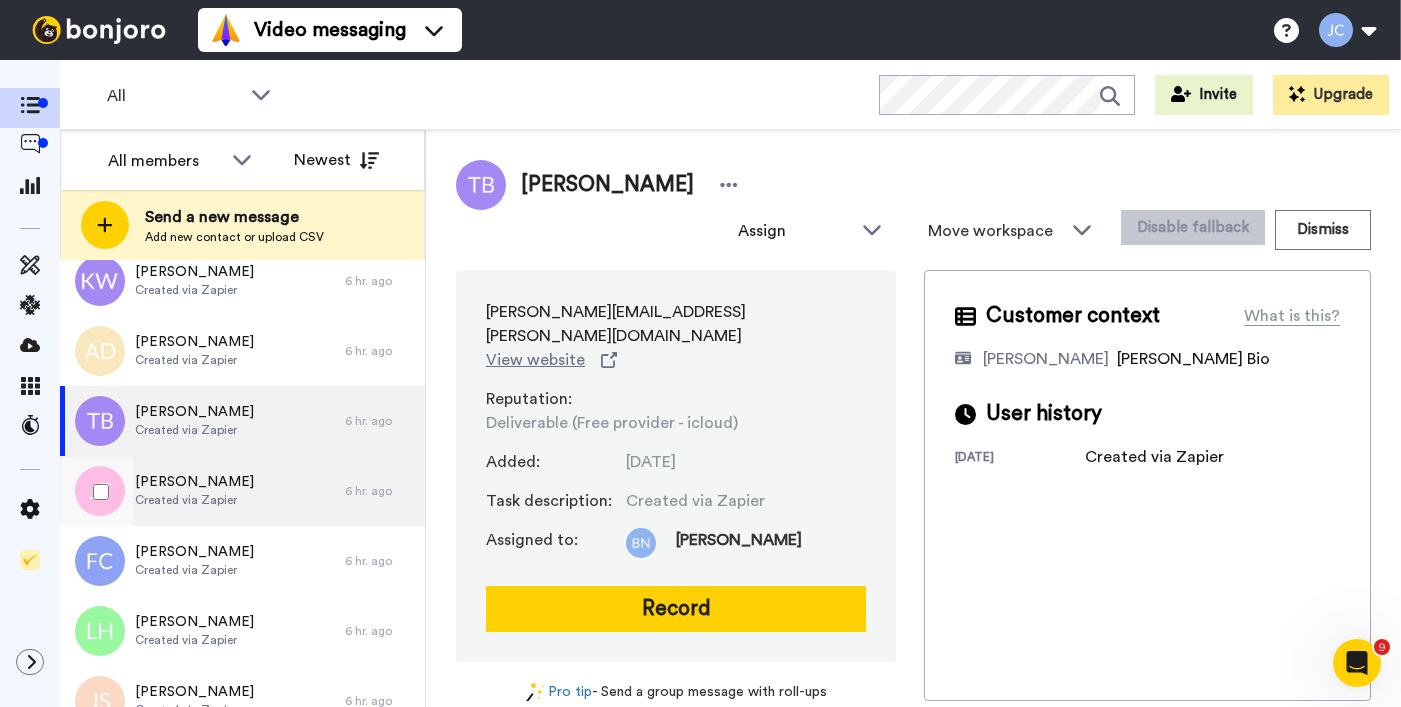 click on "Created via Zapier" at bounding box center [194, 500] 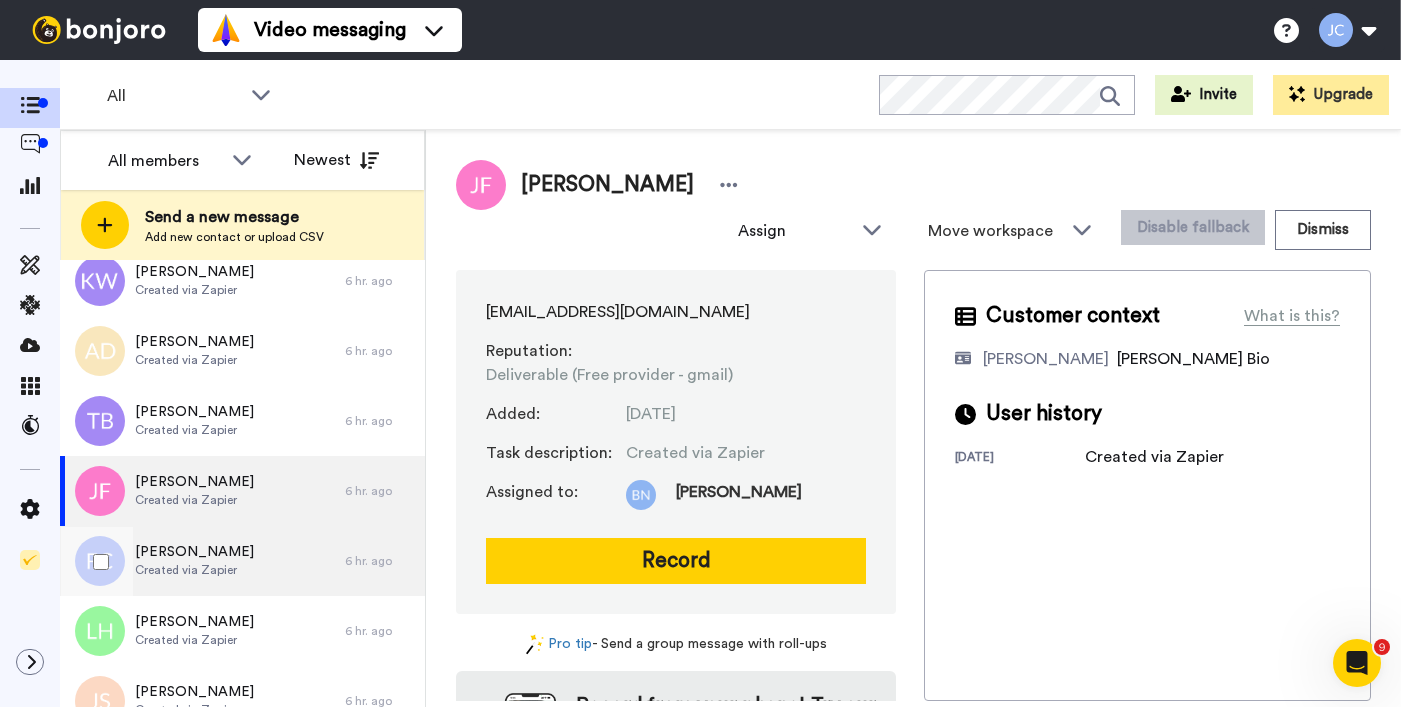 click on "[PERSON_NAME]" at bounding box center (194, 552) 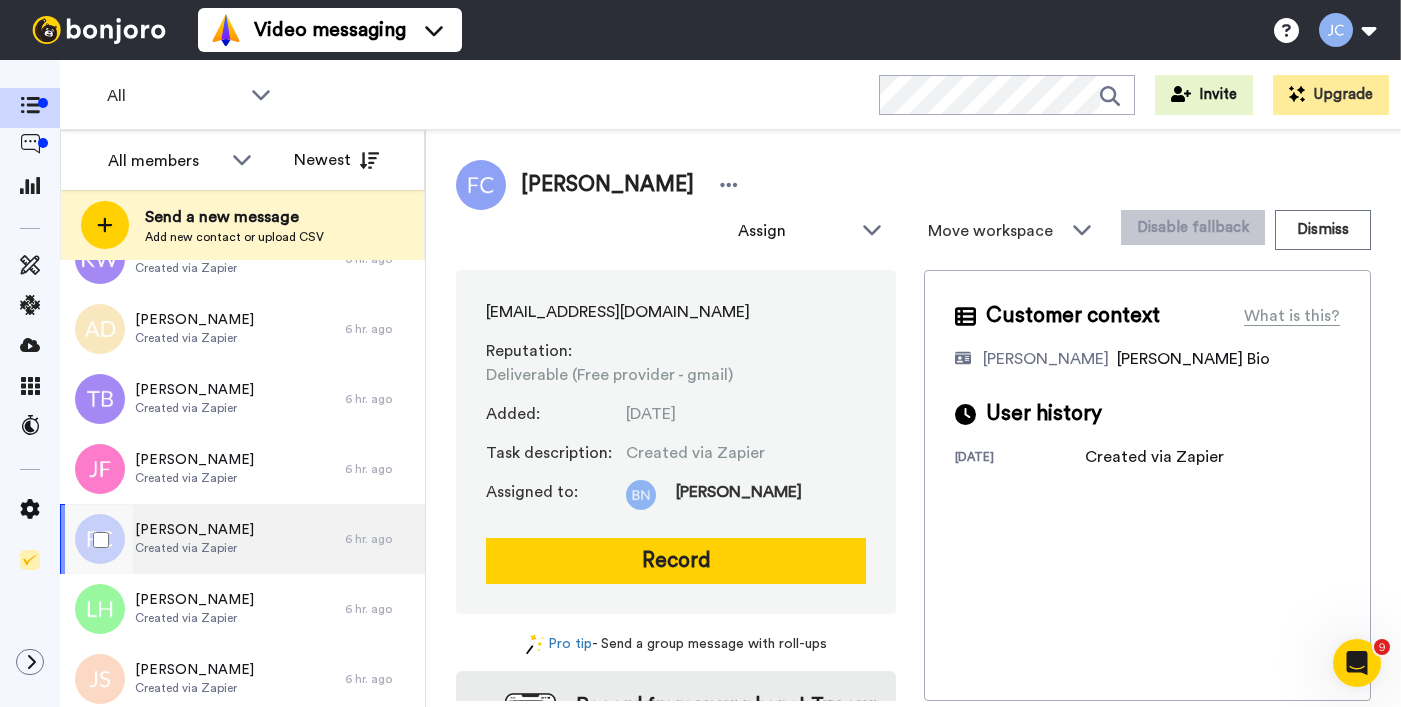 scroll, scrollTop: 906, scrollLeft: 0, axis: vertical 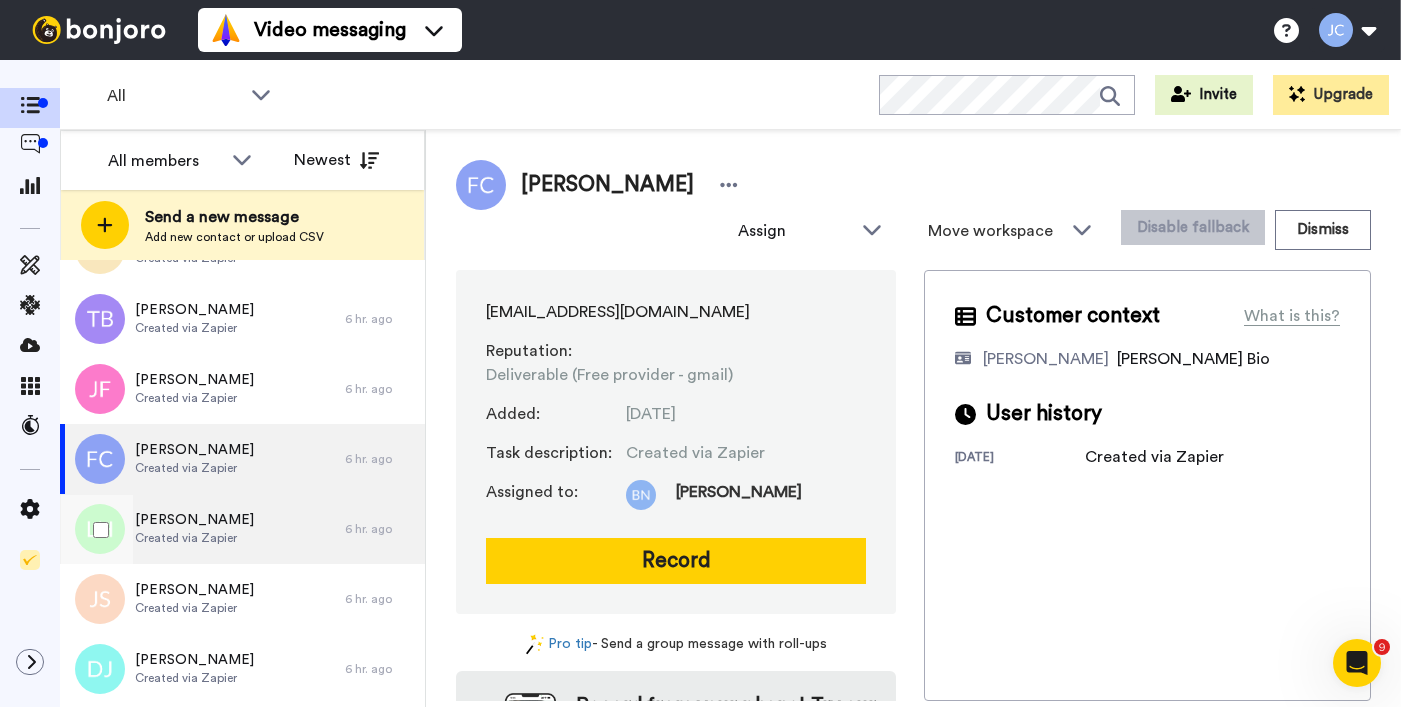 click on "Created via Zapier" at bounding box center [194, 538] 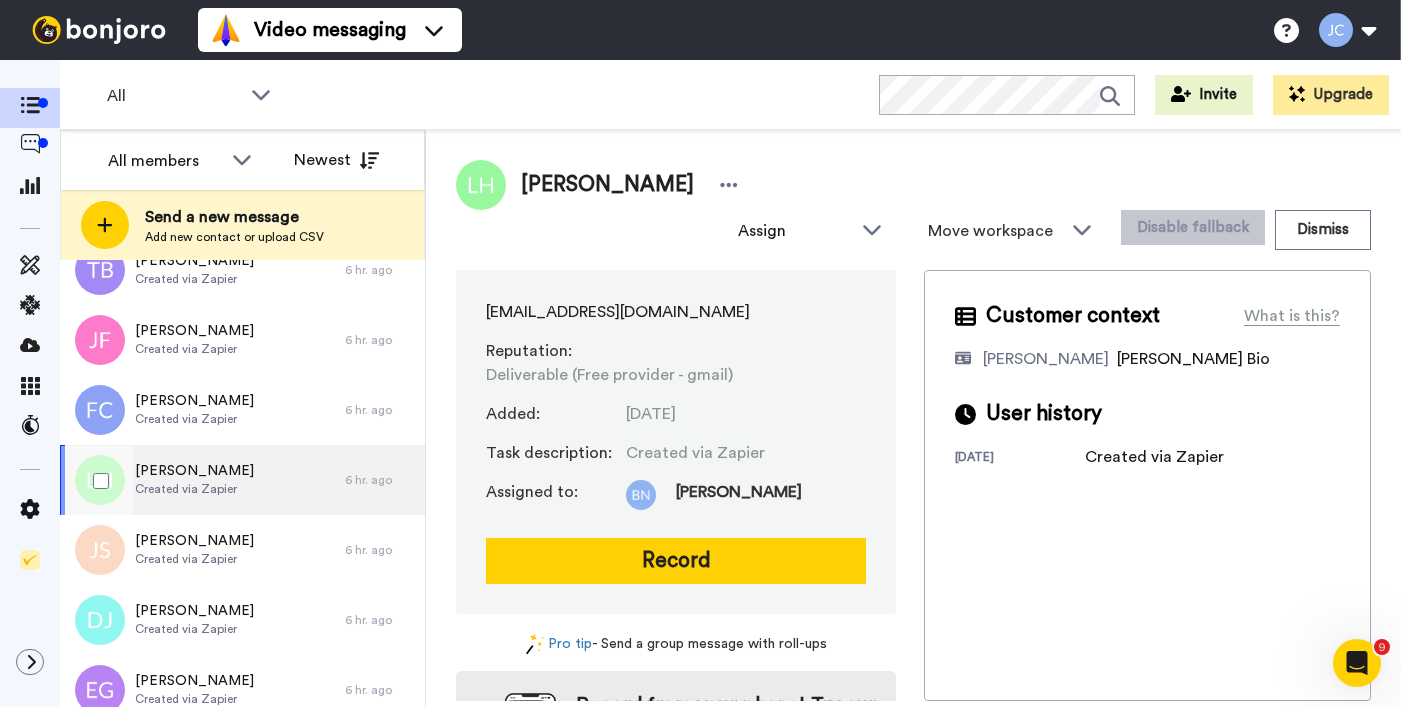 scroll, scrollTop: 1031, scrollLeft: 0, axis: vertical 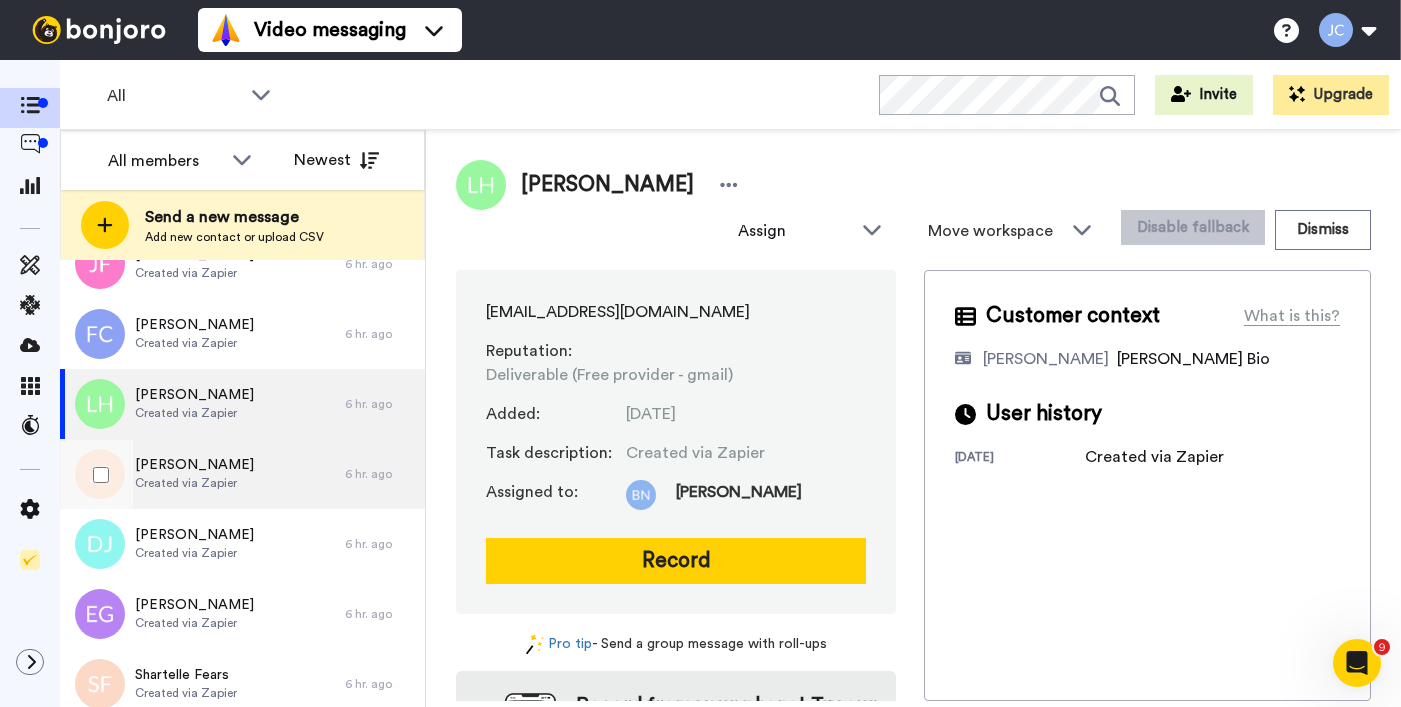 click on "Created via Zapier" at bounding box center [194, 483] 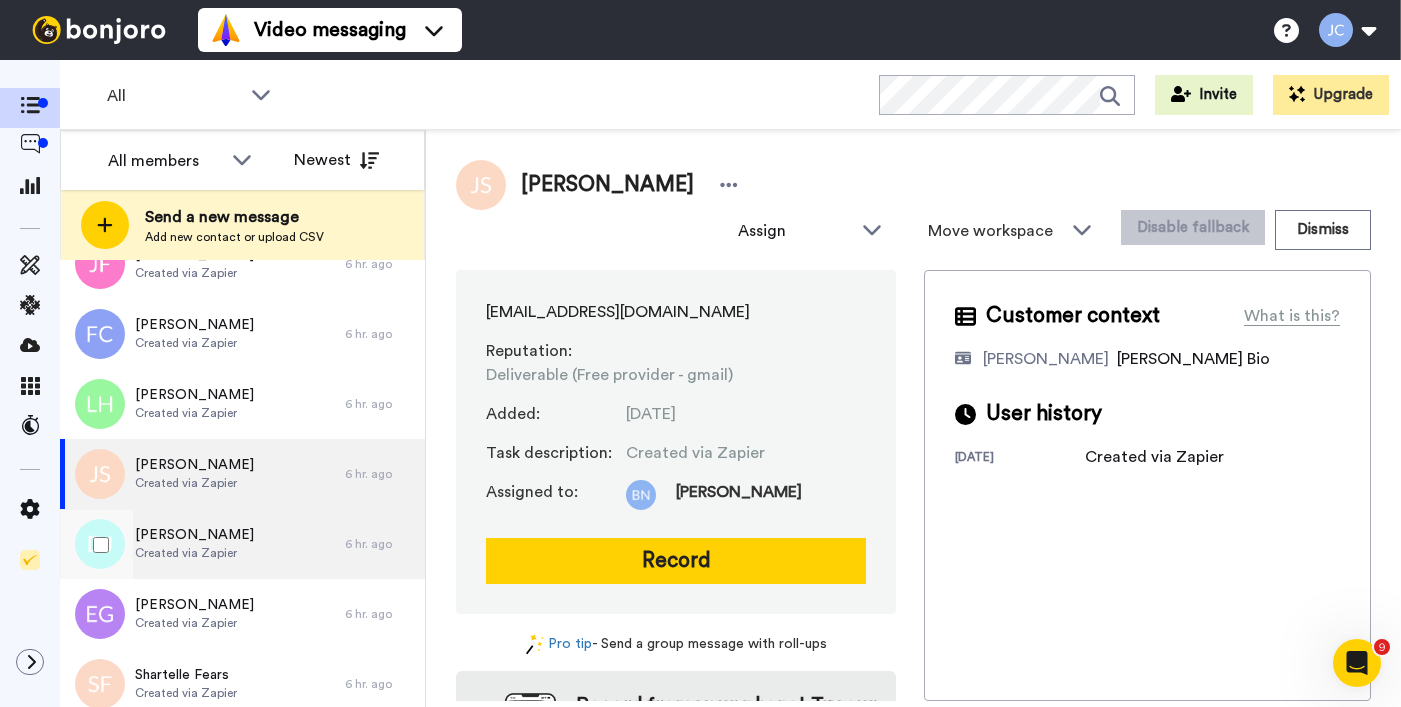 click on "[PERSON_NAME]" at bounding box center (194, 535) 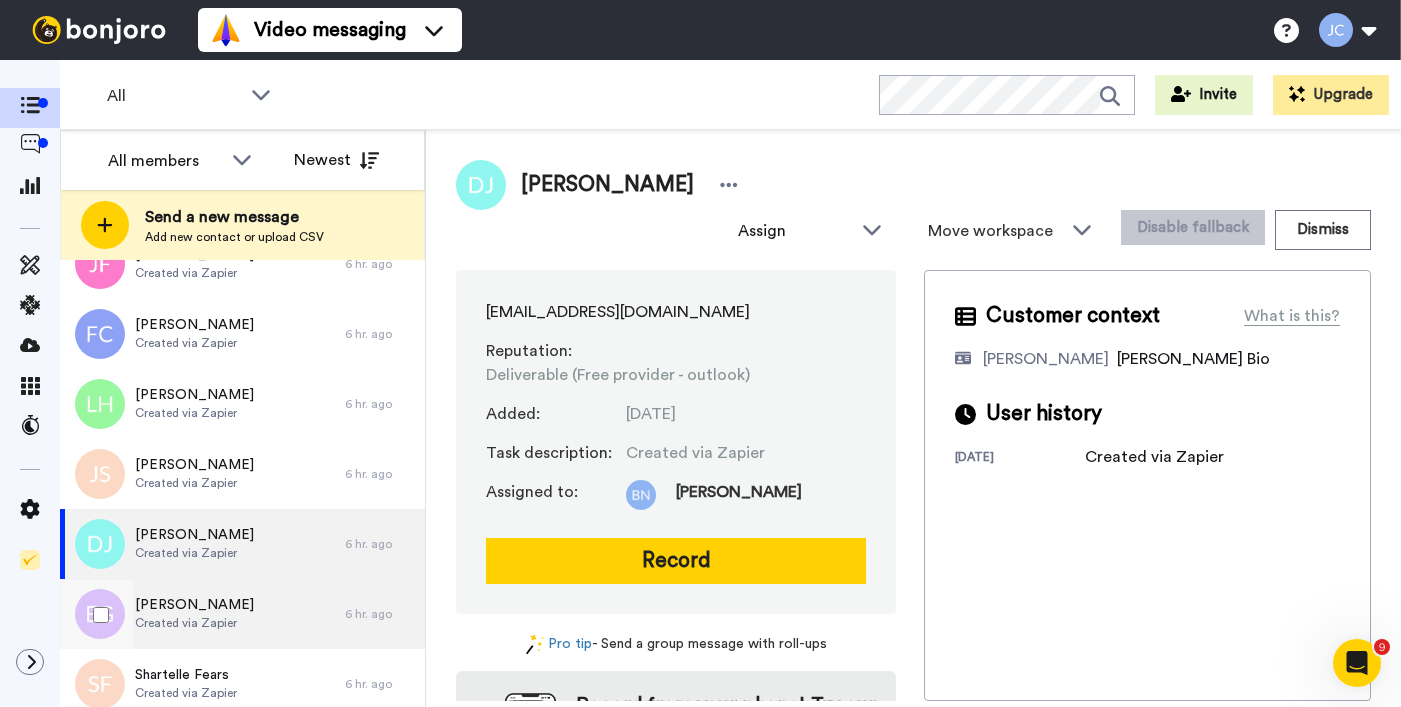 click on "[PERSON_NAME]" at bounding box center [194, 605] 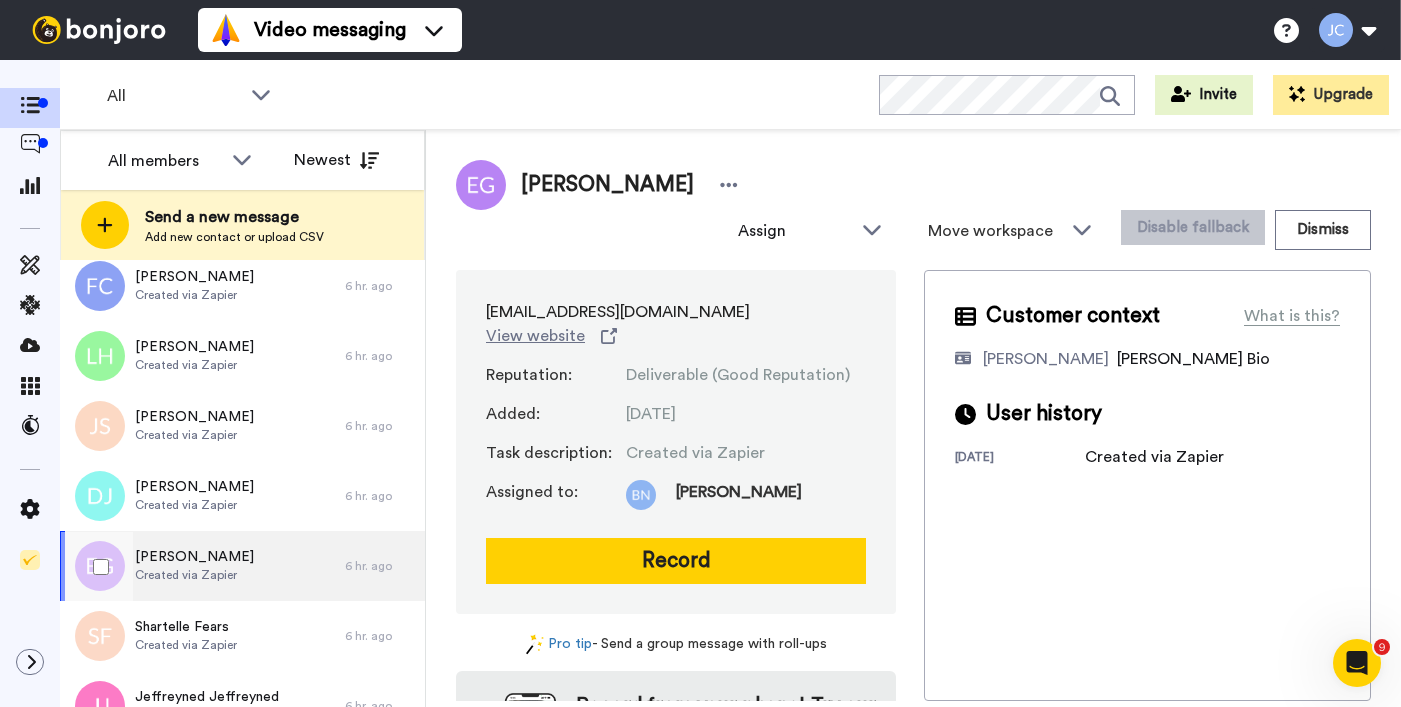 scroll, scrollTop: 1114, scrollLeft: 0, axis: vertical 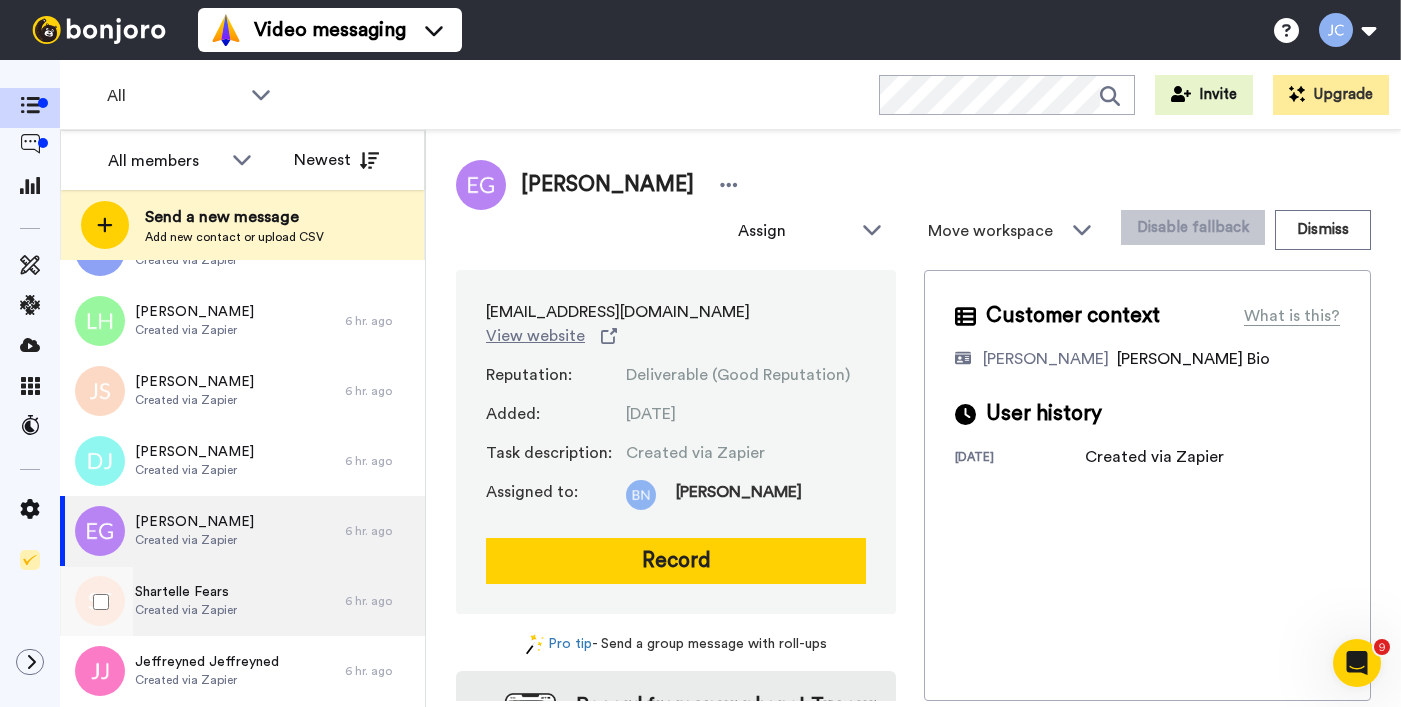 click on "Shartelle Fears" at bounding box center [186, 592] 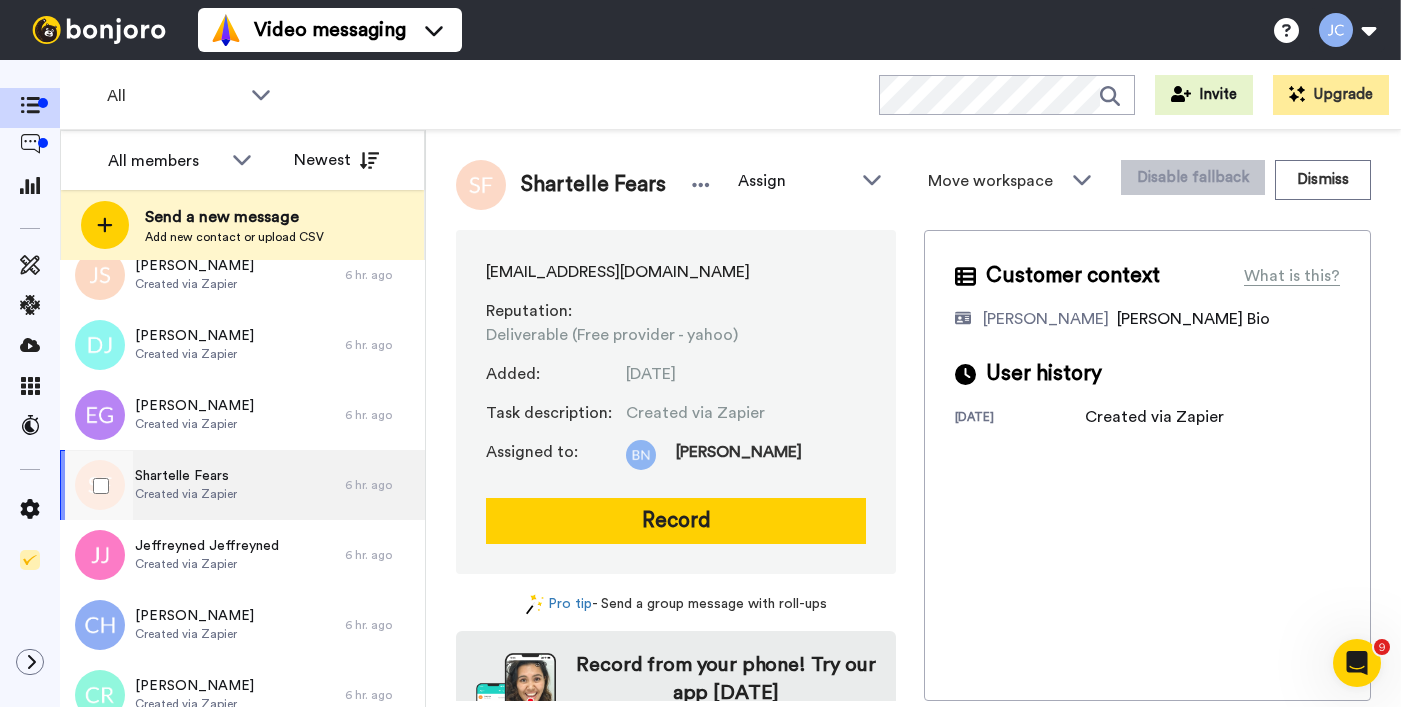 scroll, scrollTop: 1303, scrollLeft: 0, axis: vertical 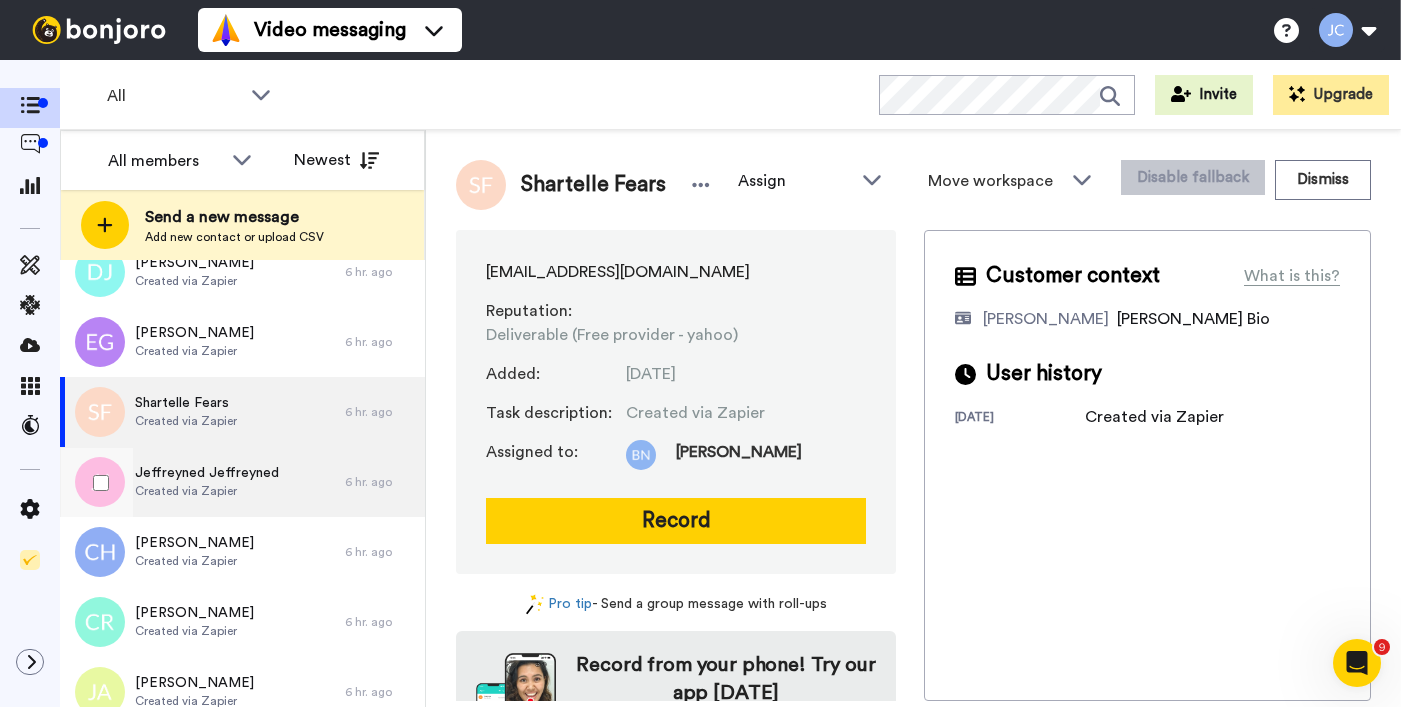 click on "Created via Zapier" at bounding box center [207, 491] 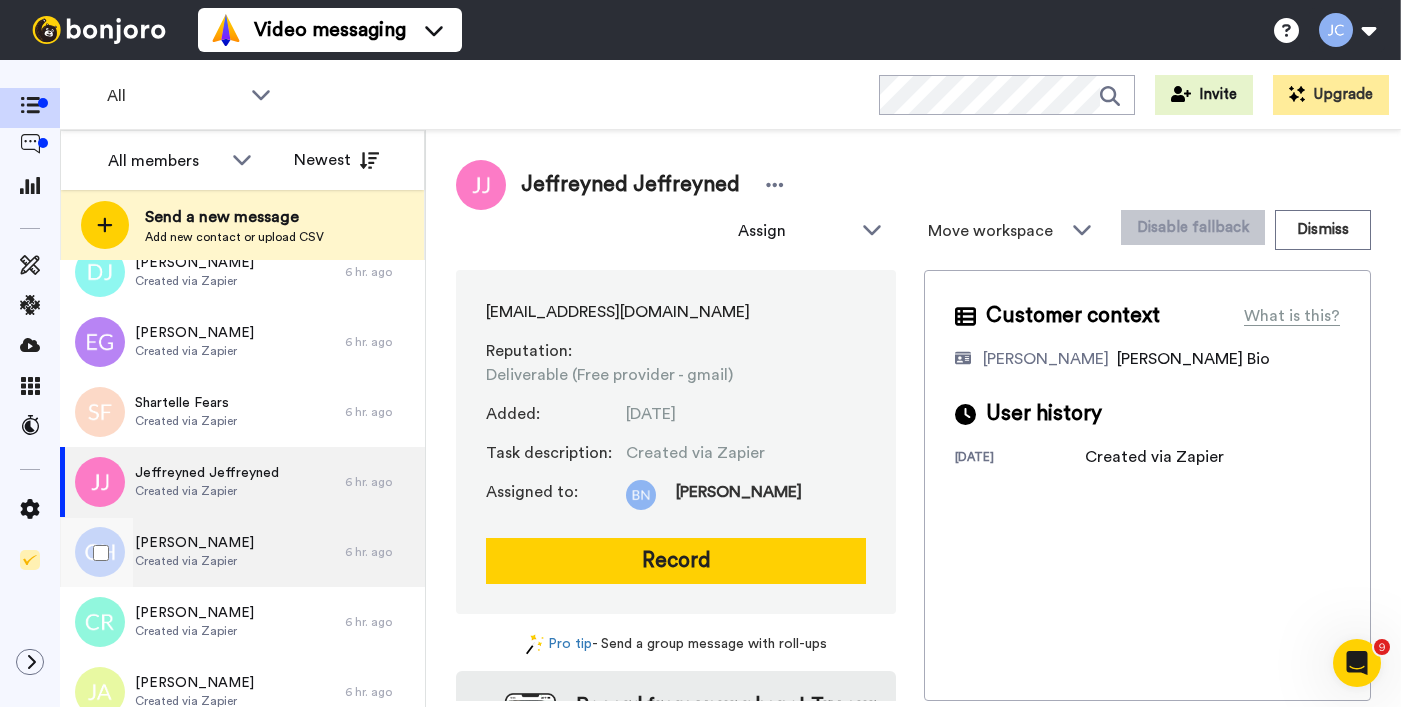 click on "[PERSON_NAME]" at bounding box center (194, 543) 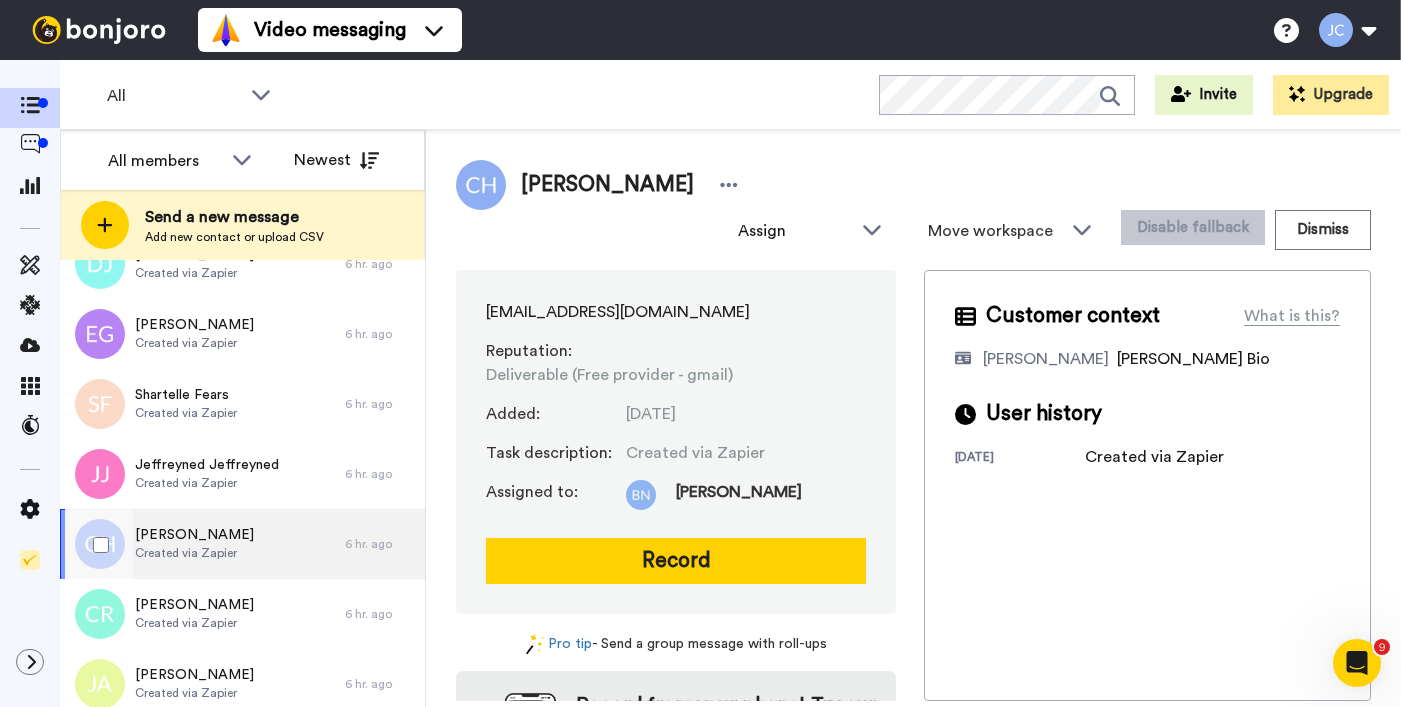 scroll, scrollTop: 1346, scrollLeft: 0, axis: vertical 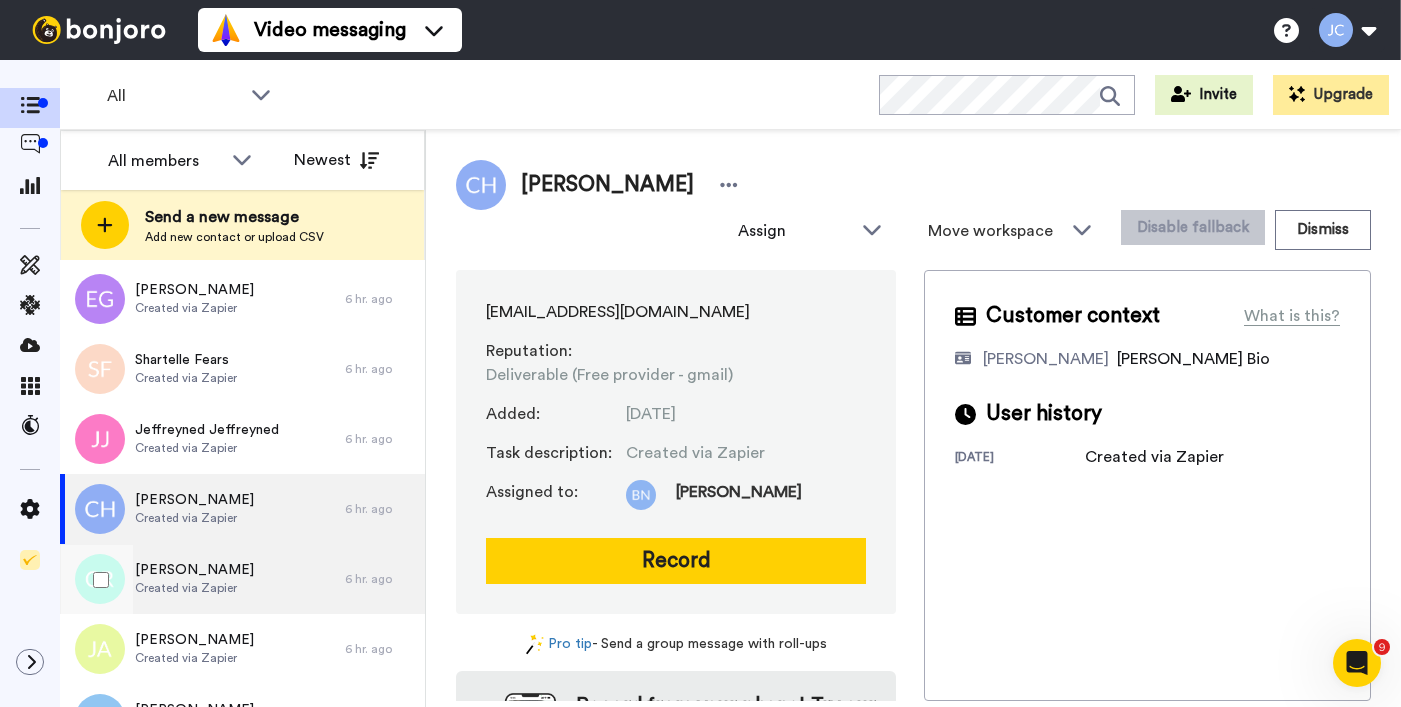 click on "[PERSON_NAME]" at bounding box center [194, 570] 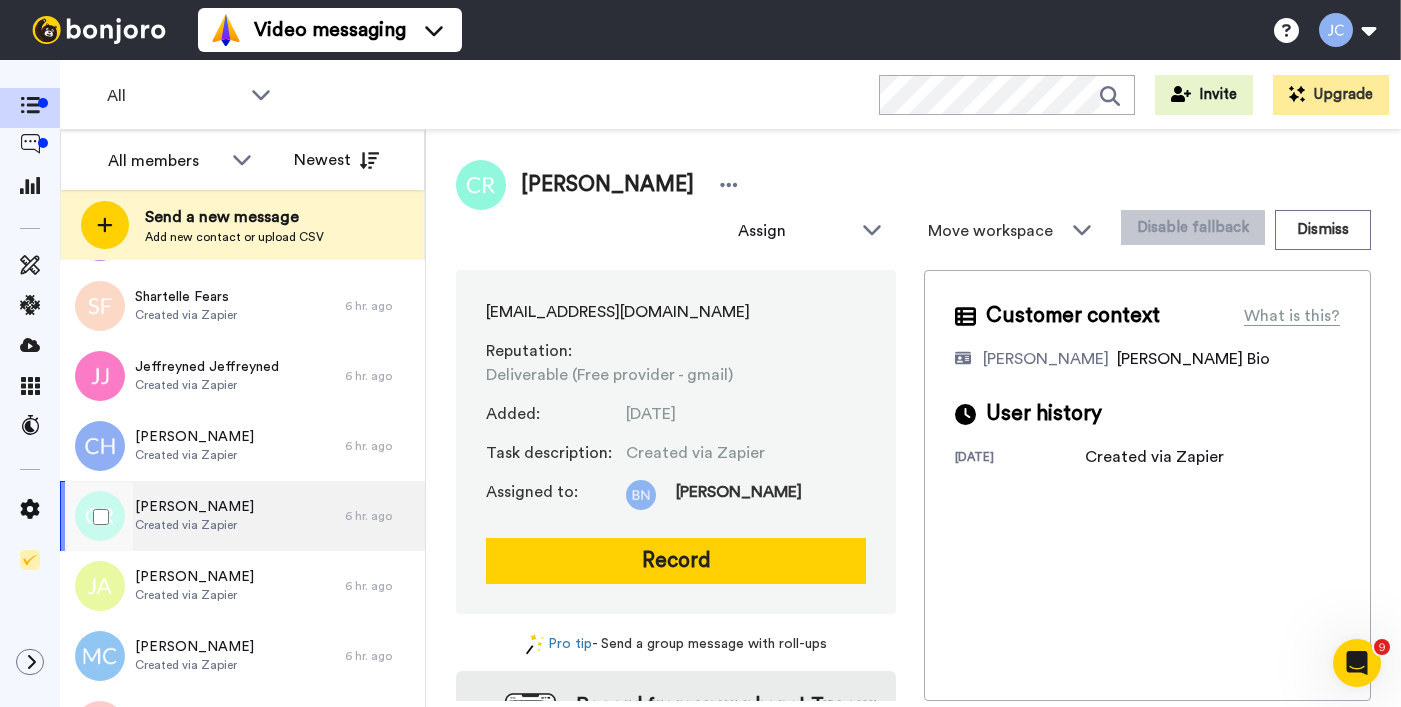 scroll, scrollTop: 1445, scrollLeft: 0, axis: vertical 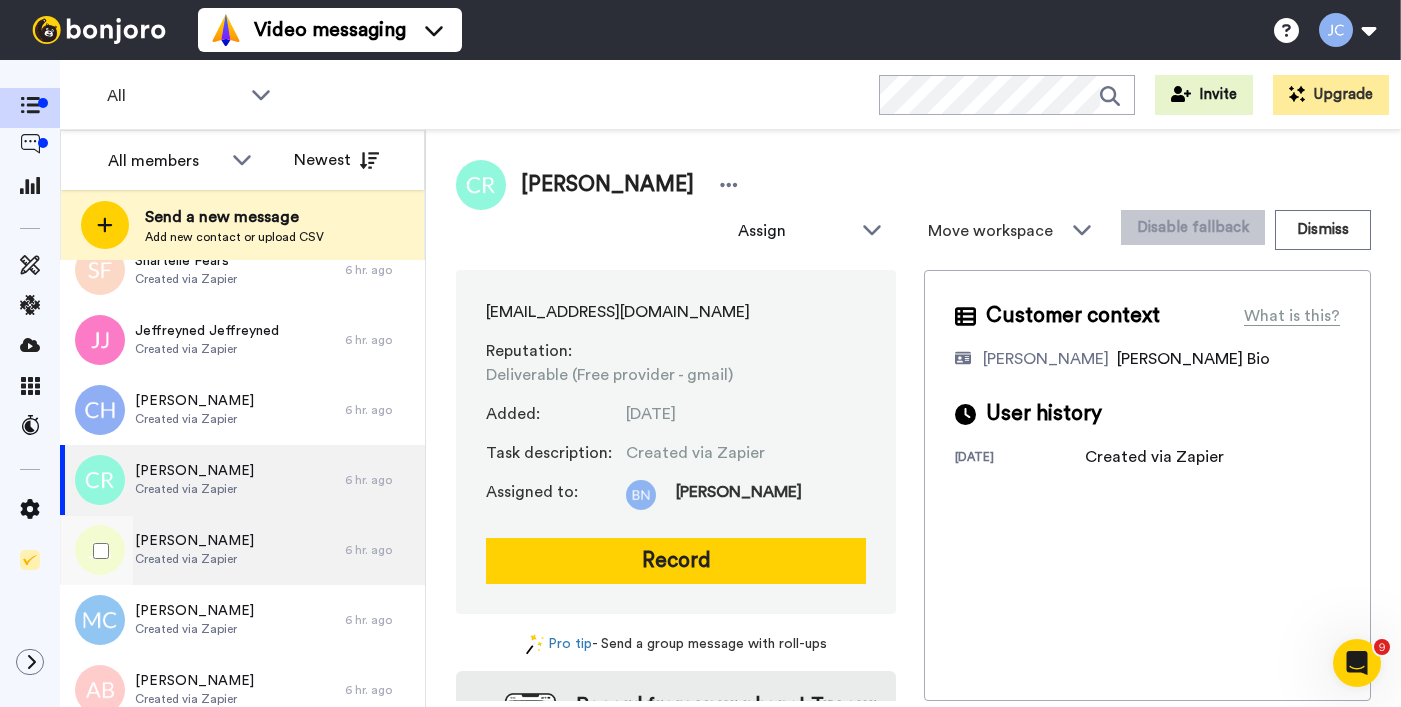click on "Created via Zapier" at bounding box center (194, 559) 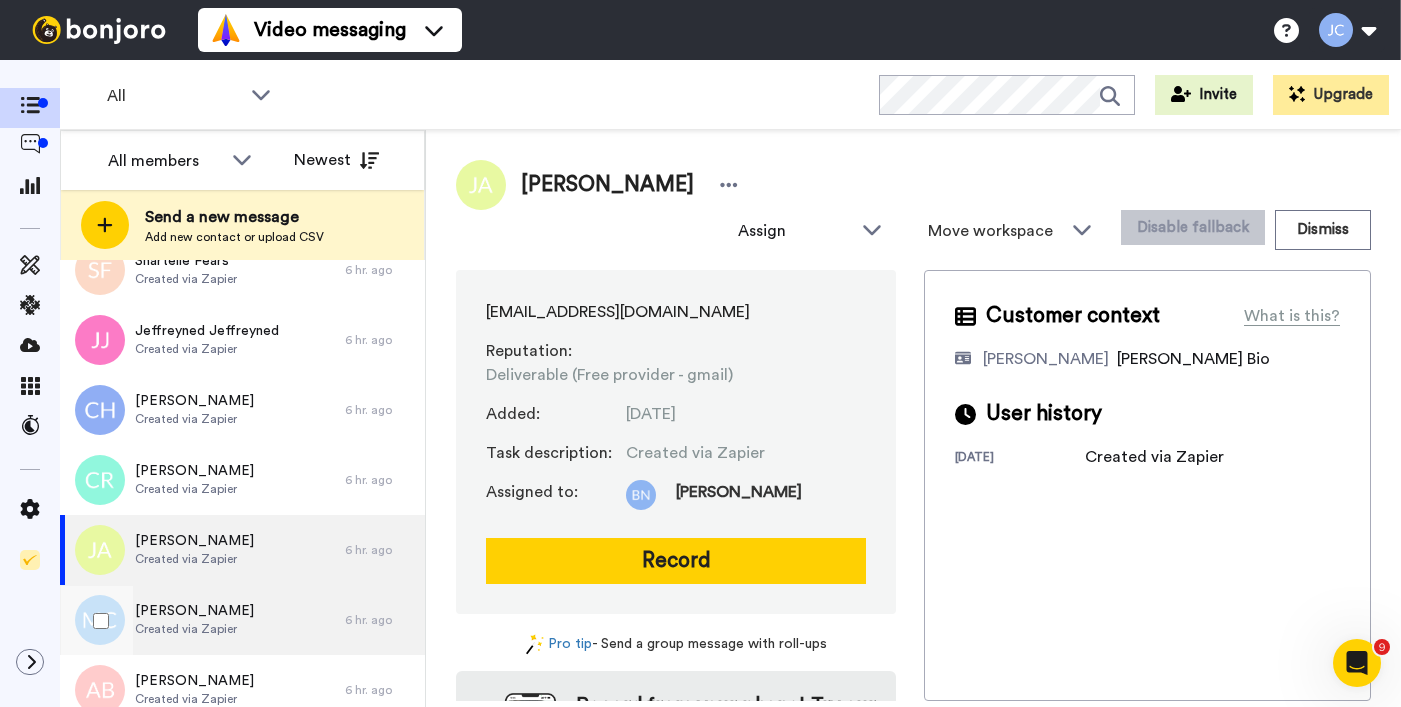 click on "Macy Cooper Created via Zapier" at bounding box center [194, 620] 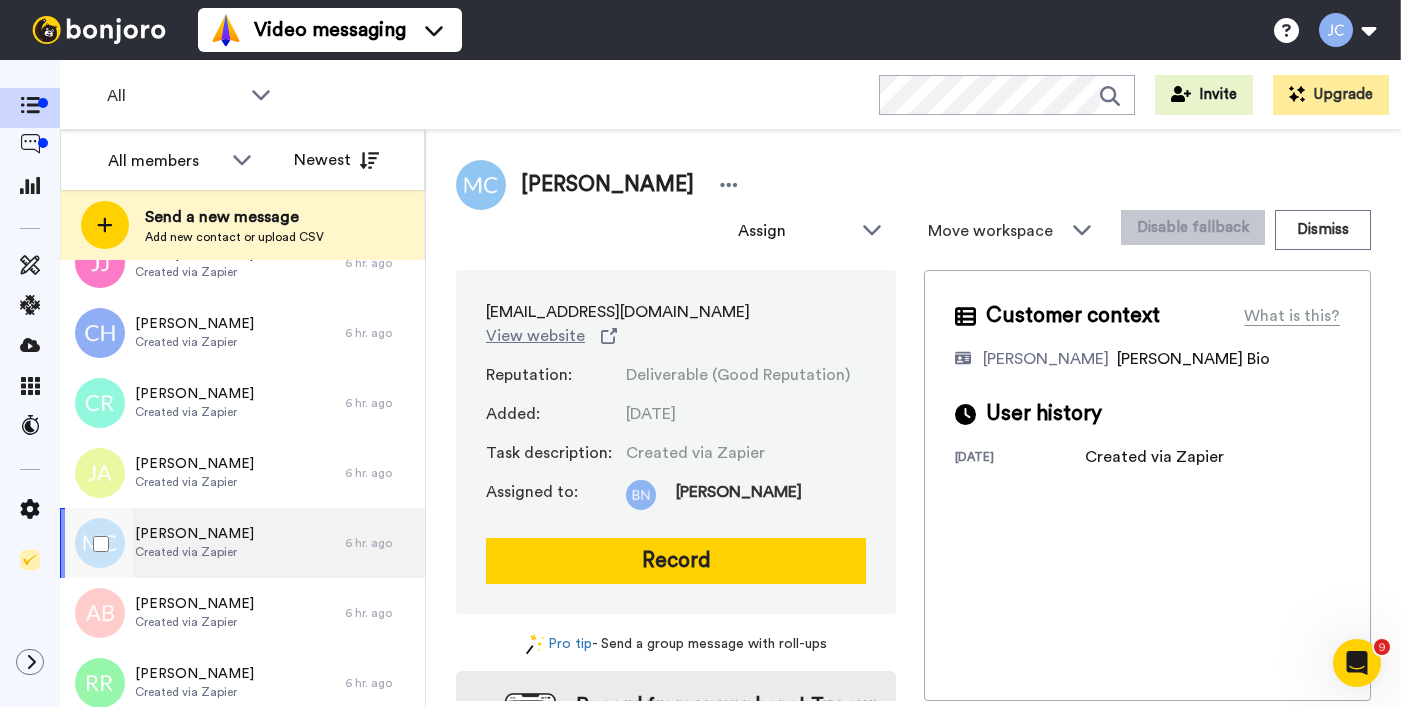 scroll, scrollTop: 1564, scrollLeft: 0, axis: vertical 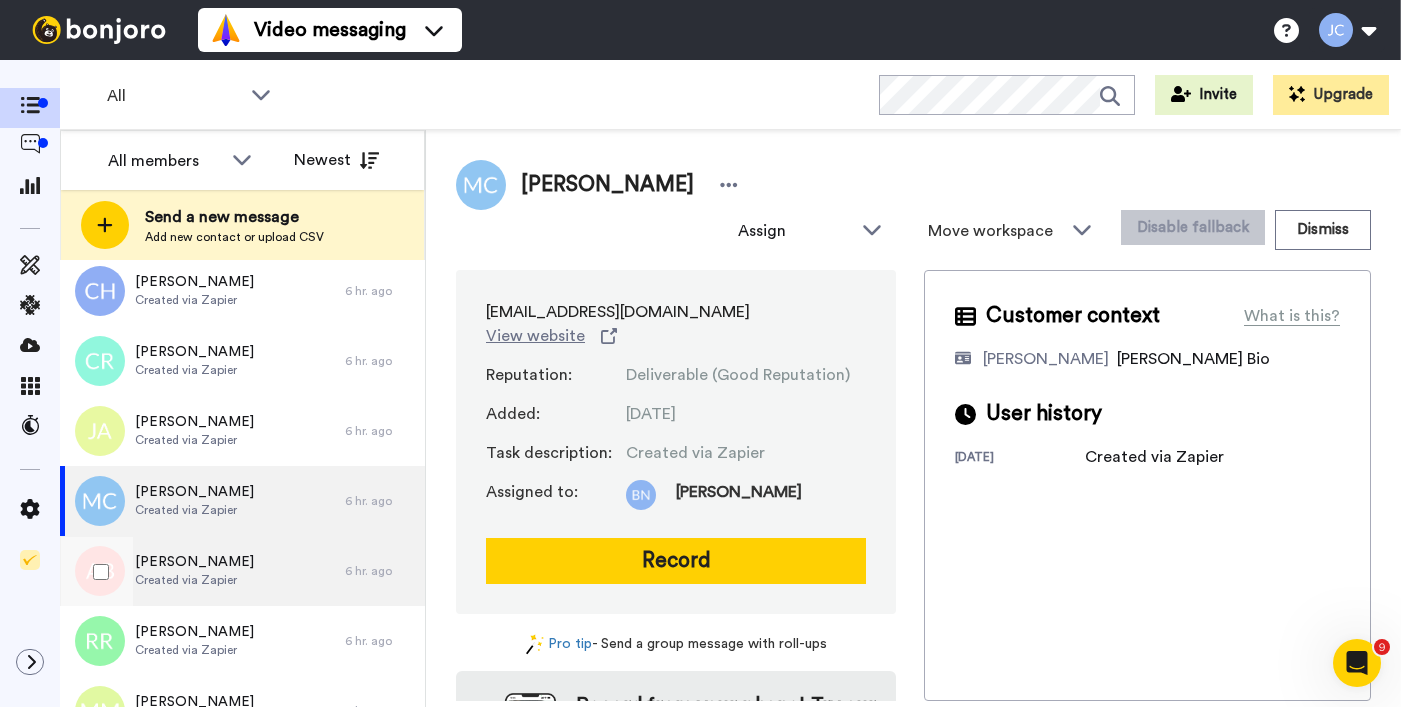 click on "Created via Zapier" at bounding box center (194, 580) 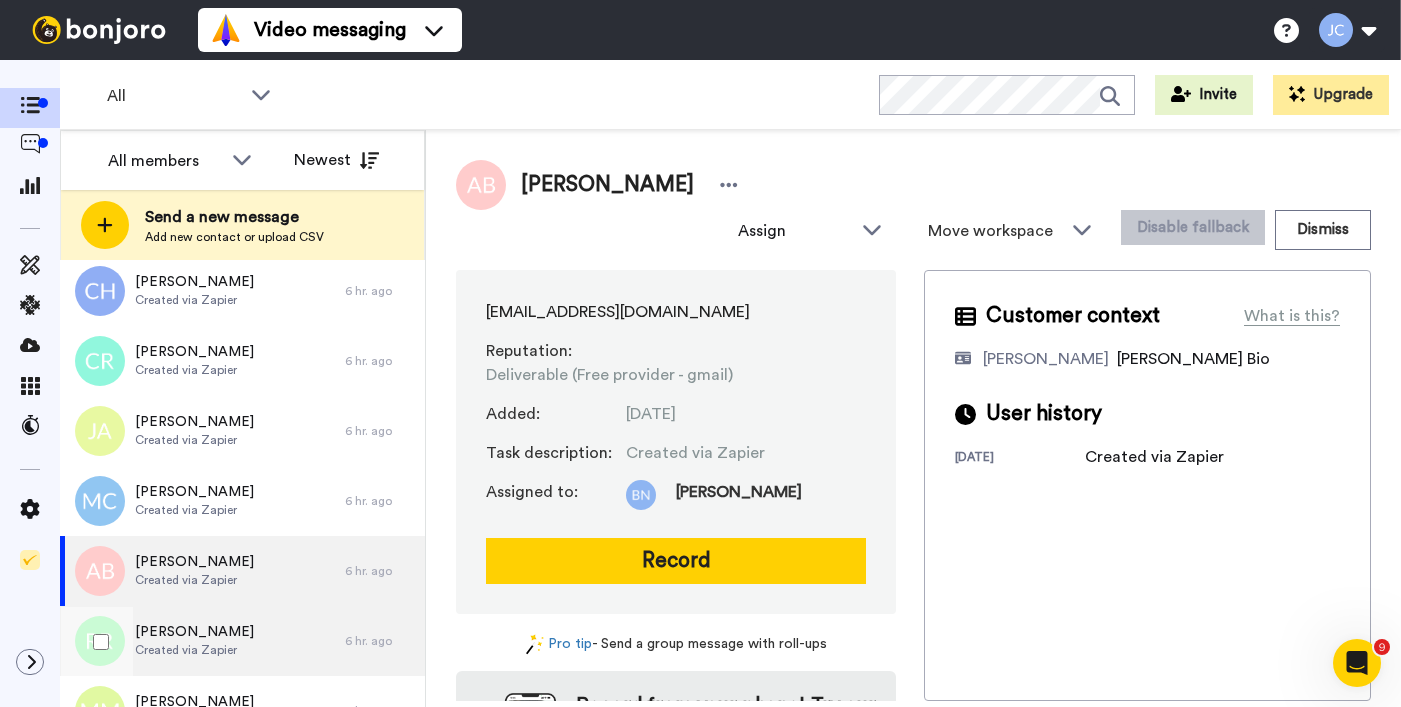 click on "[PERSON_NAME]" at bounding box center (194, 632) 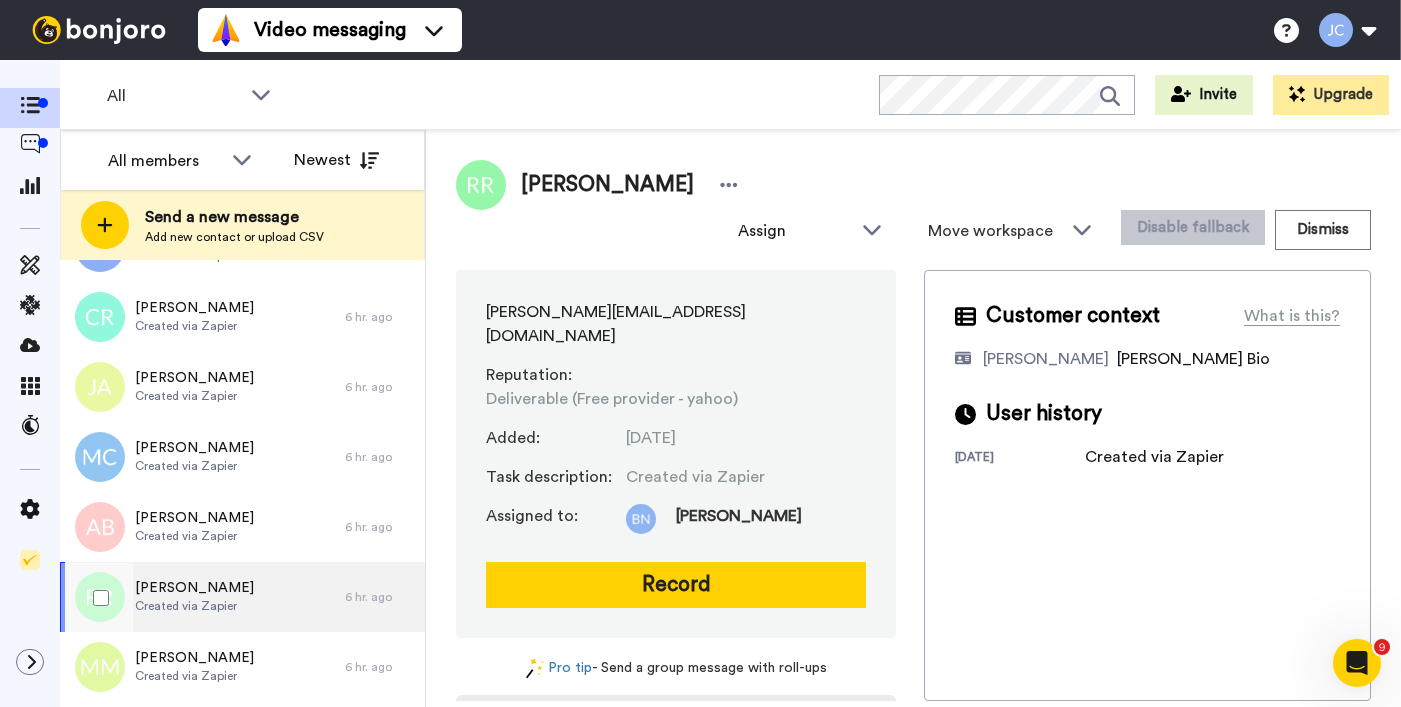 scroll, scrollTop: 1689, scrollLeft: 0, axis: vertical 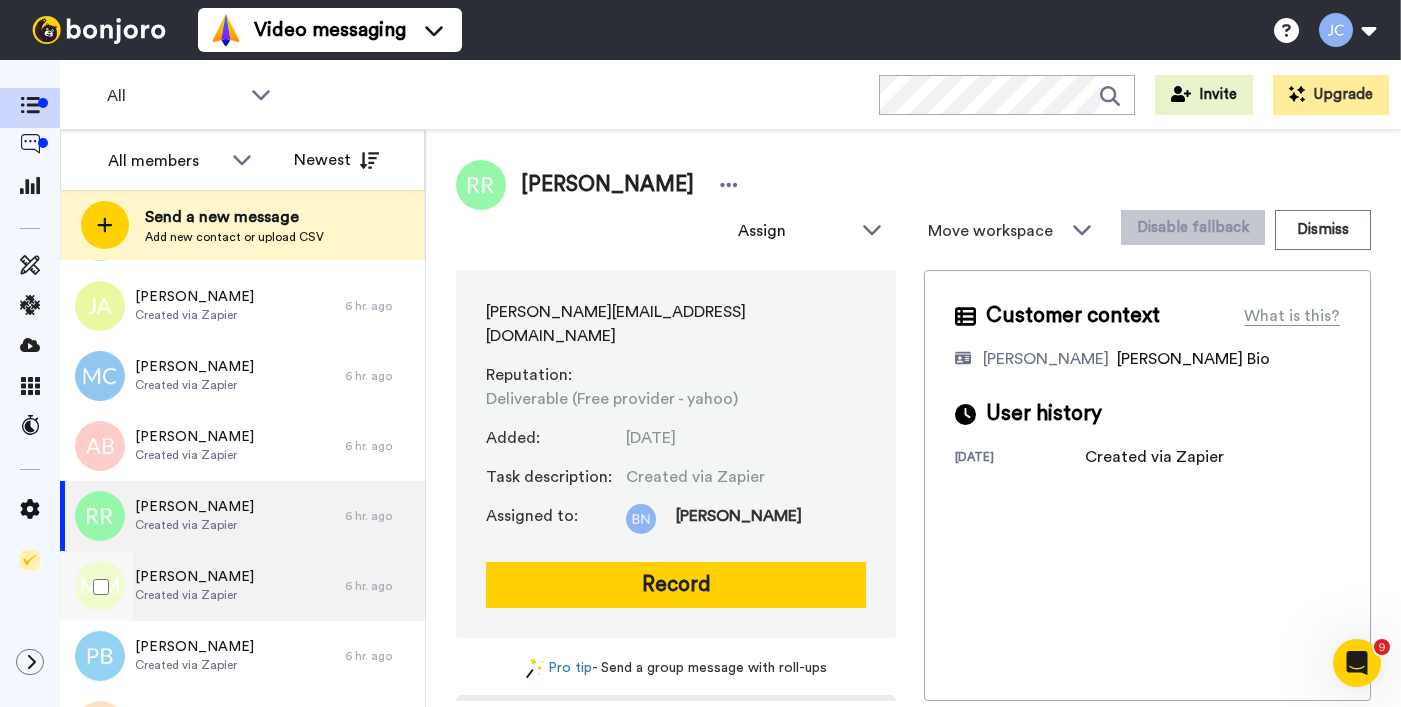 click on "[PERSON_NAME]" at bounding box center [194, 577] 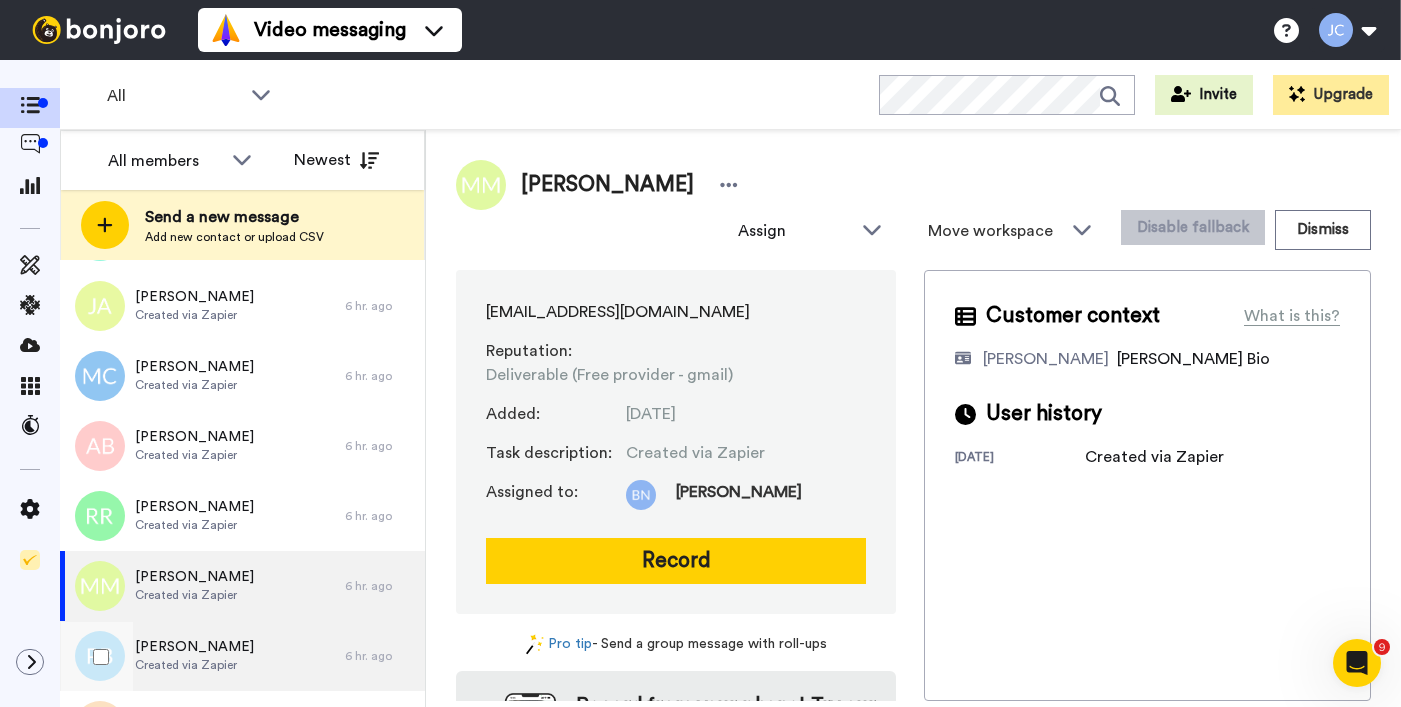 click on "Created via Zapier" at bounding box center (194, 665) 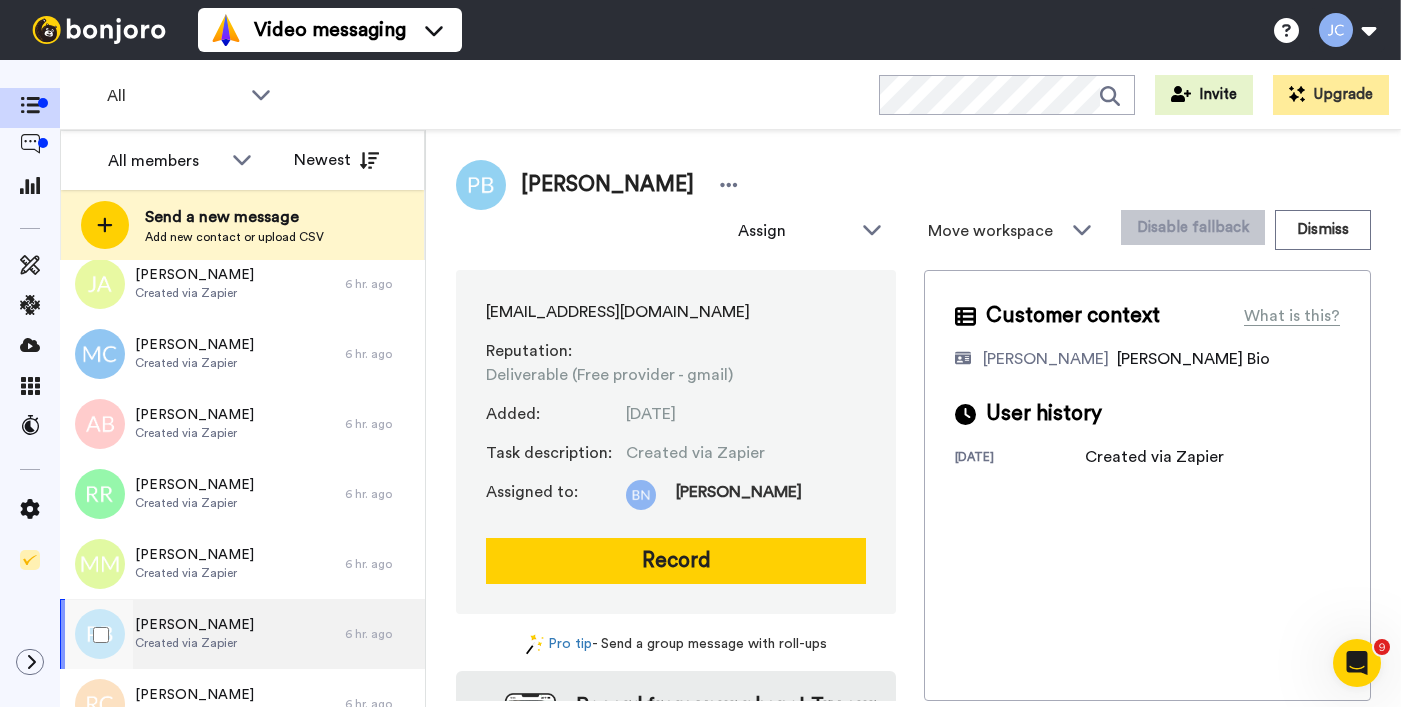 scroll, scrollTop: 1827, scrollLeft: 0, axis: vertical 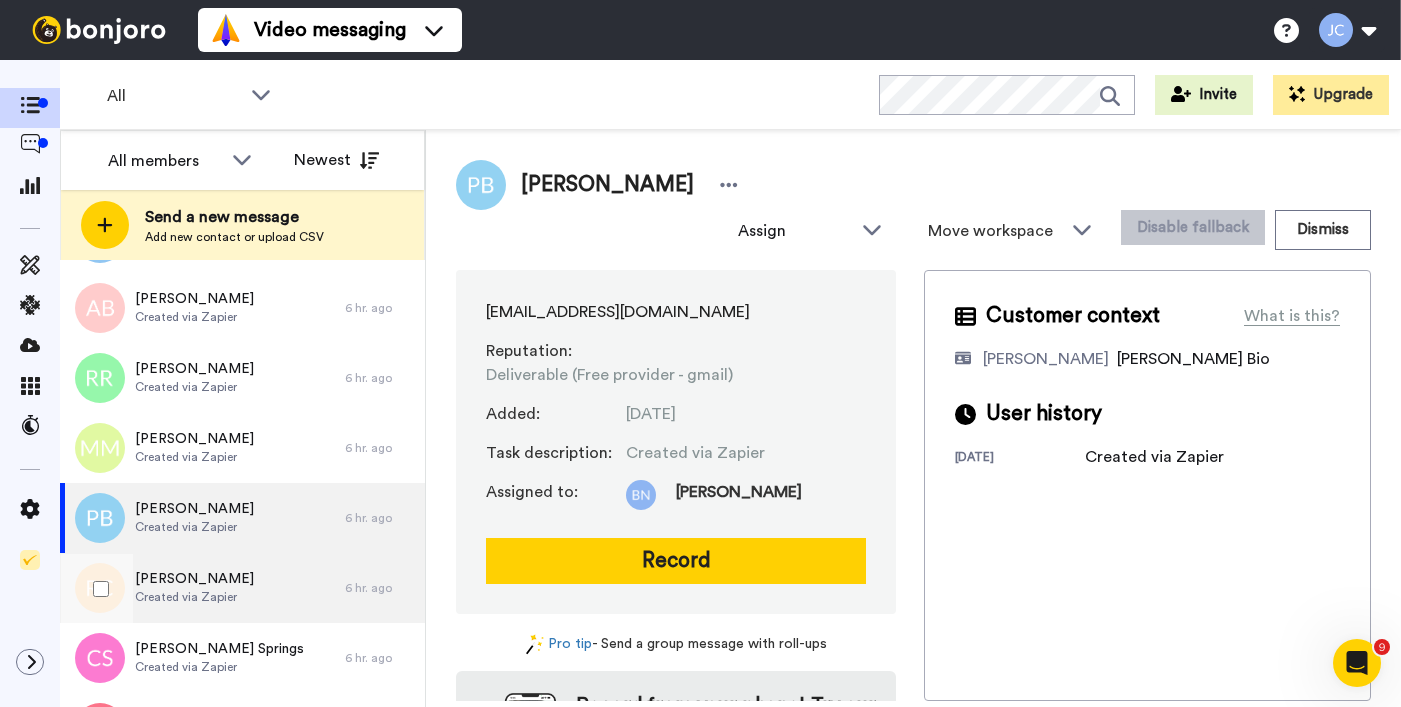 click on "Reneta Cox Created via Zapier" at bounding box center [194, 588] 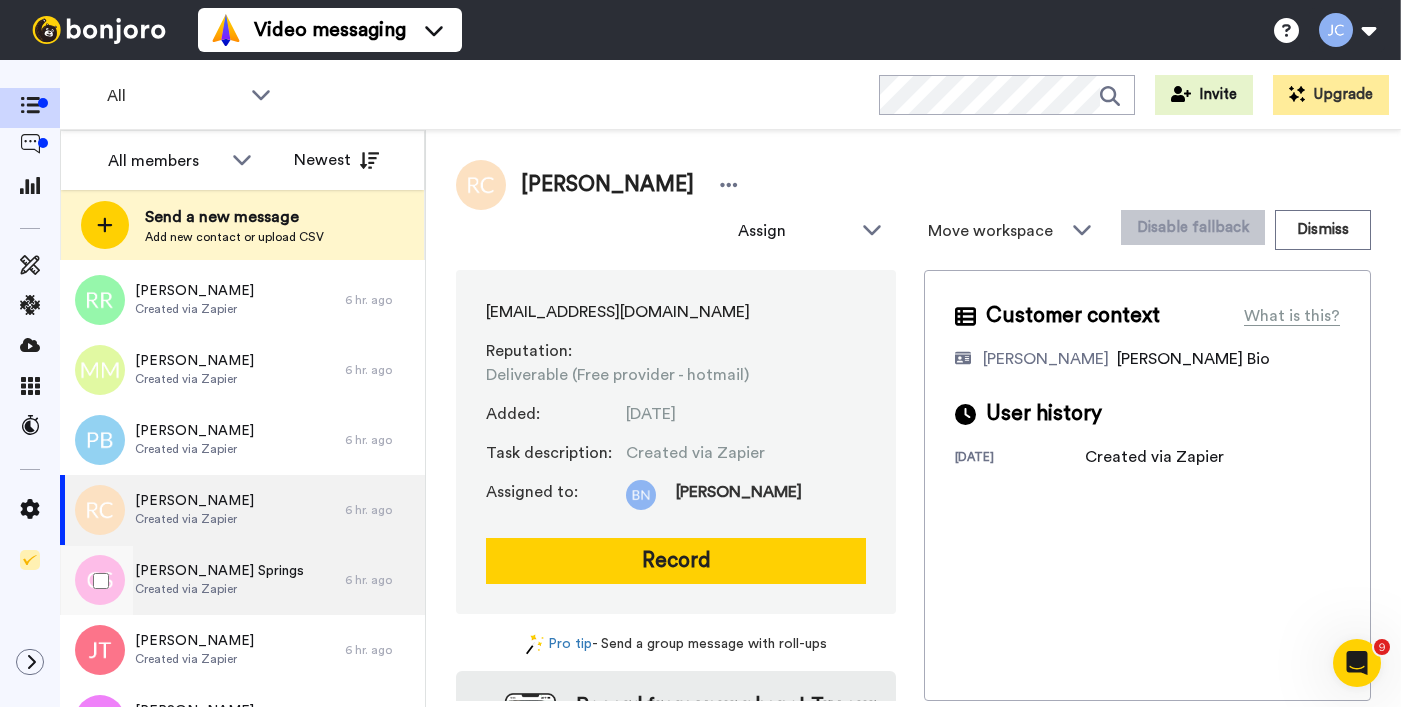 scroll, scrollTop: 1925, scrollLeft: 0, axis: vertical 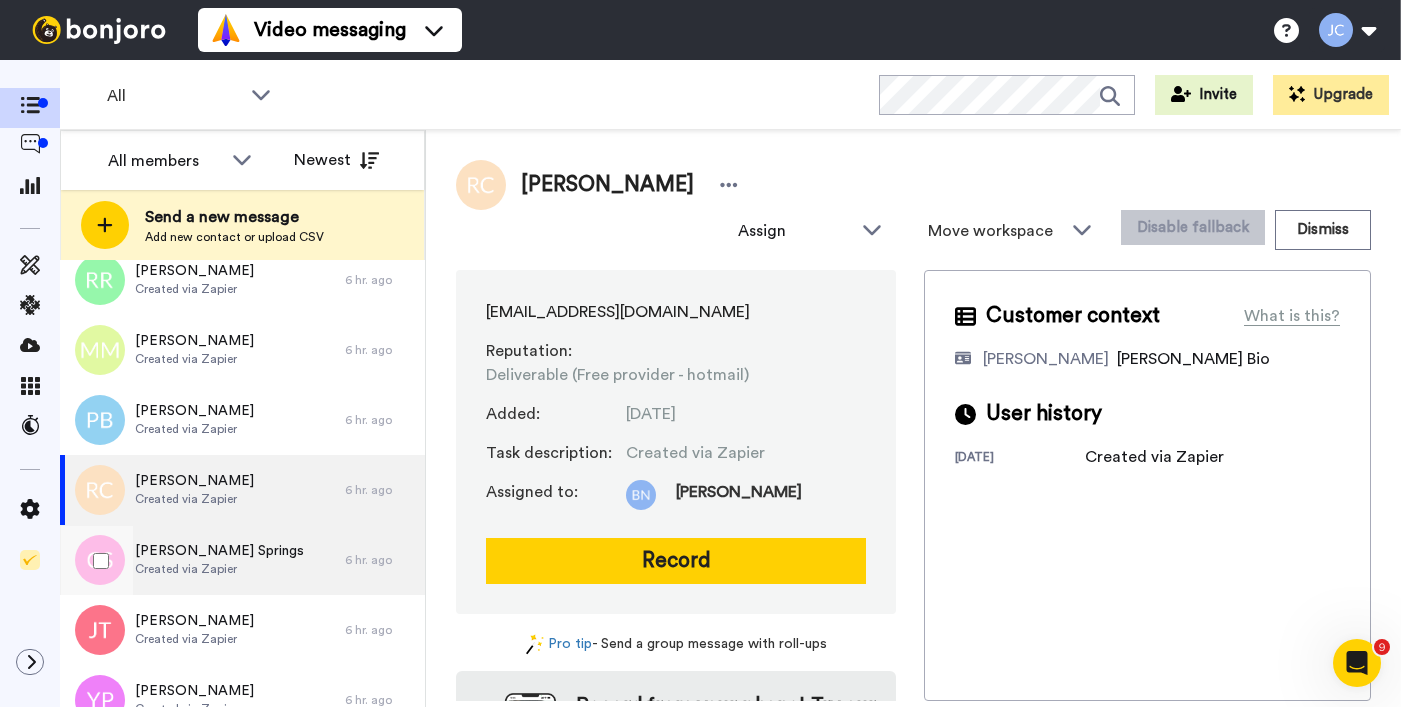 click on "Created via Zapier" at bounding box center (219, 569) 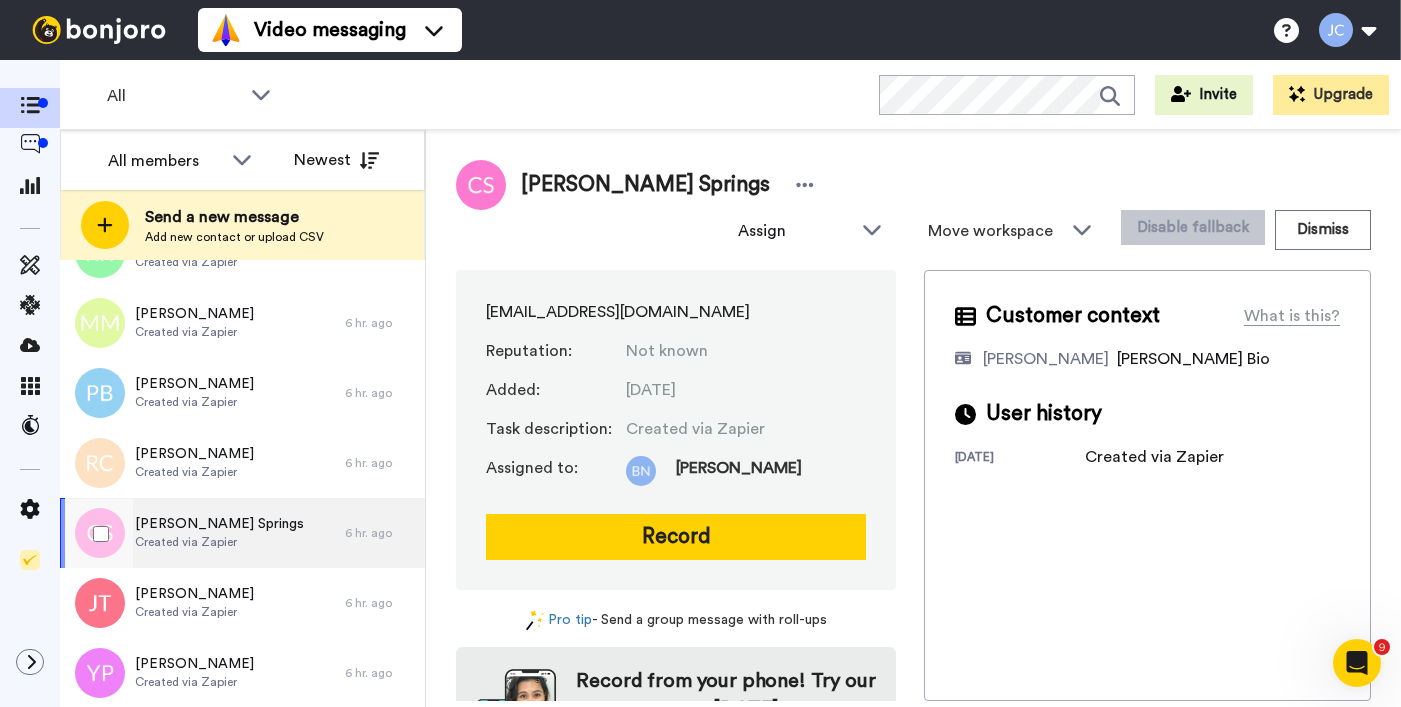 scroll, scrollTop: 2015, scrollLeft: 0, axis: vertical 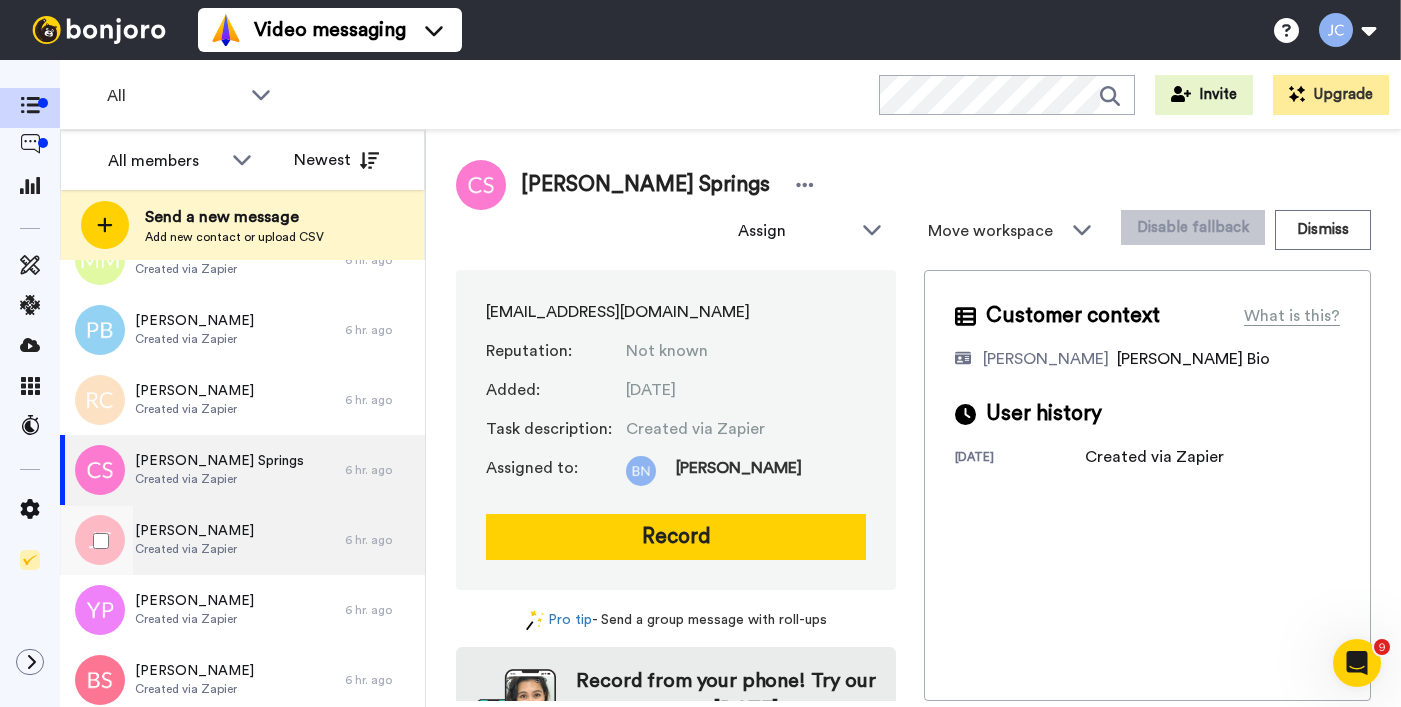 click on "Created via Zapier" at bounding box center (194, 549) 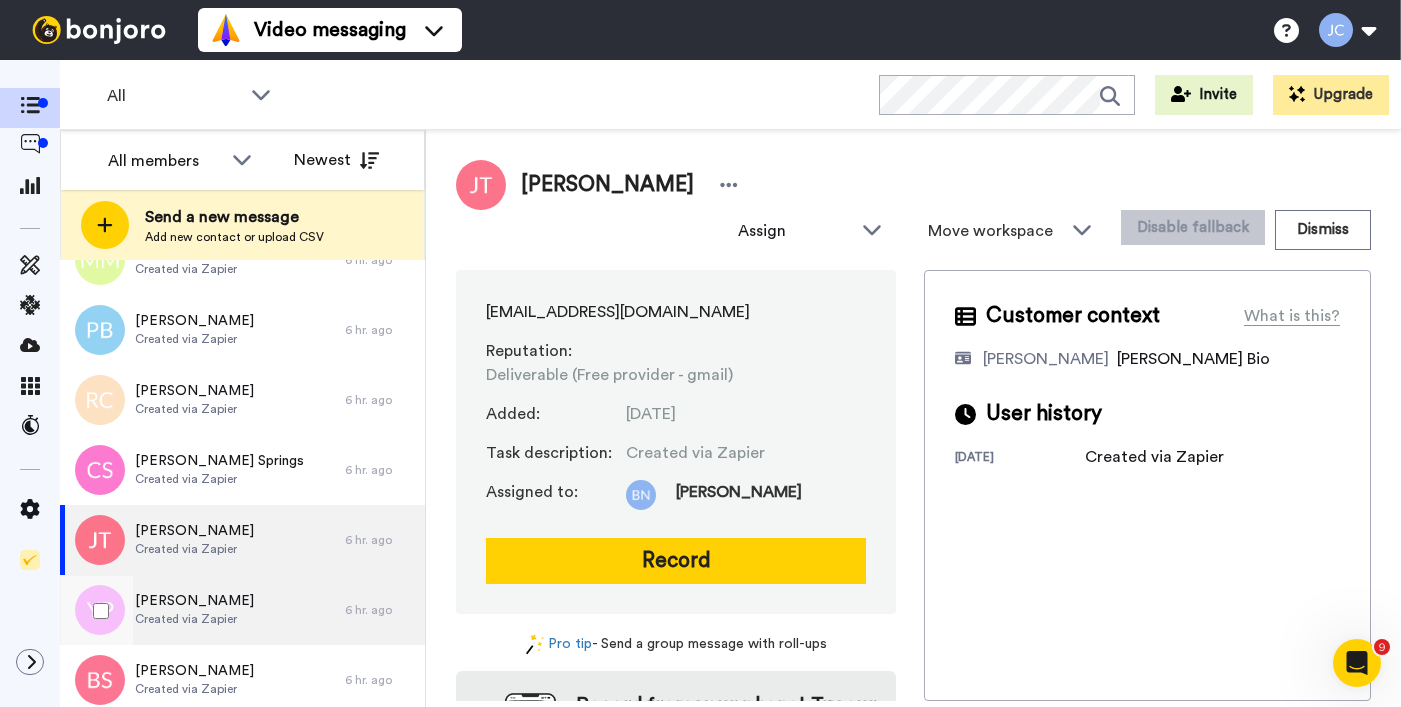 click on "Yolanda Prescott Created via Zapier" at bounding box center [202, 610] 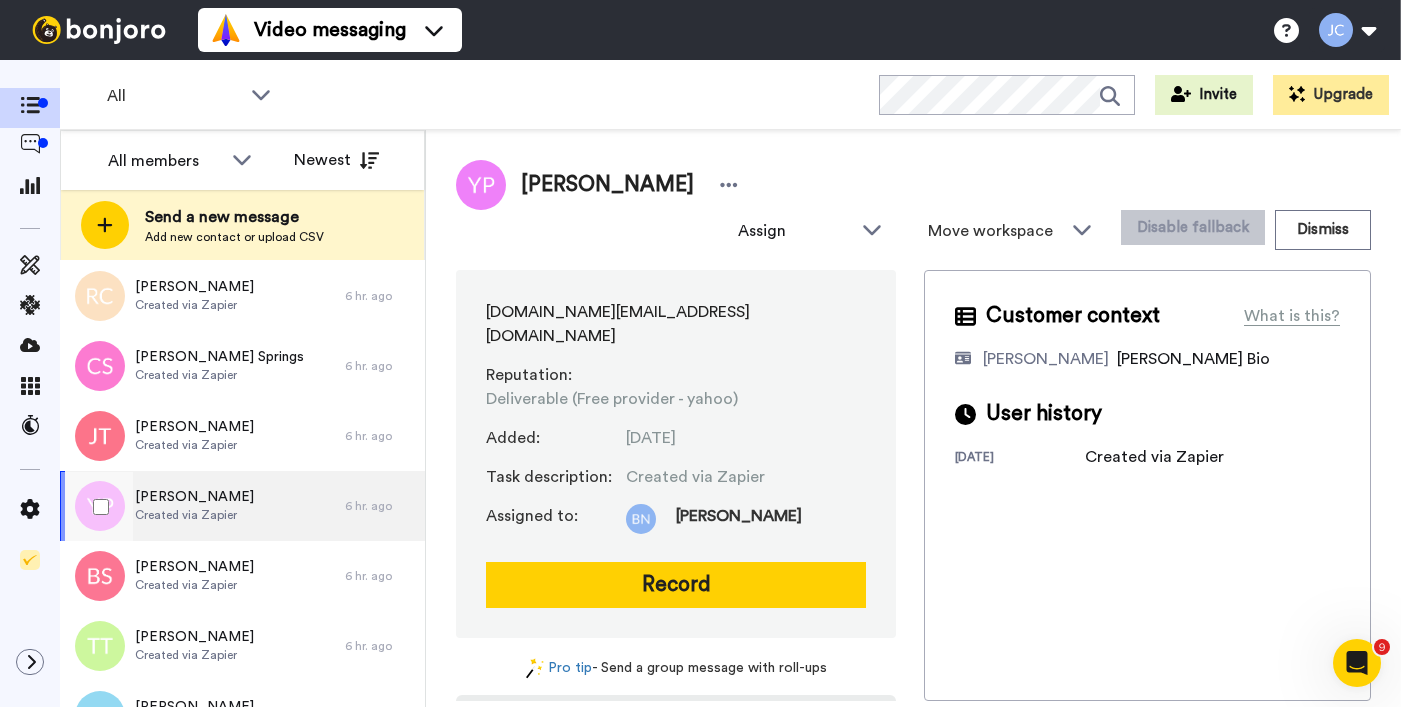 scroll, scrollTop: 2132, scrollLeft: 0, axis: vertical 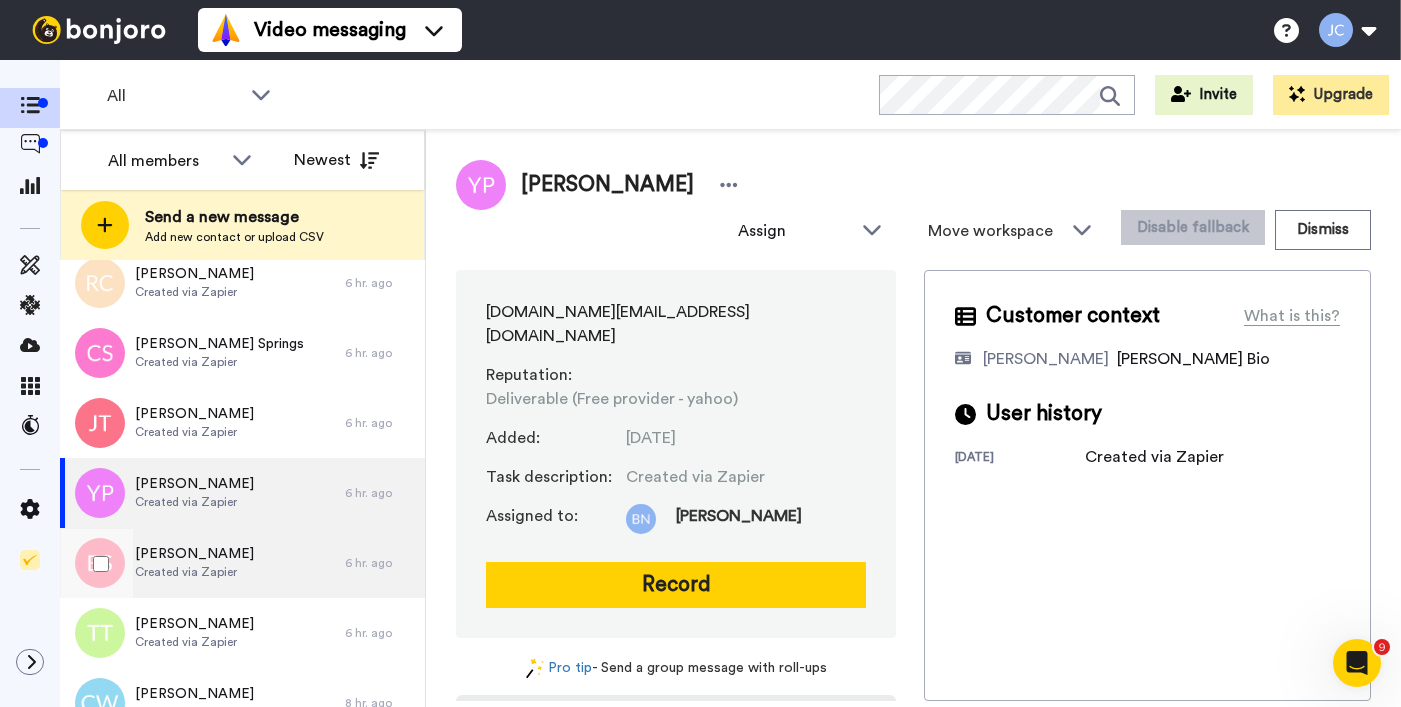 click on "Created via Zapier" at bounding box center (194, 572) 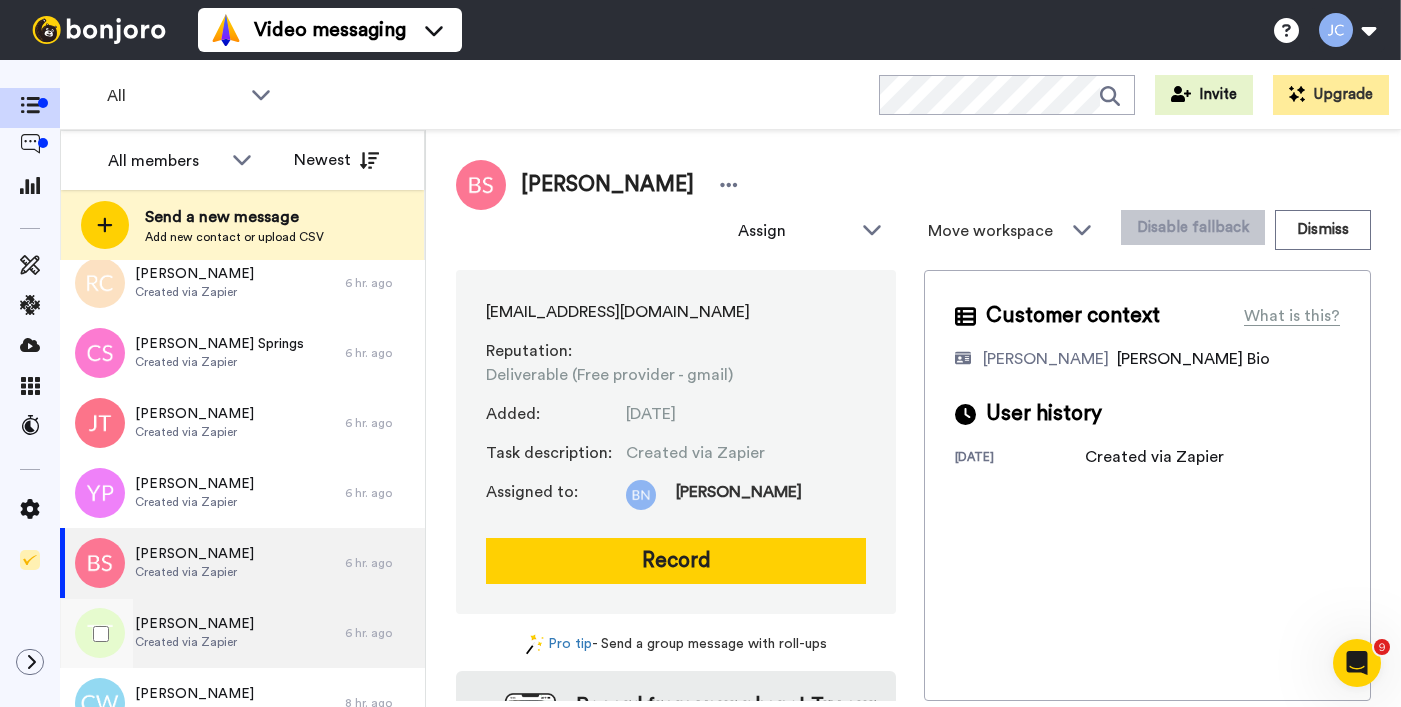 click on "[PERSON_NAME]" at bounding box center (194, 624) 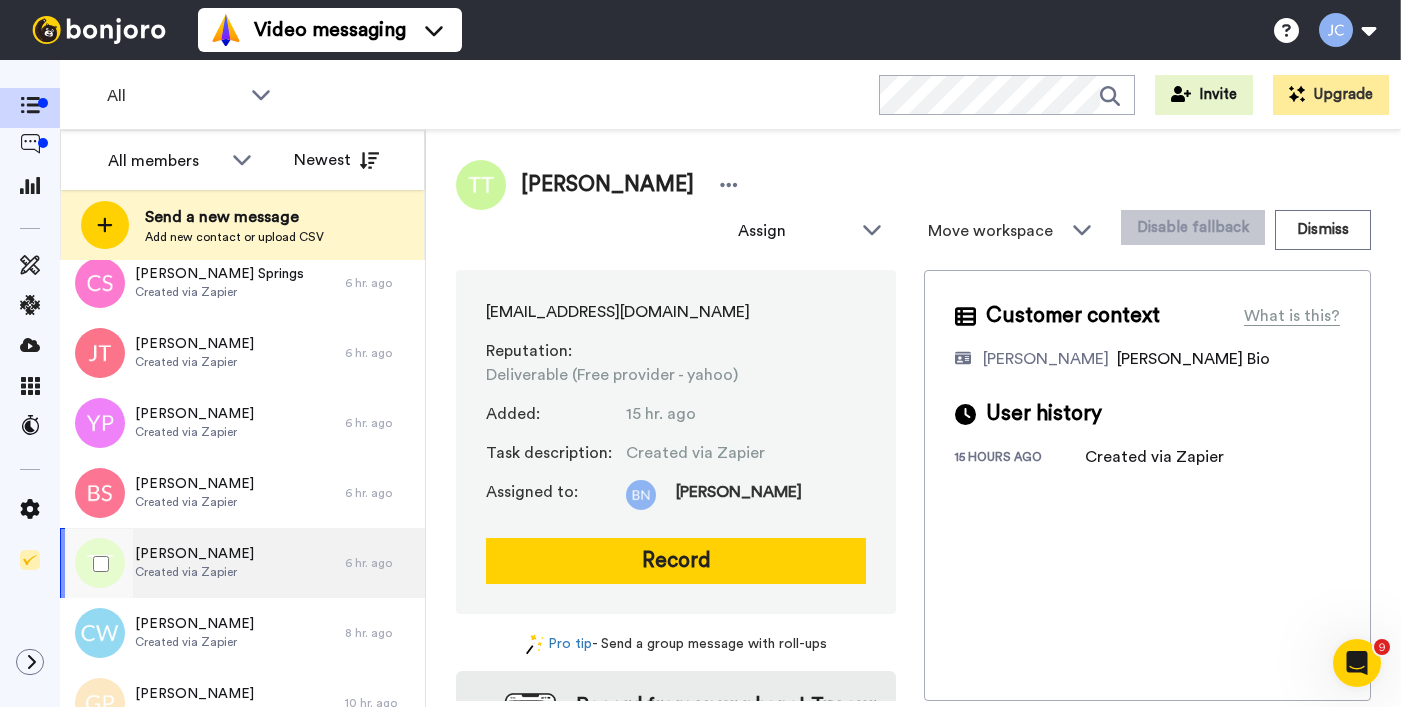 scroll, scrollTop: 2246, scrollLeft: 0, axis: vertical 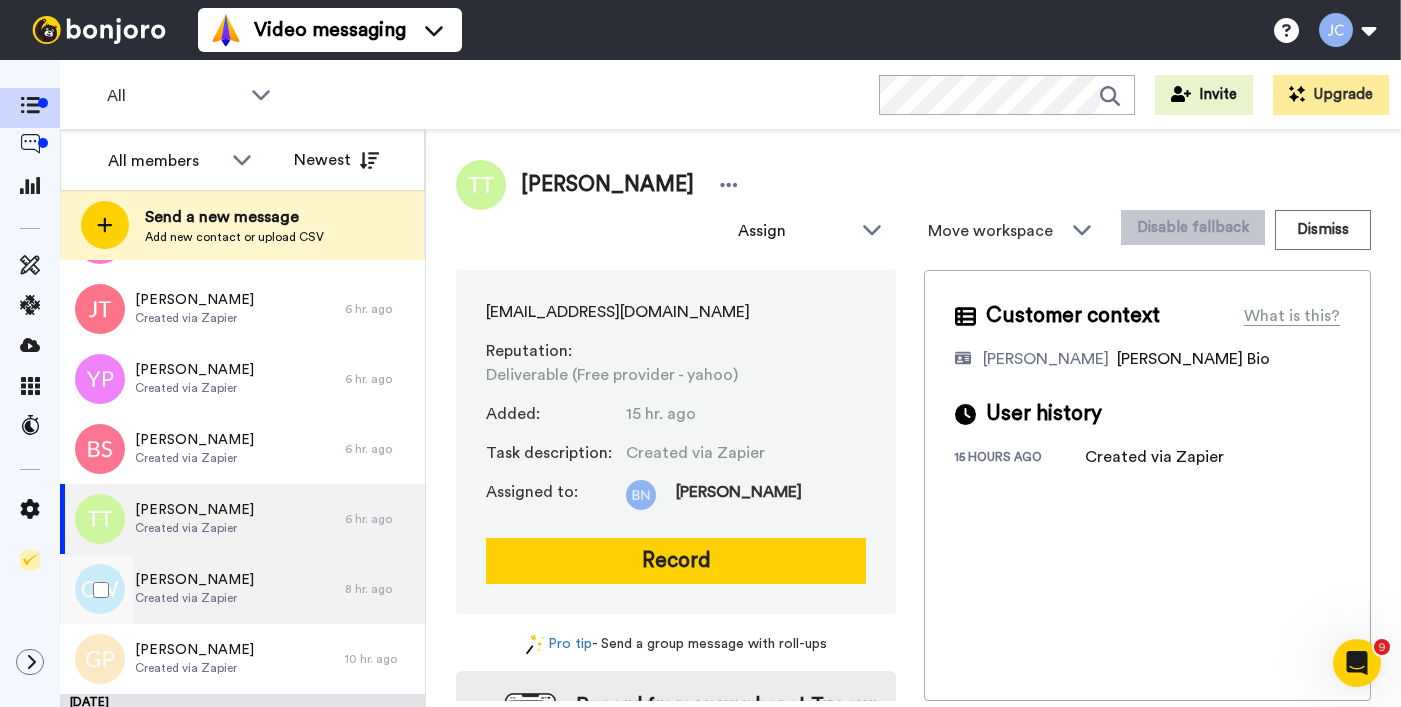 click on "Created via Zapier" at bounding box center (194, 598) 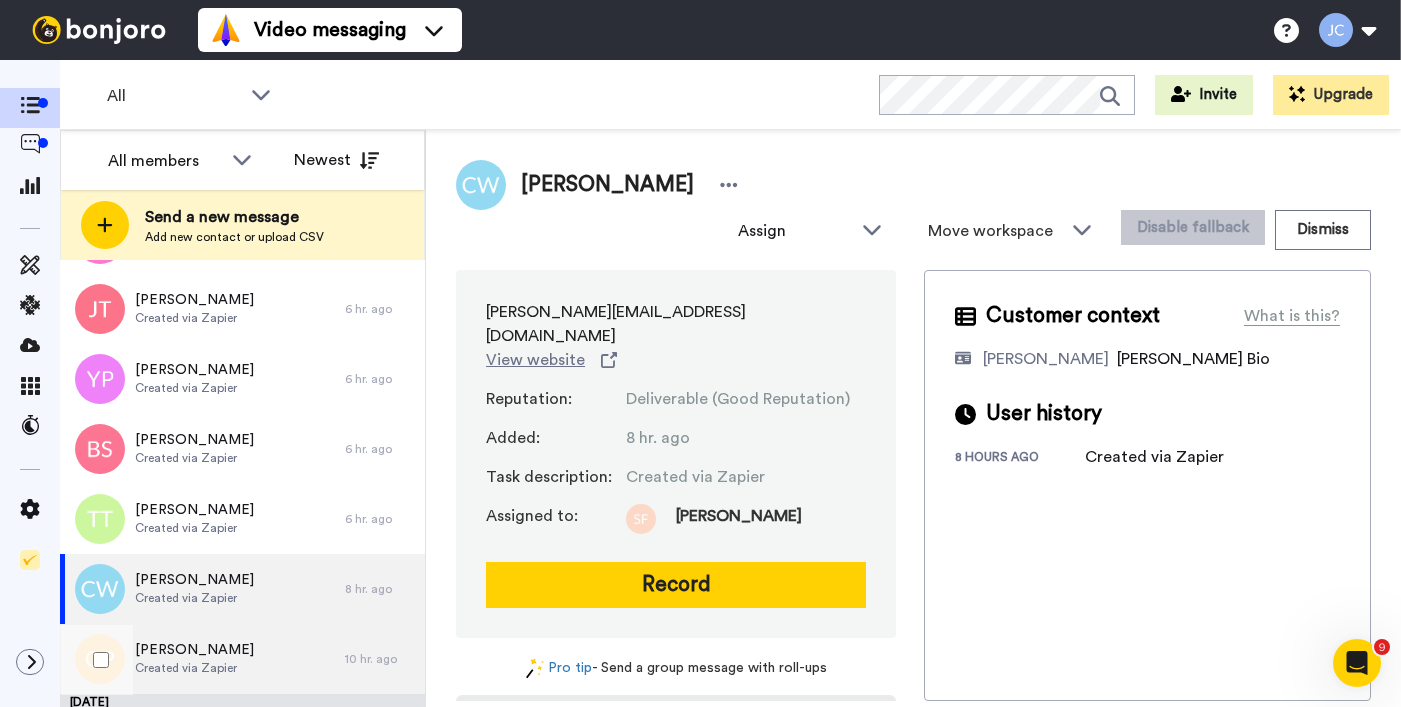 click on "[PERSON_NAME]" at bounding box center [194, 650] 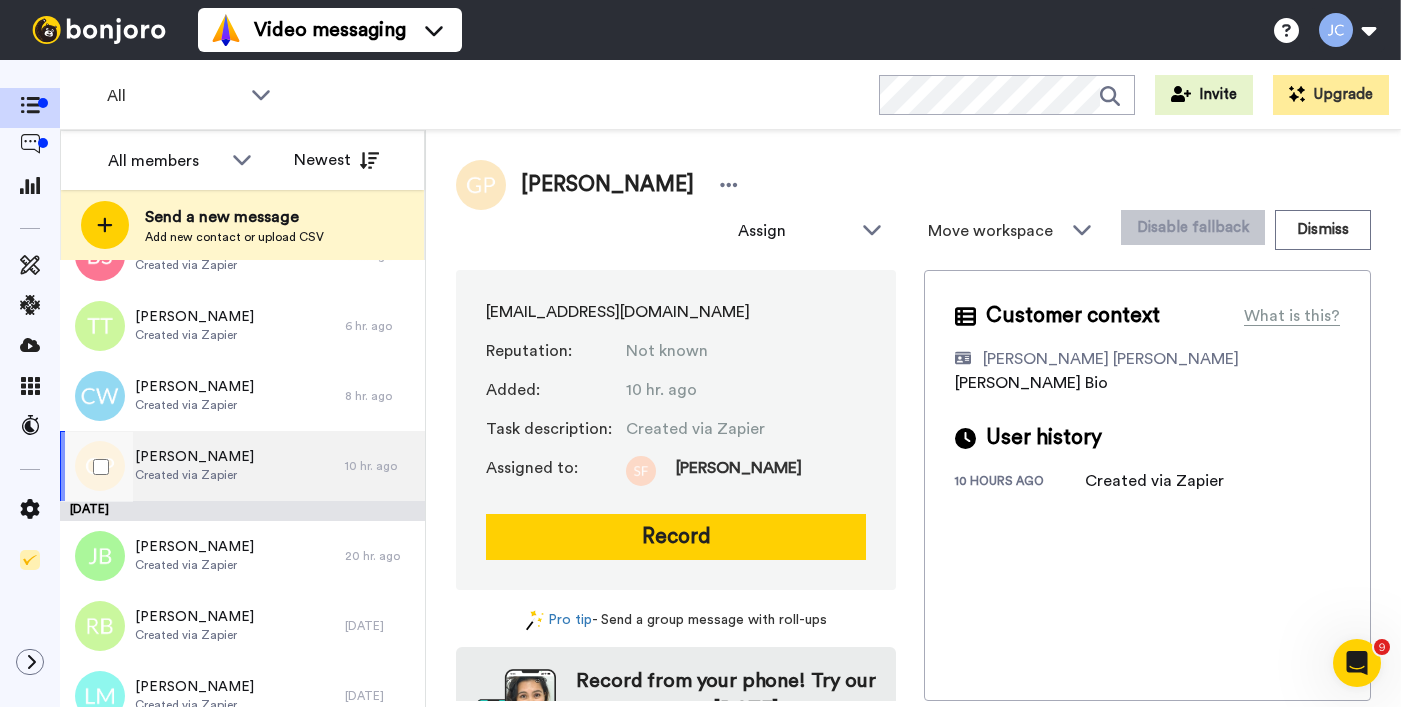 scroll, scrollTop: 2532, scrollLeft: 0, axis: vertical 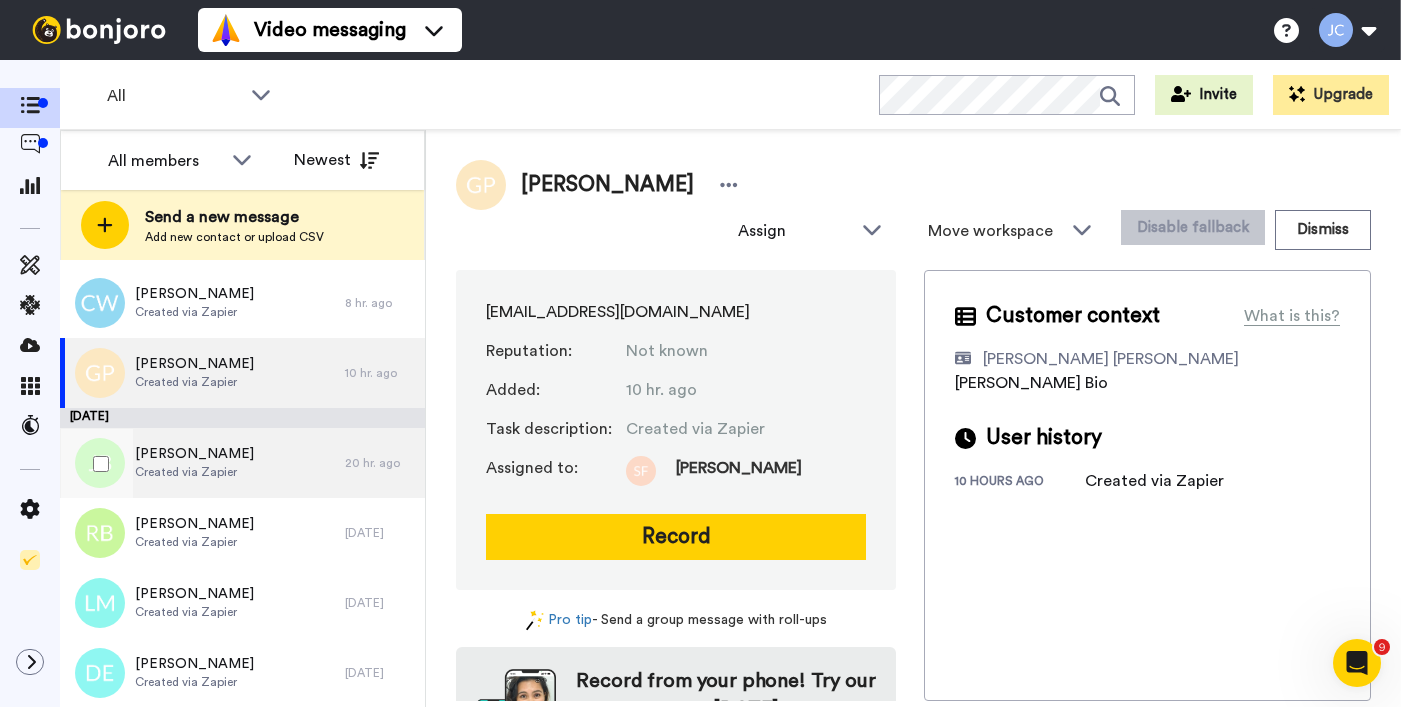 click on "Jasmine Bartholomew Created via Zapier" at bounding box center (202, 463) 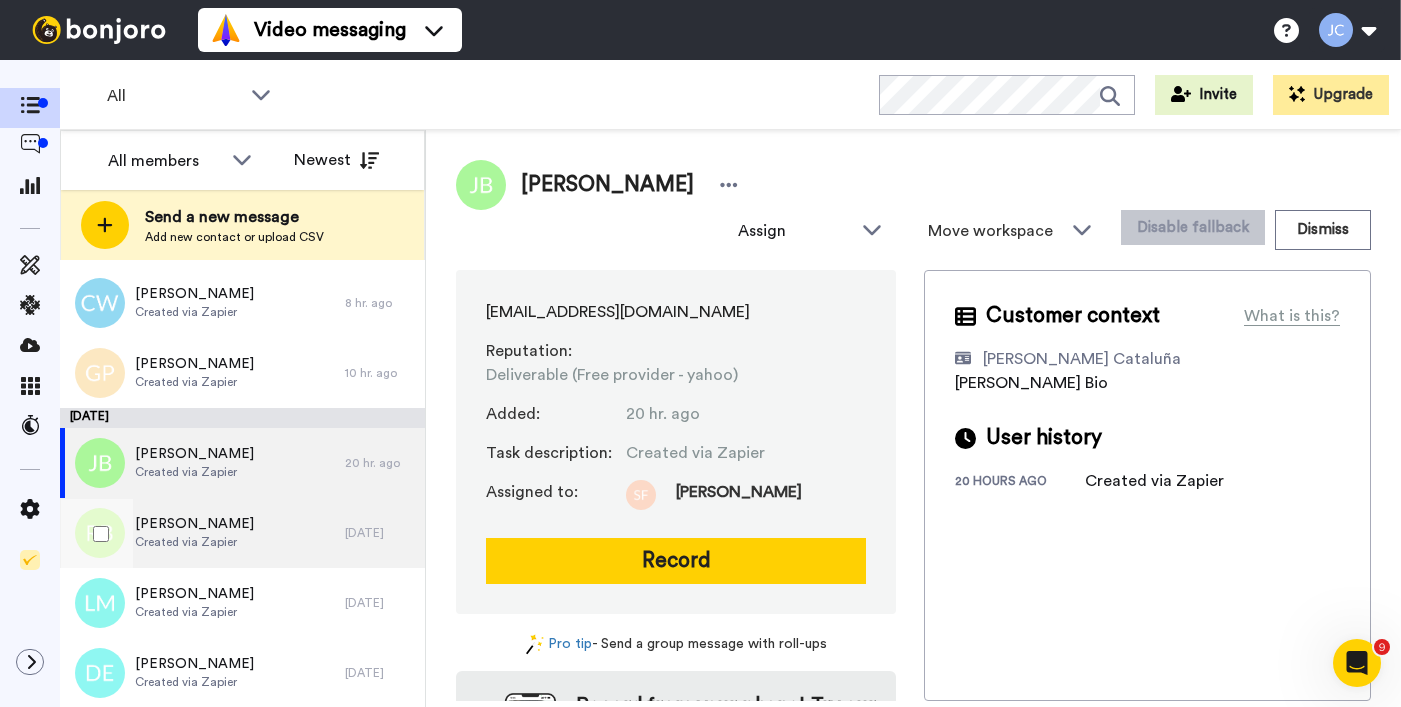 click on "Created via Zapier" at bounding box center [194, 542] 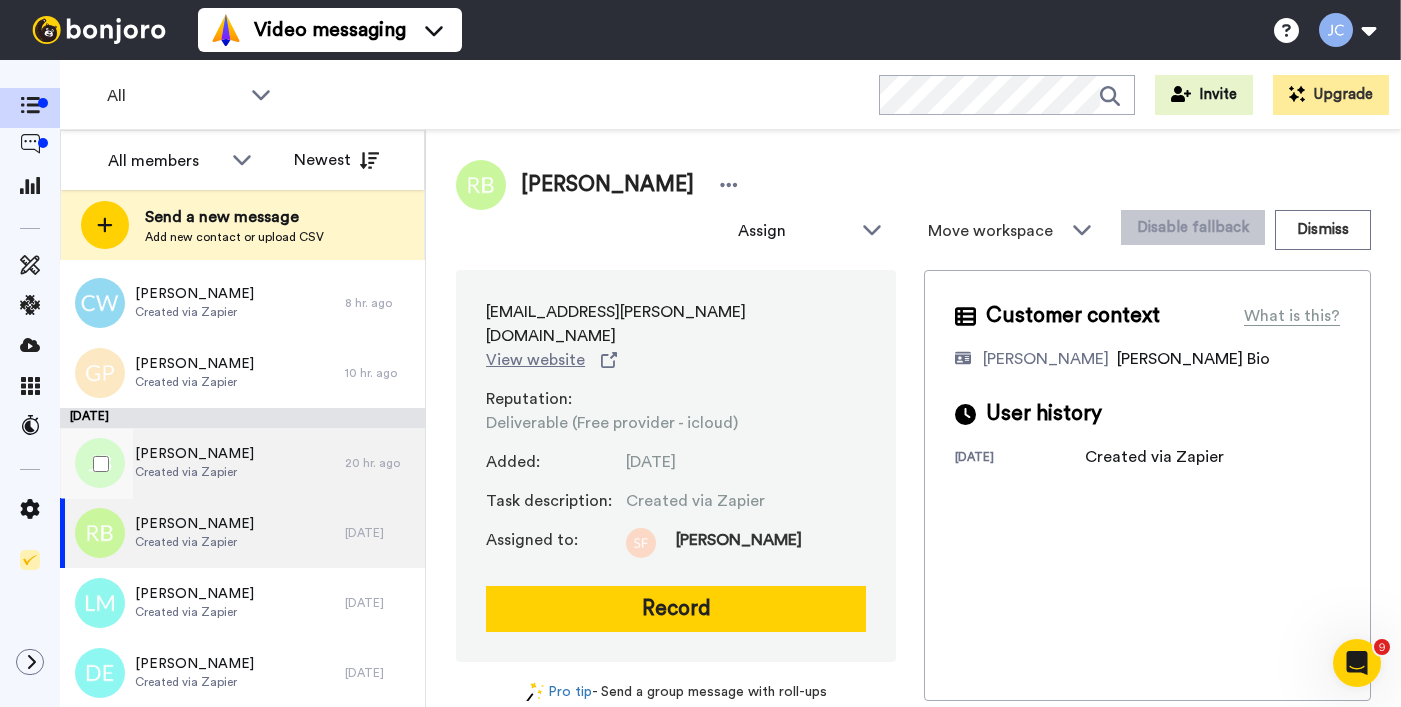 click on "Jasmine Bartholomew" at bounding box center [194, 454] 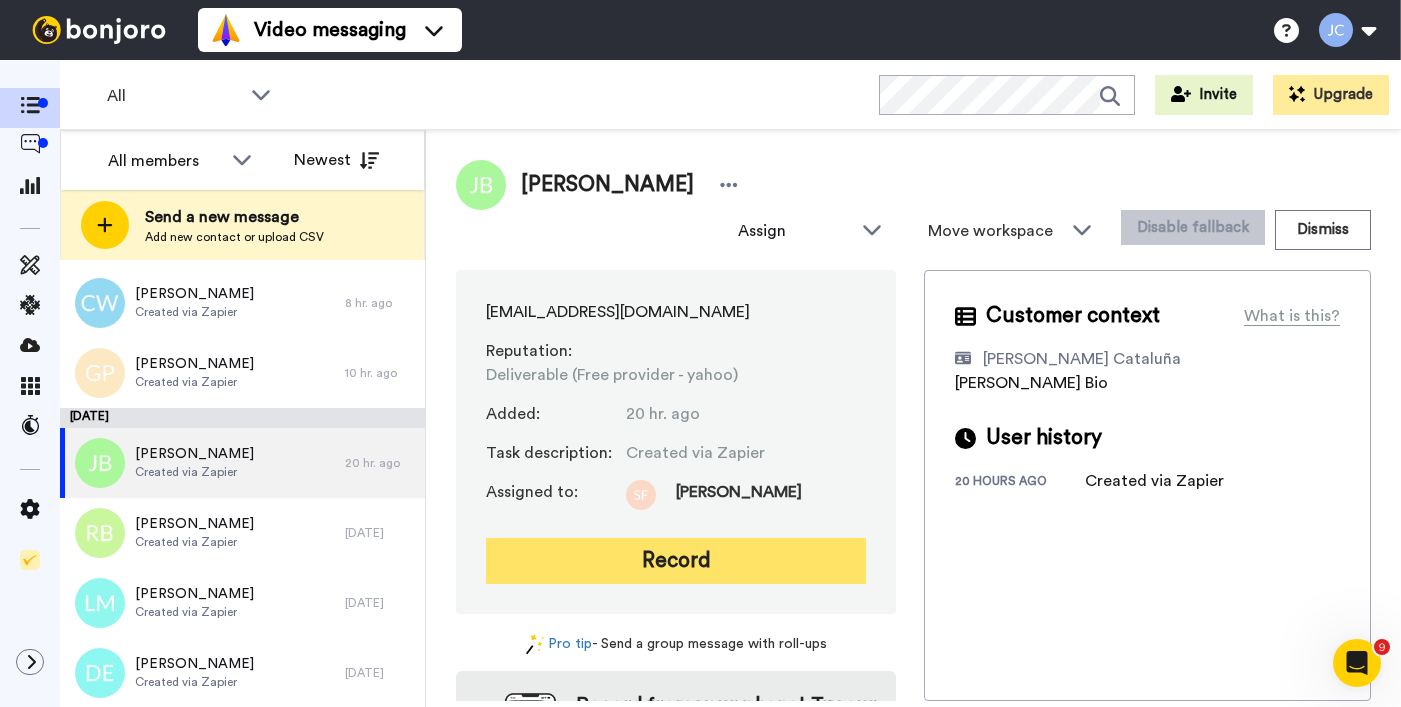 click on "Record" at bounding box center (676, 561) 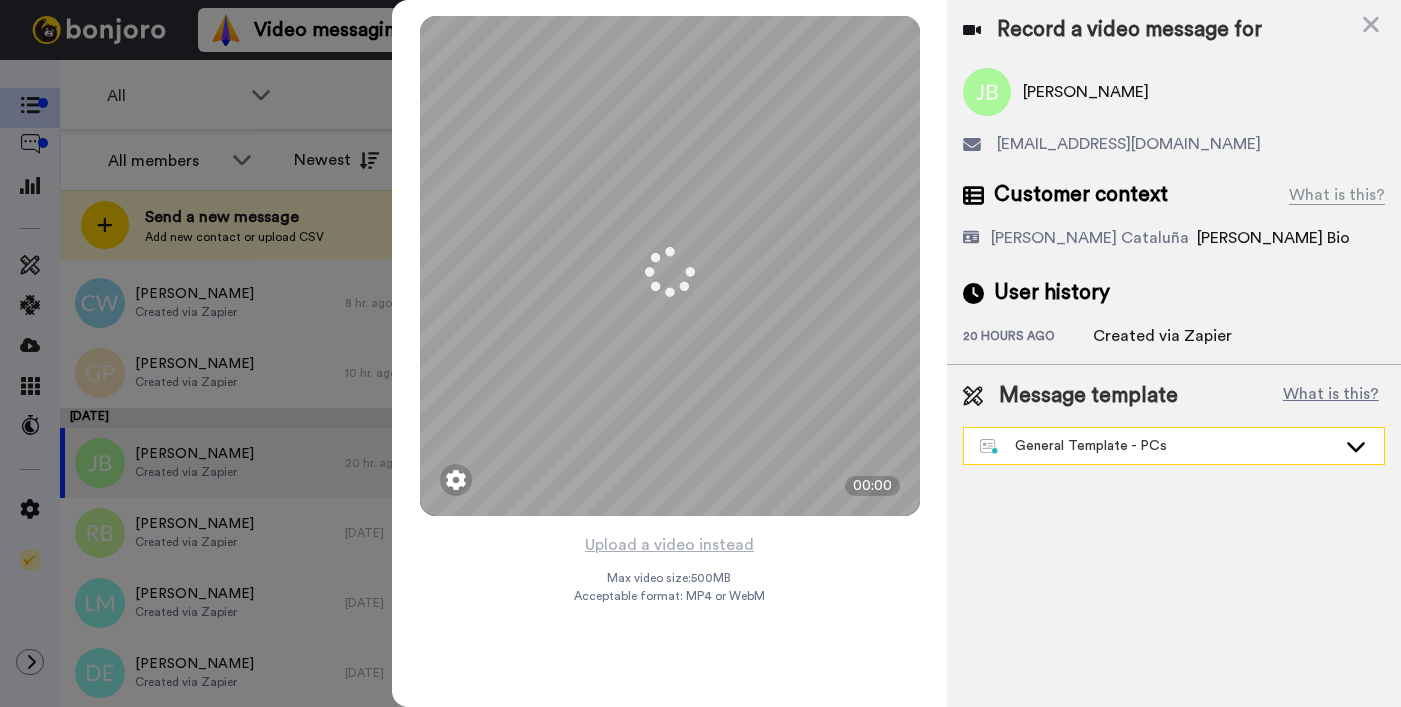 click on "Message template What is this? General Template - PCs Book a Call with Bruce Book a Call with Gilda Josephine Bonjoro Intro Marjorie Bonjoro Intro General Template - PCs" at bounding box center (1174, 423) 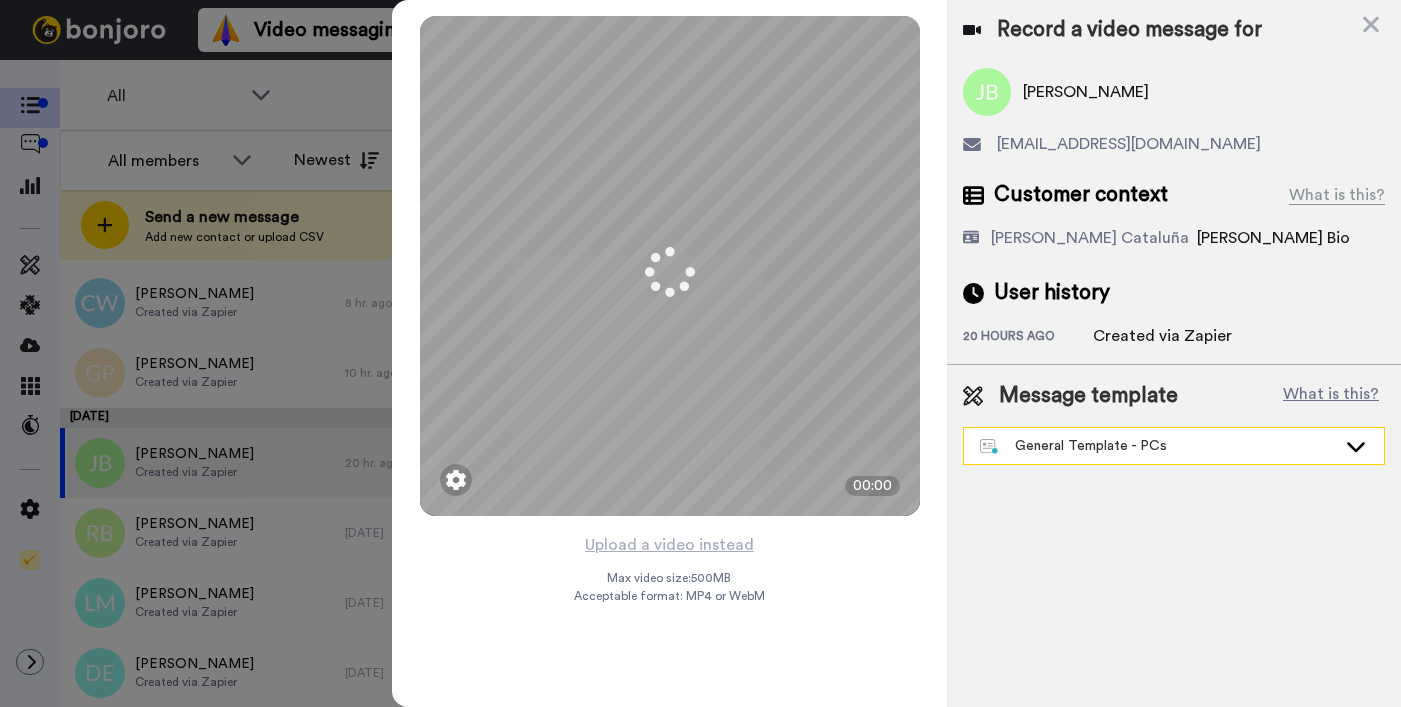 click on "General Template - PCs" at bounding box center [1174, 446] 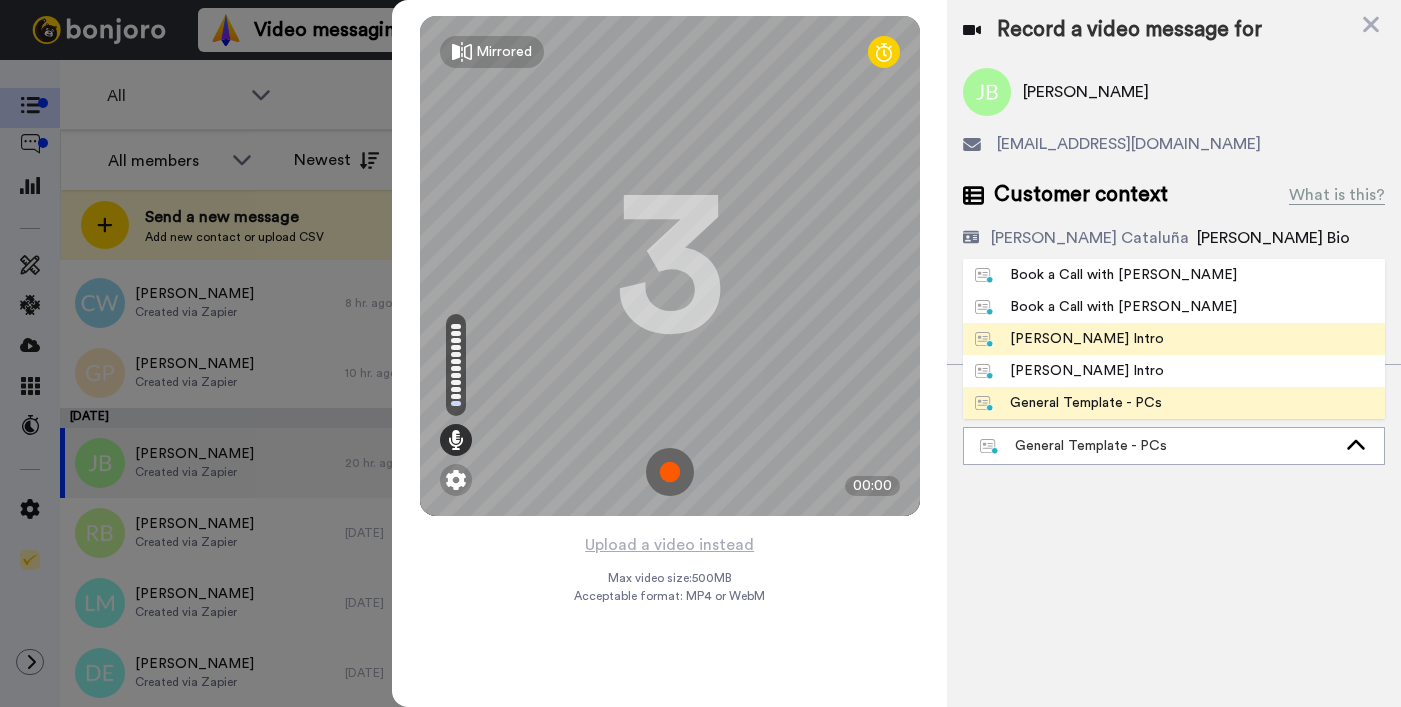 click on "Josephine Bonjoro Intro" at bounding box center [1069, 339] 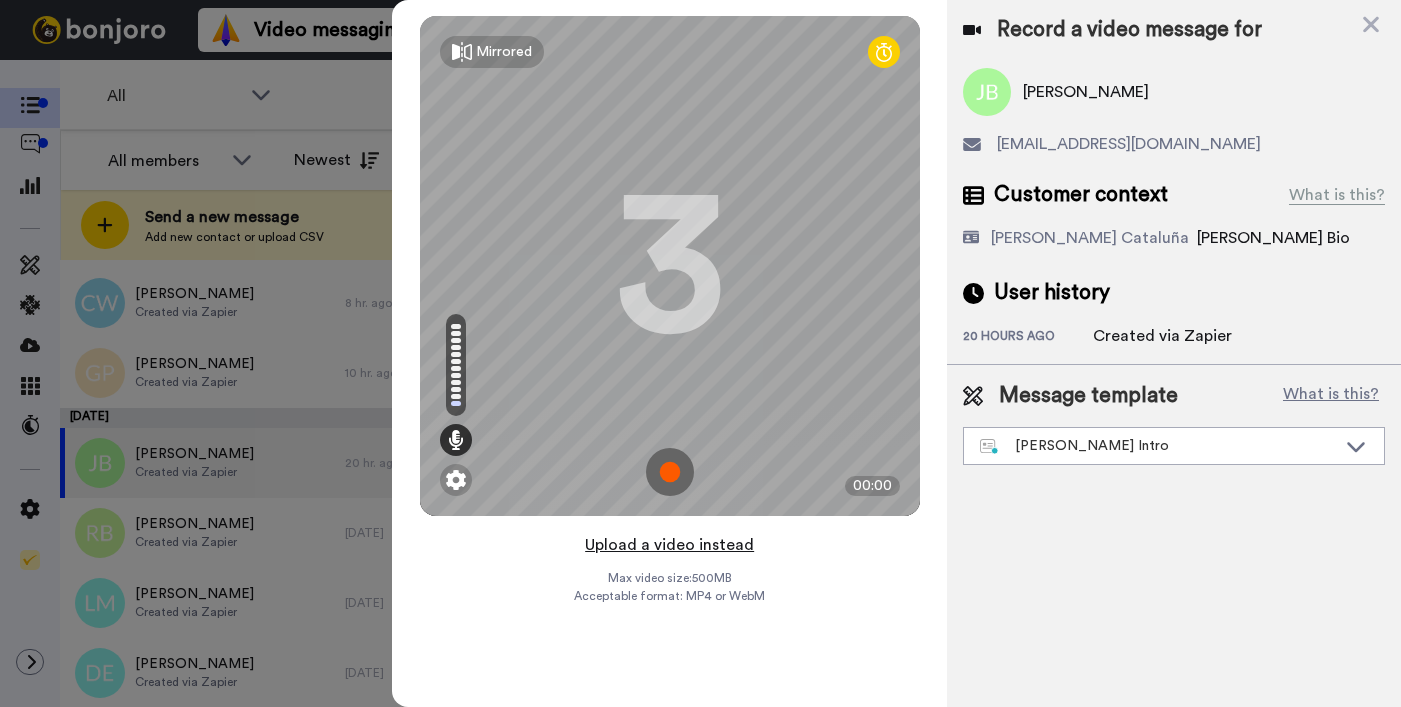 click on "Upload a video instead" at bounding box center (669, 545) 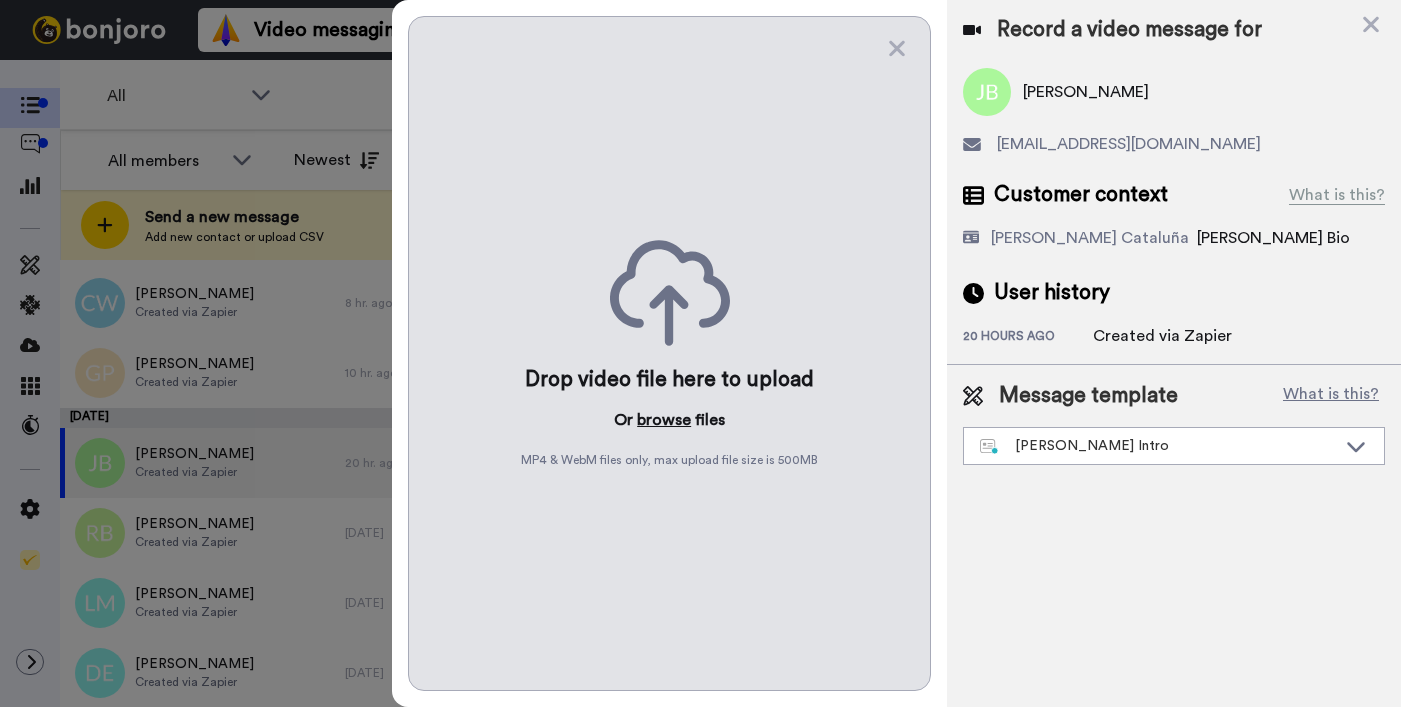 click on "browse" at bounding box center [664, 420] 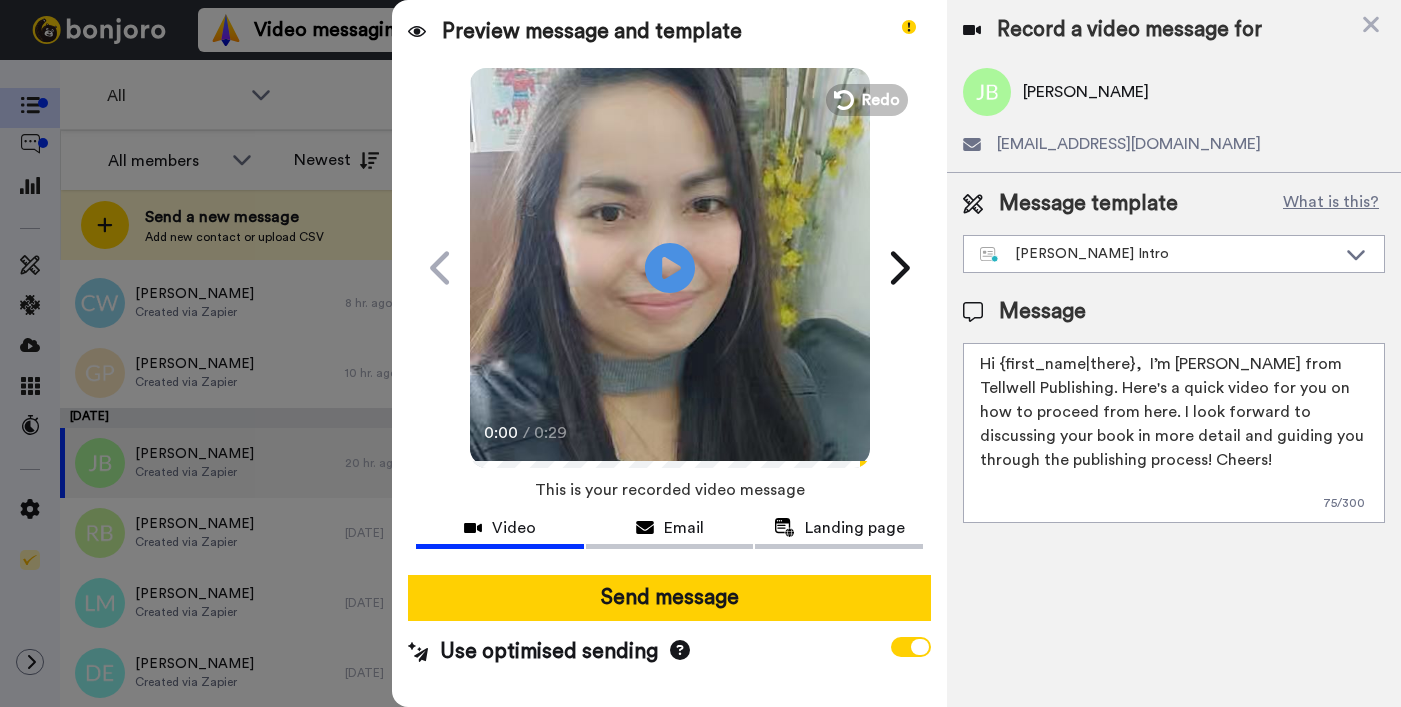 drag, startPoint x: 1000, startPoint y: 364, endPoint x: 1128, endPoint y: 358, distance: 128.14055 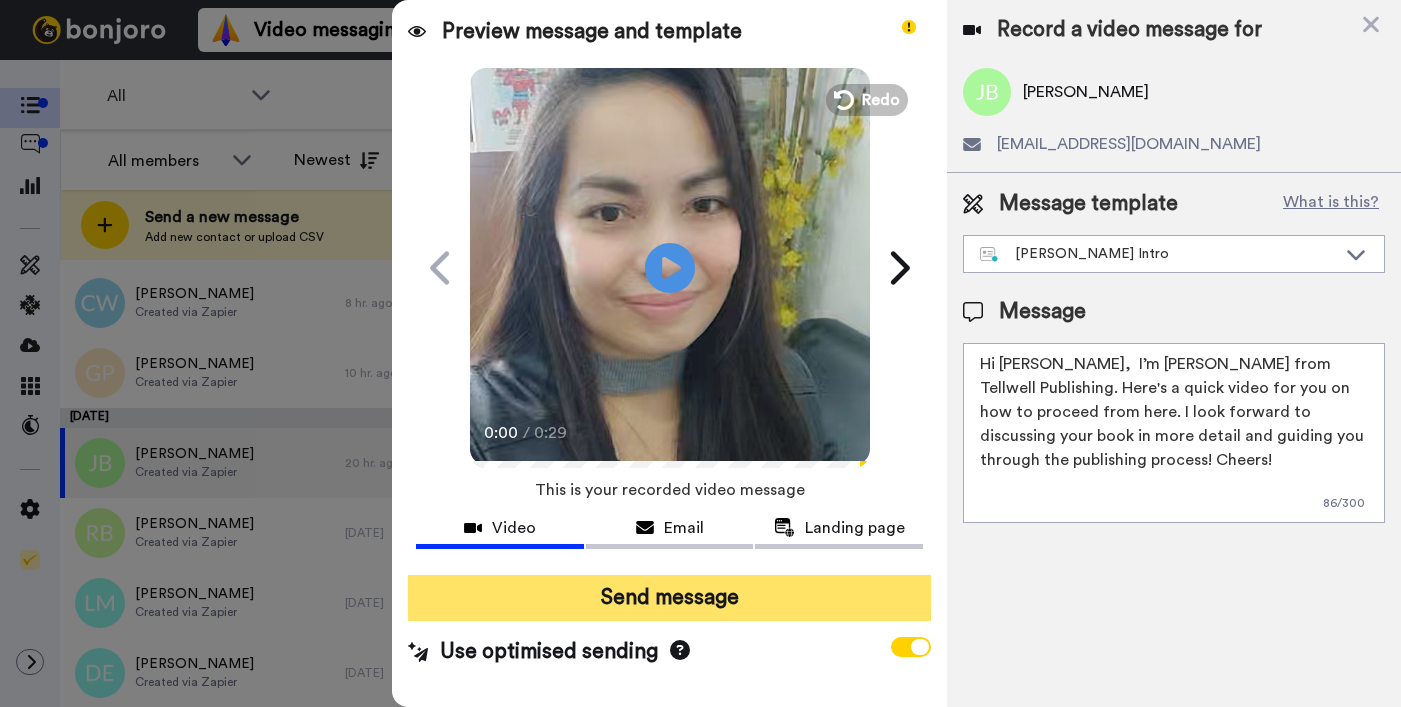 type on "Hi Jasmine,  I’m Joe from Tellwell Publishing. Here's a quick video for you on how to proceed from here. I look forward to discussing your book in more detail and guiding you through the publishing process! Cheers!" 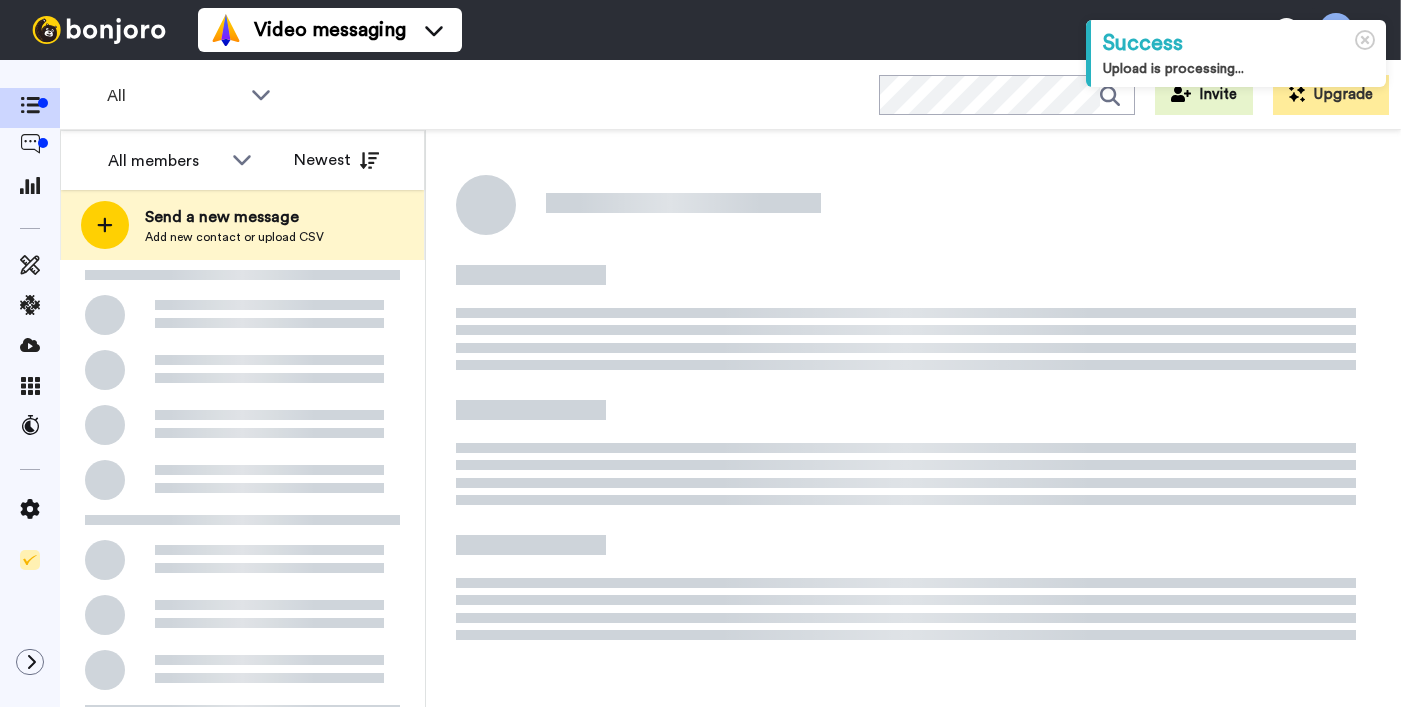 scroll, scrollTop: 0, scrollLeft: 0, axis: both 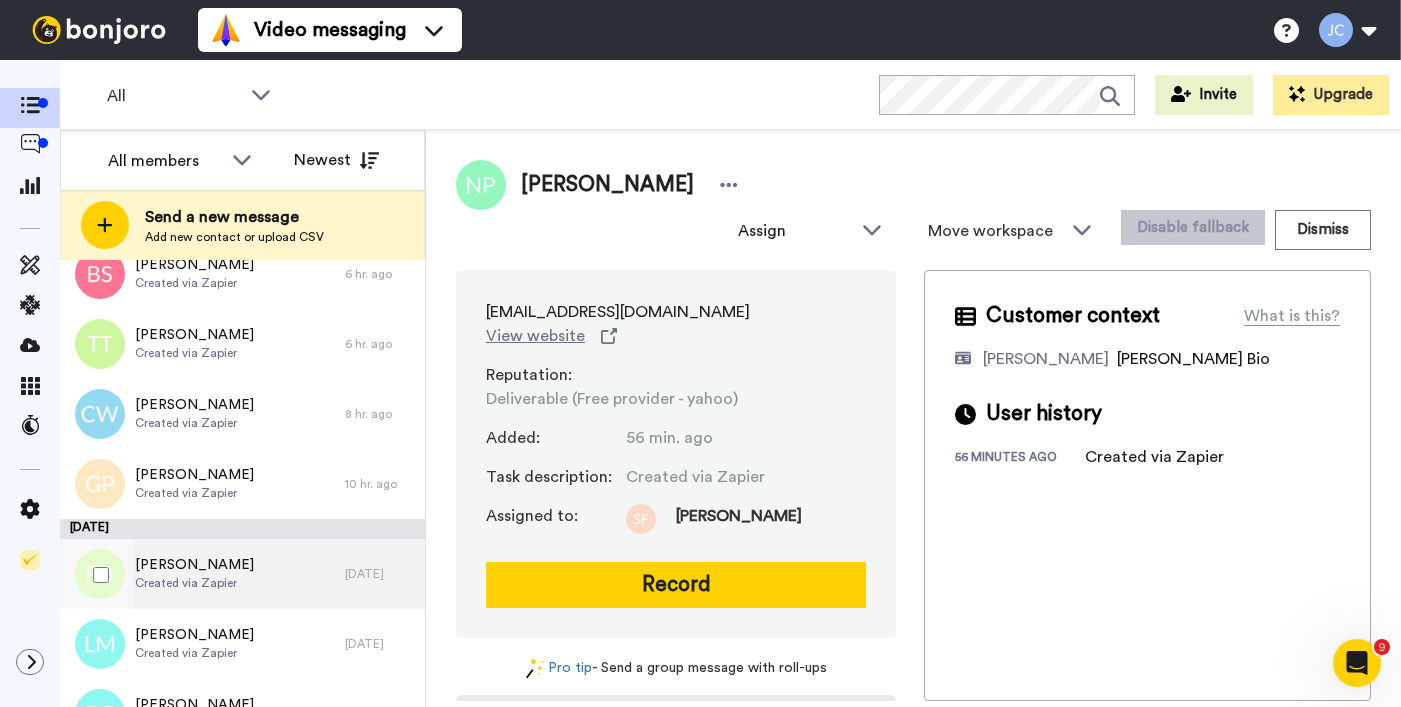 click on "Created via Zapier" at bounding box center (194, 583) 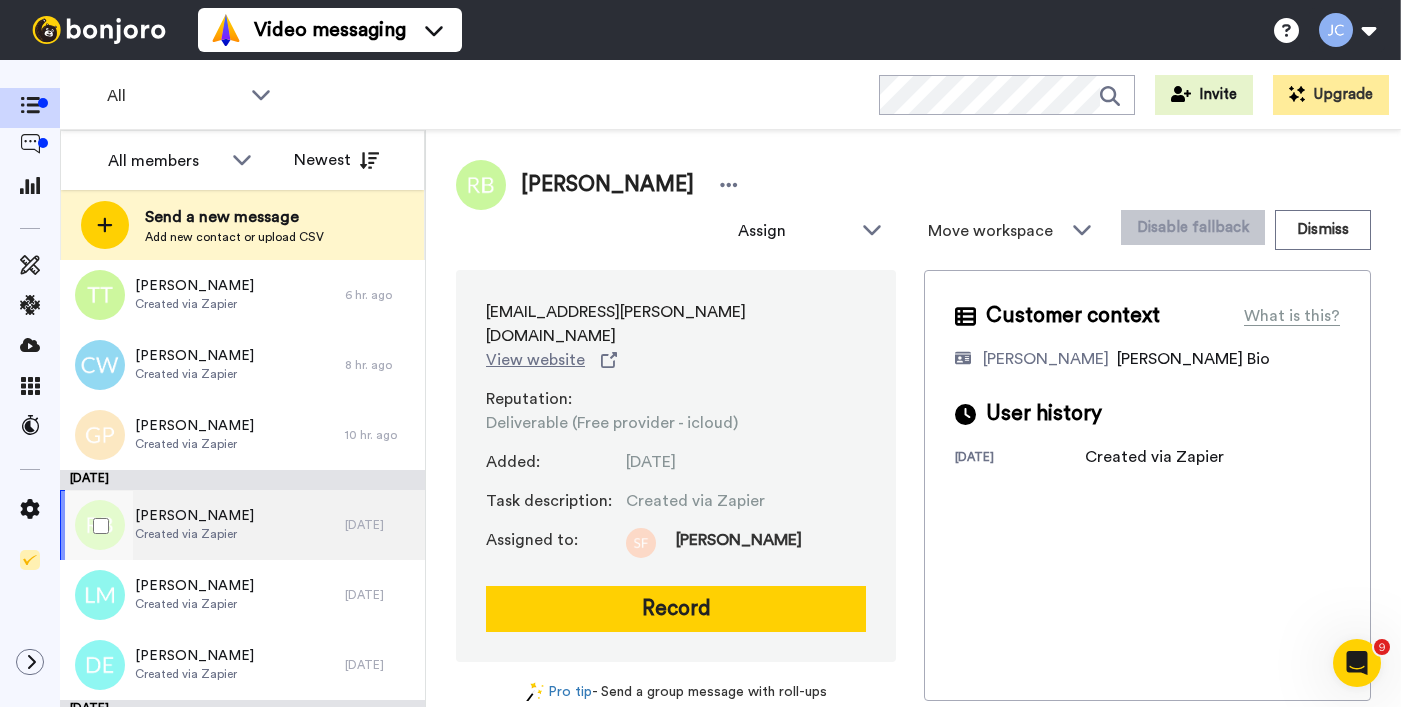 scroll, scrollTop: 2500, scrollLeft: 0, axis: vertical 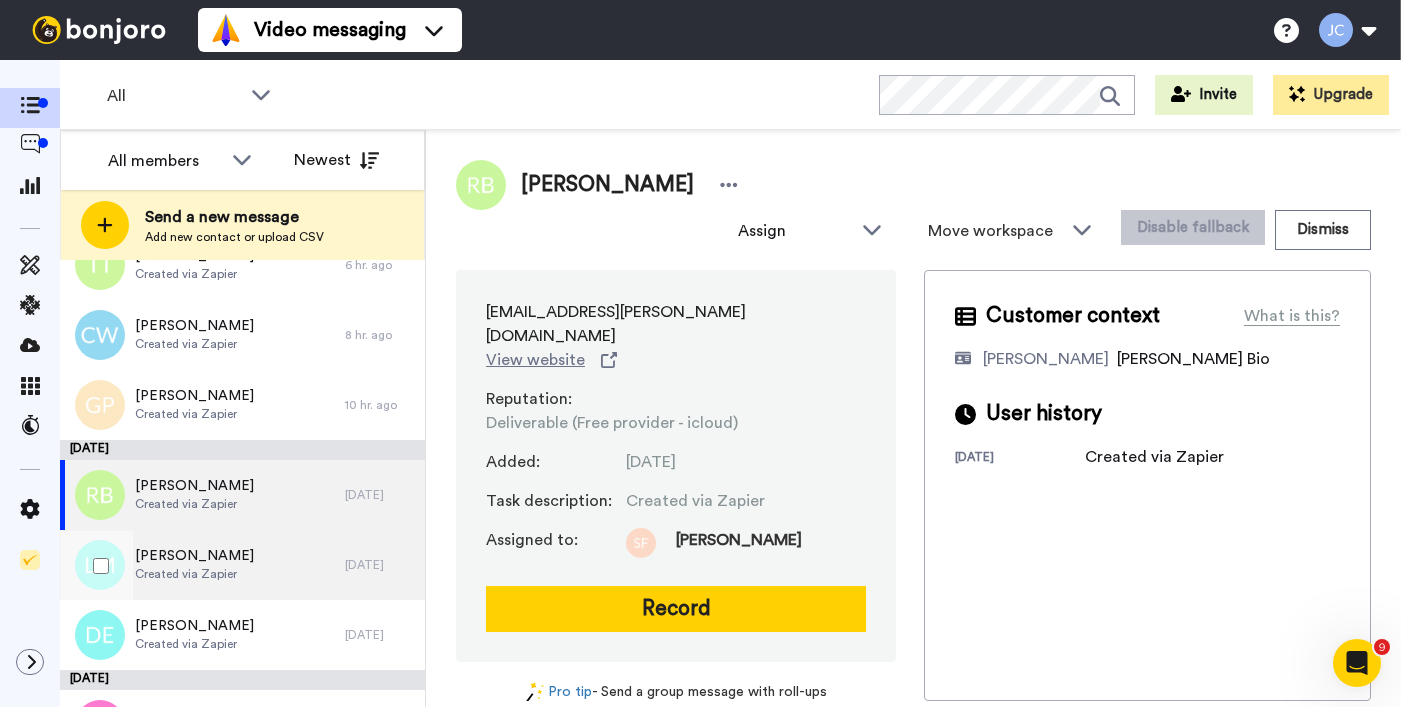 click on "[PERSON_NAME] Created via Zapier" at bounding box center [202, 565] 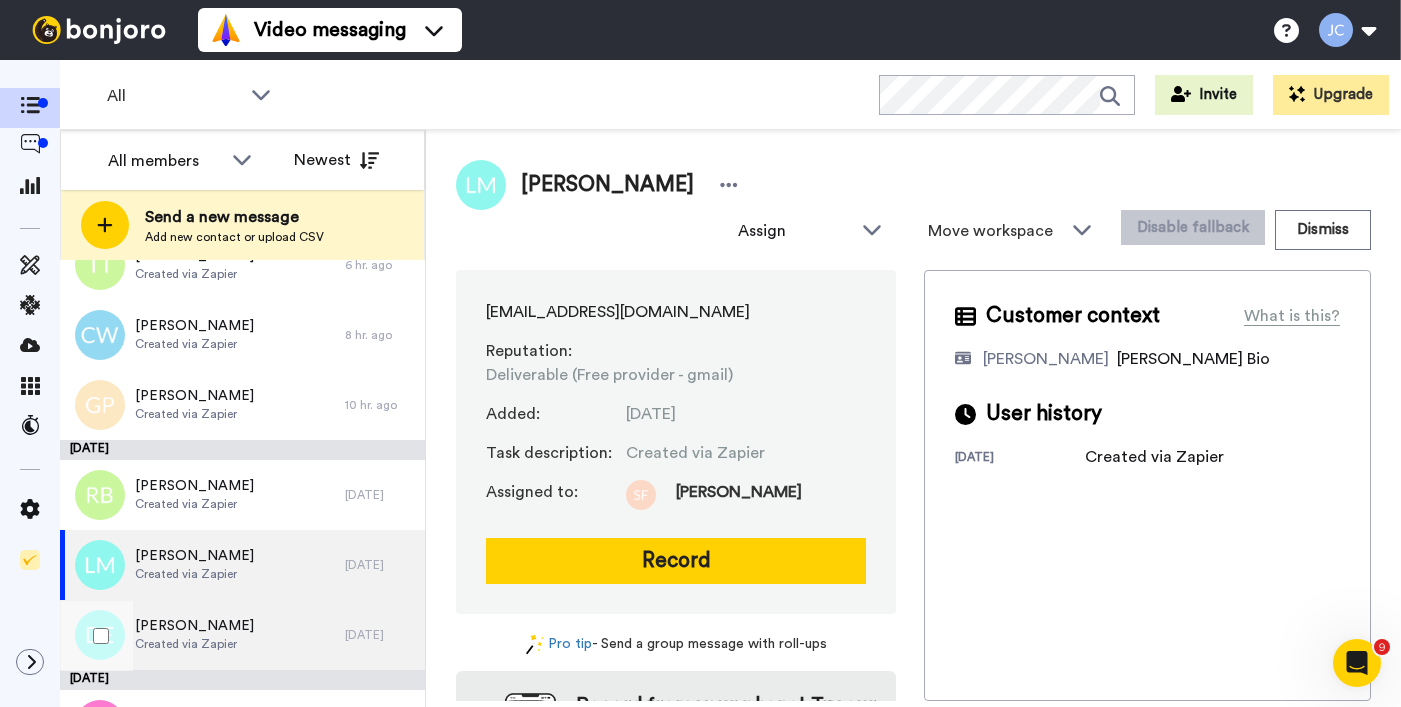 click on "[PERSON_NAME]" at bounding box center (194, 626) 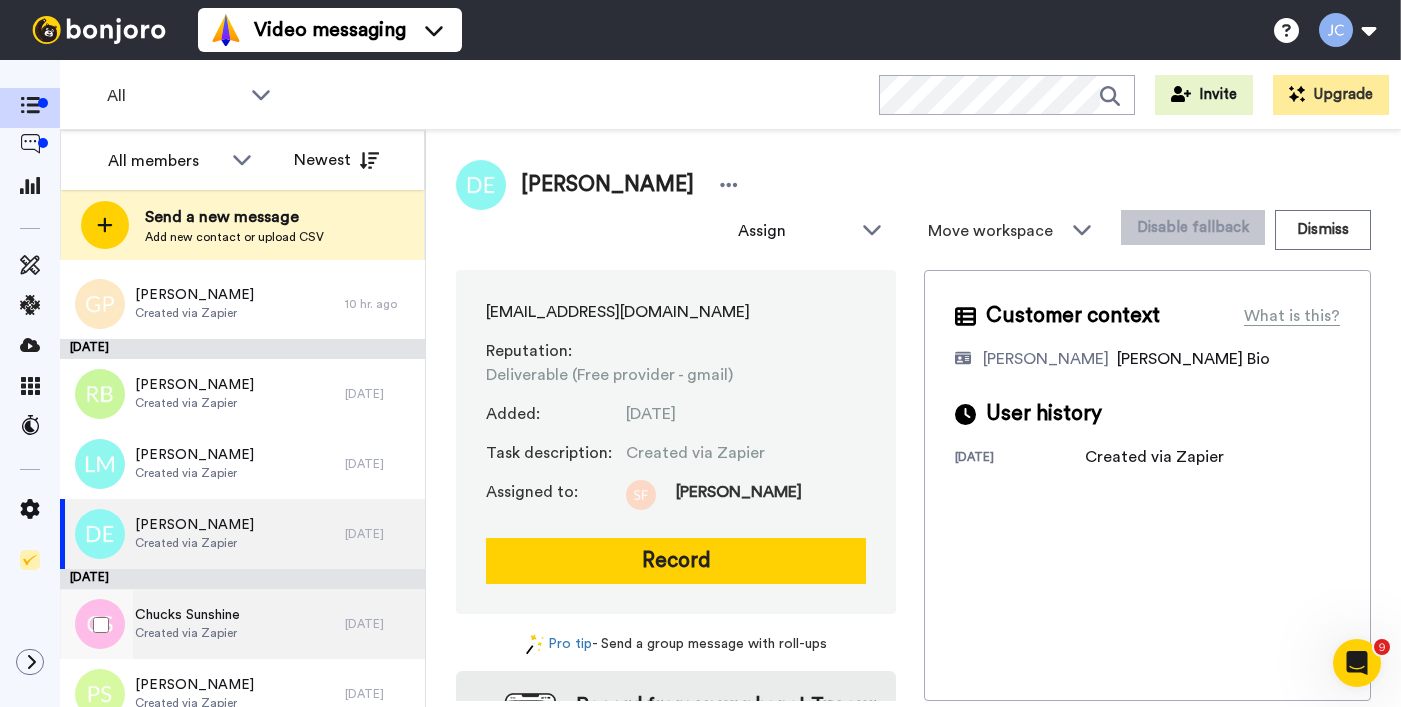 scroll, scrollTop: 2632, scrollLeft: 0, axis: vertical 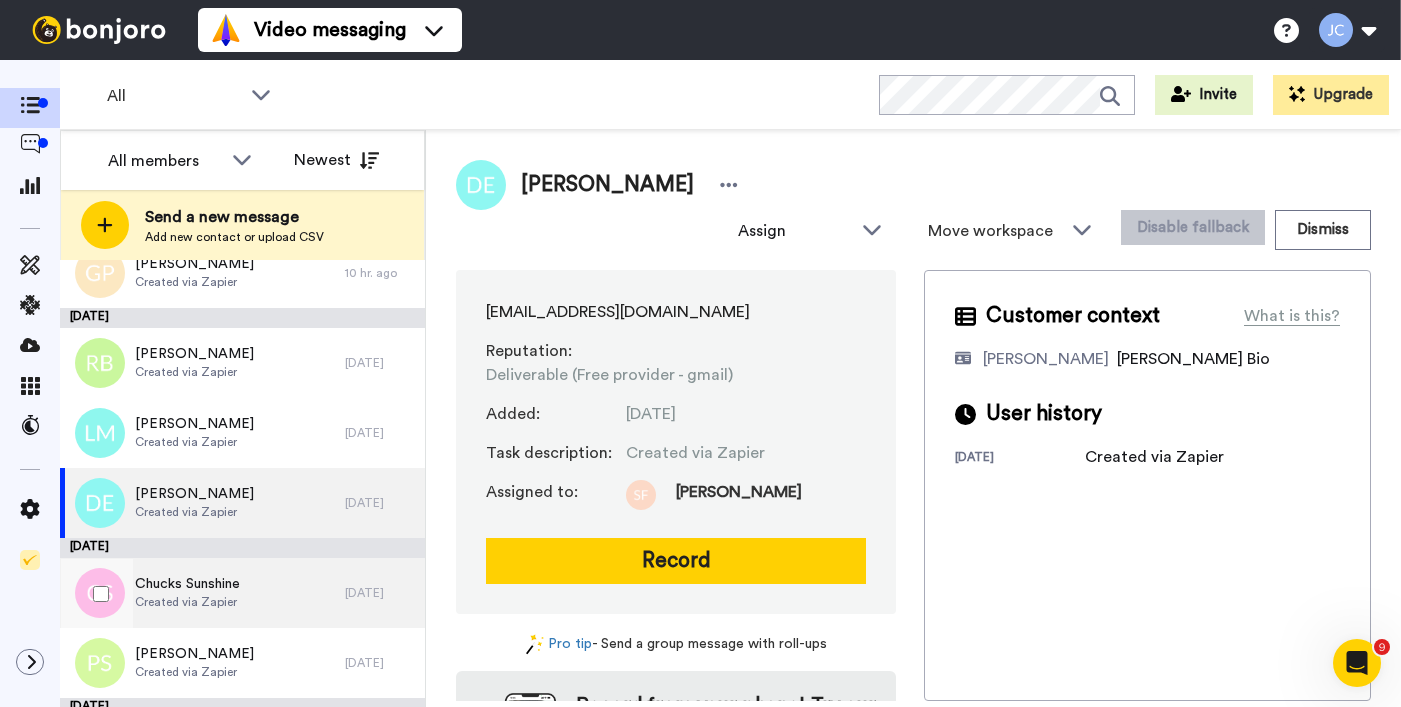 click on "Created via Zapier" at bounding box center (187, 602) 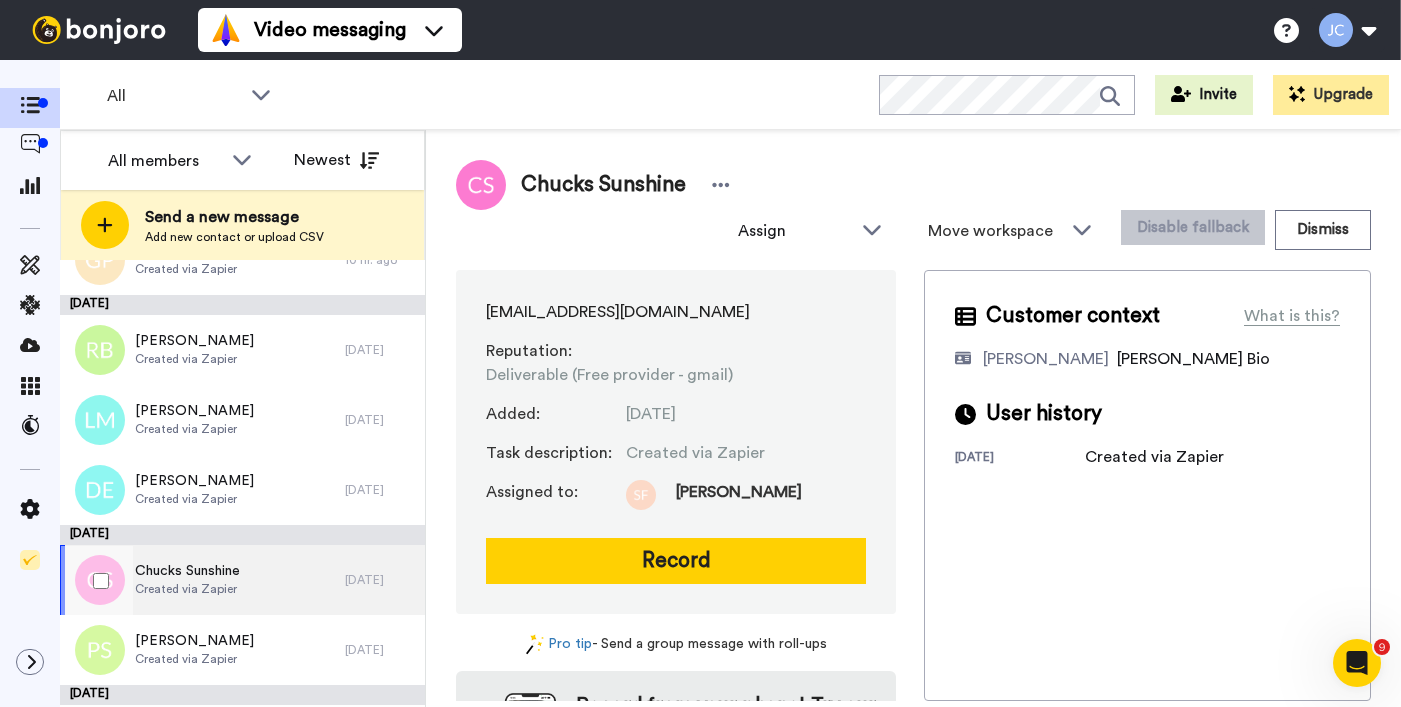 scroll, scrollTop: 2663, scrollLeft: 0, axis: vertical 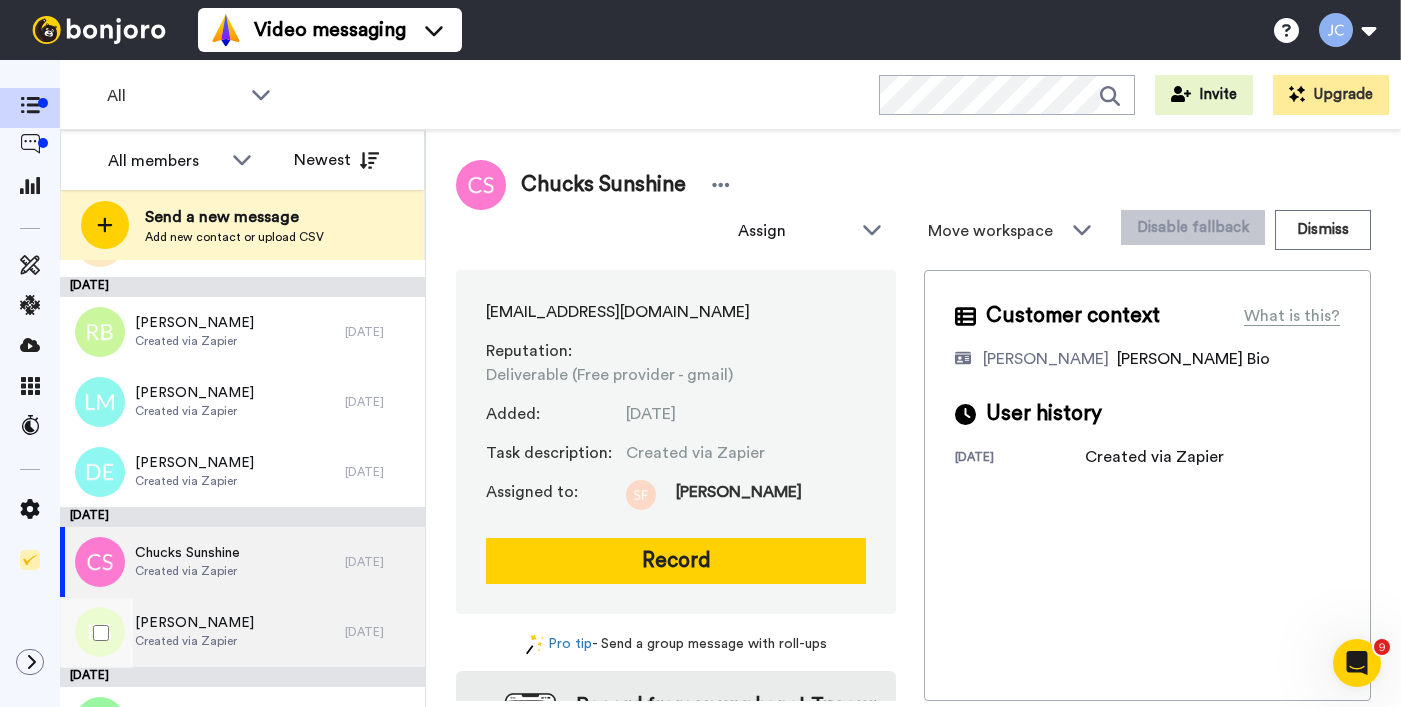 click on "[PERSON_NAME]" at bounding box center (194, 623) 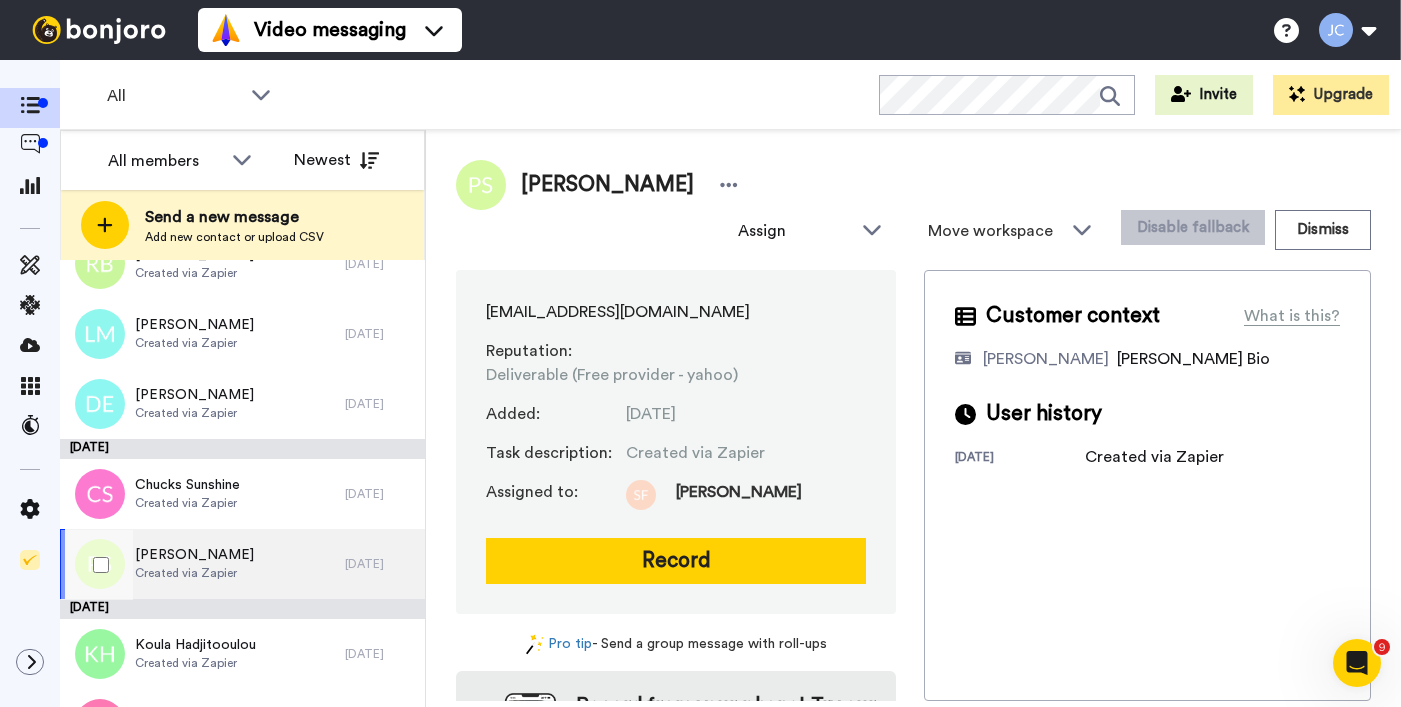 scroll, scrollTop: 2773, scrollLeft: 0, axis: vertical 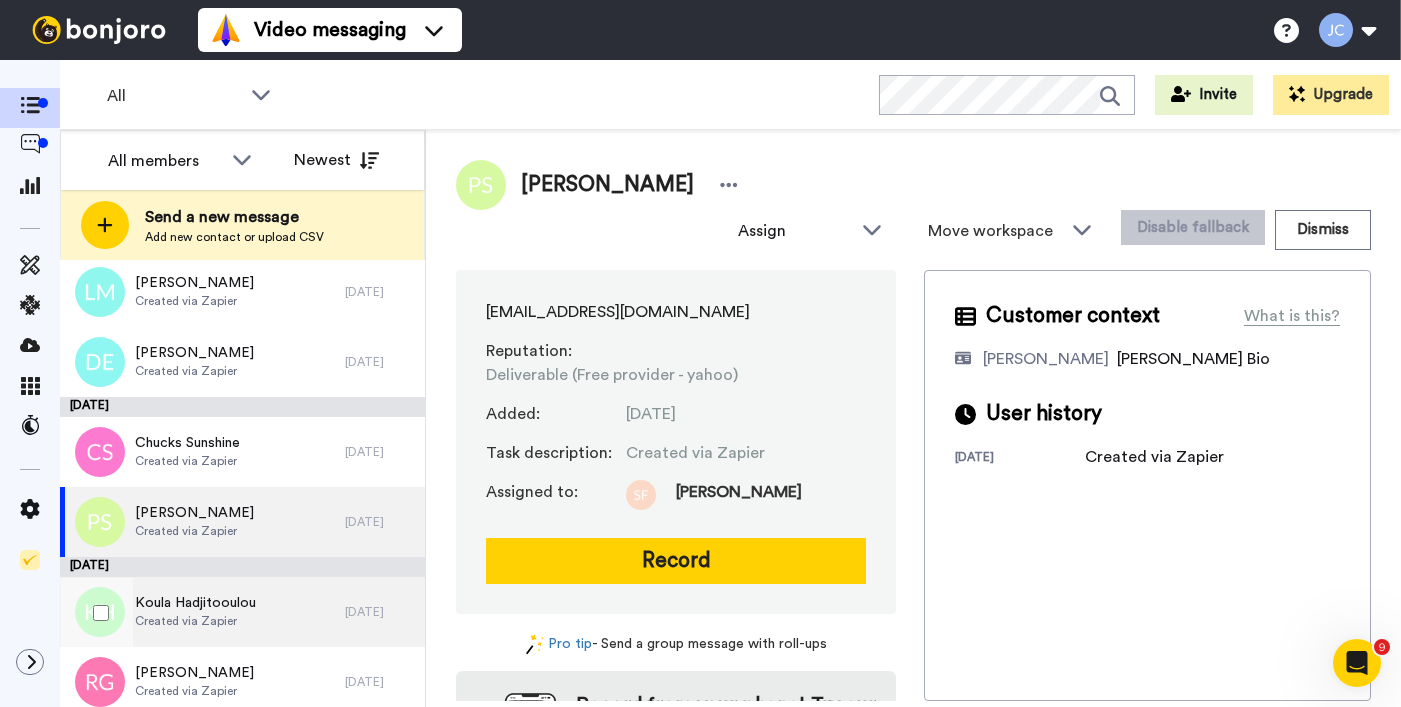 click on "Created via Zapier" at bounding box center (195, 621) 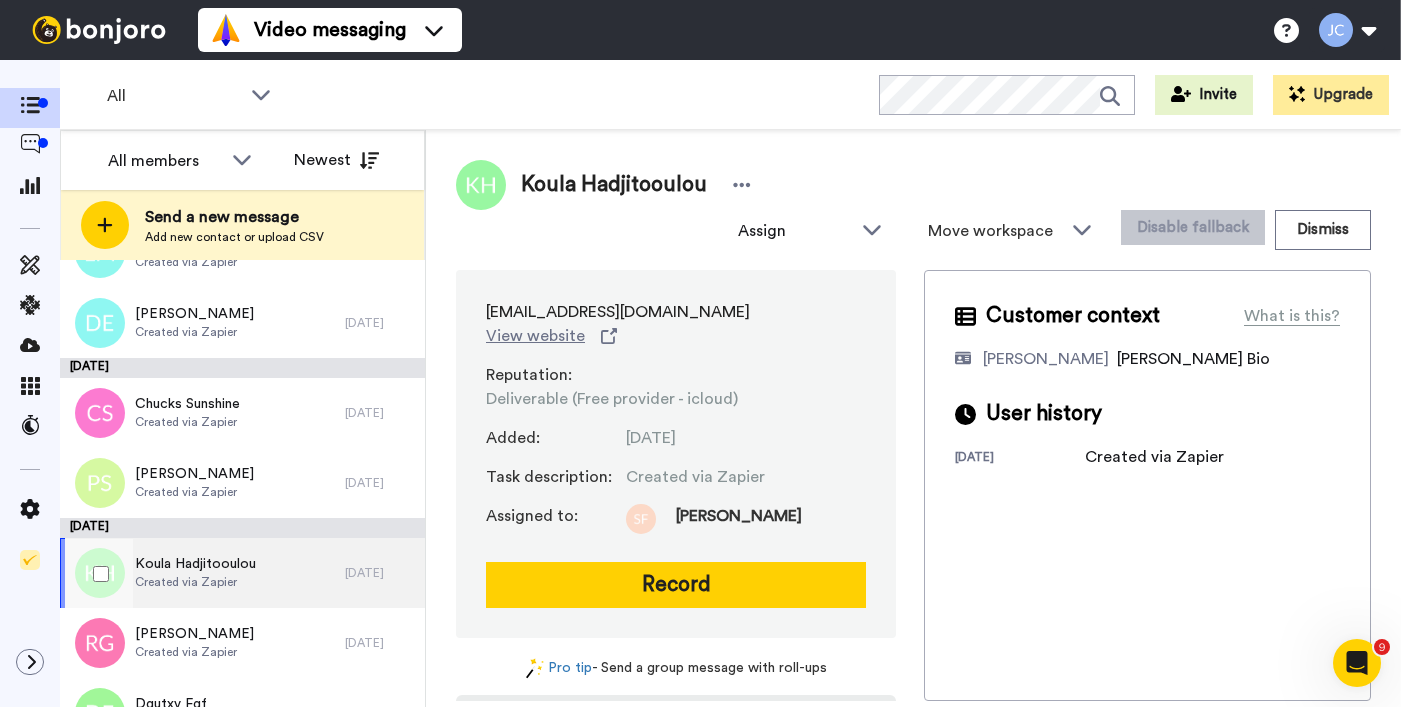 scroll, scrollTop: 2833, scrollLeft: 0, axis: vertical 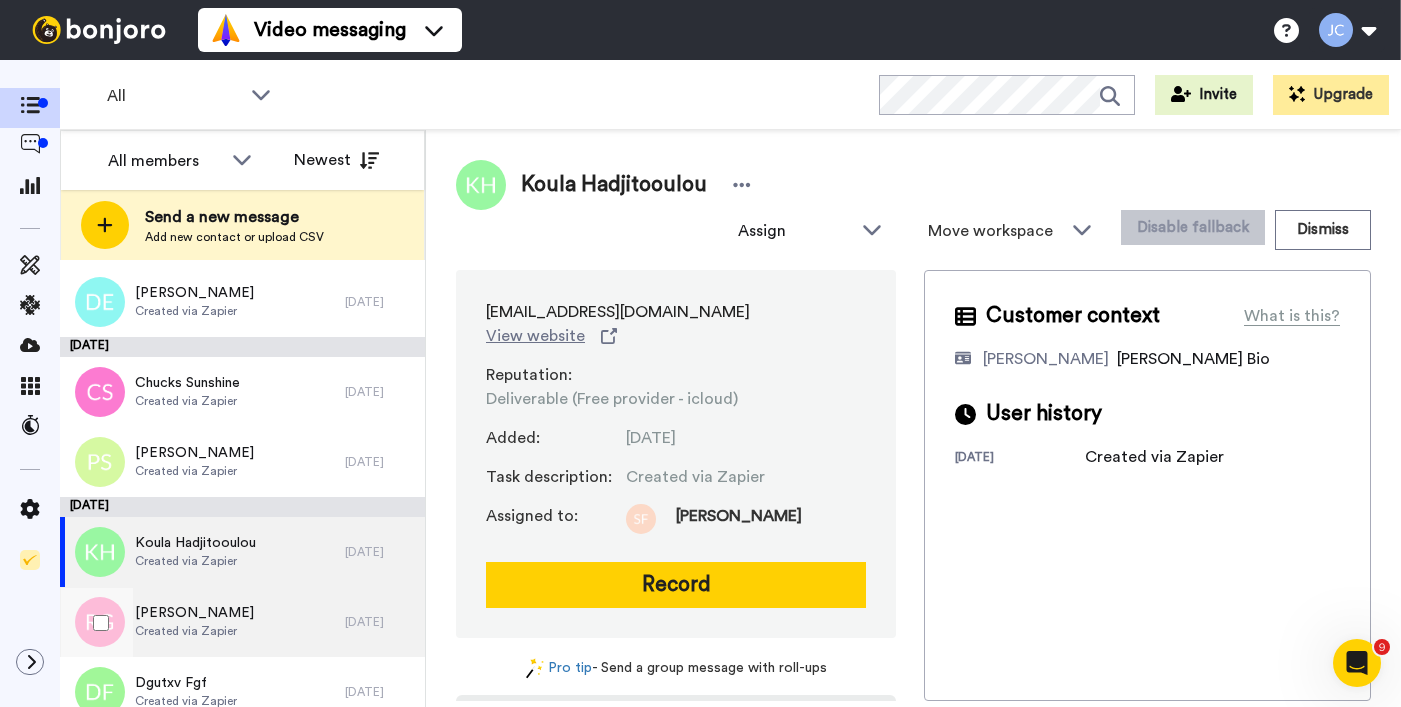 click on "[PERSON_NAME]" at bounding box center [194, 613] 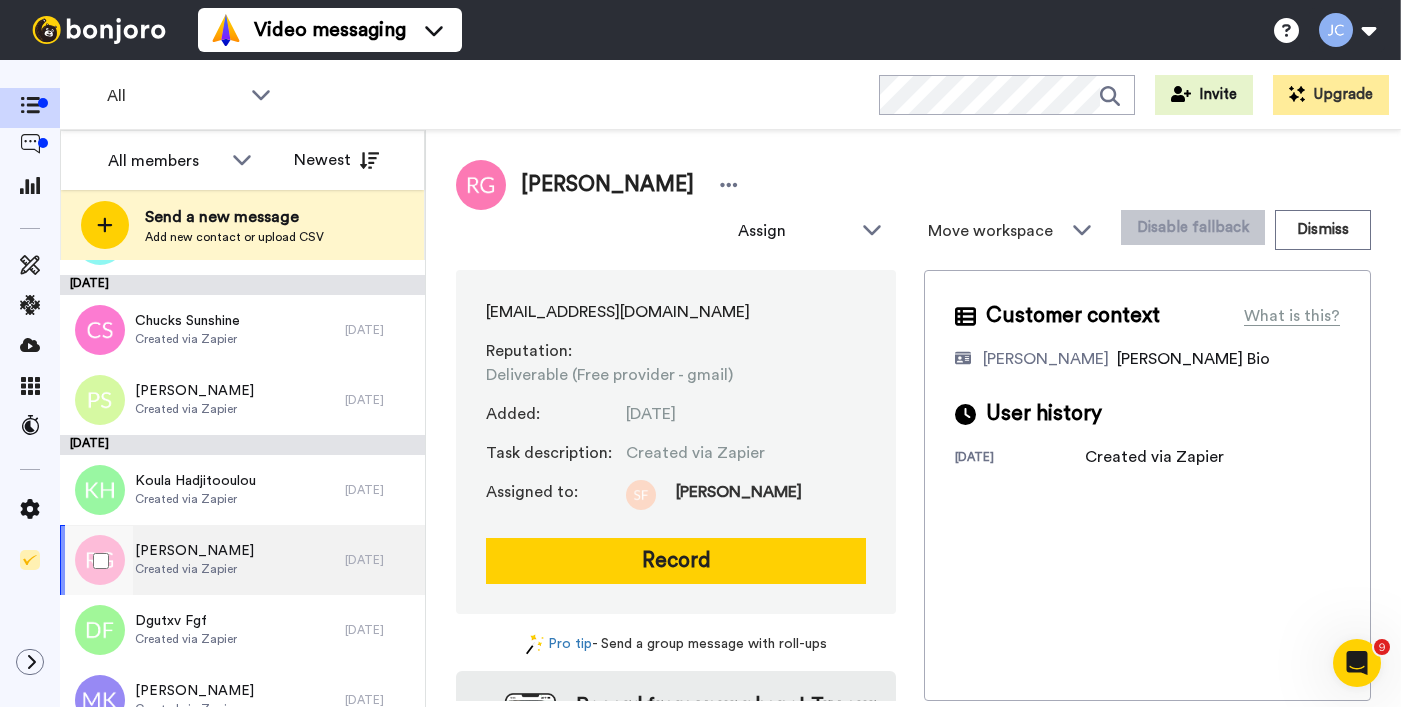 scroll, scrollTop: 2899, scrollLeft: 0, axis: vertical 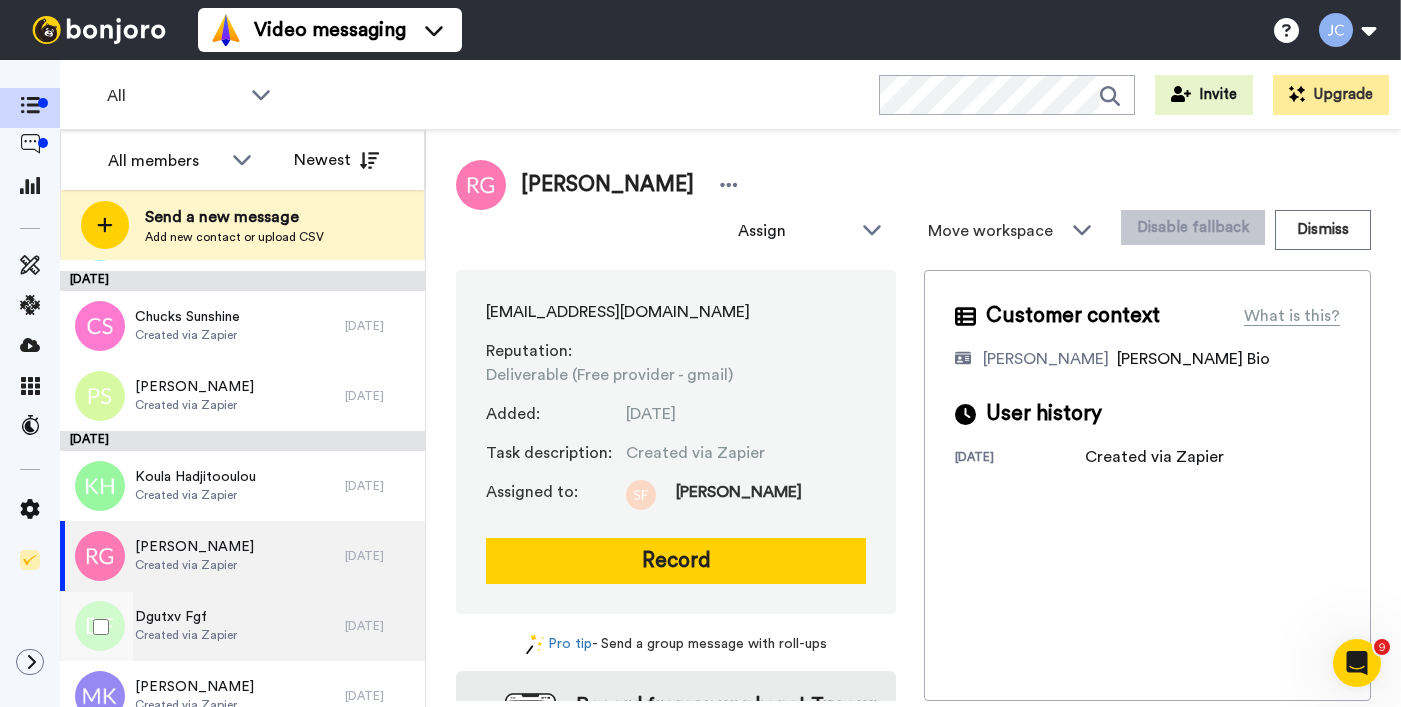 click on "Dgutxv Fgf" at bounding box center [186, 617] 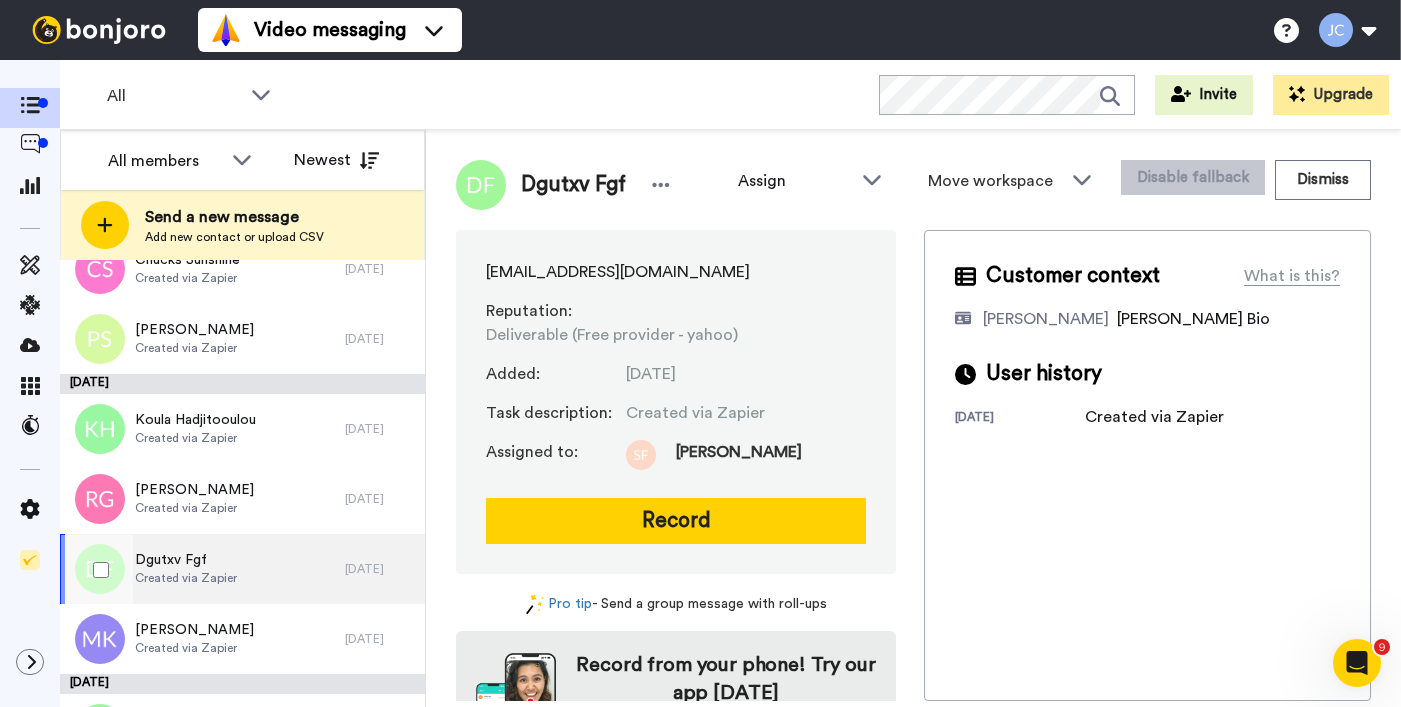 scroll, scrollTop: 2982, scrollLeft: 0, axis: vertical 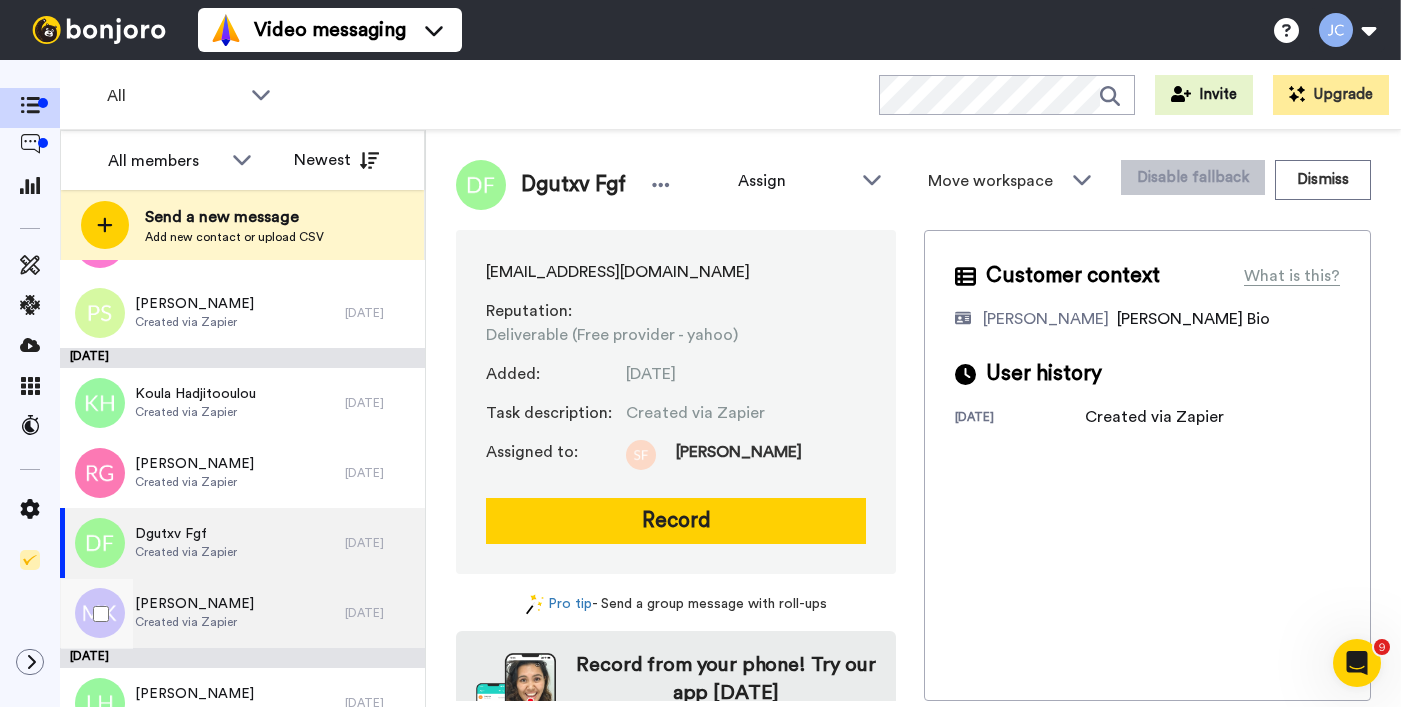 click on "Created via Zapier" at bounding box center [194, 622] 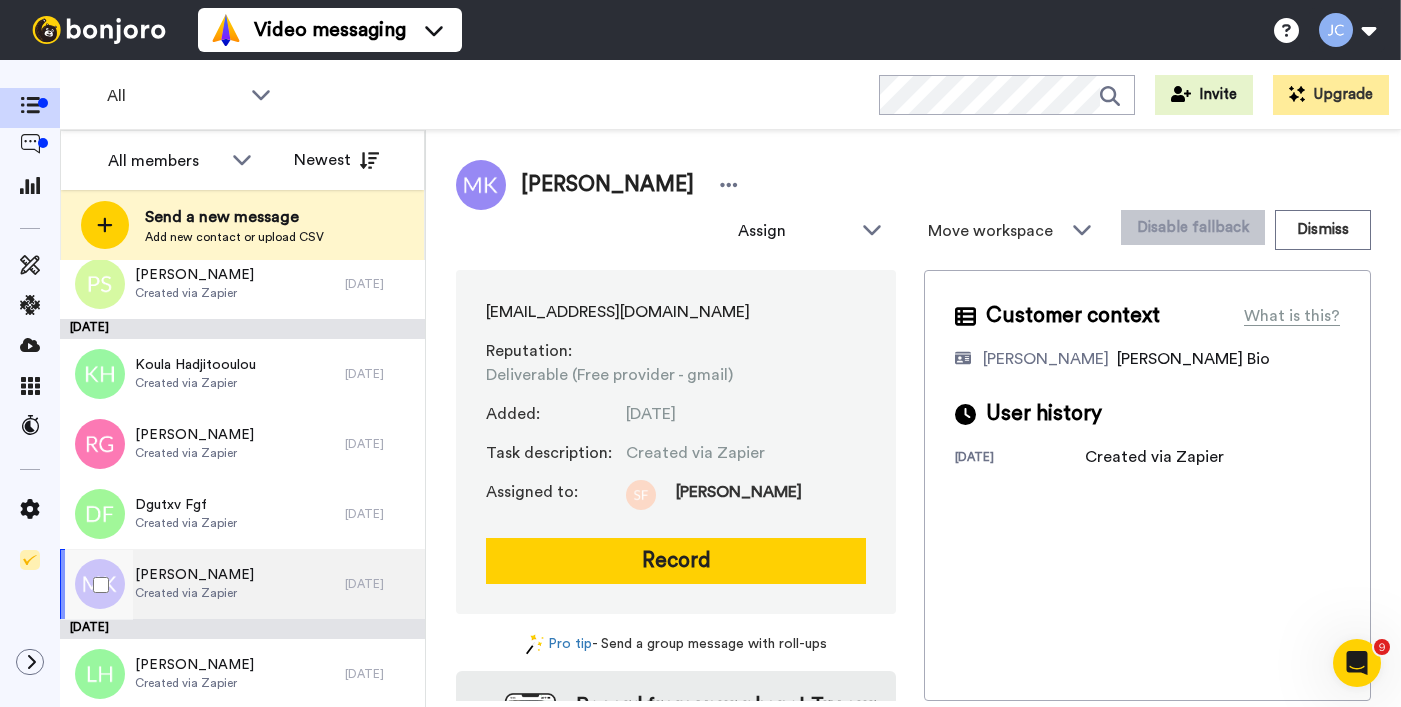 scroll, scrollTop: 3024, scrollLeft: 0, axis: vertical 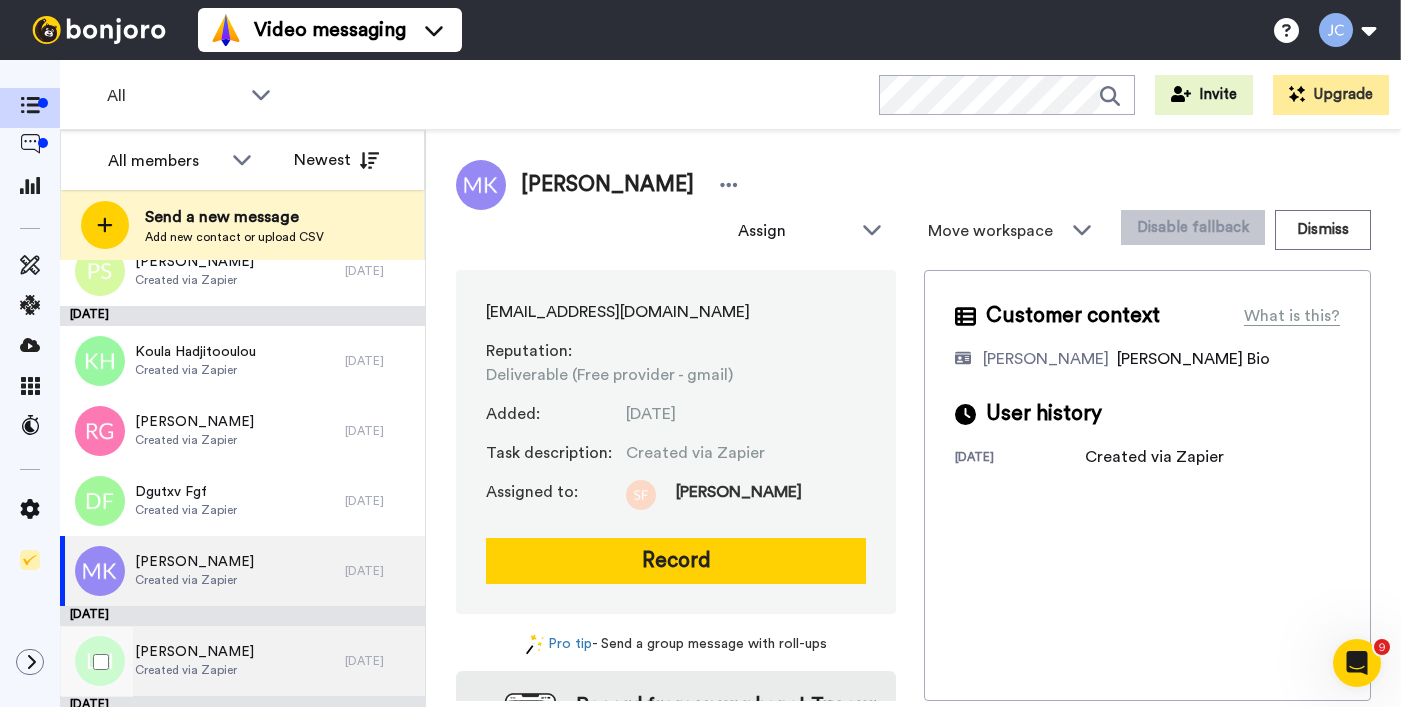click on "[PERSON_NAME]" at bounding box center [194, 652] 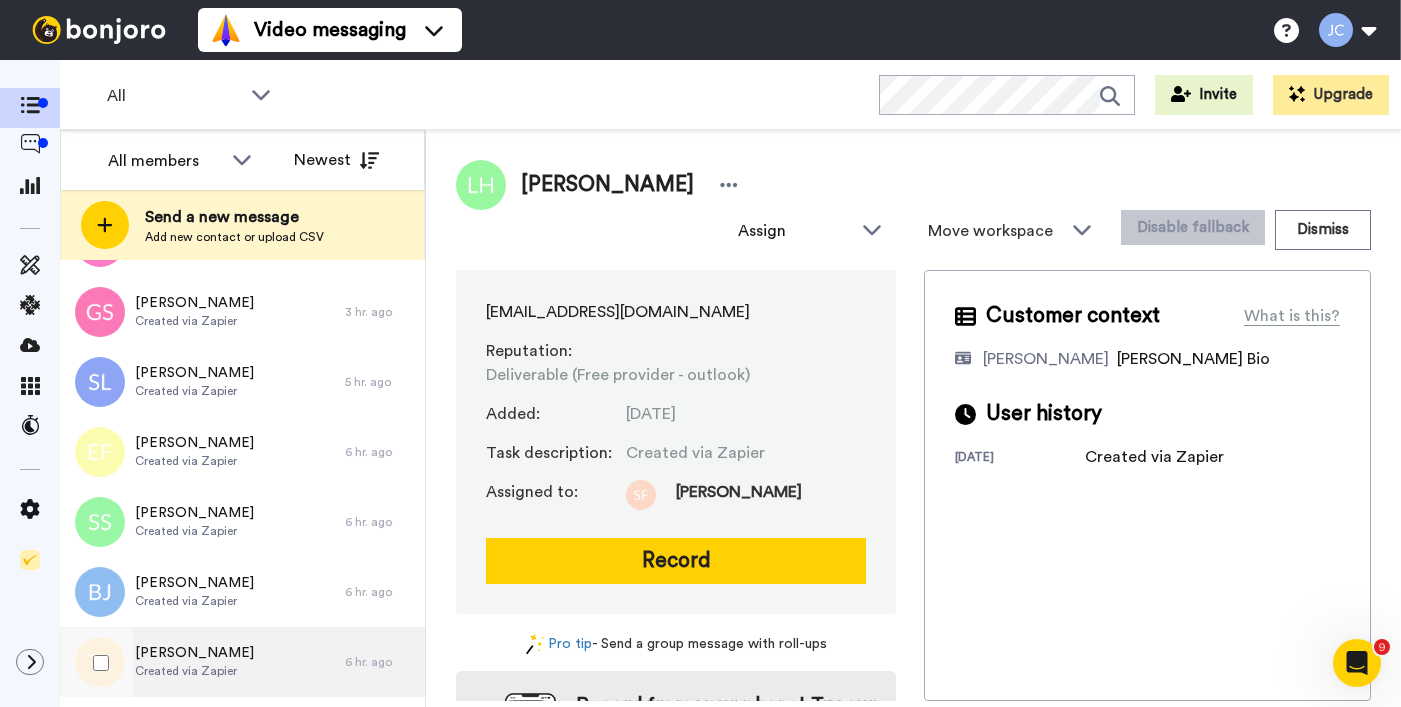 scroll, scrollTop: 0, scrollLeft: 0, axis: both 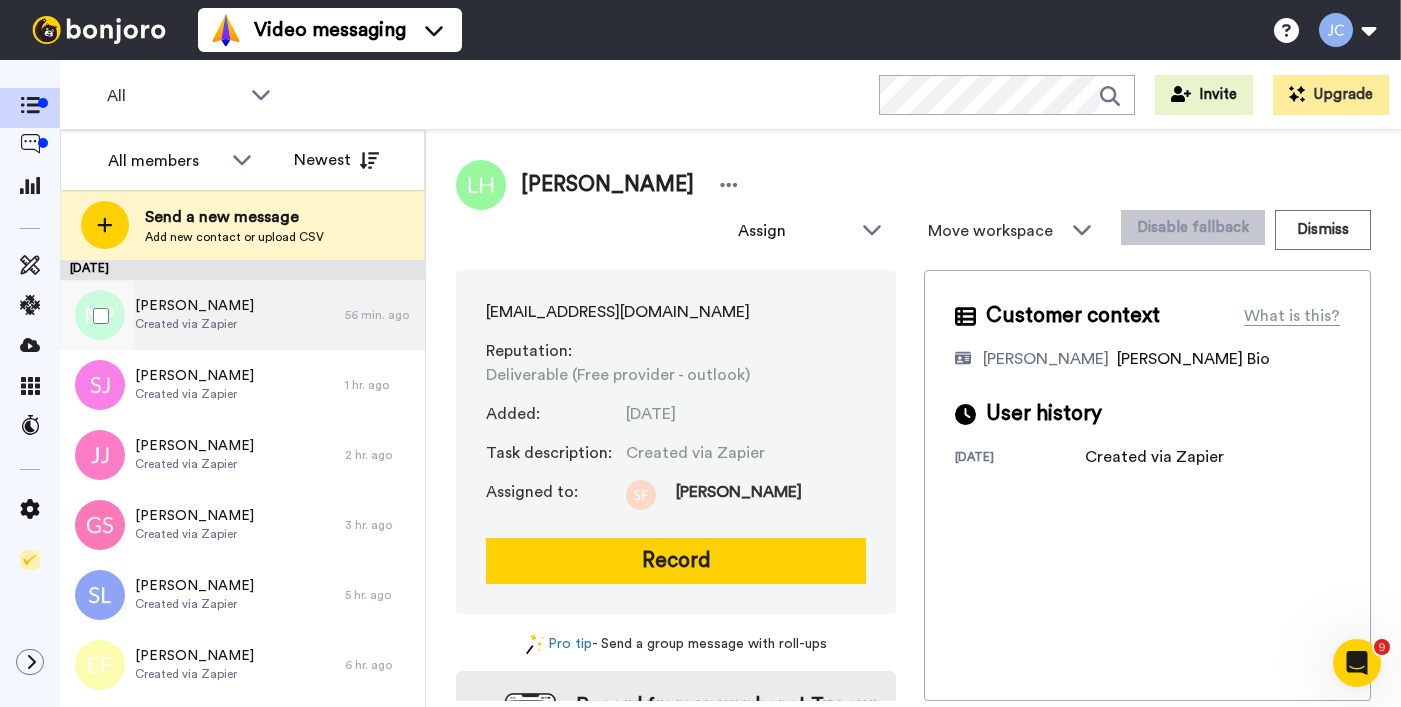 click on "Created via Zapier" at bounding box center [194, 324] 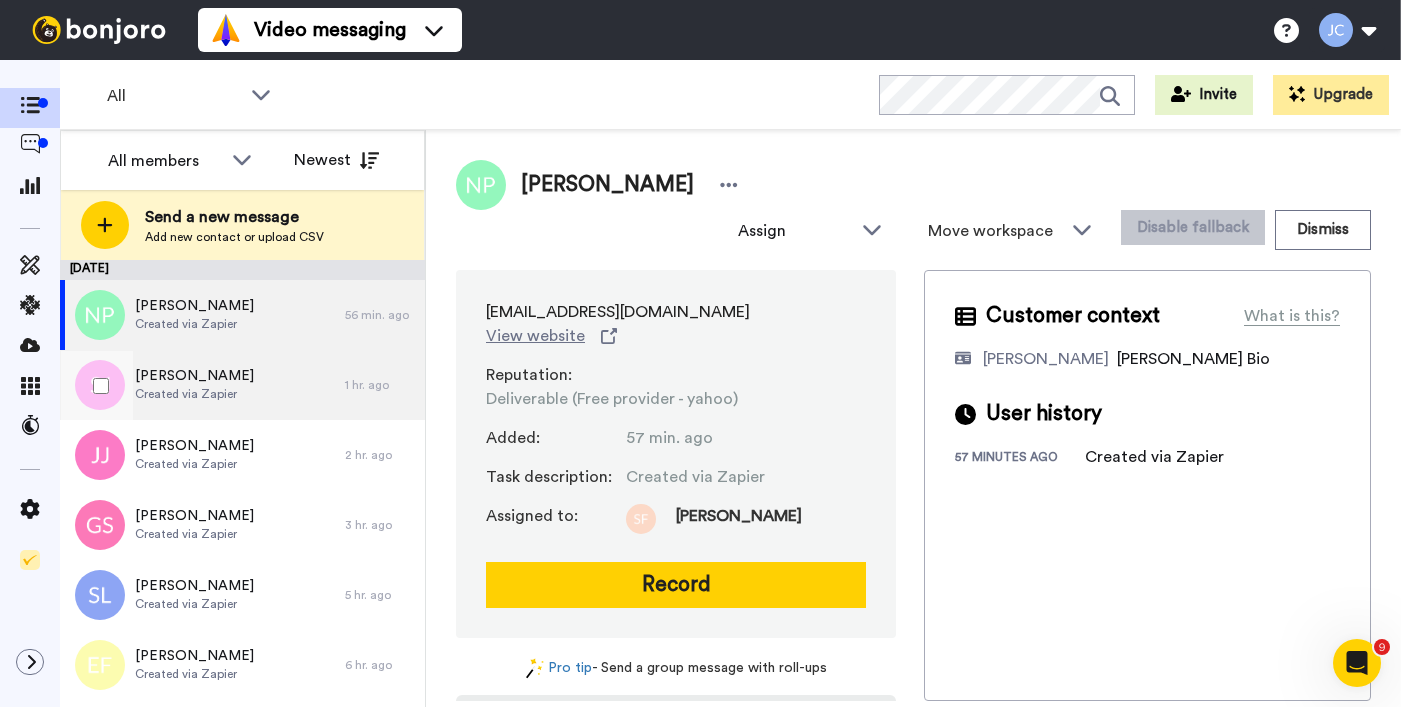 click on "[PERSON_NAME]" at bounding box center [194, 376] 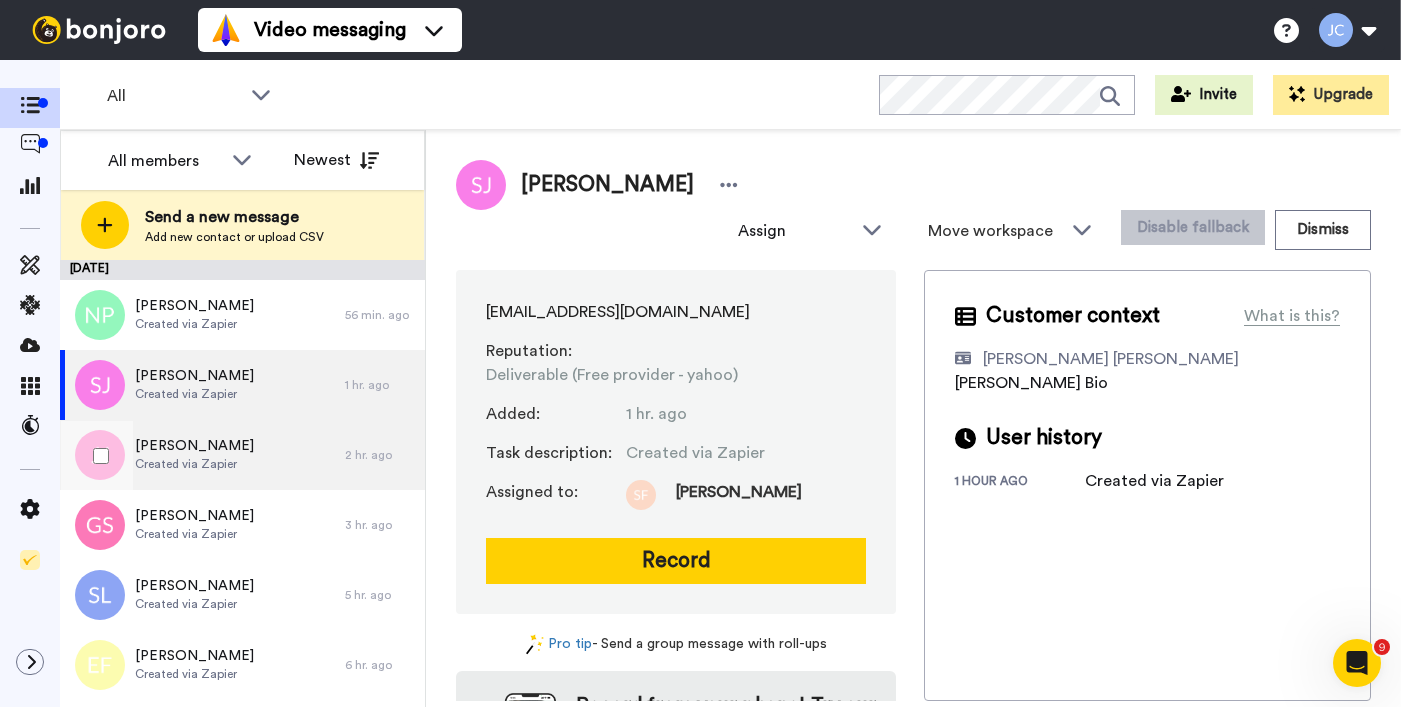 click on "Created via Zapier" at bounding box center [194, 464] 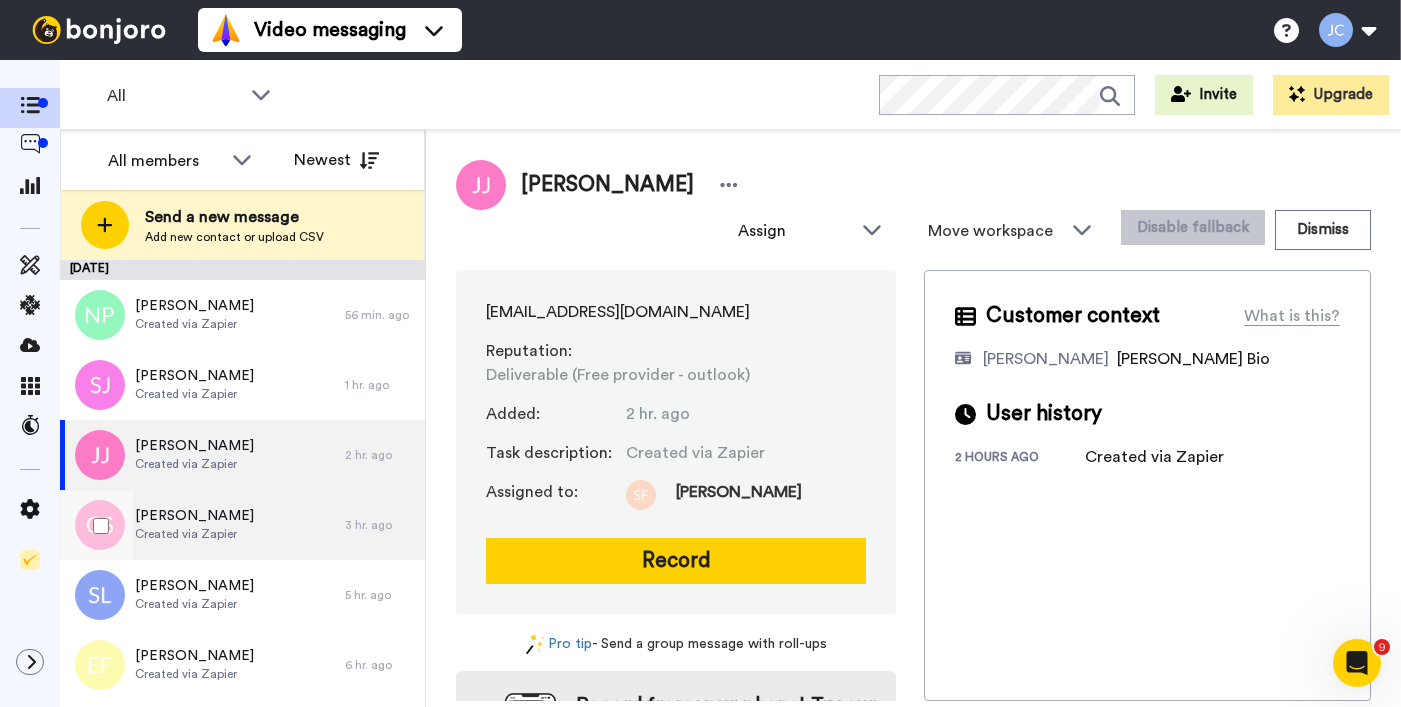 click on "[PERSON_NAME]" at bounding box center [194, 516] 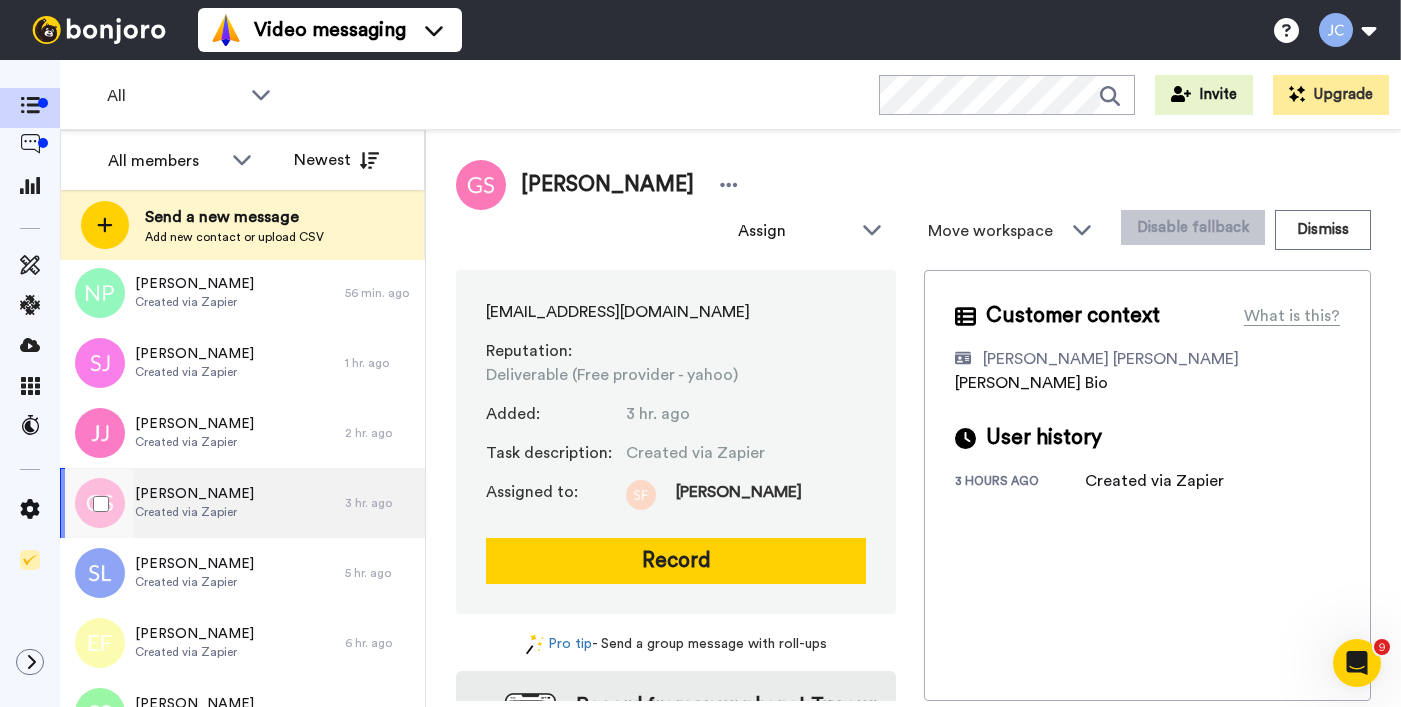 scroll, scrollTop: 78, scrollLeft: 0, axis: vertical 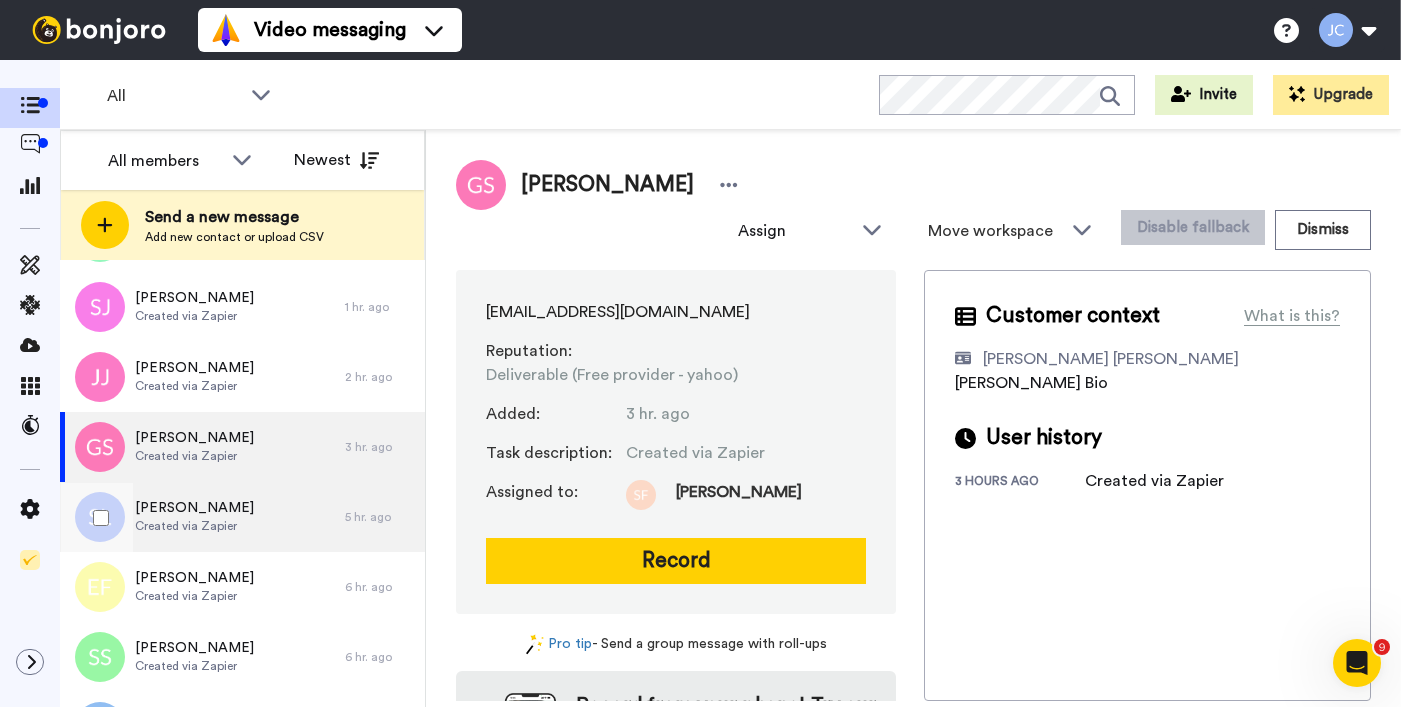 click on "Created via Zapier" at bounding box center (194, 526) 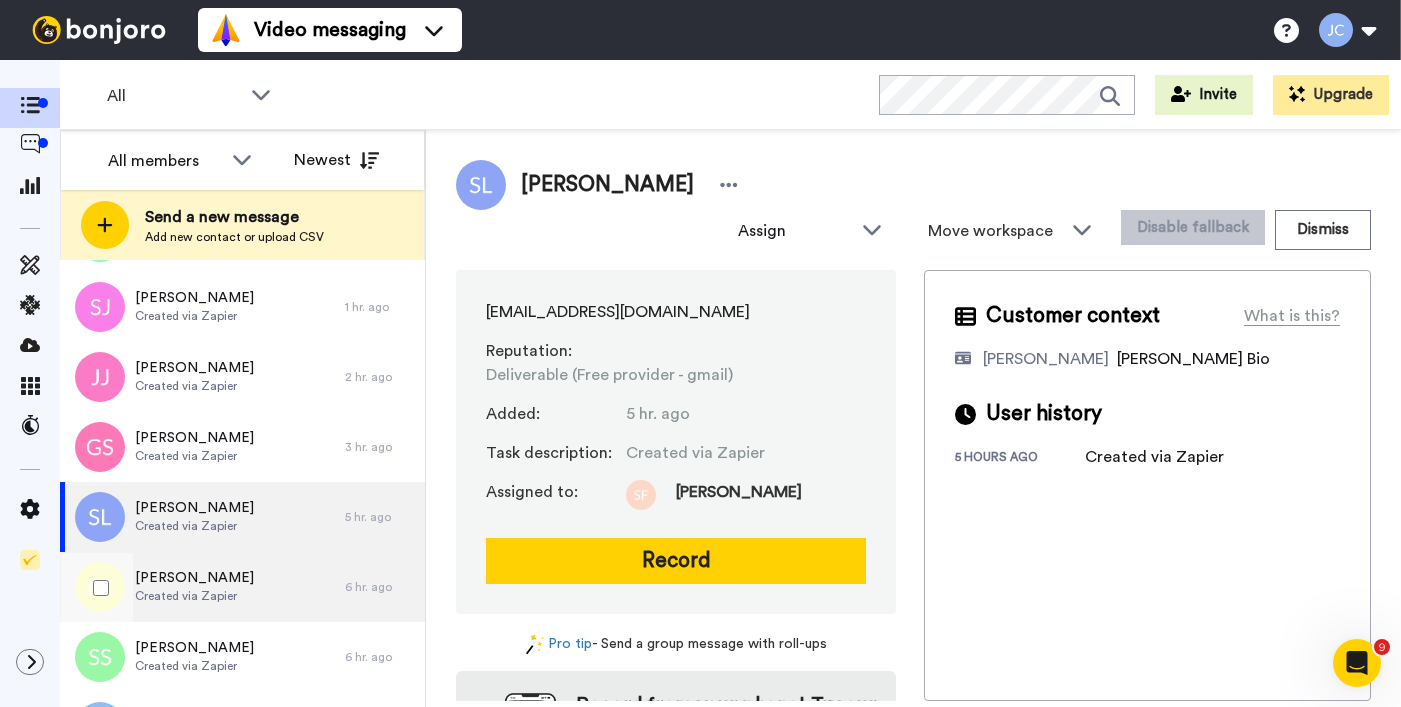 click on "Created via Zapier" at bounding box center (194, 596) 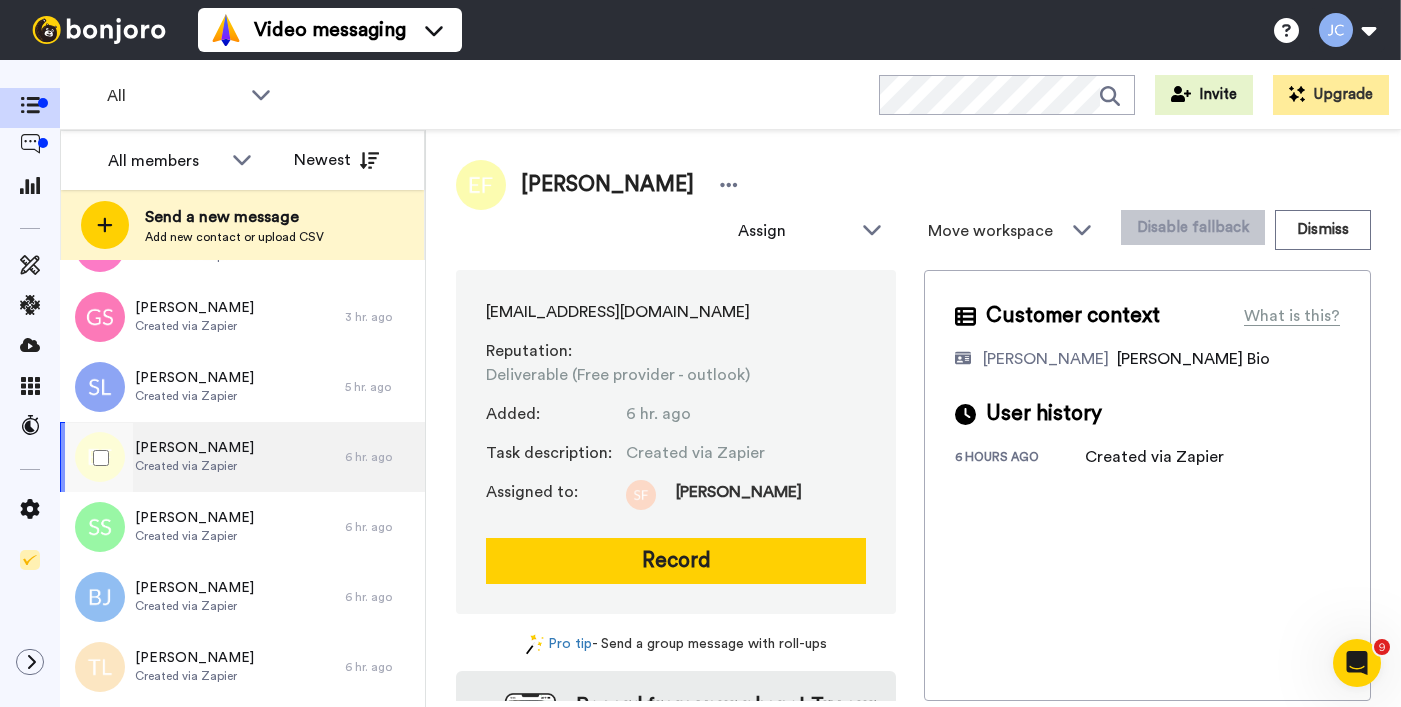 scroll, scrollTop: 311, scrollLeft: 0, axis: vertical 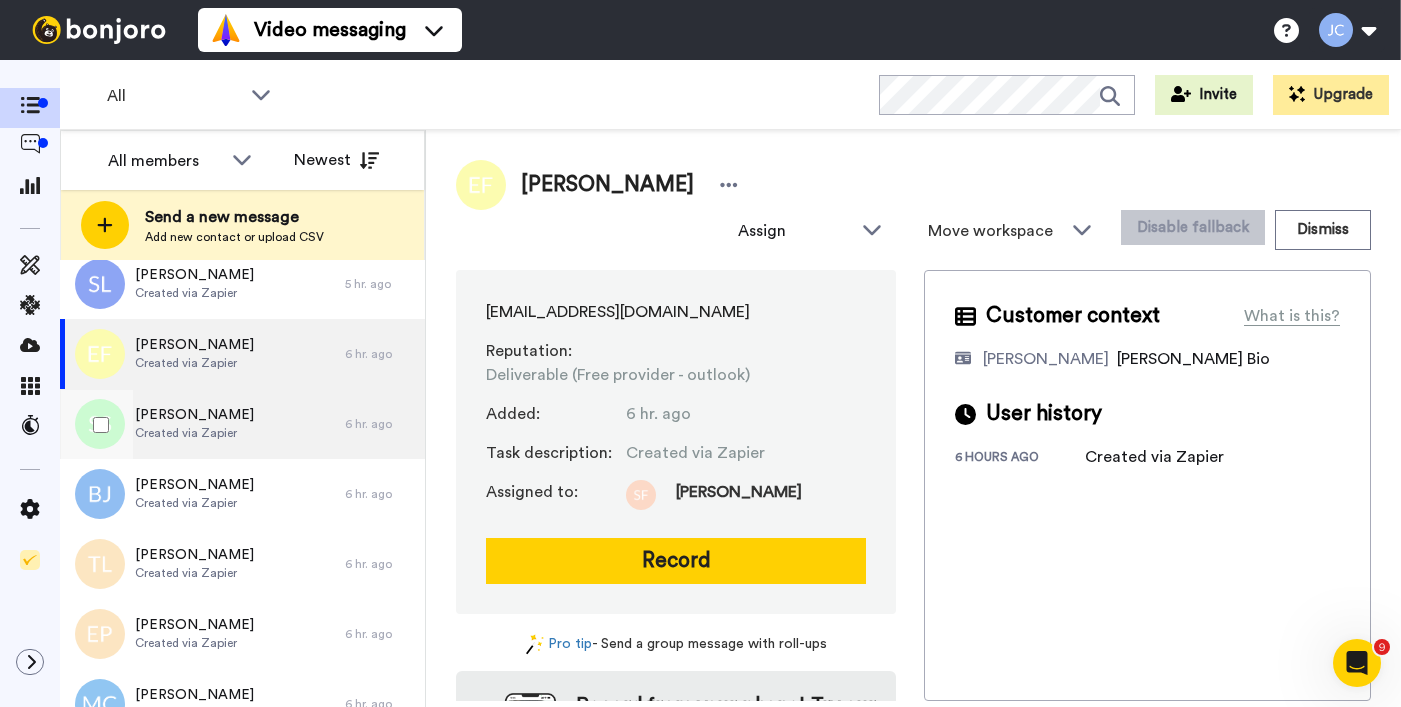 click on "Created via Zapier" at bounding box center (194, 433) 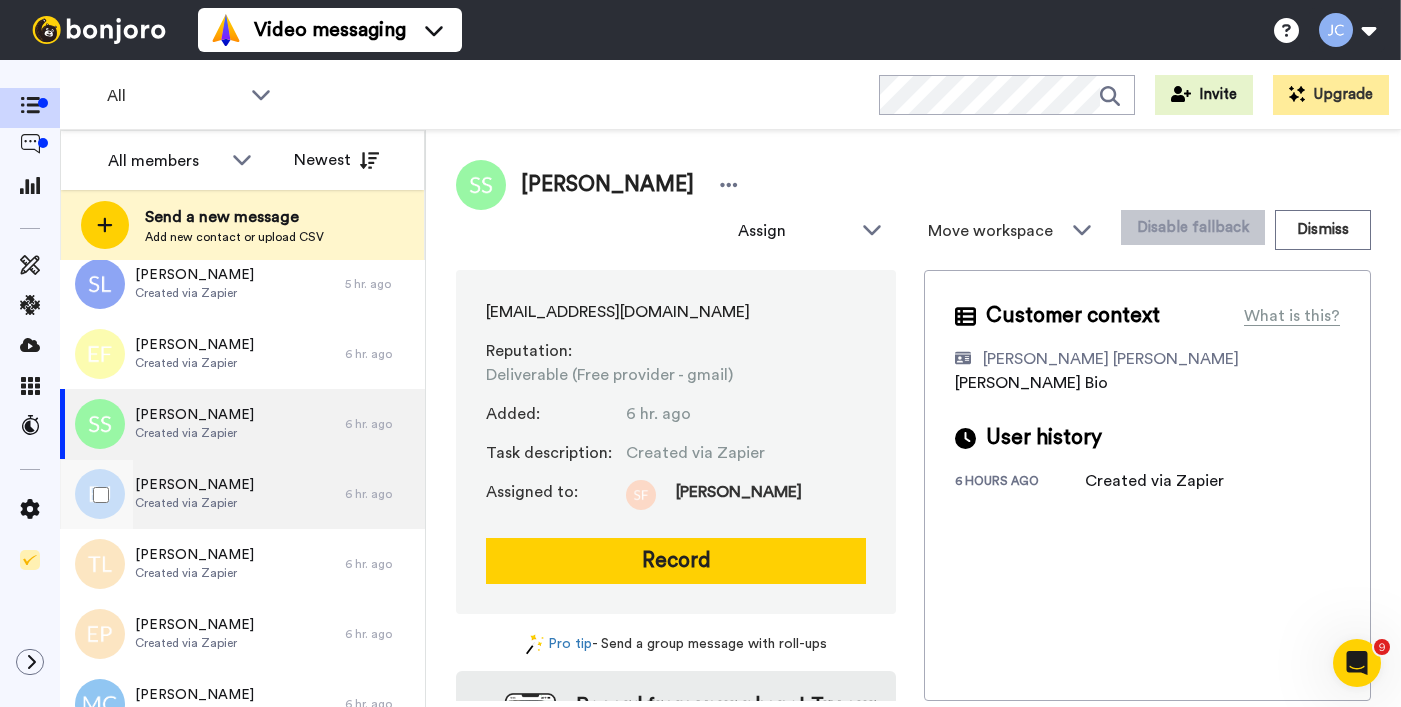 click on "[PERSON_NAME]" at bounding box center [194, 485] 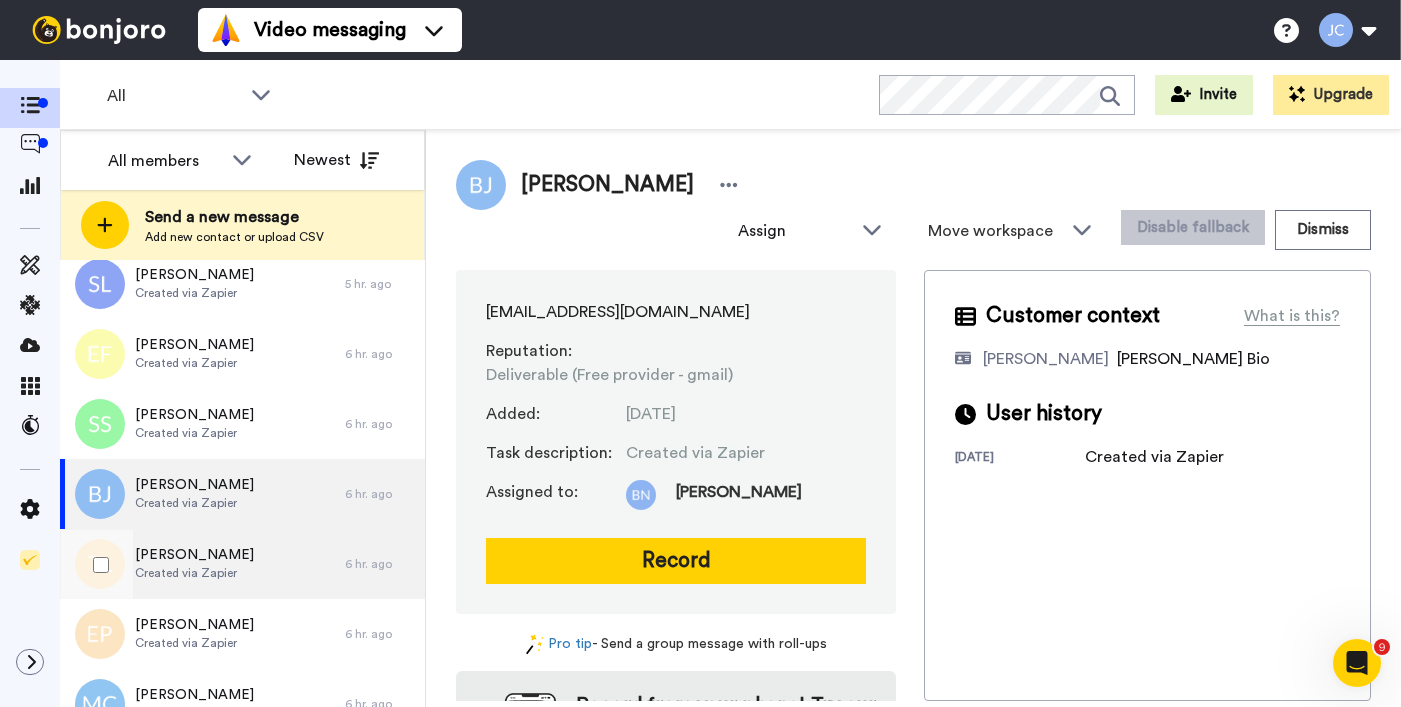 click on "[PERSON_NAME]" at bounding box center [194, 555] 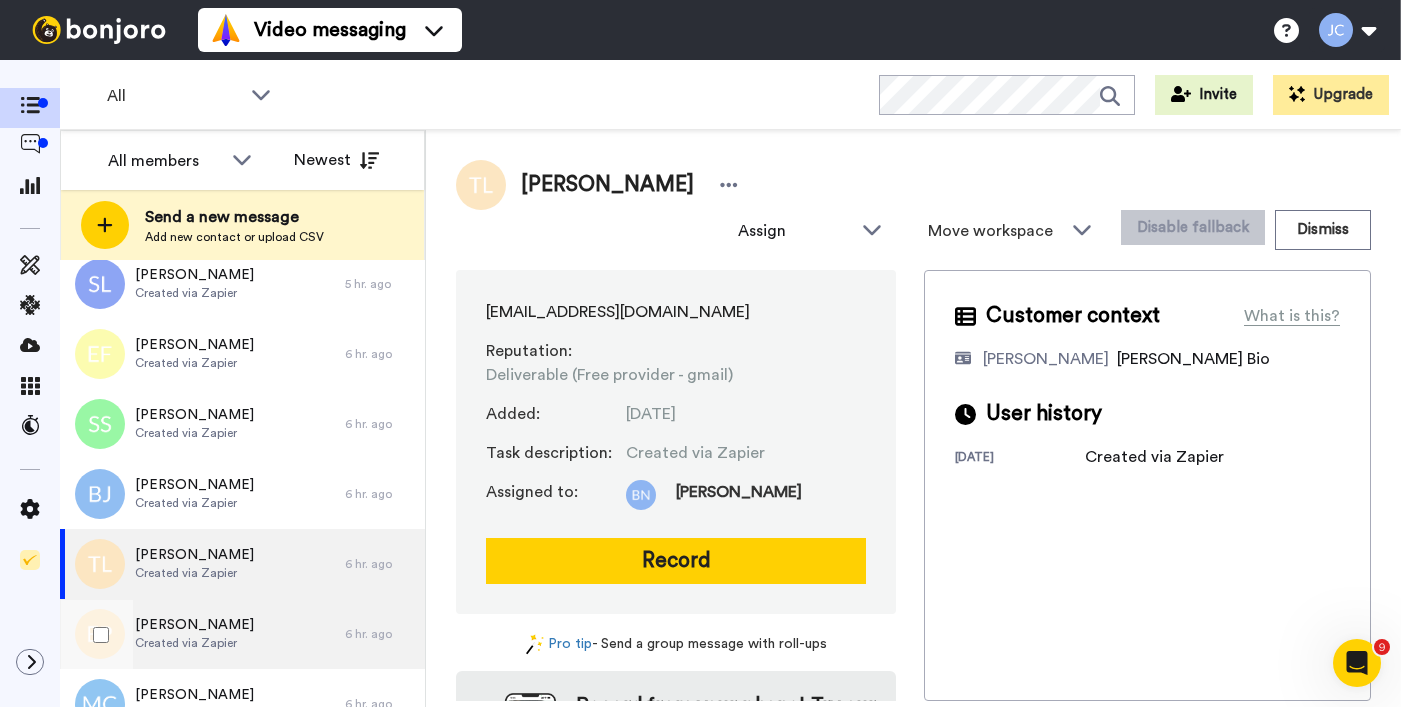 click on "[PERSON_NAME]" at bounding box center [194, 625] 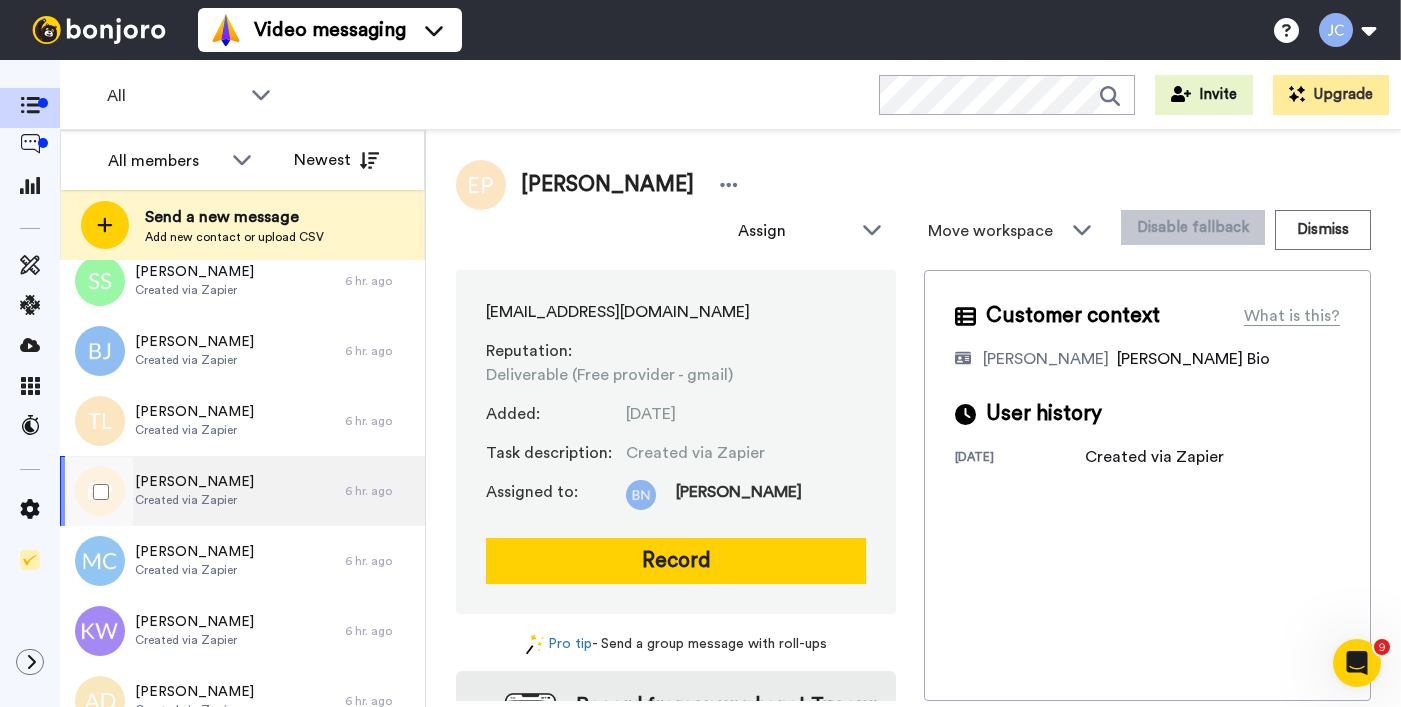 scroll, scrollTop: 458, scrollLeft: 0, axis: vertical 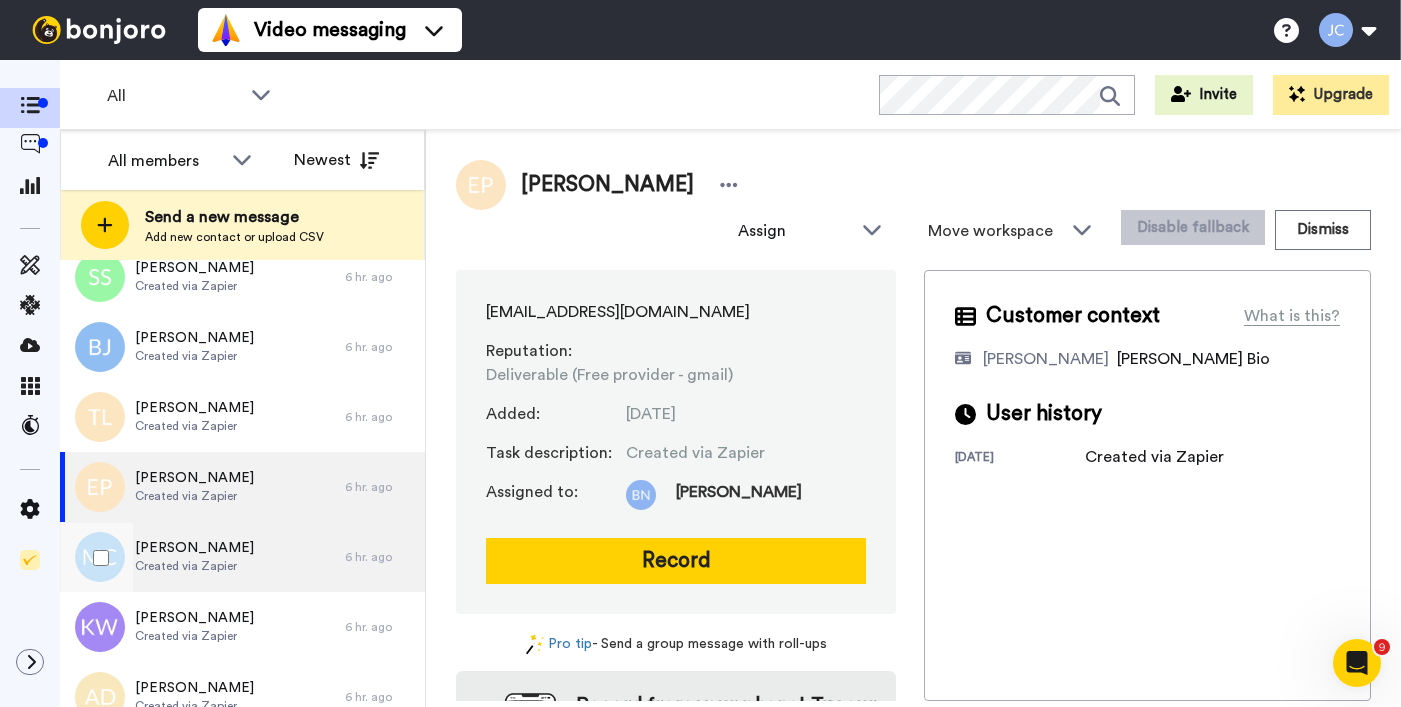 click on "[PERSON_NAME] Created via Zapier" at bounding box center (202, 557) 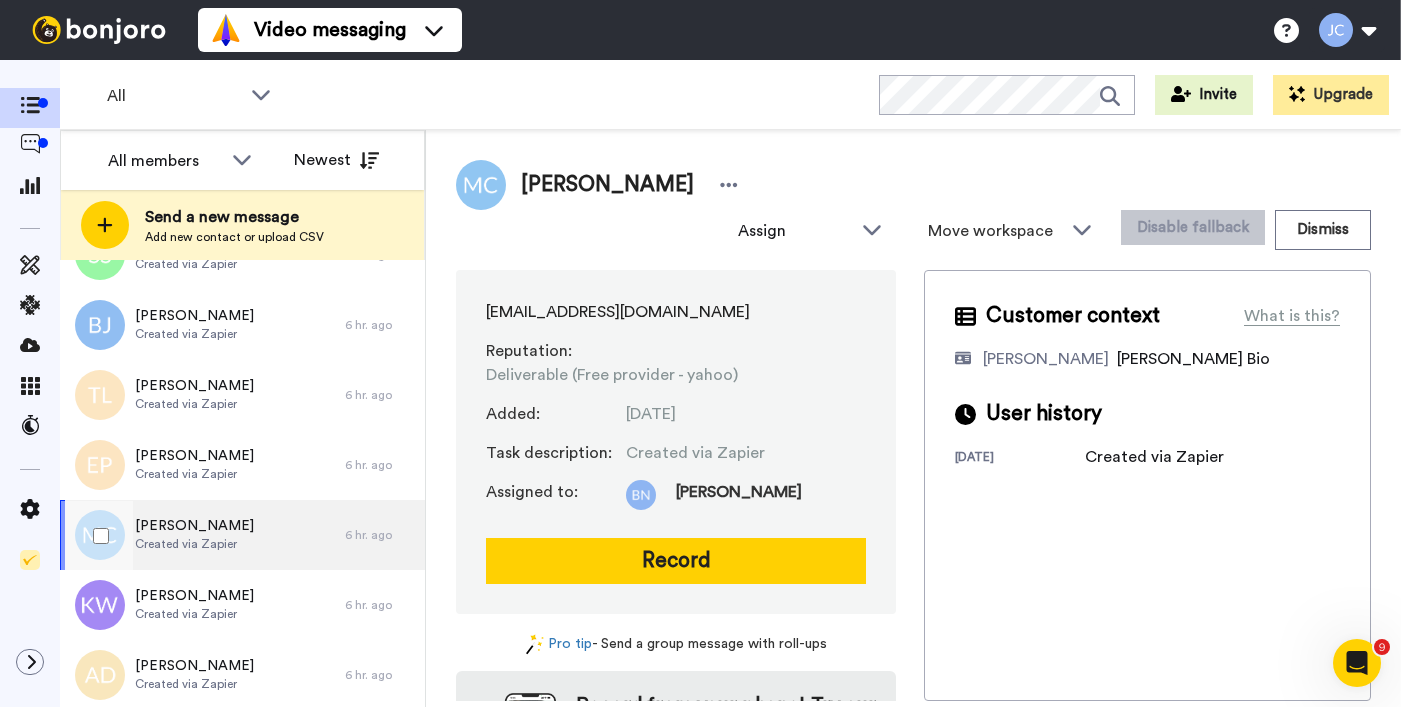 scroll, scrollTop: 485, scrollLeft: 0, axis: vertical 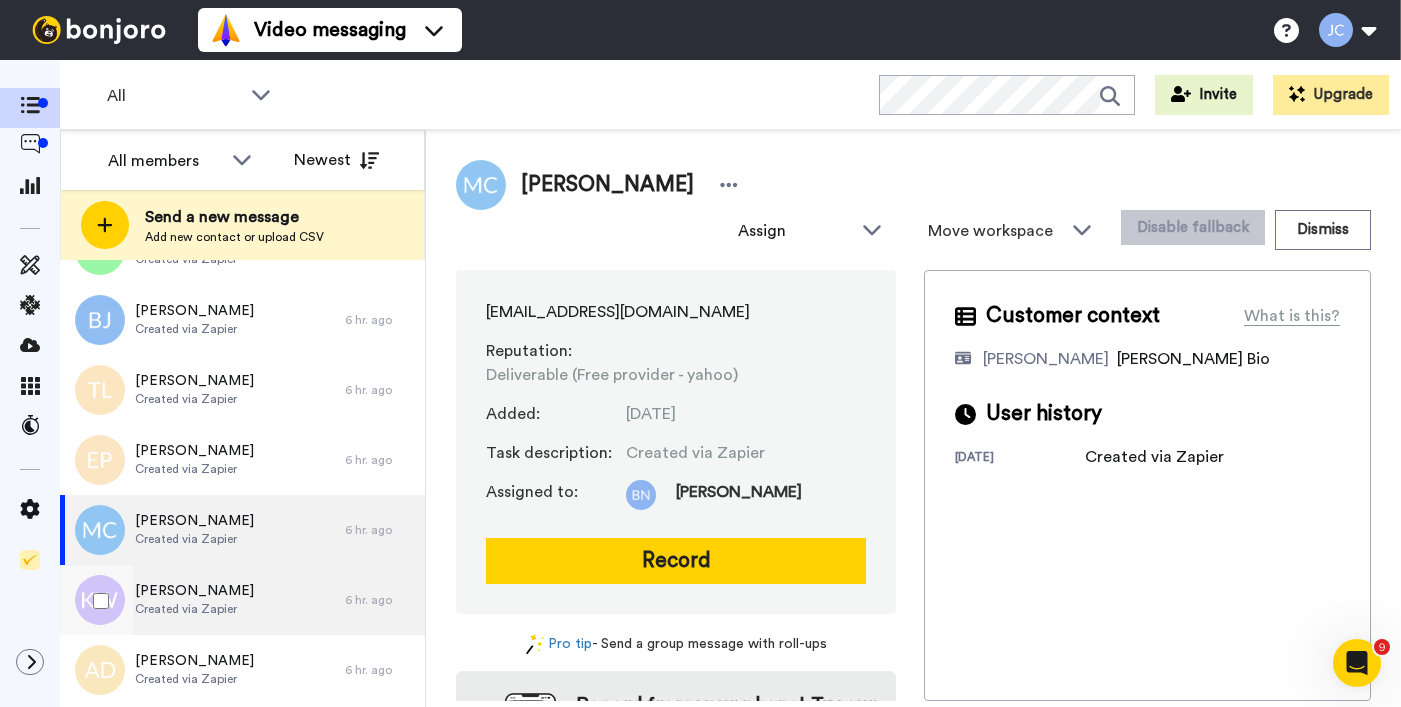 click on "[PERSON_NAME]" at bounding box center [194, 591] 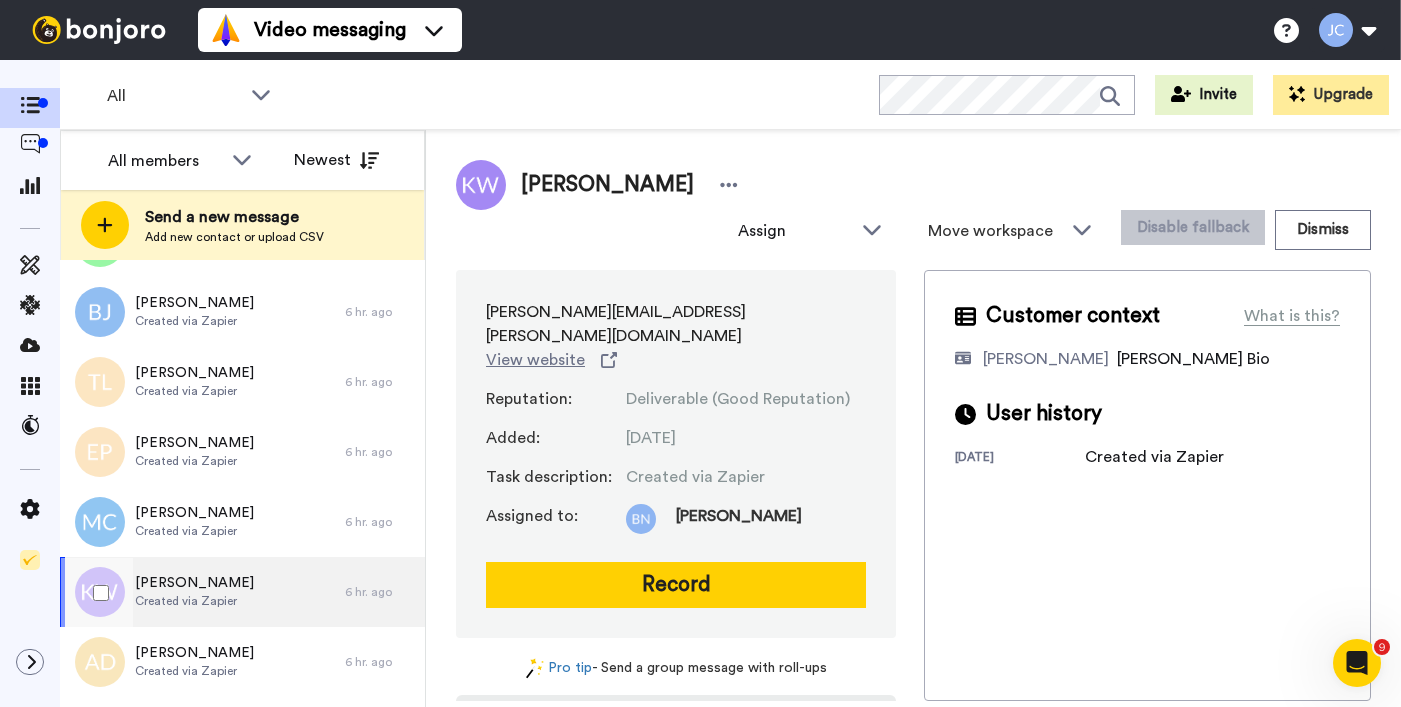 scroll, scrollTop: 563, scrollLeft: 0, axis: vertical 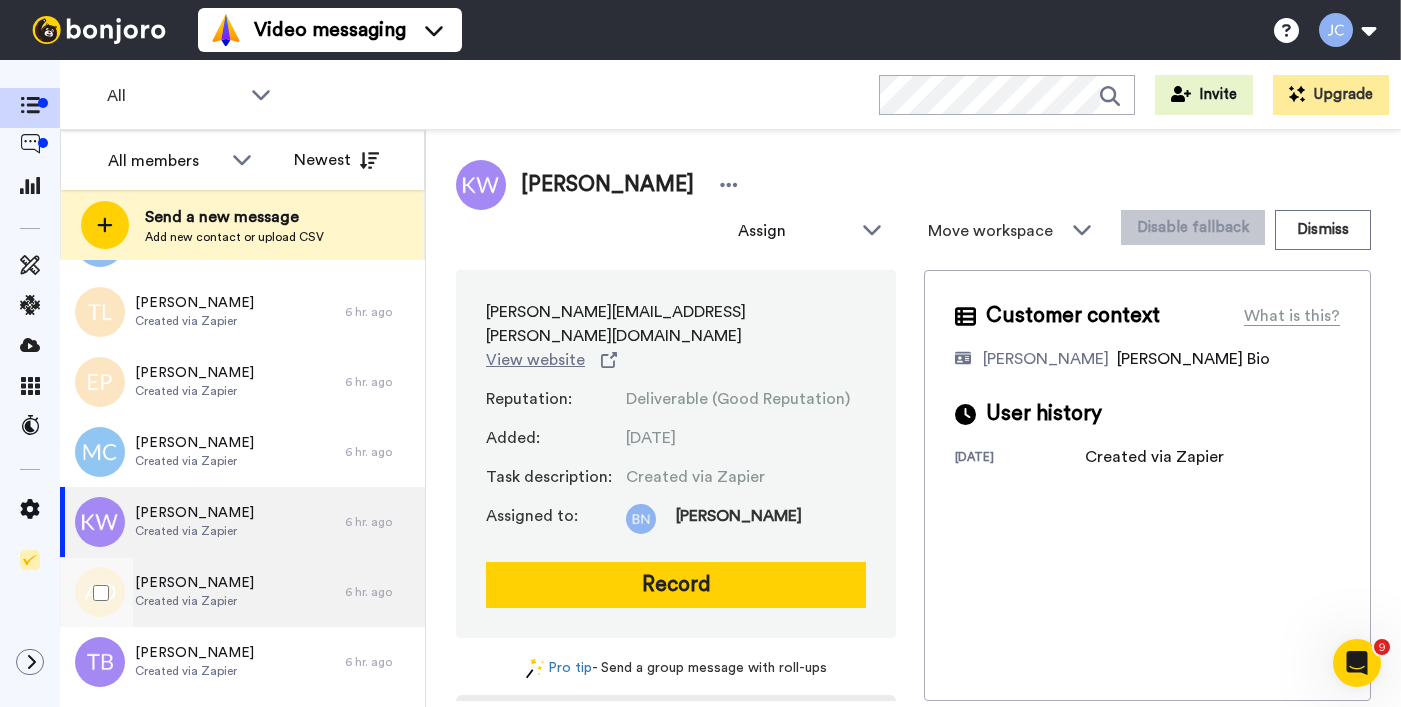 click on "Created via Zapier" at bounding box center [194, 601] 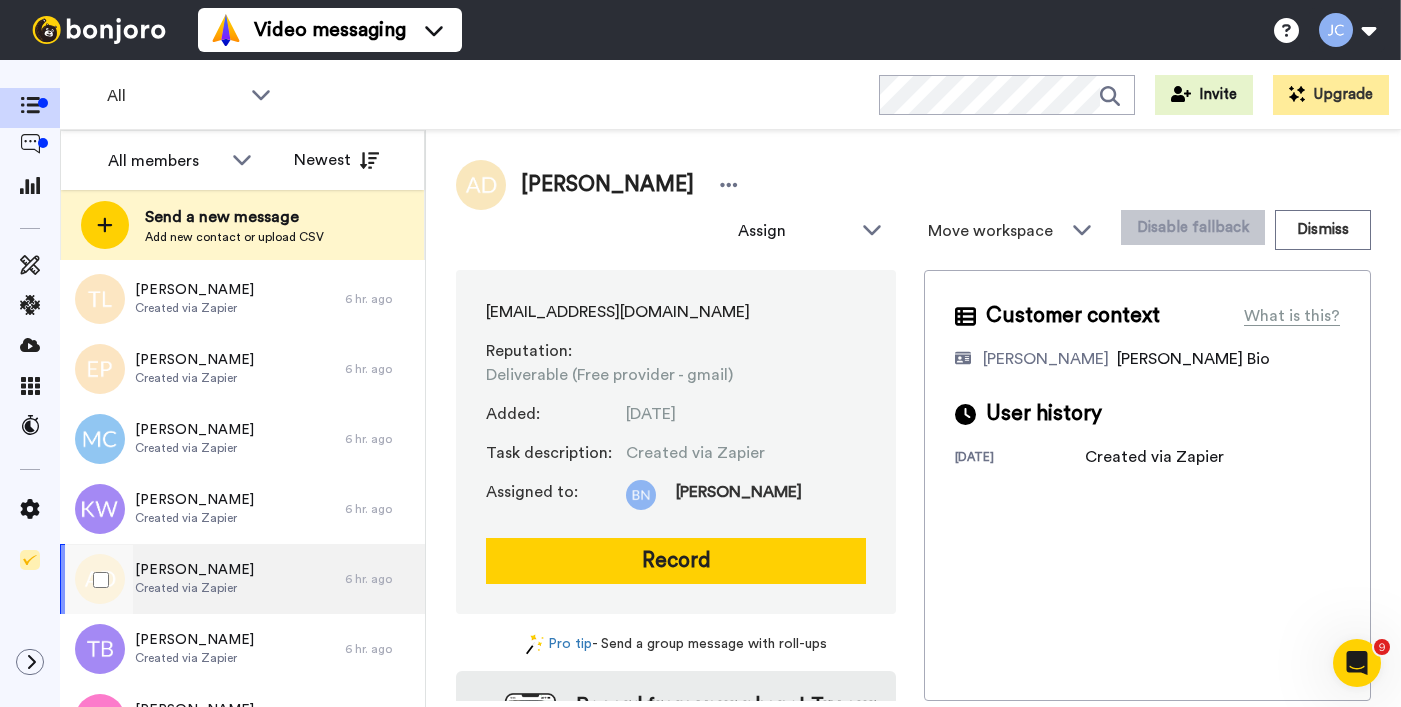 scroll, scrollTop: 695, scrollLeft: 0, axis: vertical 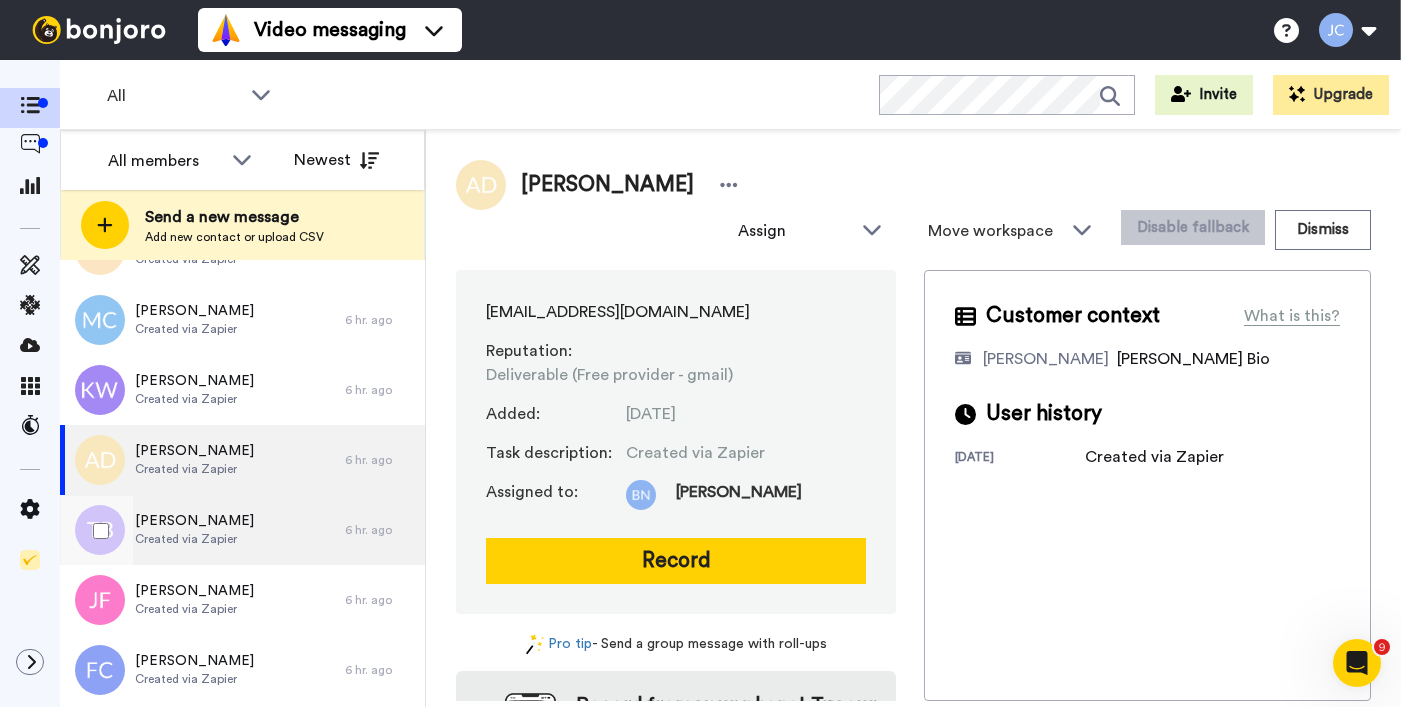 click on "Created via Zapier" at bounding box center [194, 539] 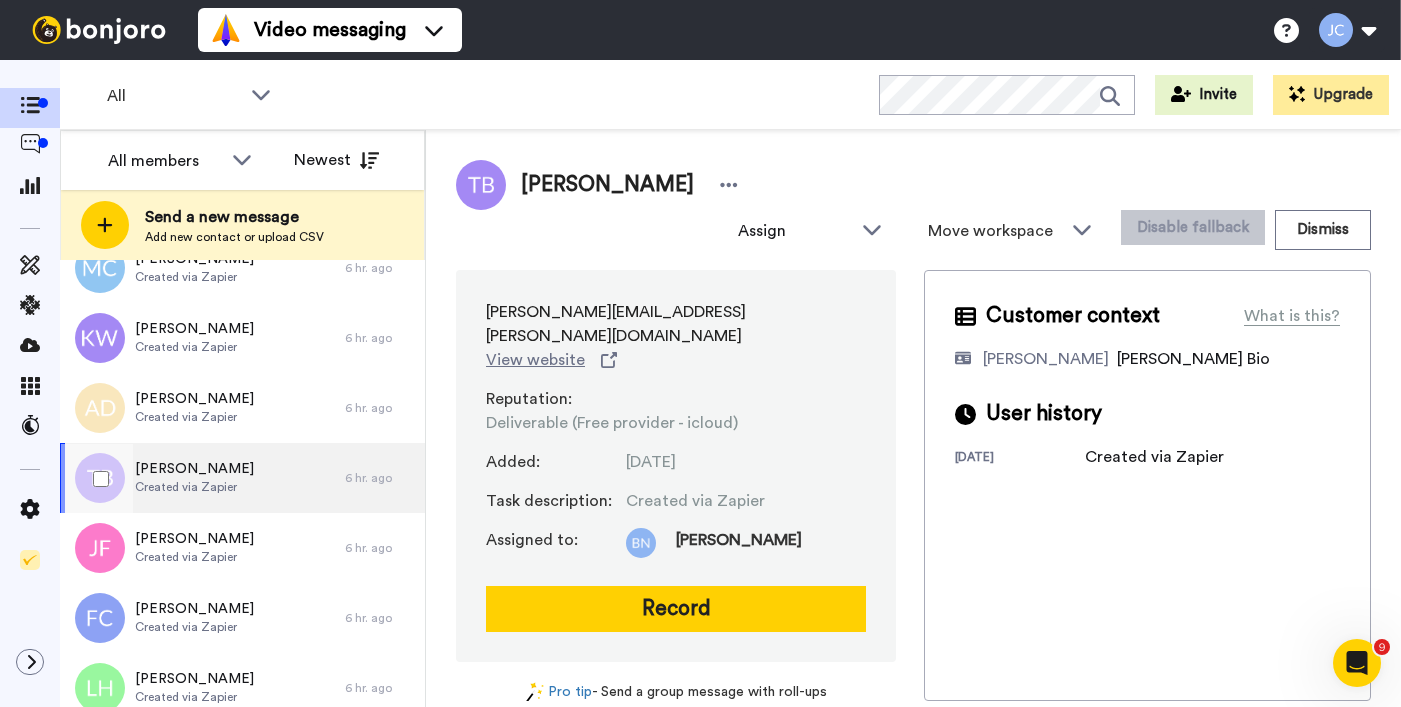 scroll, scrollTop: 773, scrollLeft: 0, axis: vertical 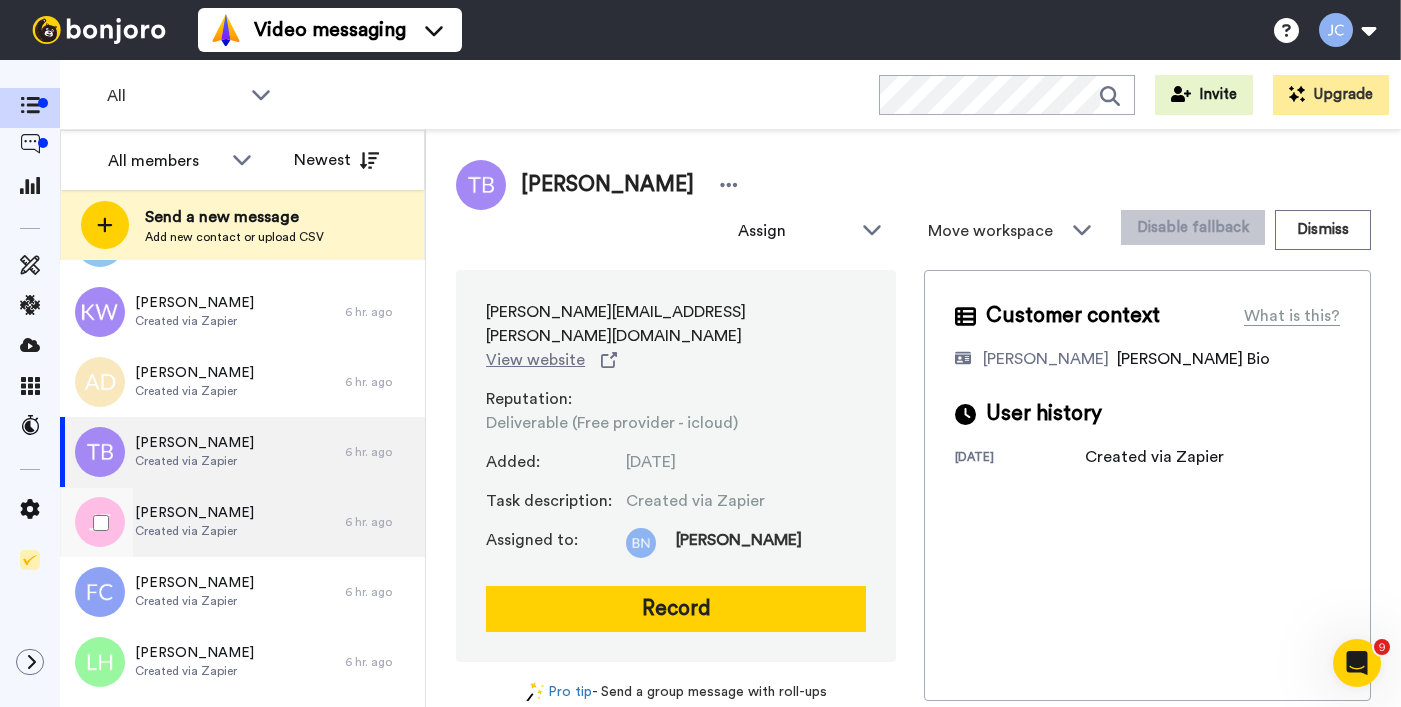 click on "Created via Zapier" at bounding box center (194, 531) 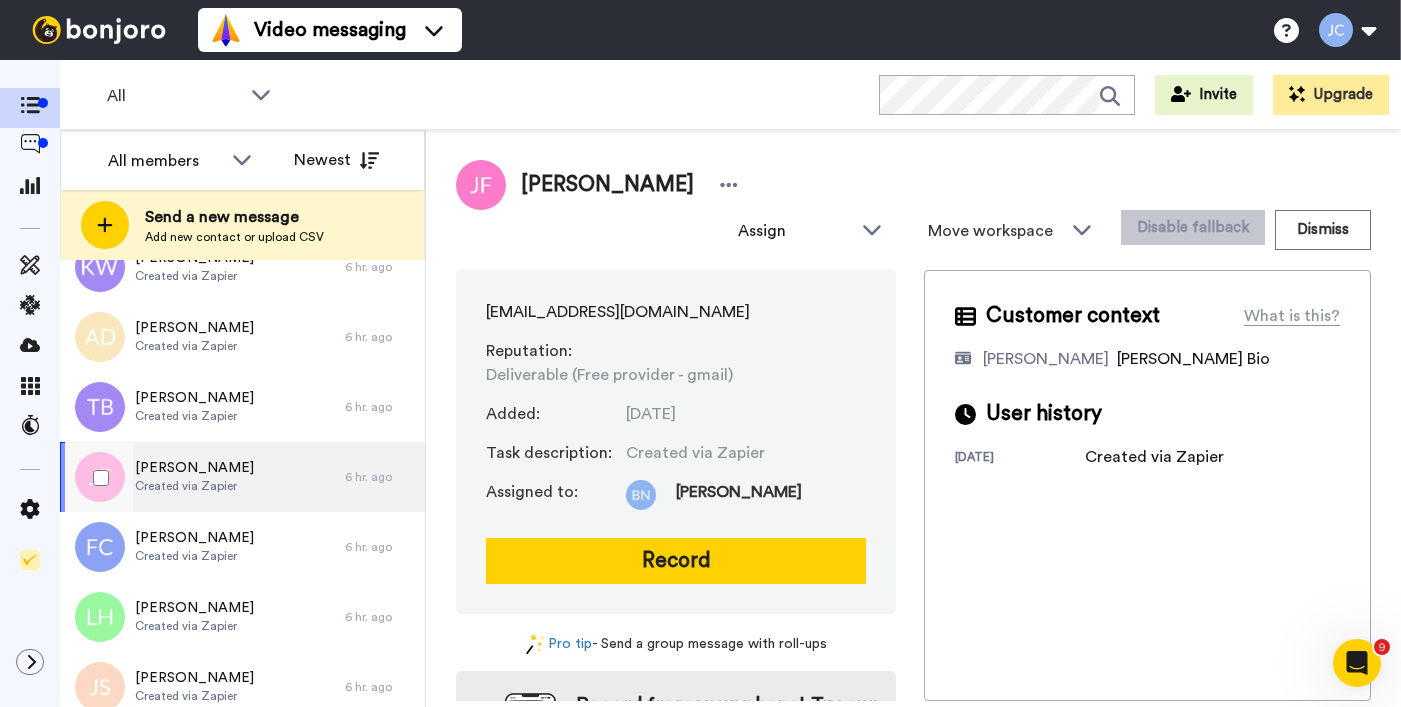 scroll, scrollTop: 839, scrollLeft: 0, axis: vertical 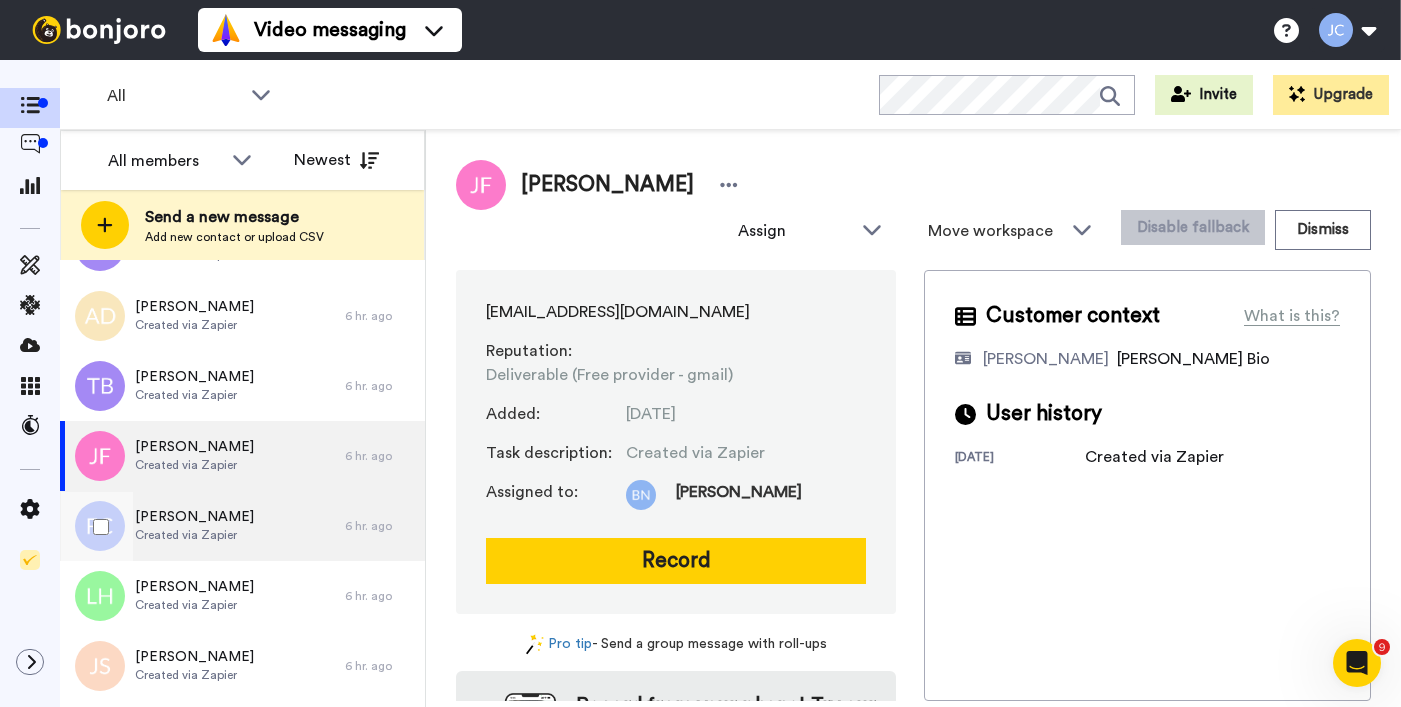 click on "Created via Zapier" at bounding box center [194, 535] 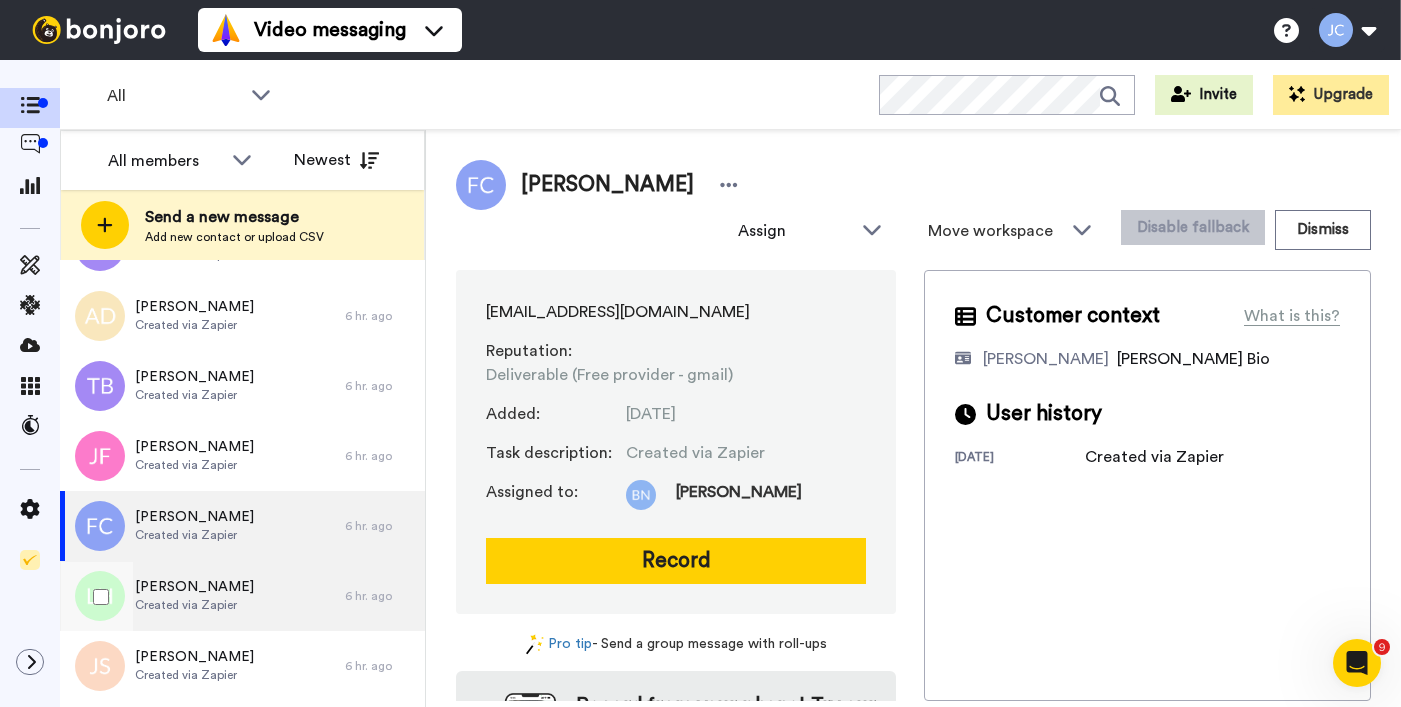 click on "[PERSON_NAME] Created via Zapier" at bounding box center [202, 596] 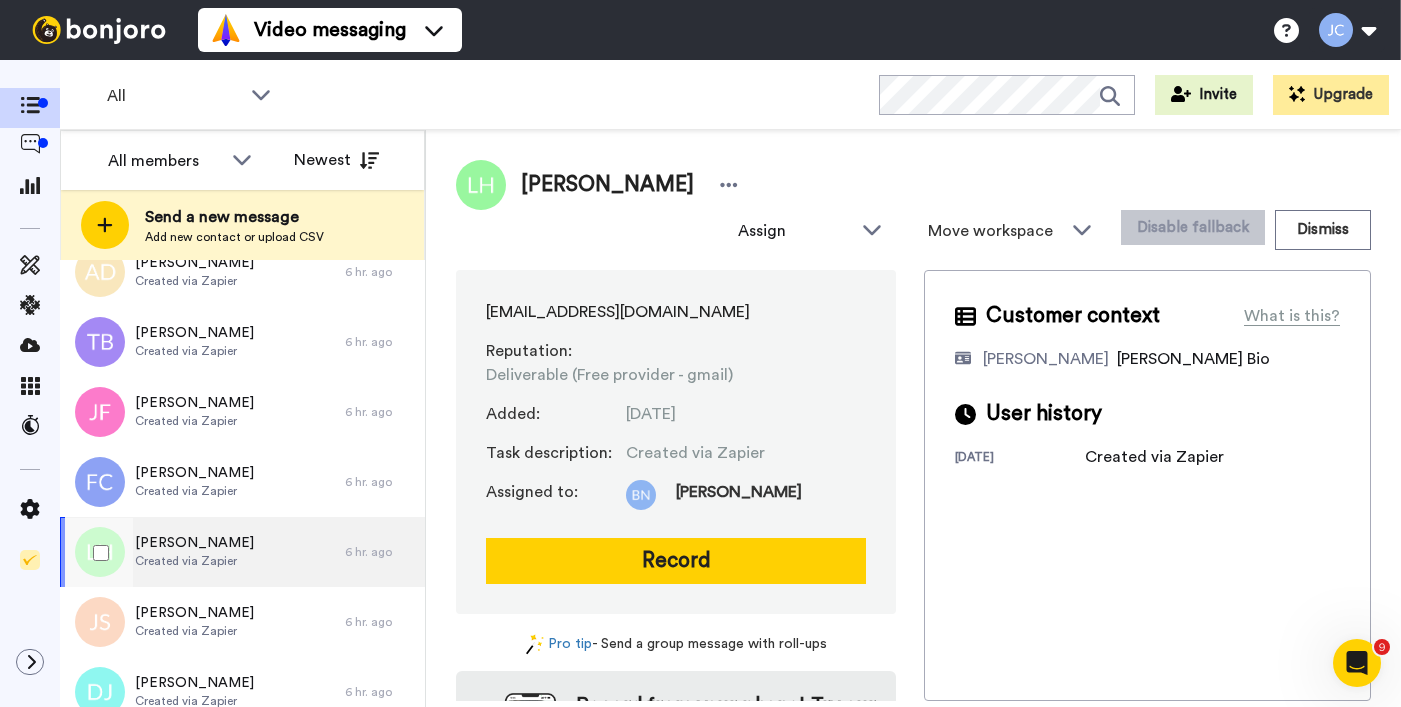 scroll, scrollTop: 964, scrollLeft: 0, axis: vertical 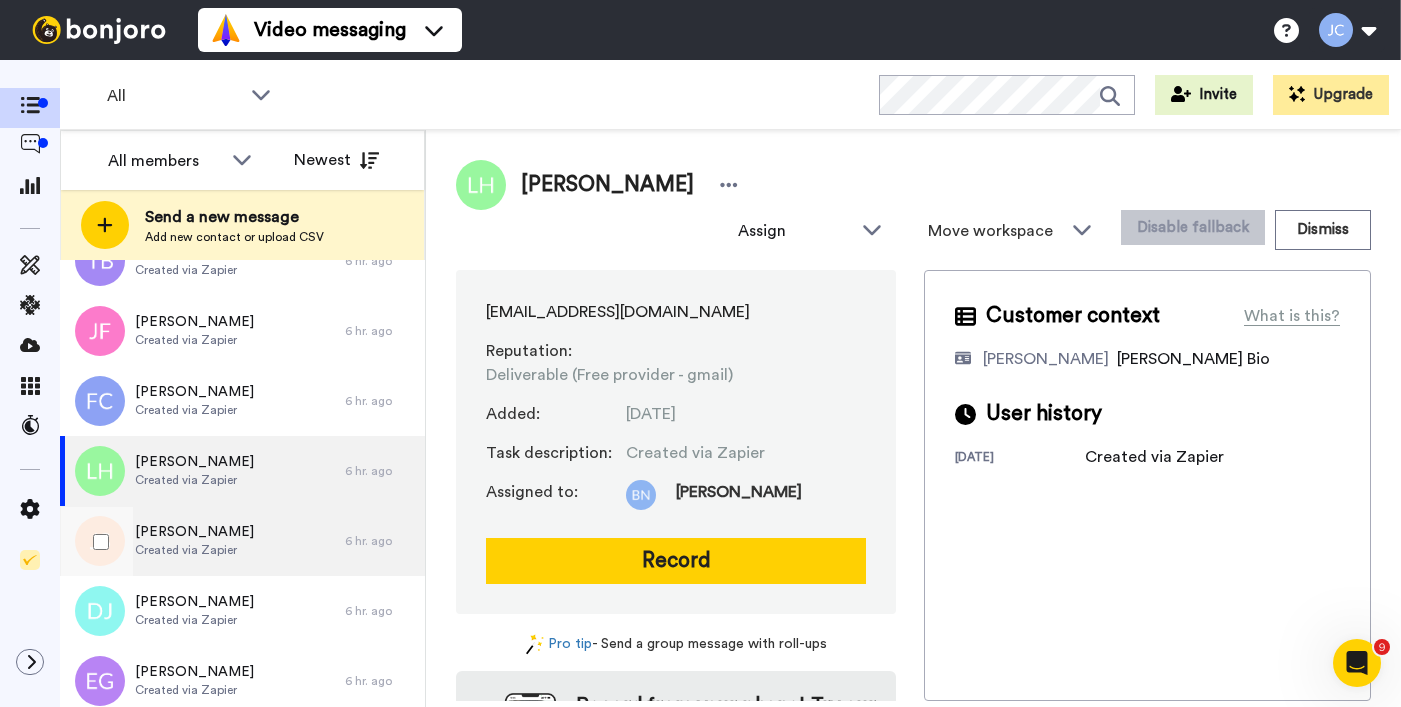 click on "[PERSON_NAME] Created via Zapier" at bounding box center [202, 541] 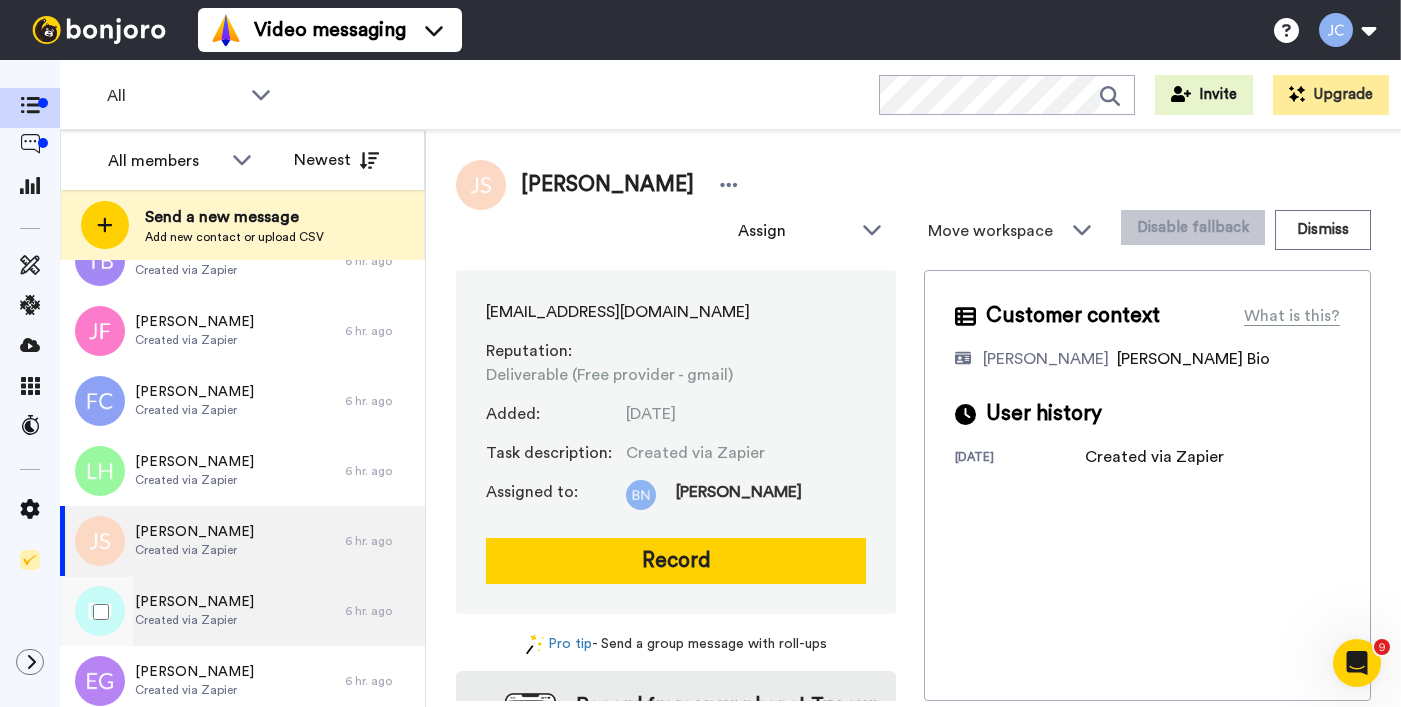 click on "Created via Zapier" at bounding box center (194, 620) 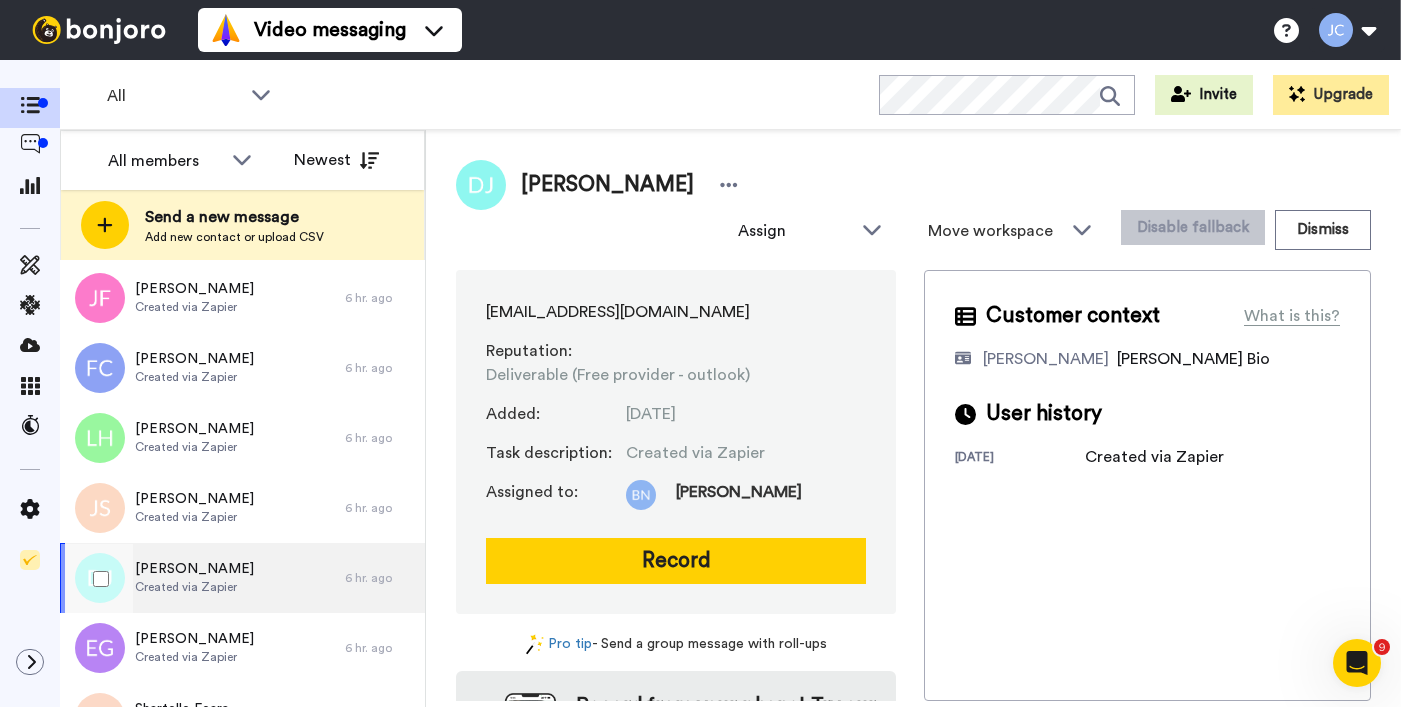 scroll, scrollTop: 1073, scrollLeft: 0, axis: vertical 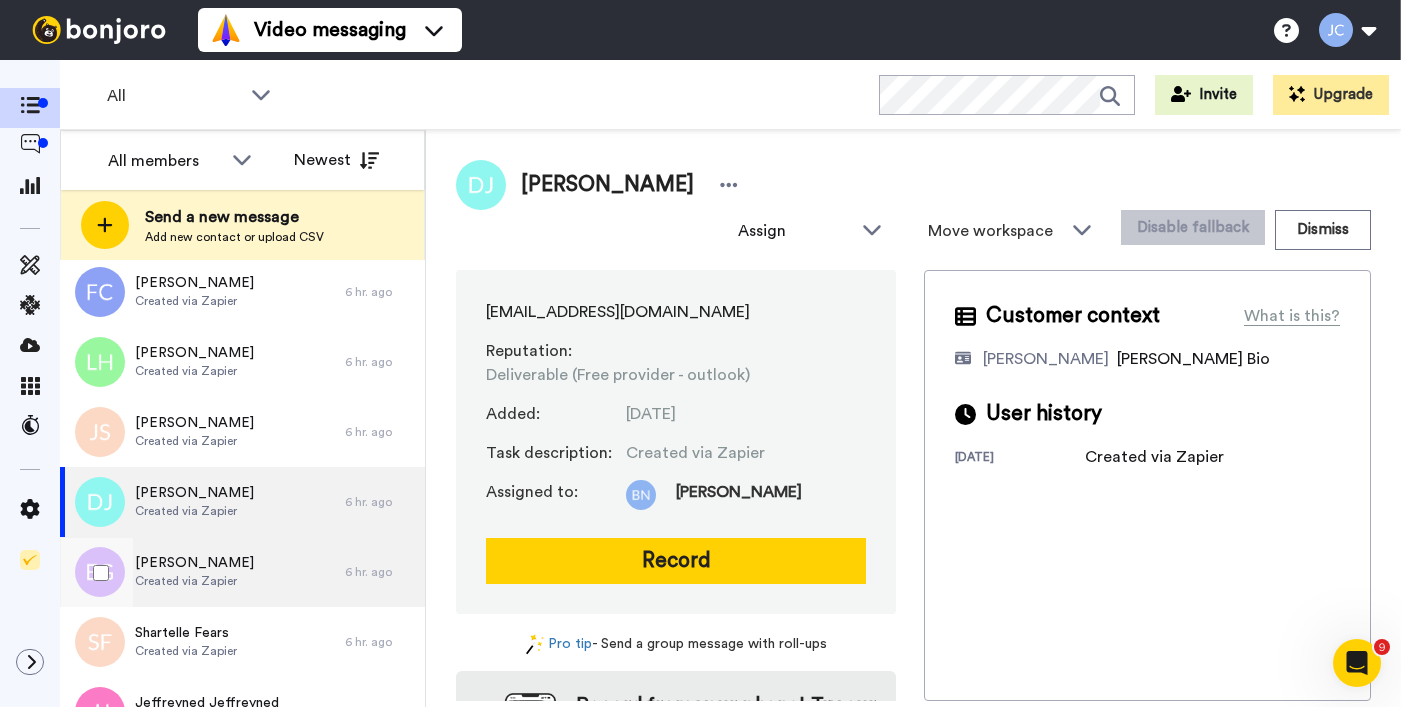 click on "Created via Zapier" at bounding box center (194, 581) 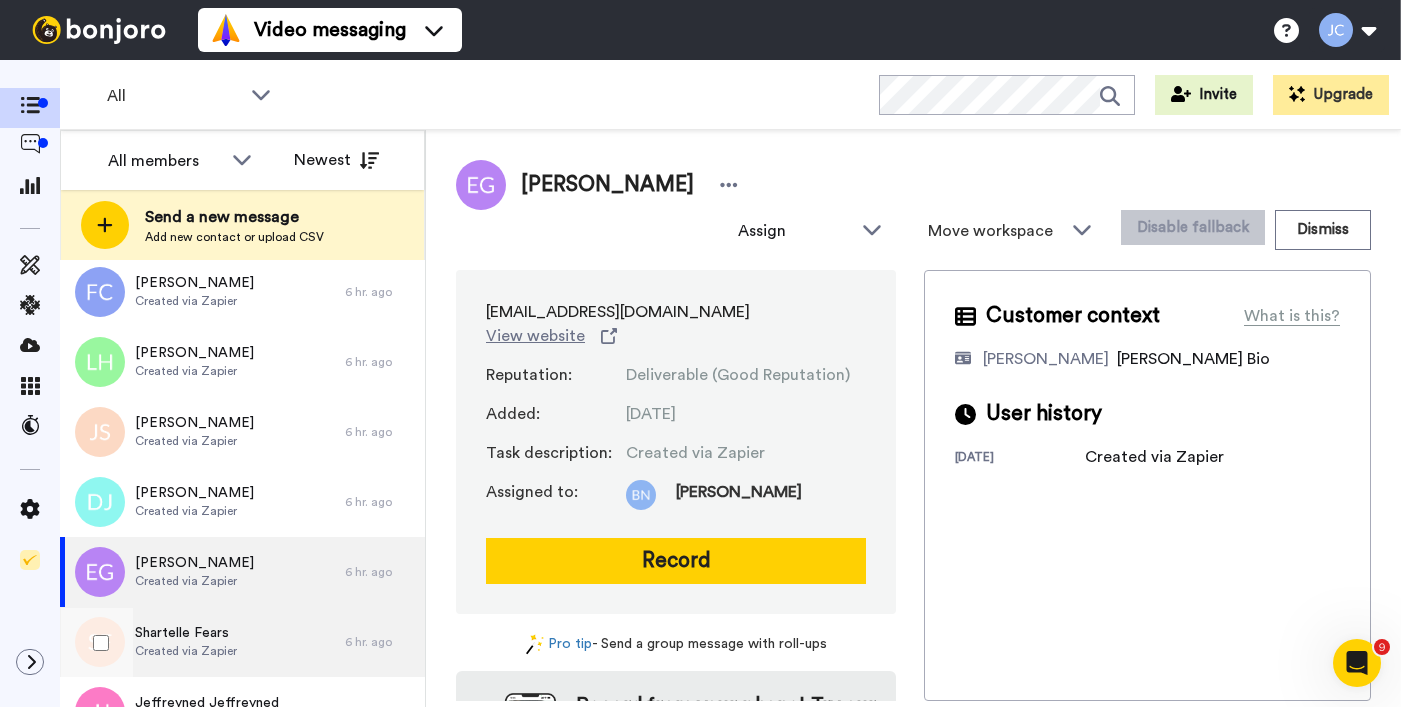 click on "Shartelle Fears" at bounding box center [186, 633] 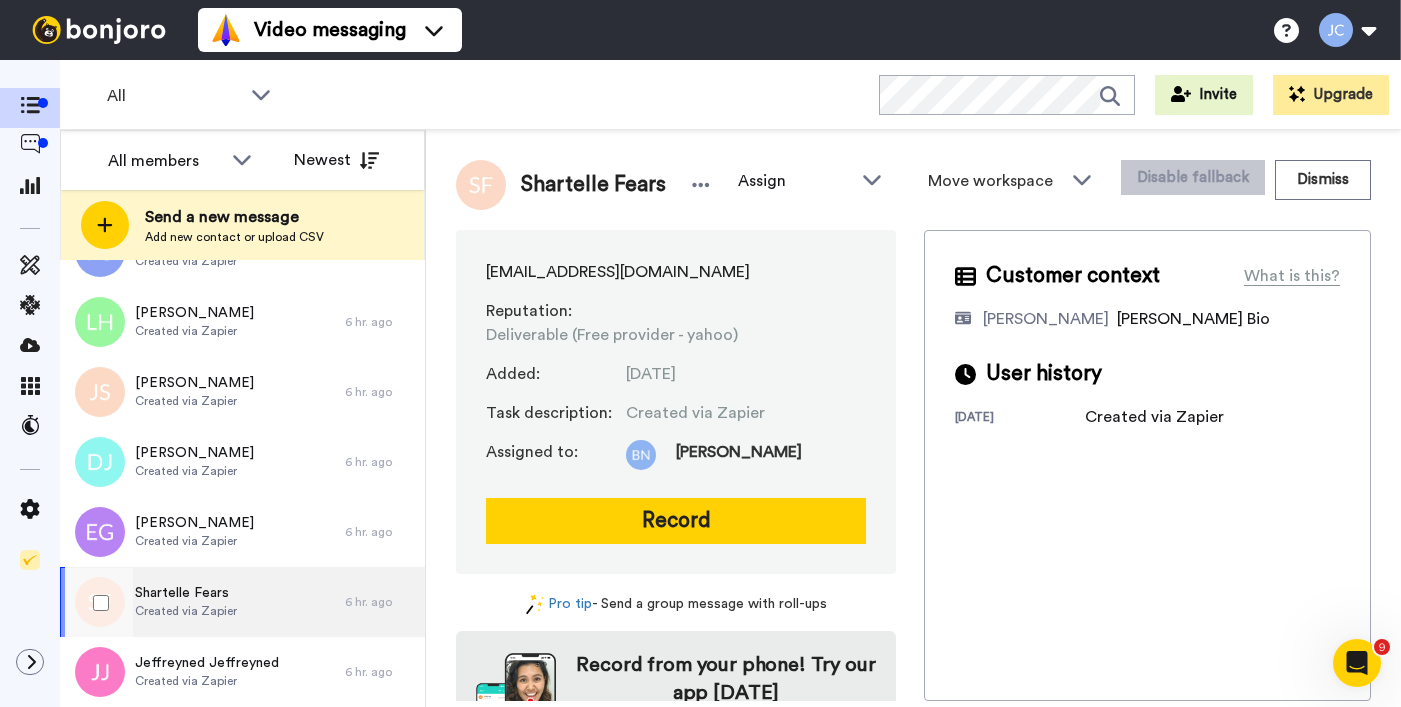 scroll, scrollTop: 1118, scrollLeft: 0, axis: vertical 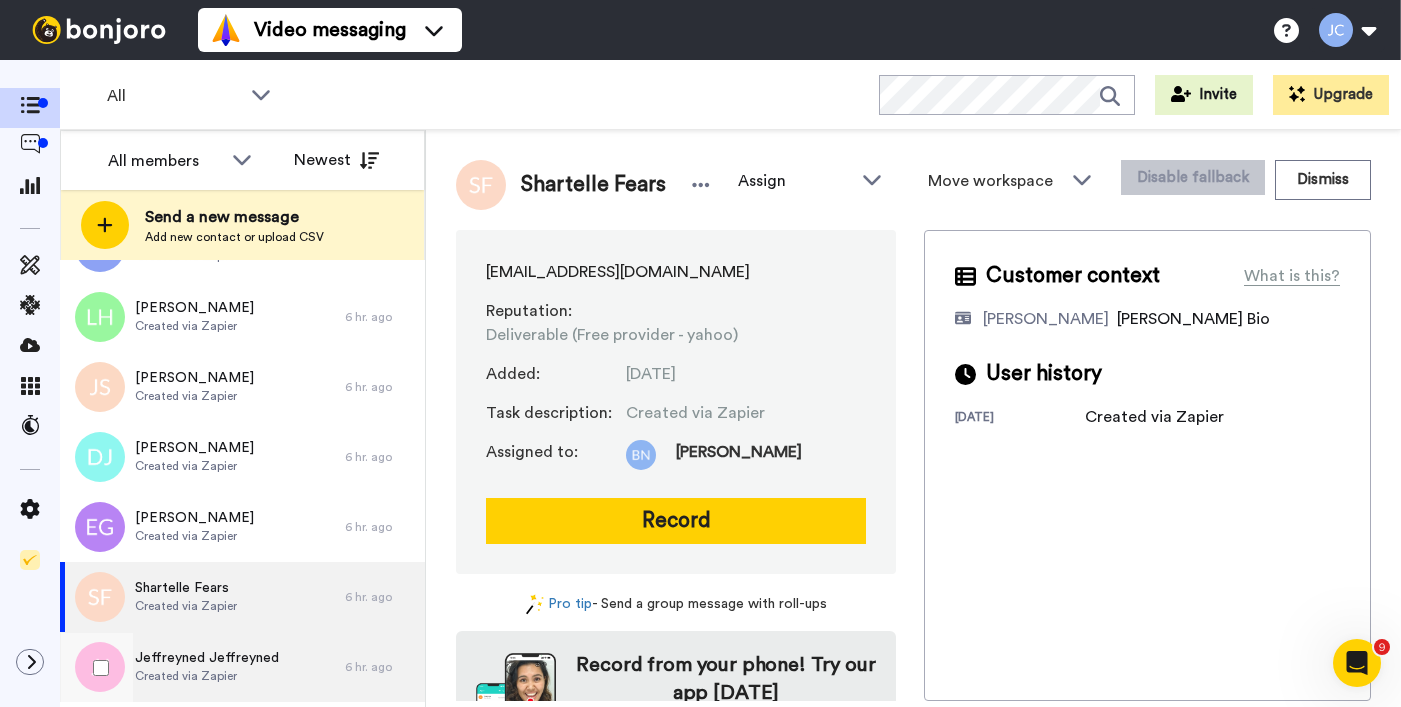 click on "Jeffreyned Jeffreyned" at bounding box center (207, 658) 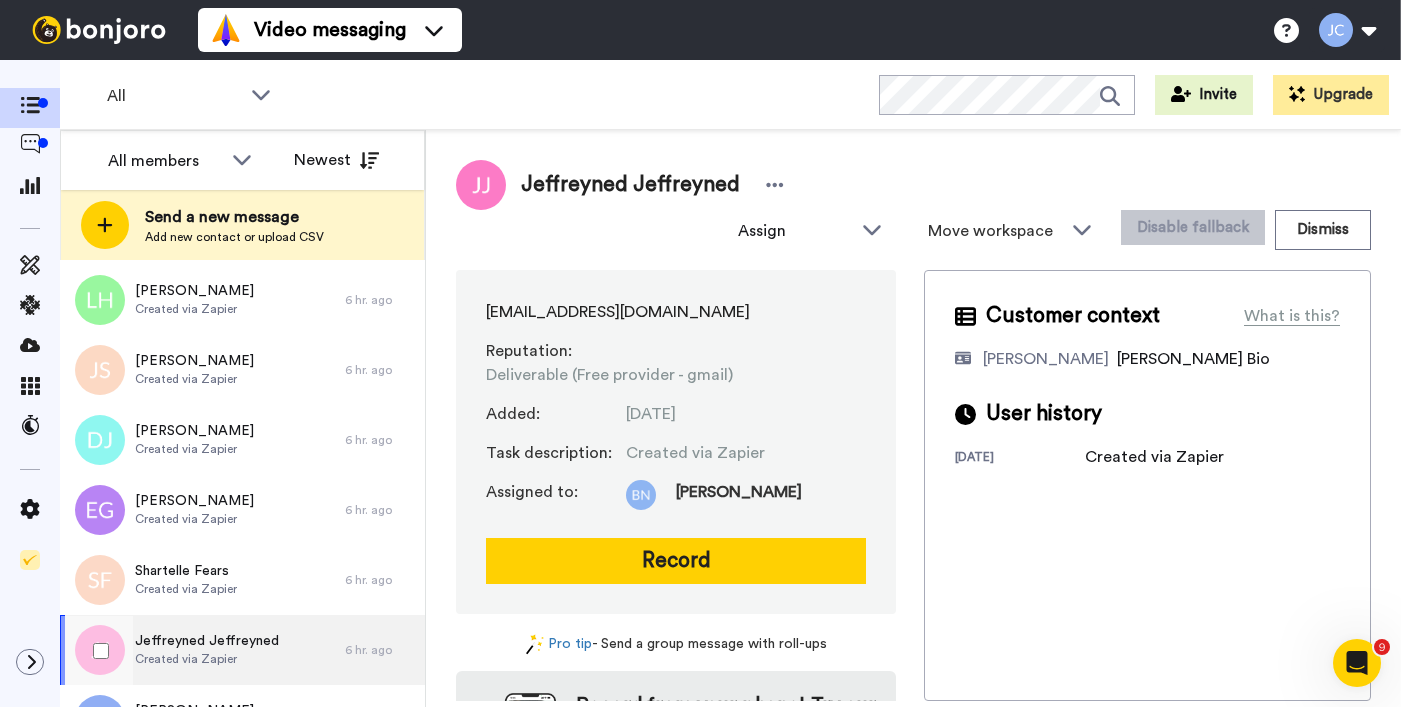 scroll, scrollTop: 1194, scrollLeft: 0, axis: vertical 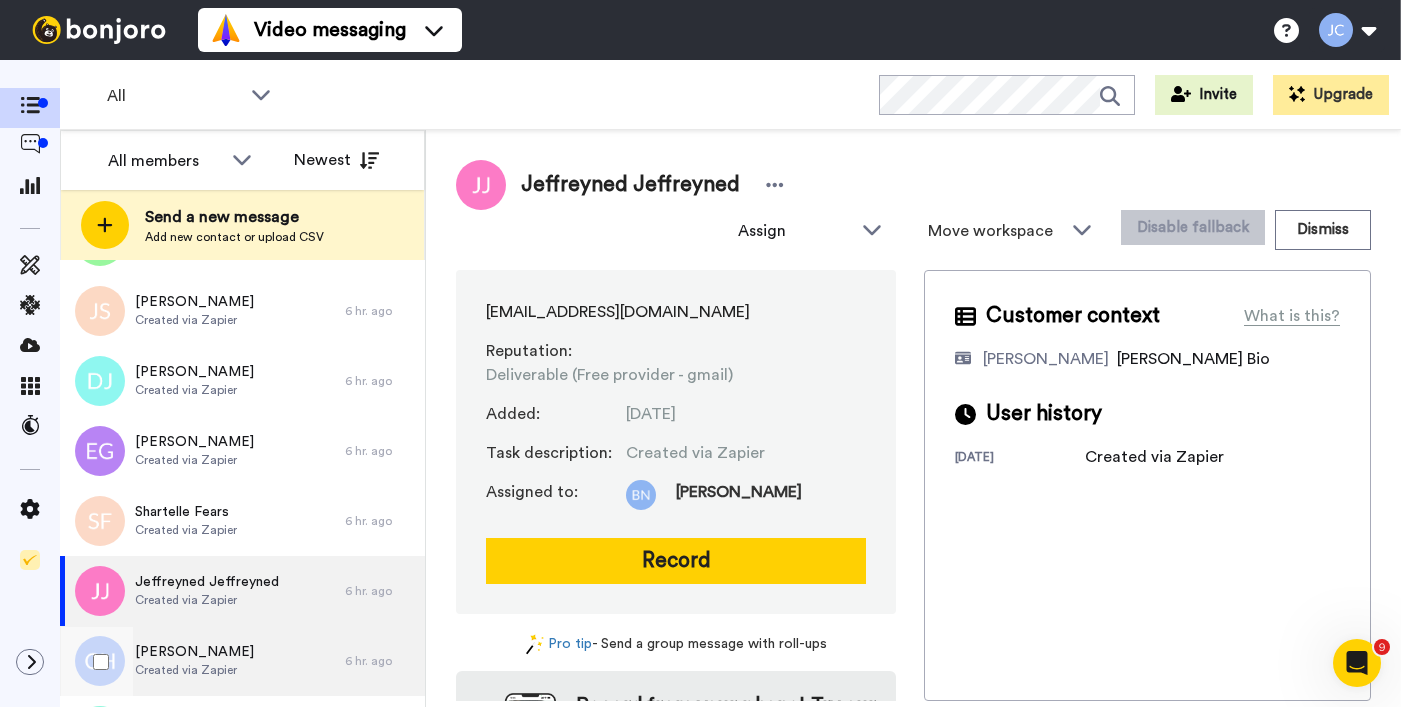 click on "[PERSON_NAME]" at bounding box center [194, 652] 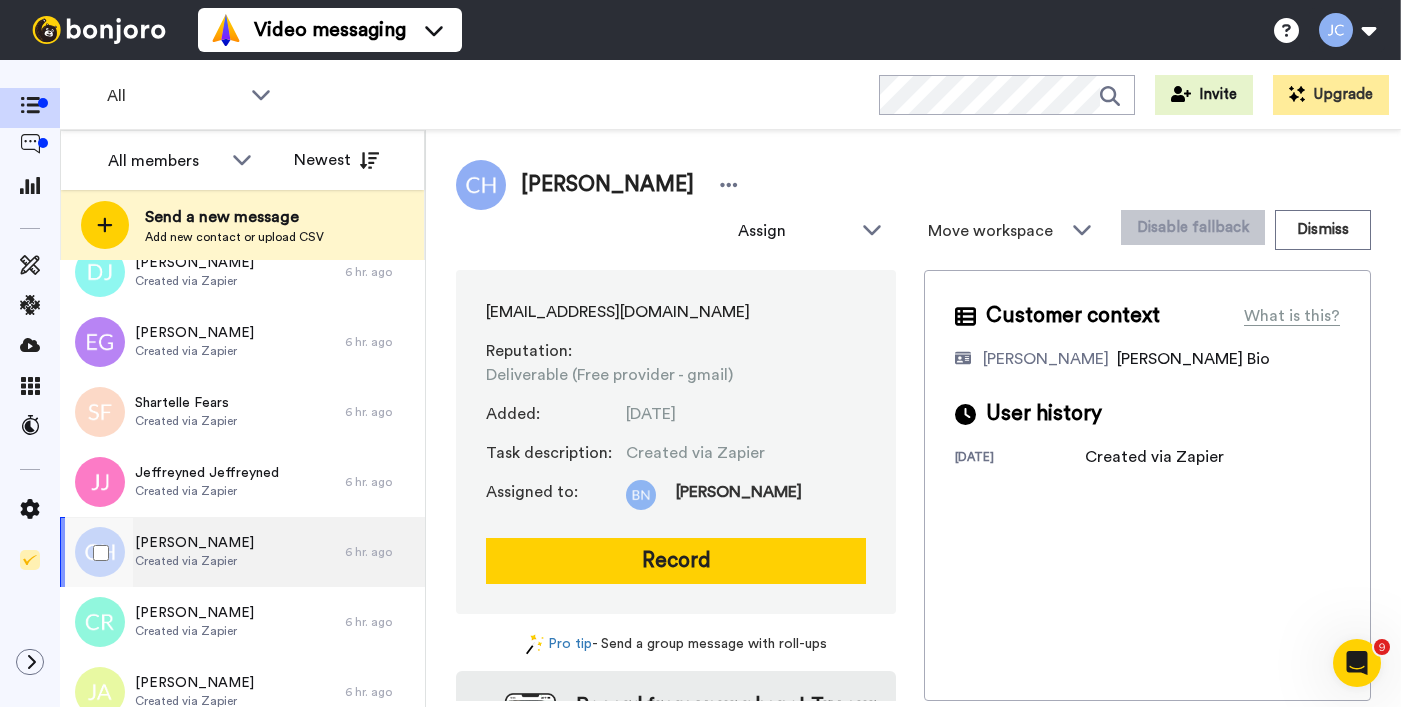 scroll, scrollTop: 1365, scrollLeft: 0, axis: vertical 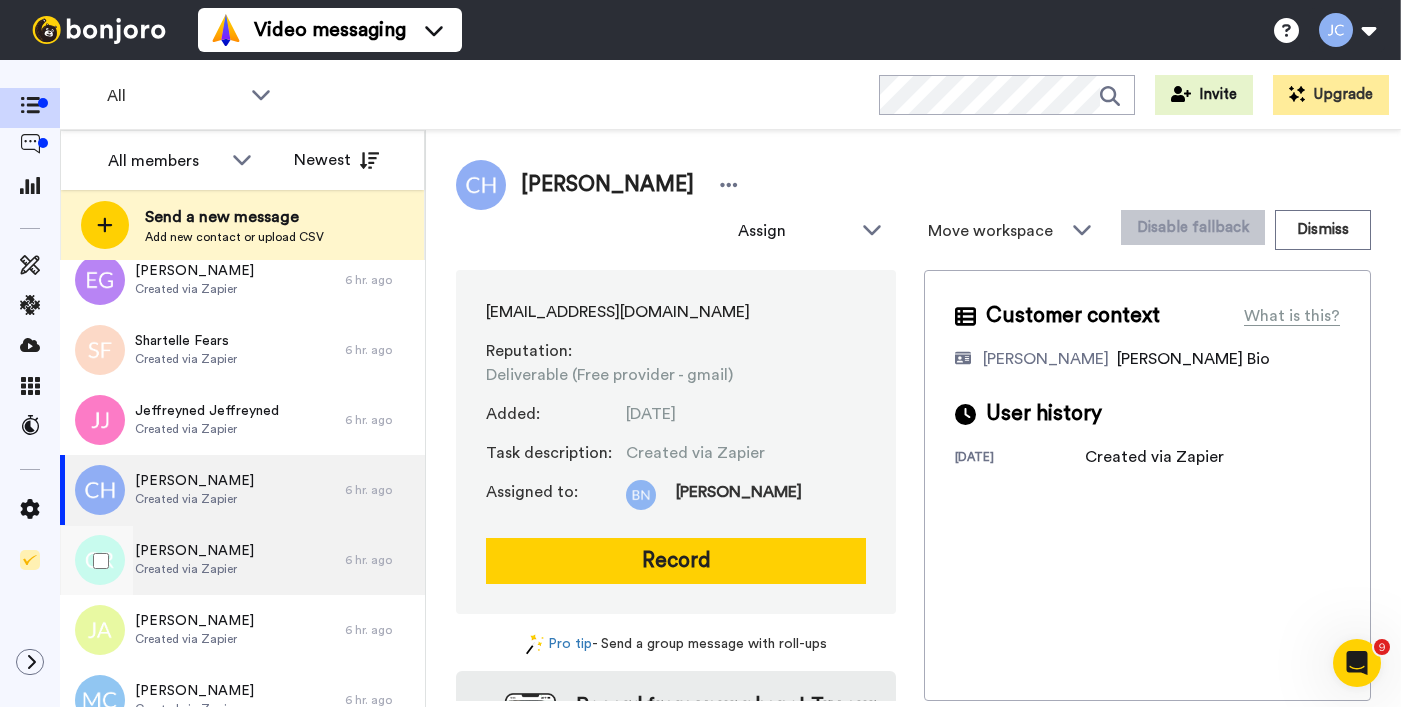click on "[PERSON_NAME]" at bounding box center (194, 551) 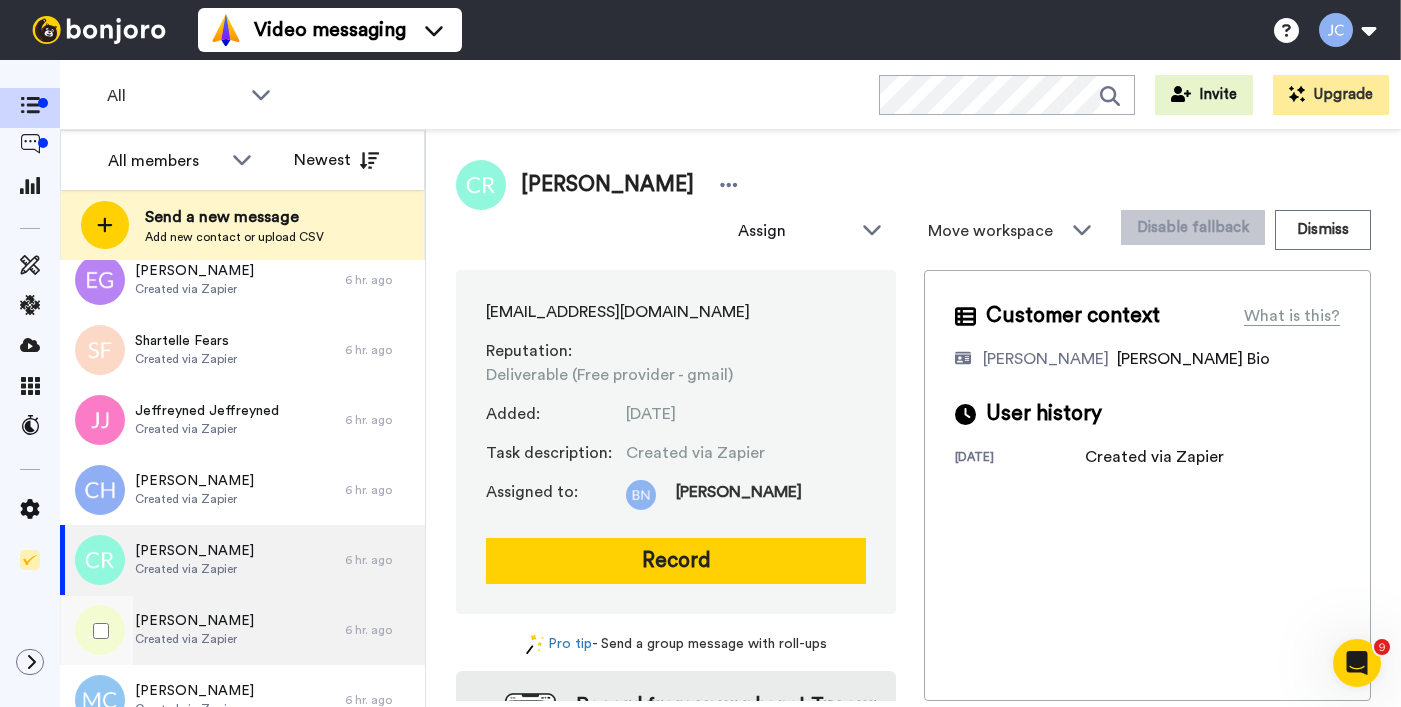 click on "[PERSON_NAME]" at bounding box center [194, 621] 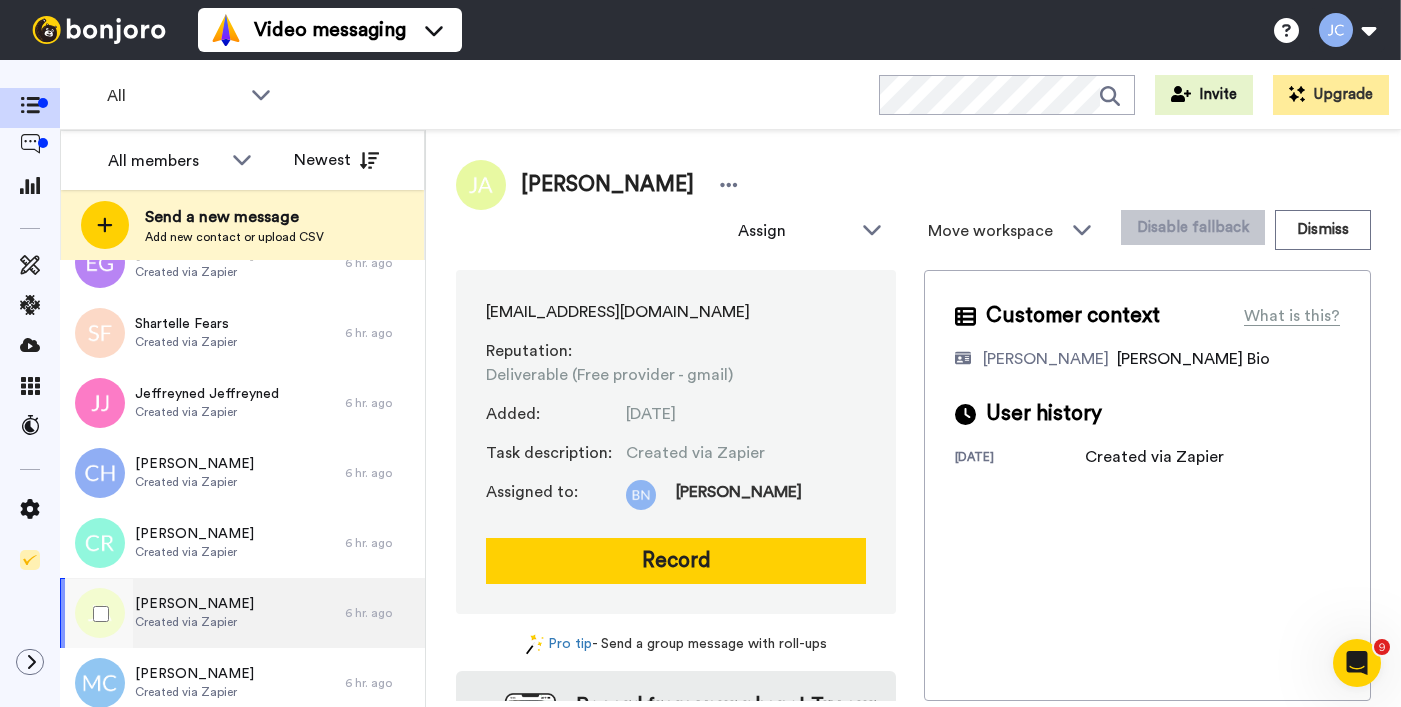 scroll, scrollTop: 1465, scrollLeft: 0, axis: vertical 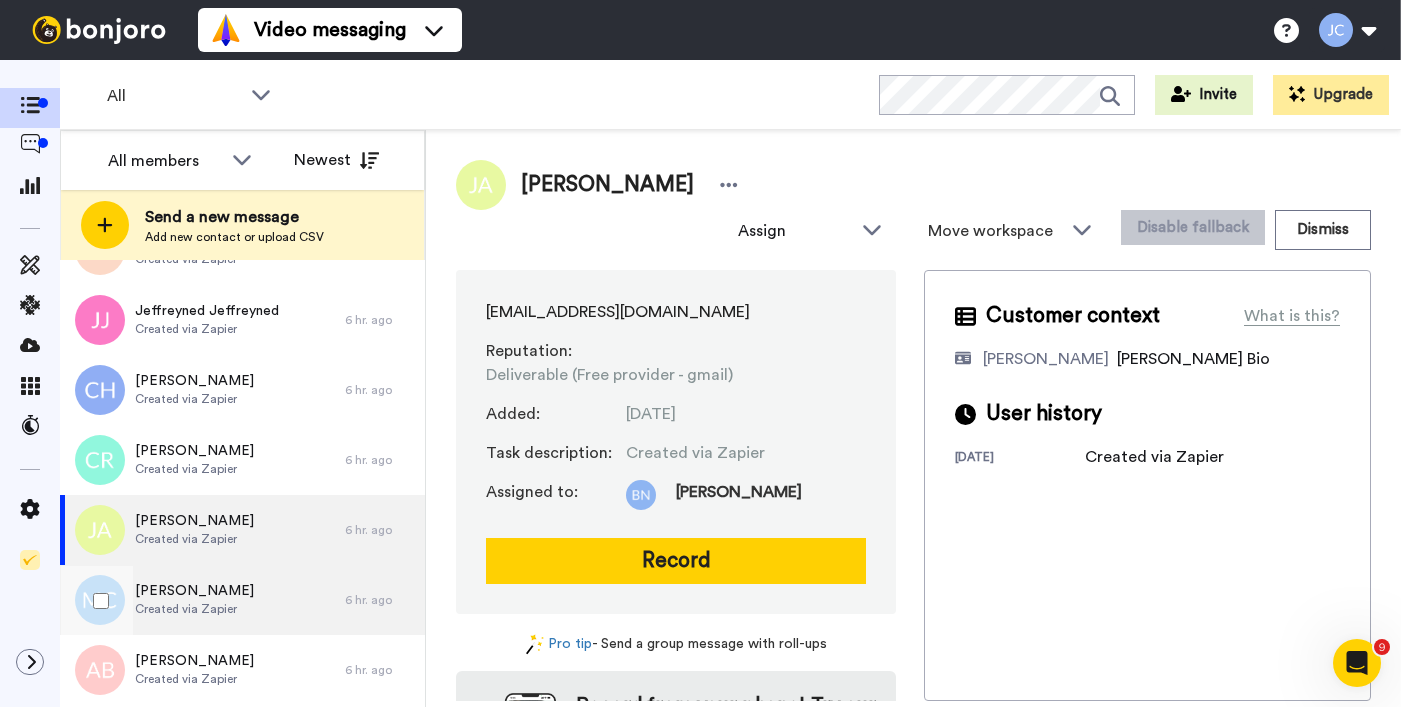 click on "[PERSON_NAME]" at bounding box center (194, 591) 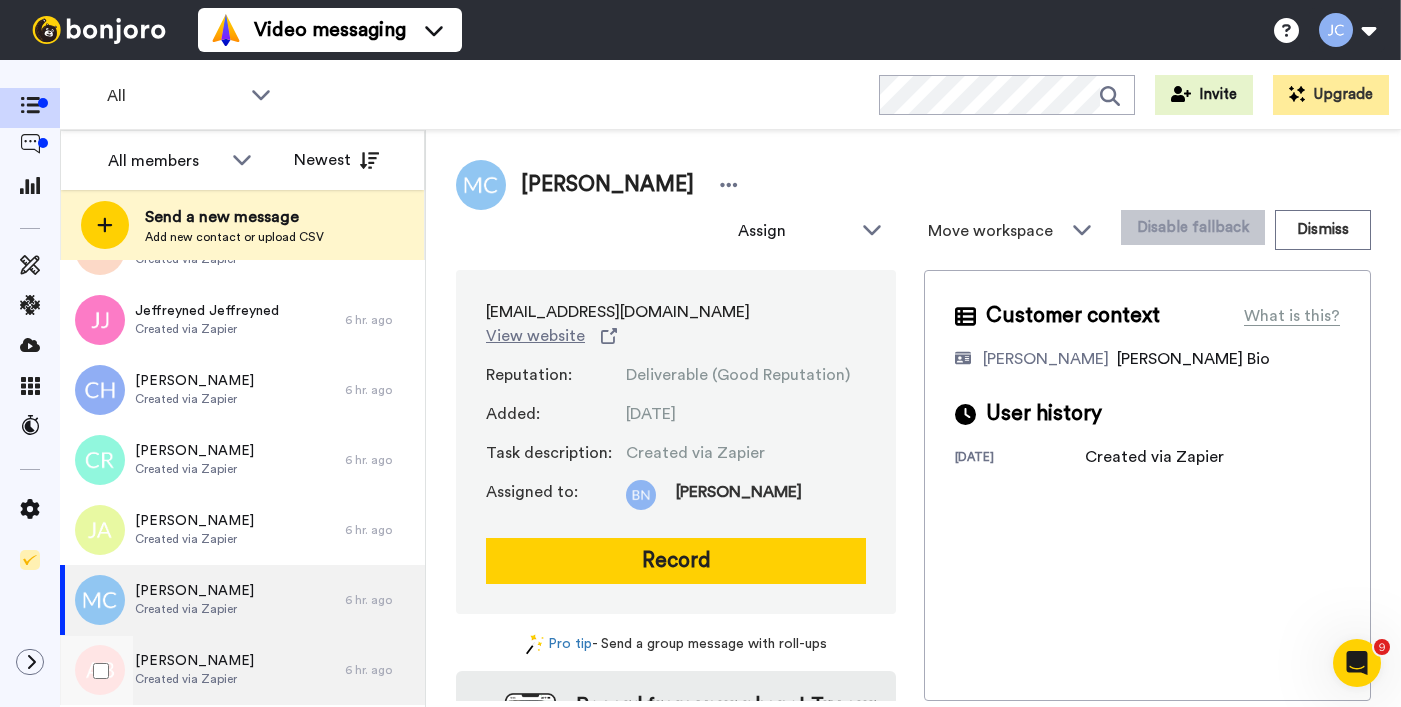 click on "[PERSON_NAME]" at bounding box center [194, 661] 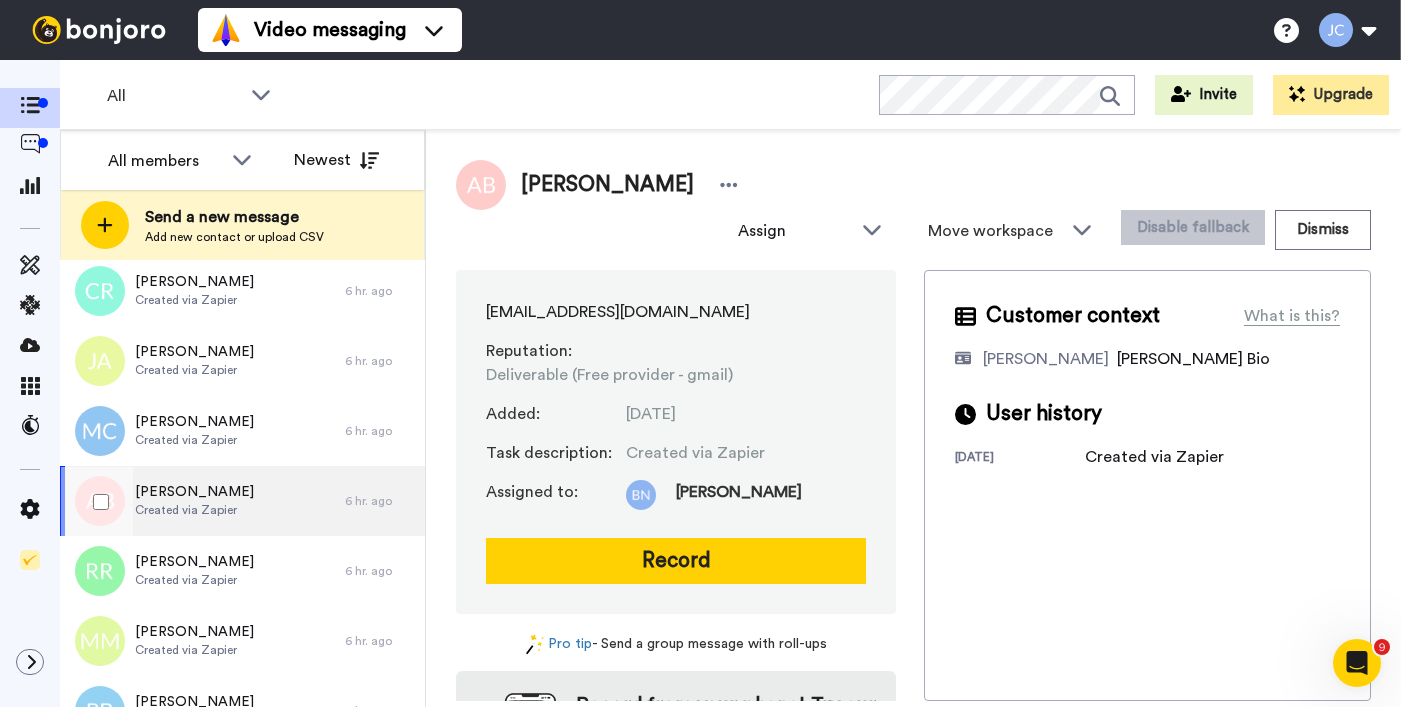 scroll, scrollTop: 1752, scrollLeft: 0, axis: vertical 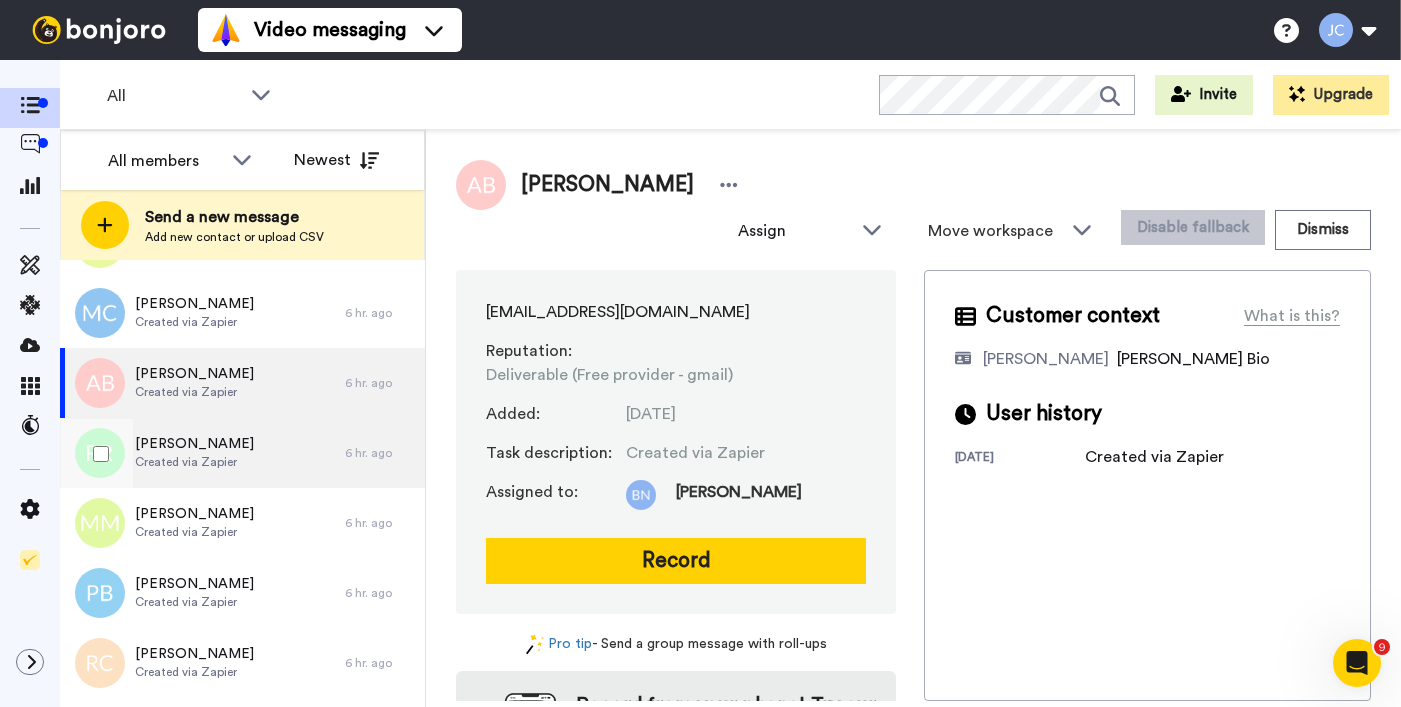 click on "[PERSON_NAME]" at bounding box center (194, 444) 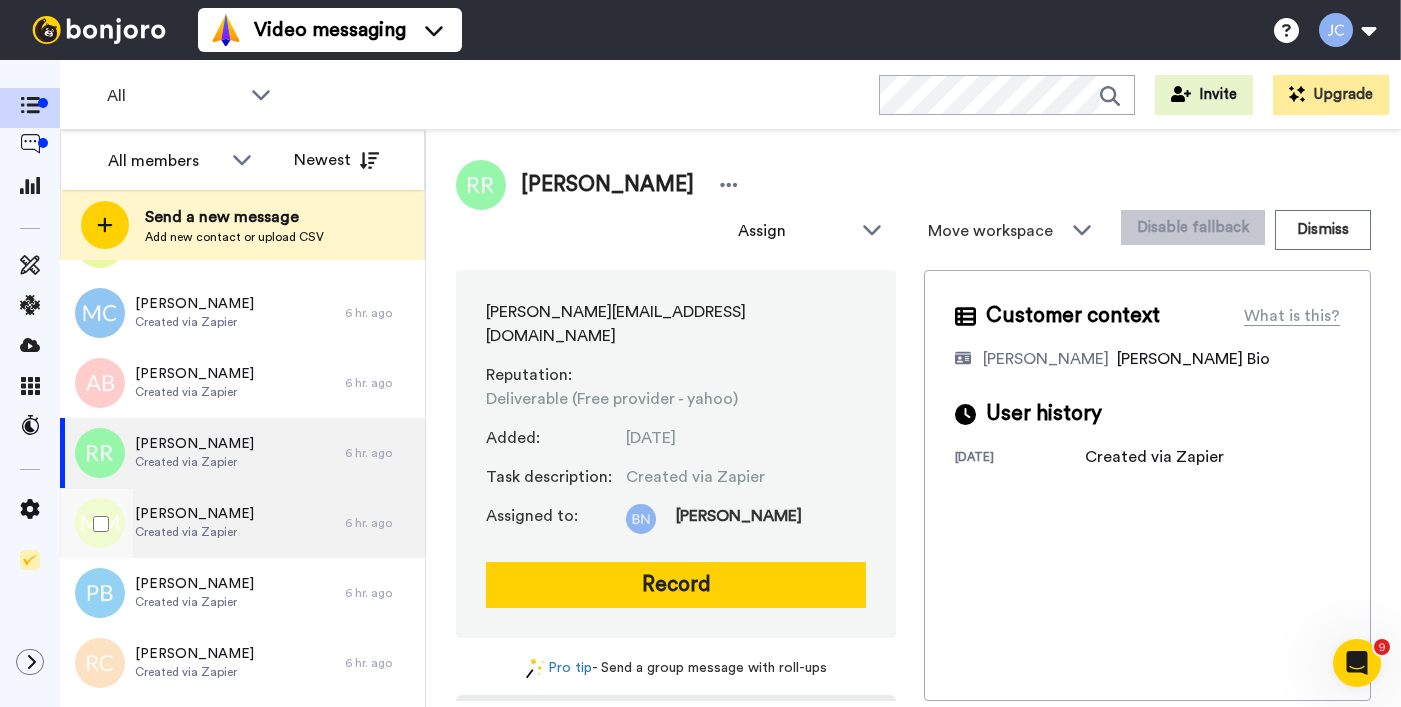 click on "[PERSON_NAME]" at bounding box center [194, 514] 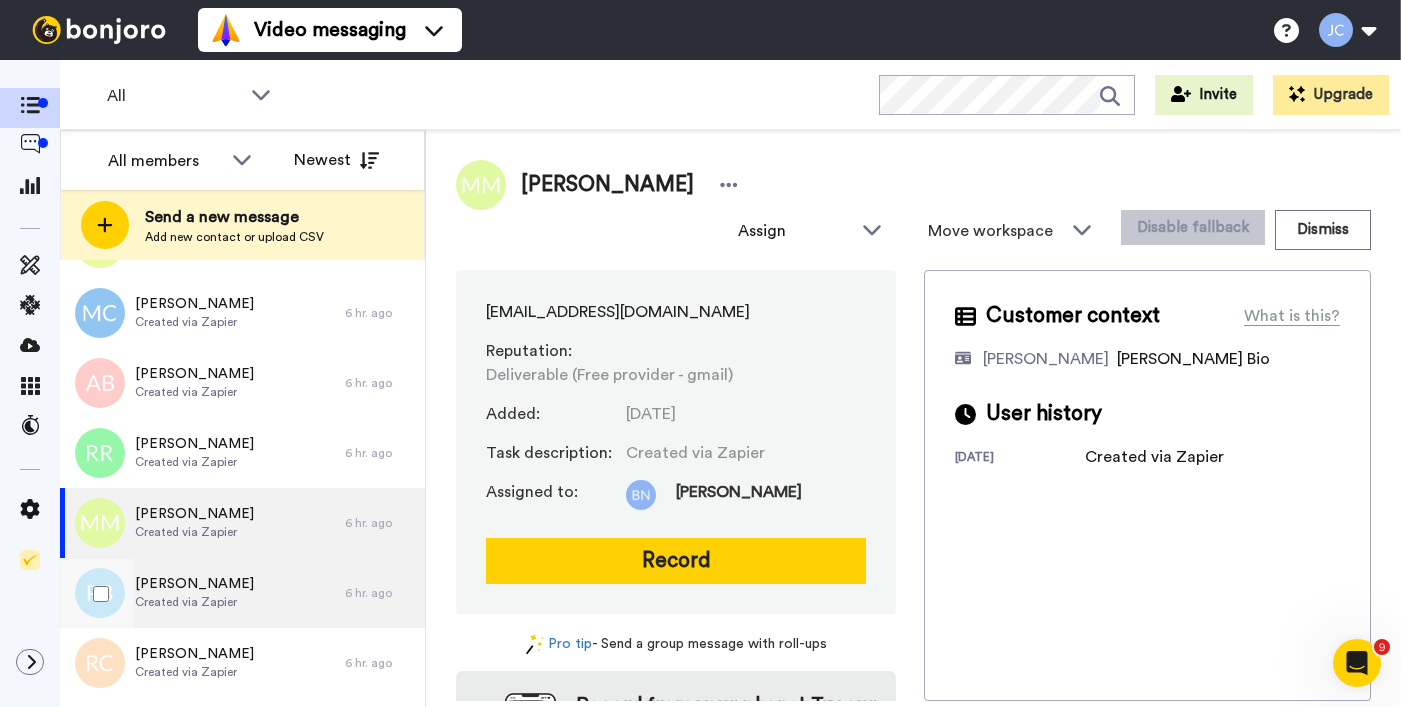click on "[PERSON_NAME] Created via Zapier" at bounding box center (202, 593) 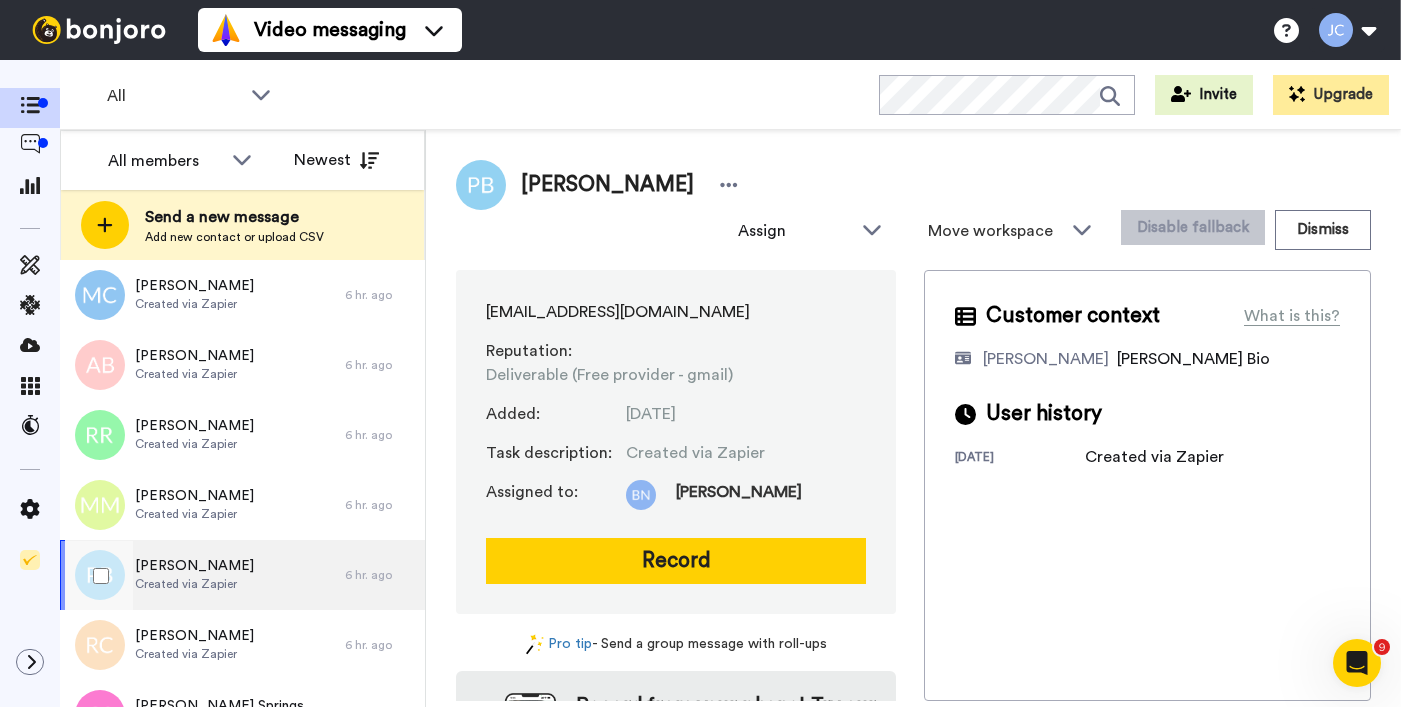 scroll, scrollTop: 1876, scrollLeft: 0, axis: vertical 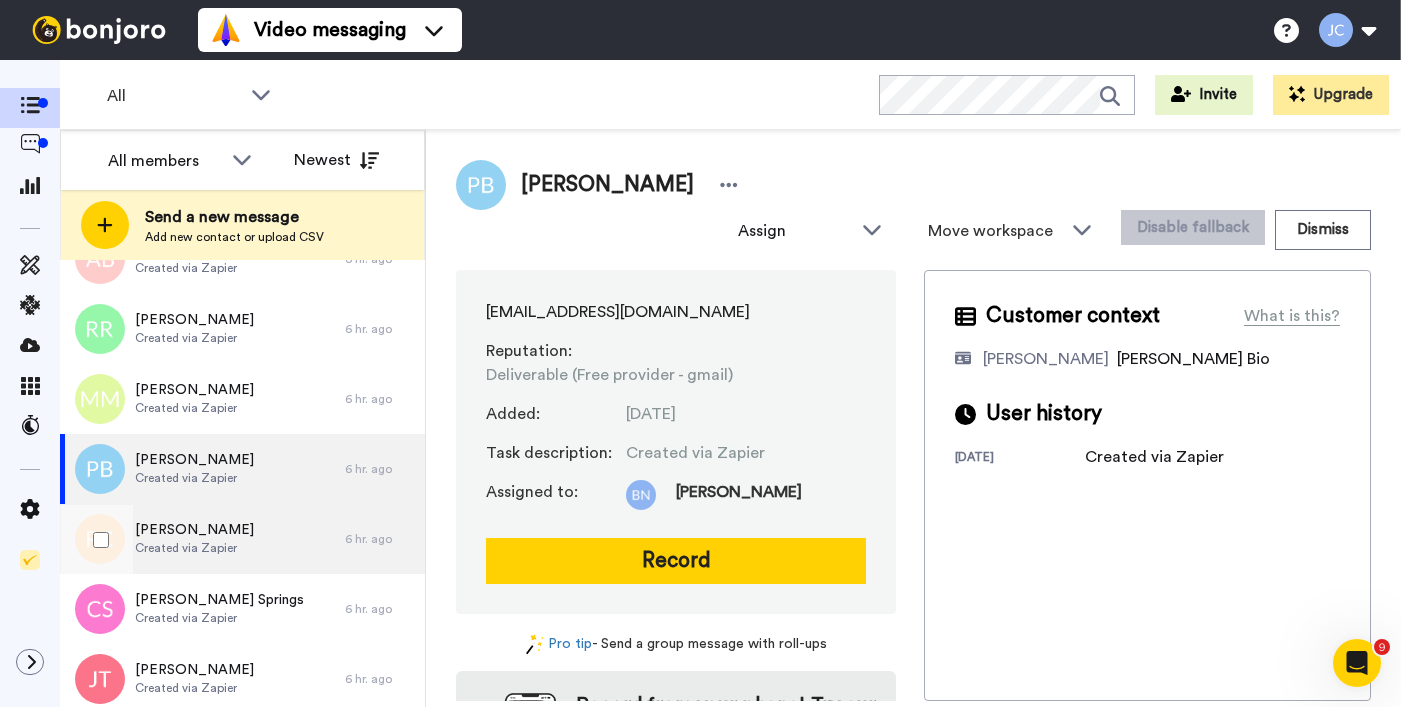 click on "Created via Zapier" at bounding box center [194, 548] 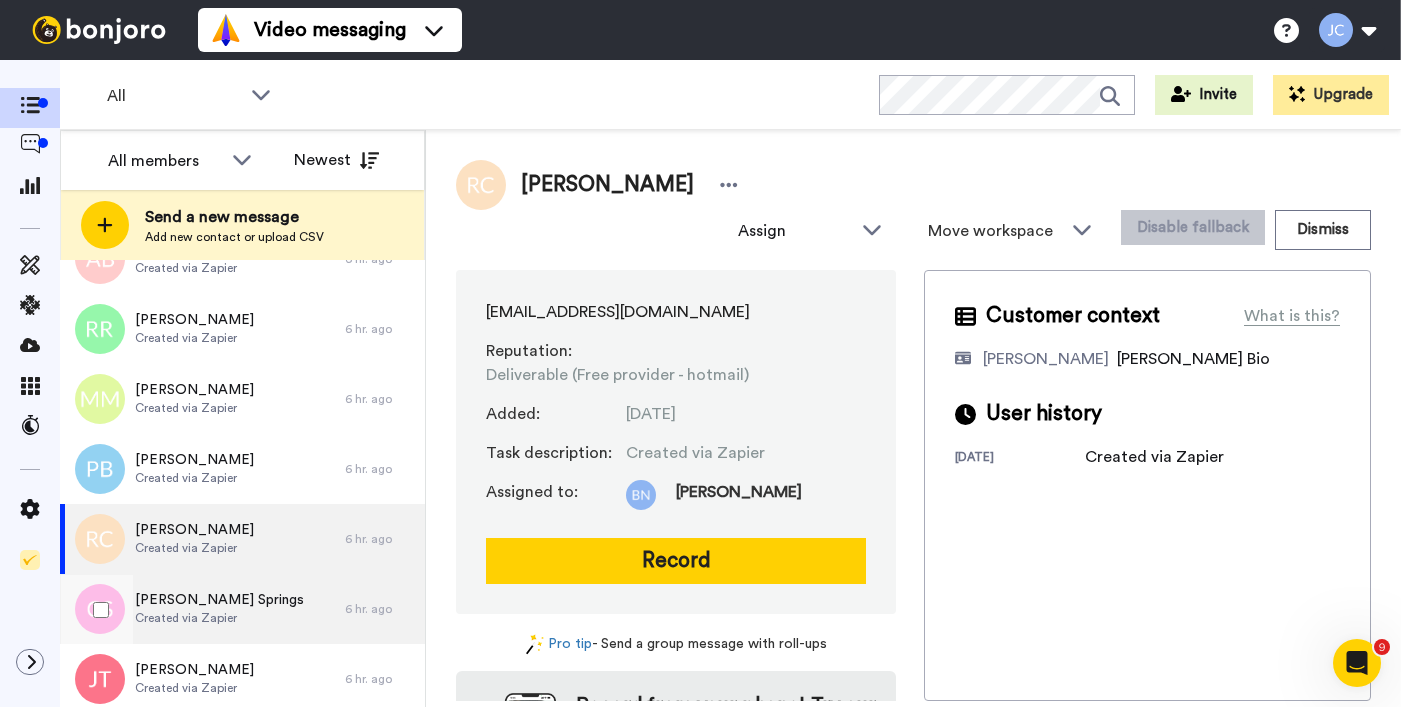 click on "[PERSON_NAME] Springs" at bounding box center (219, 600) 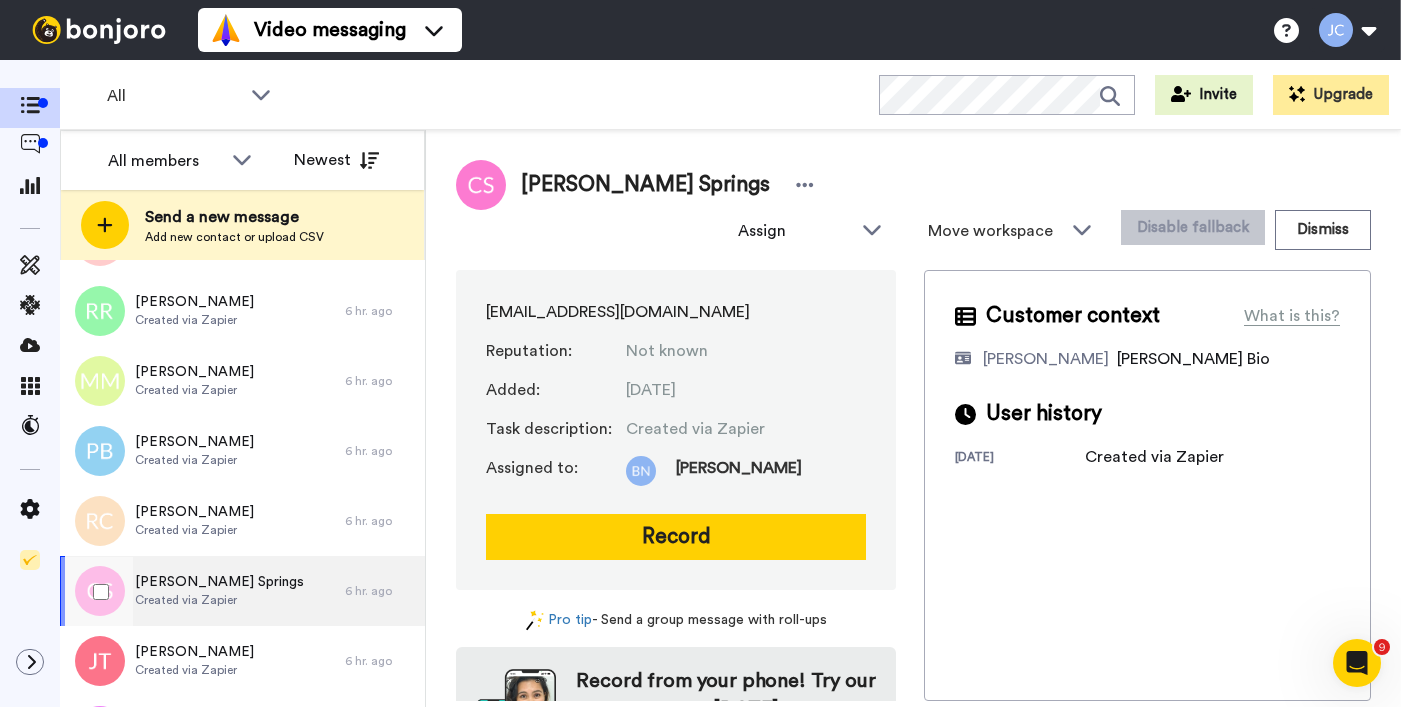 scroll, scrollTop: 1983, scrollLeft: 0, axis: vertical 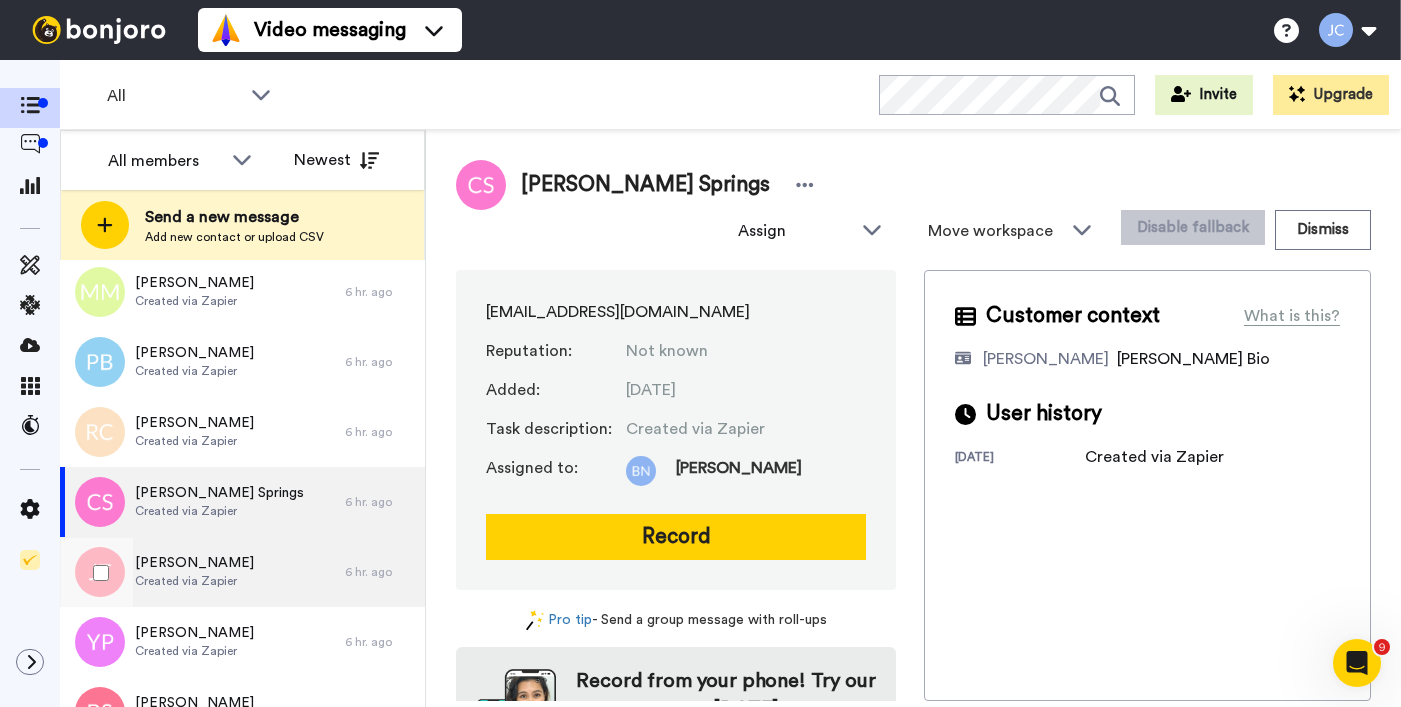 click on "Created via Zapier" at bounding box center (194, 581) 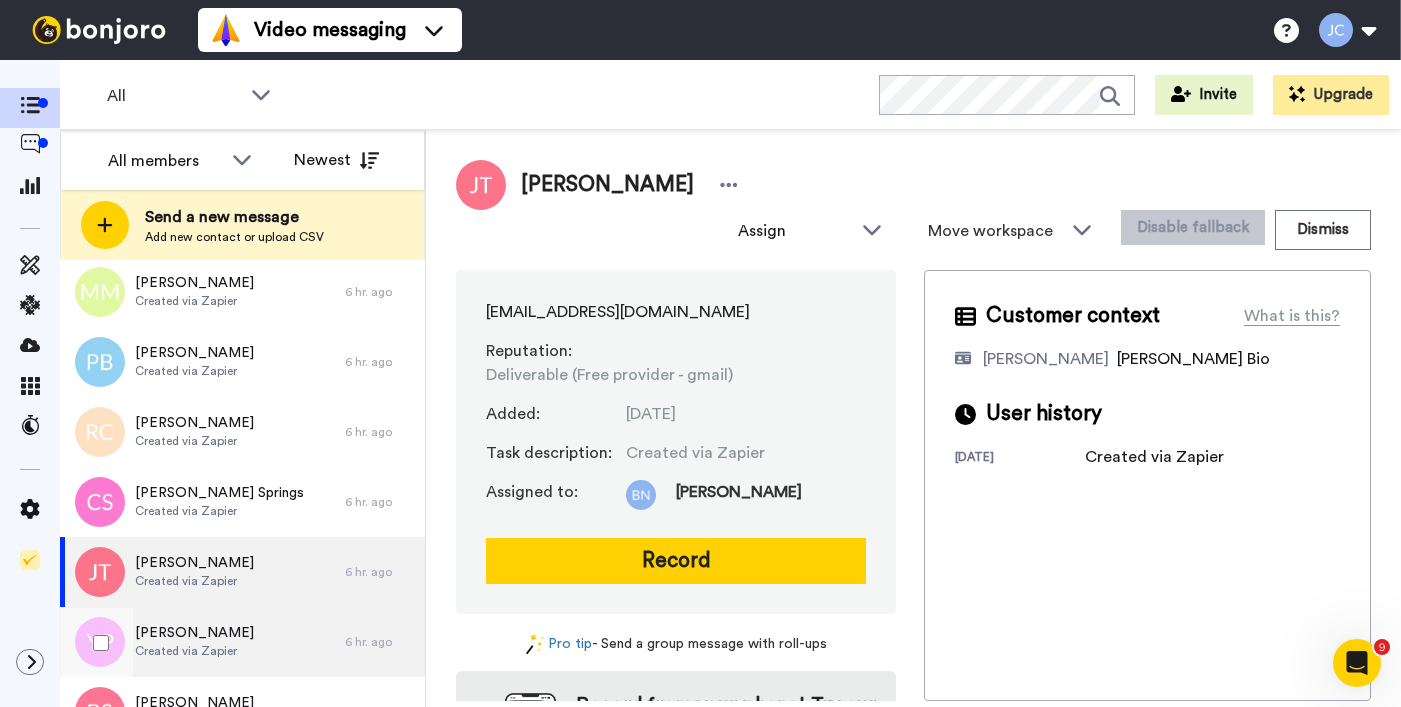 click on "Created via Zapier" at bounding box center (194, 651) 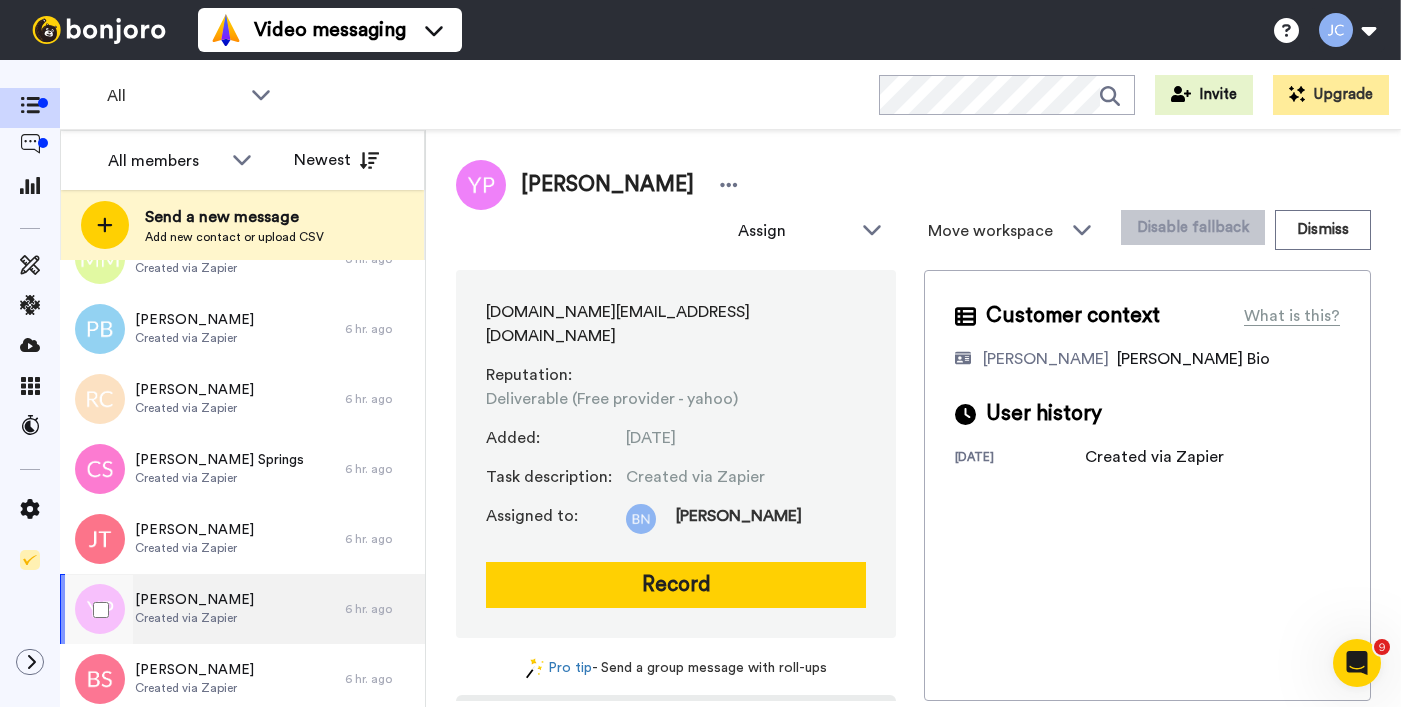 scroll, scrollTop: 2066, scrollLeft: 0, axis: vertical 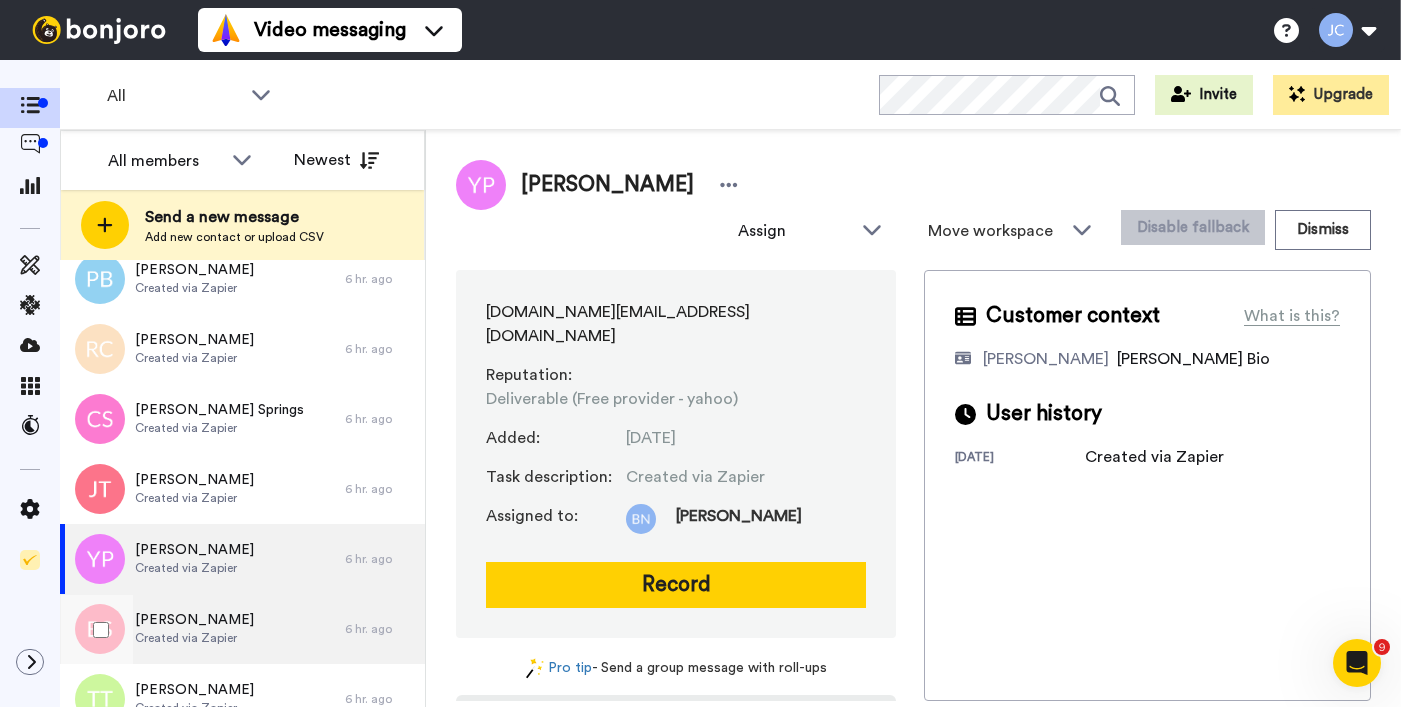 click on "[PERSON_NAME]" at bounding box center [194, 620] 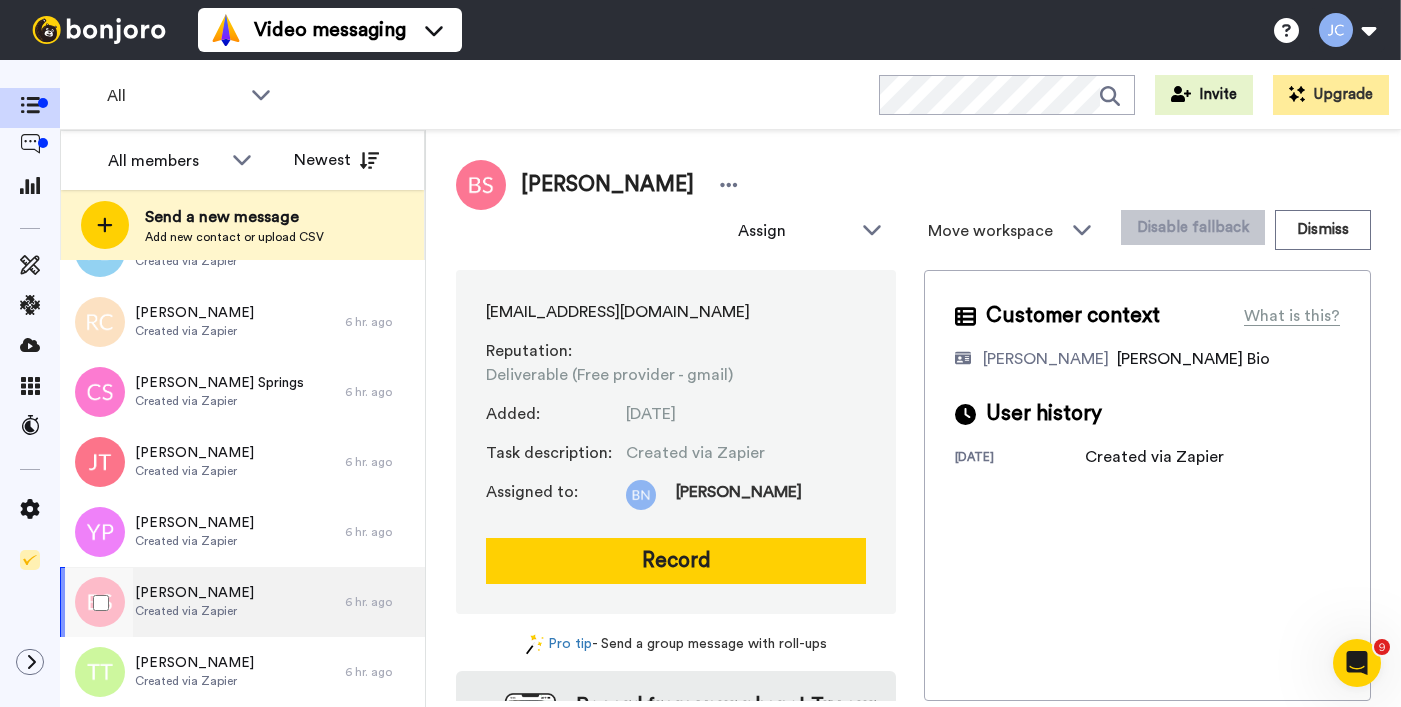 scroll, scrollTop: 2252, scrollLeft: 0, axis: vertical 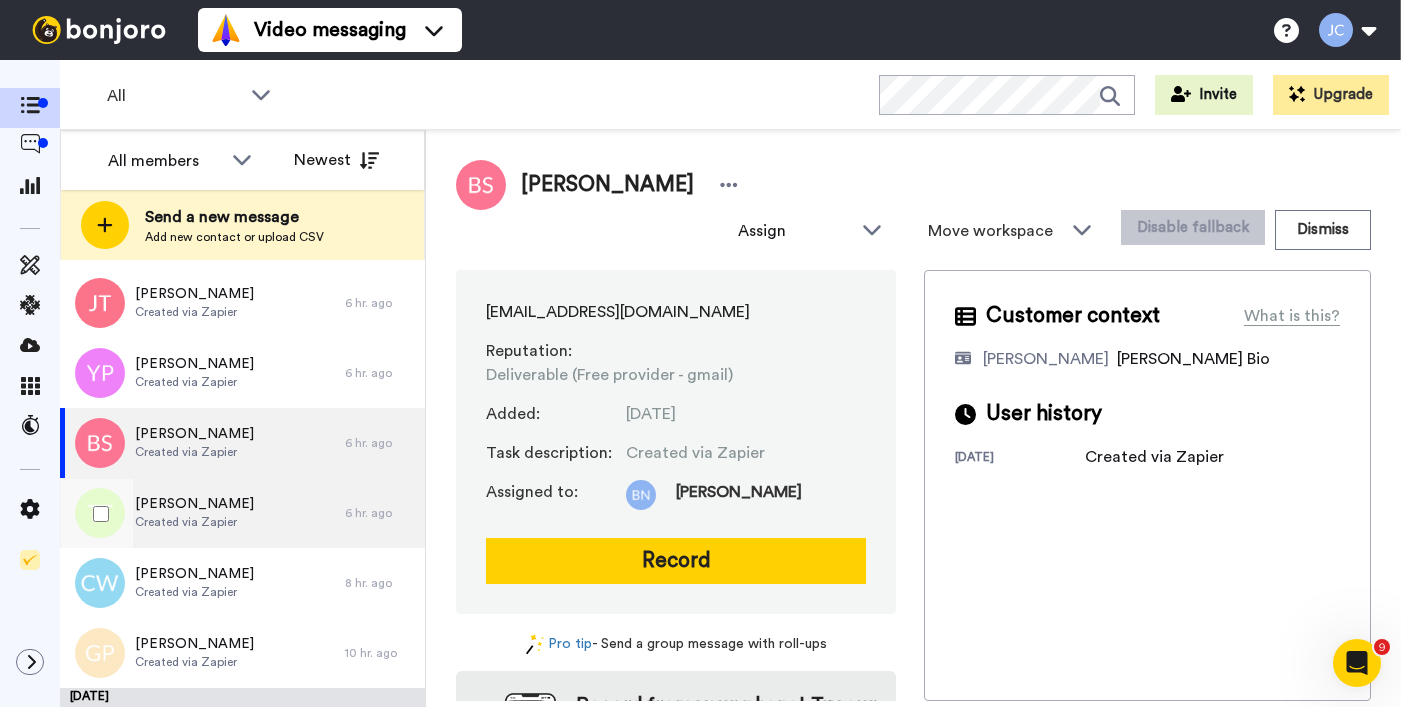 click on "[PERSON_NAME]" at bounding box center (194, 504) 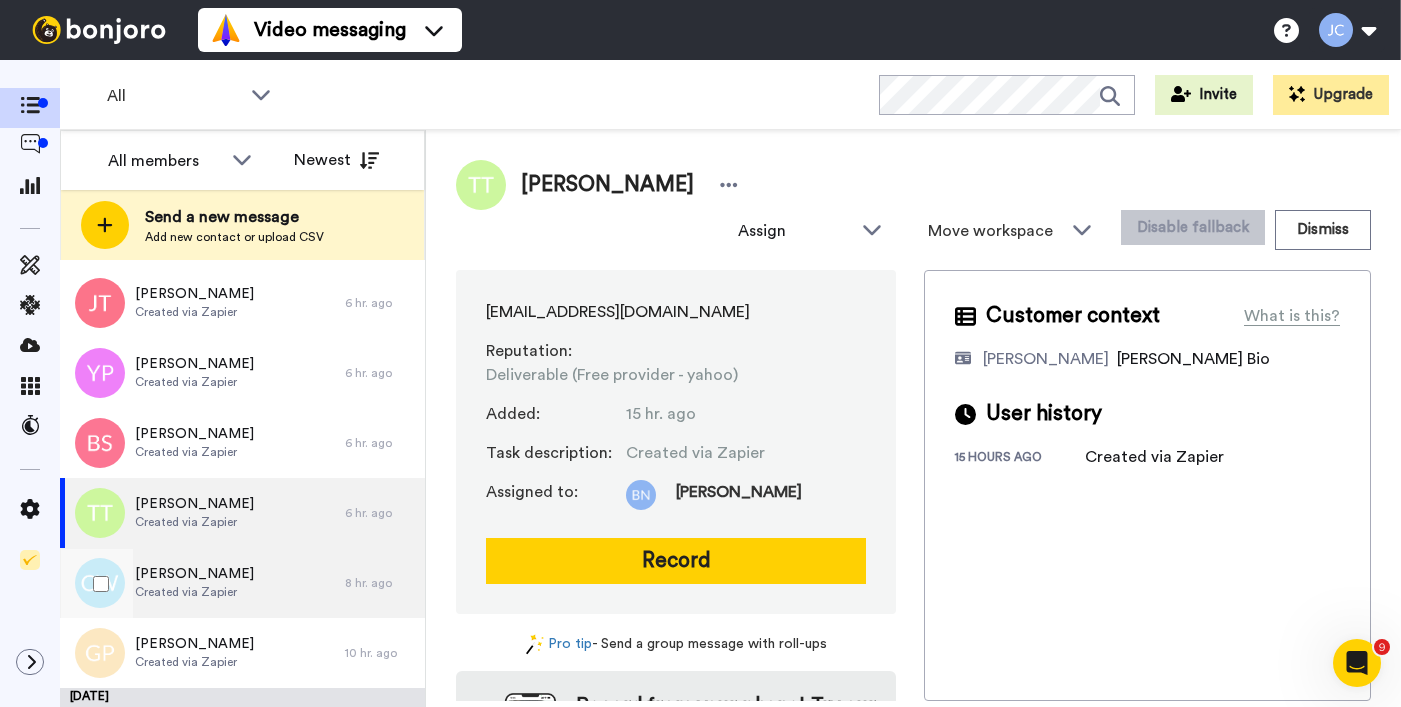 click on "[PERSON_NAME] Created via Zapier" at bounding box center (202, 583) 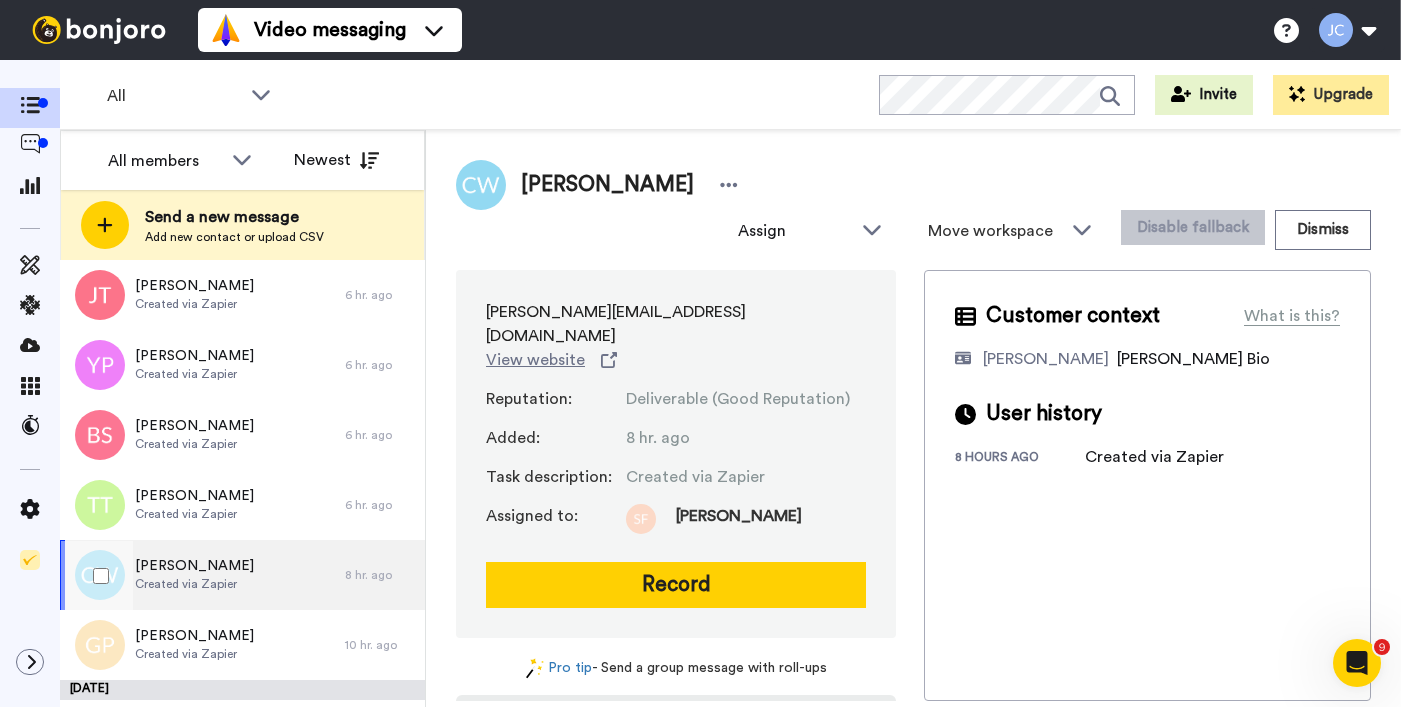 scroll, scrollTop: 2290, scrollLeft: 0, axis: vertical 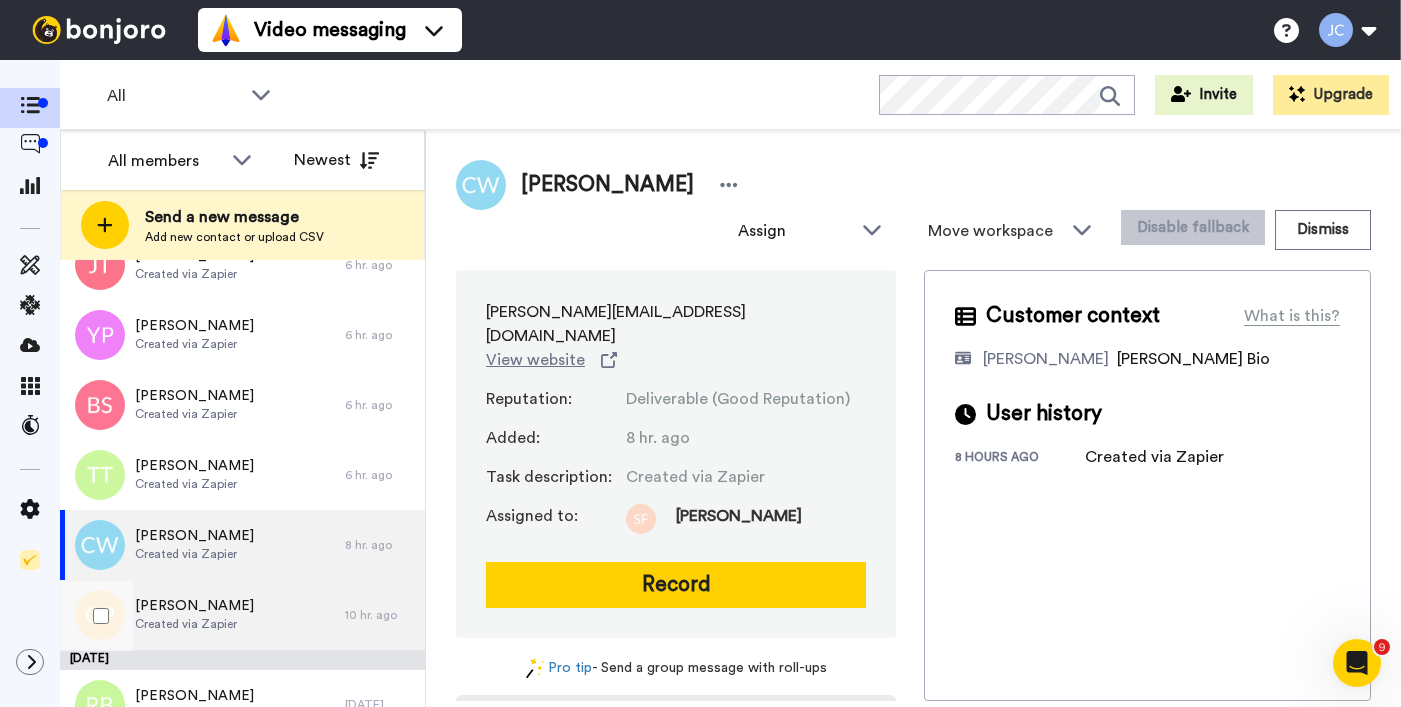 click on "[PERSON_NAME]" at bounding box center [194, 606] 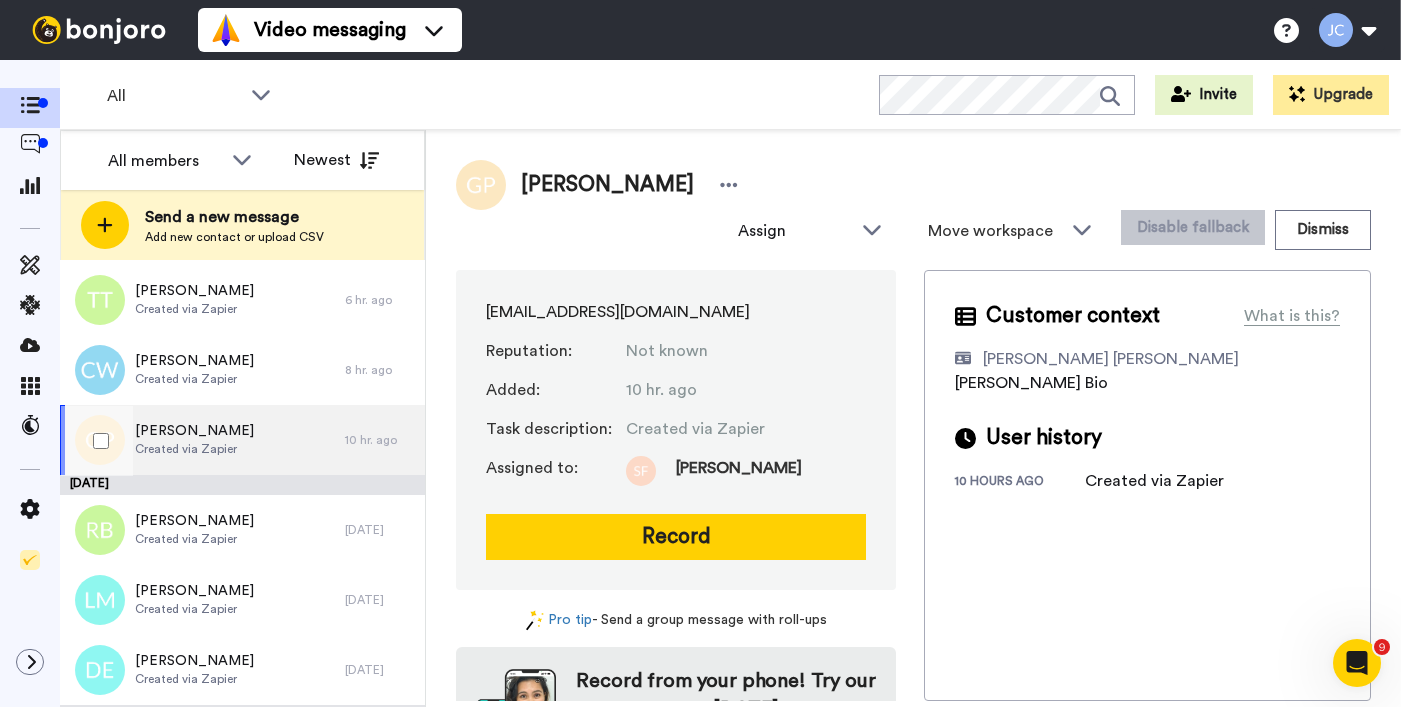 scroll, scrollTop: 2548, scrollLeft: 0, axis: vertical 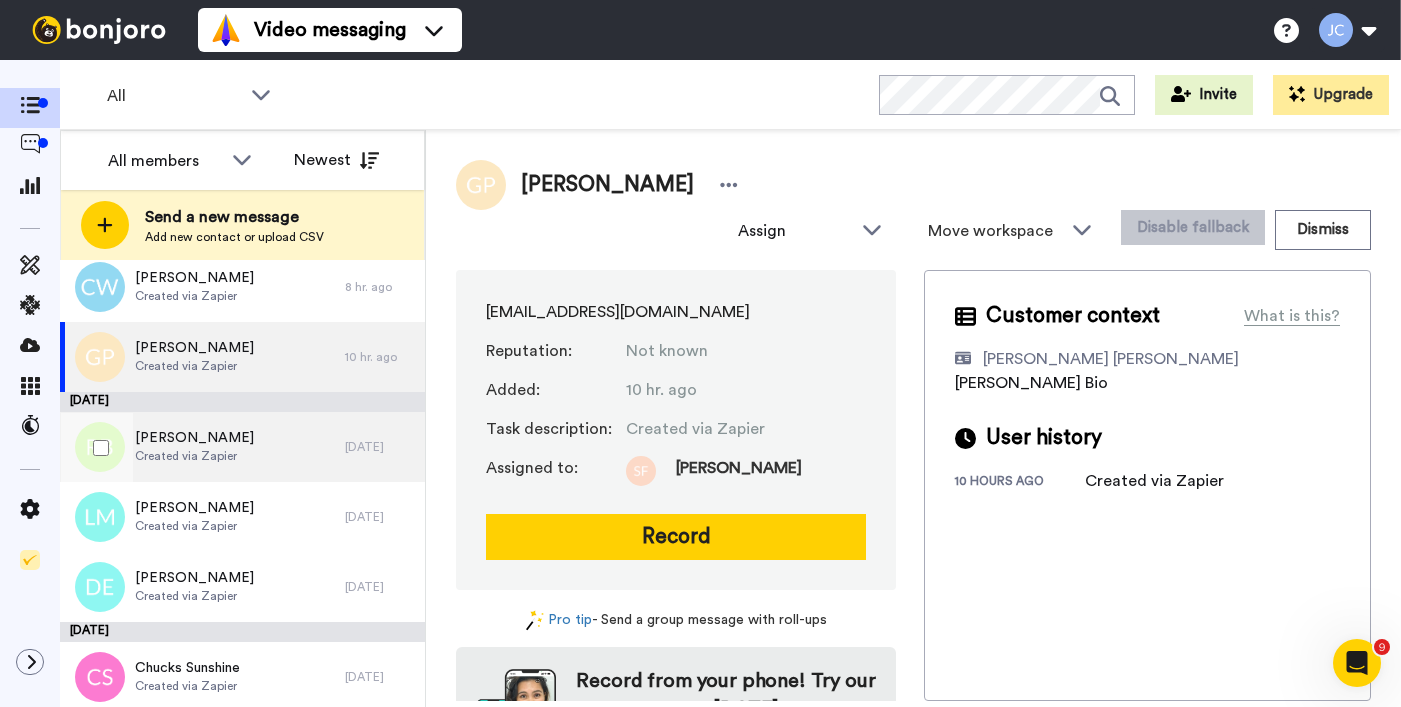 click on "Created via Zapier" at bounding box center [194, 456] 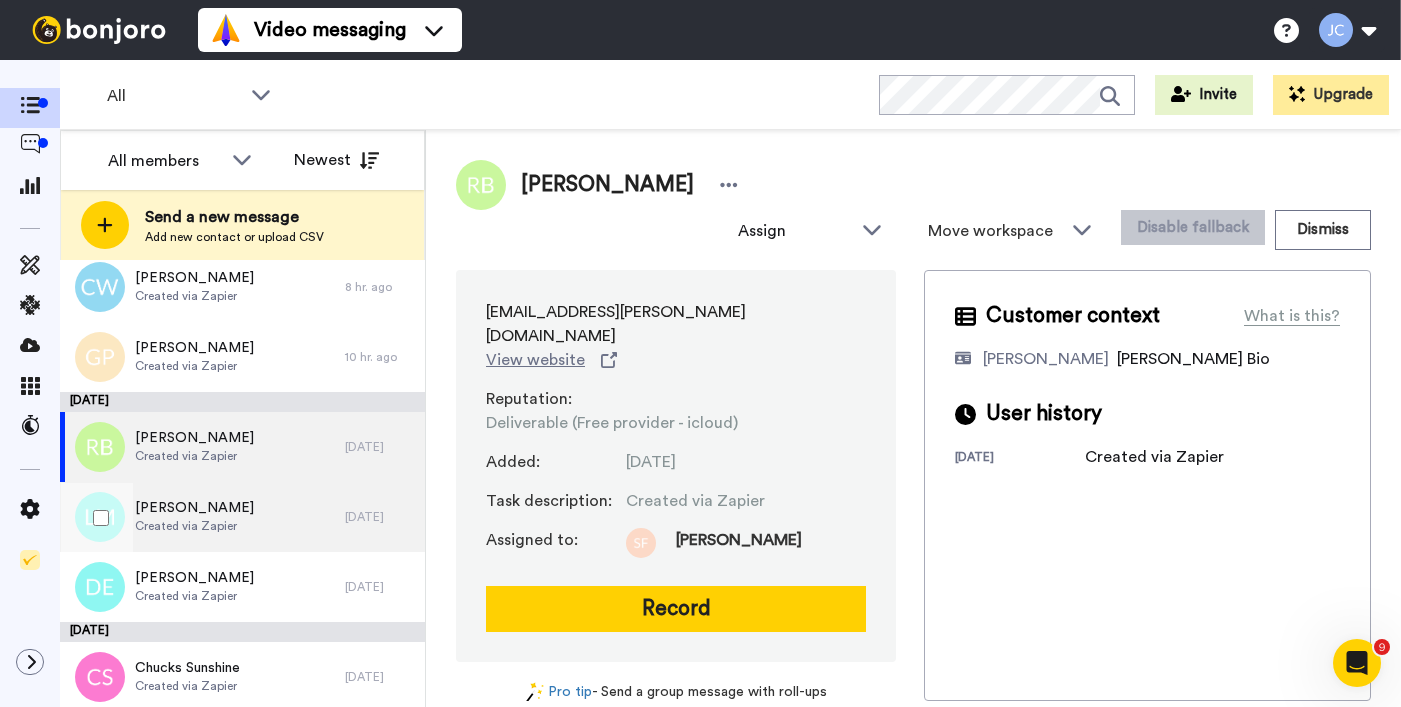 click on "[PERSON_NAME] Created via Zapier" at bounding box center [202, 517] 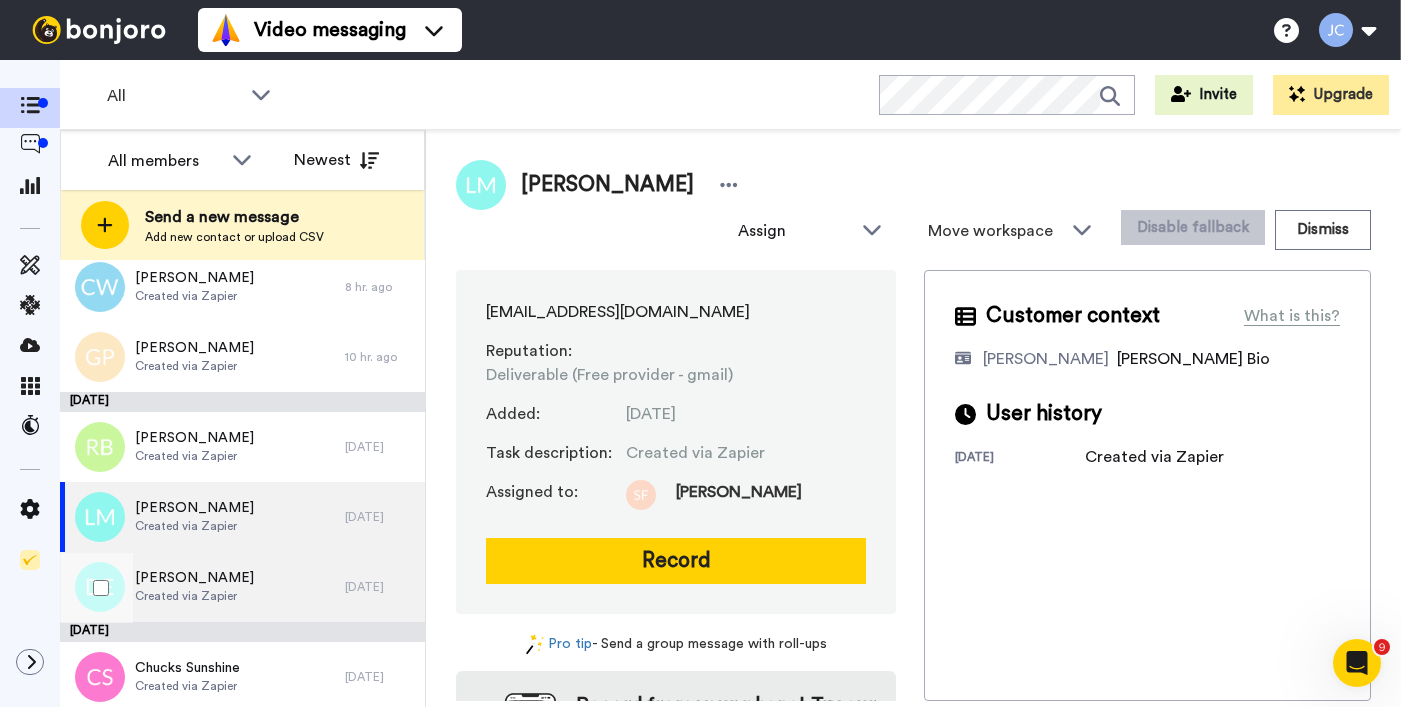 click on "[PERSON_NAME]" at bounding box center (194, 578) 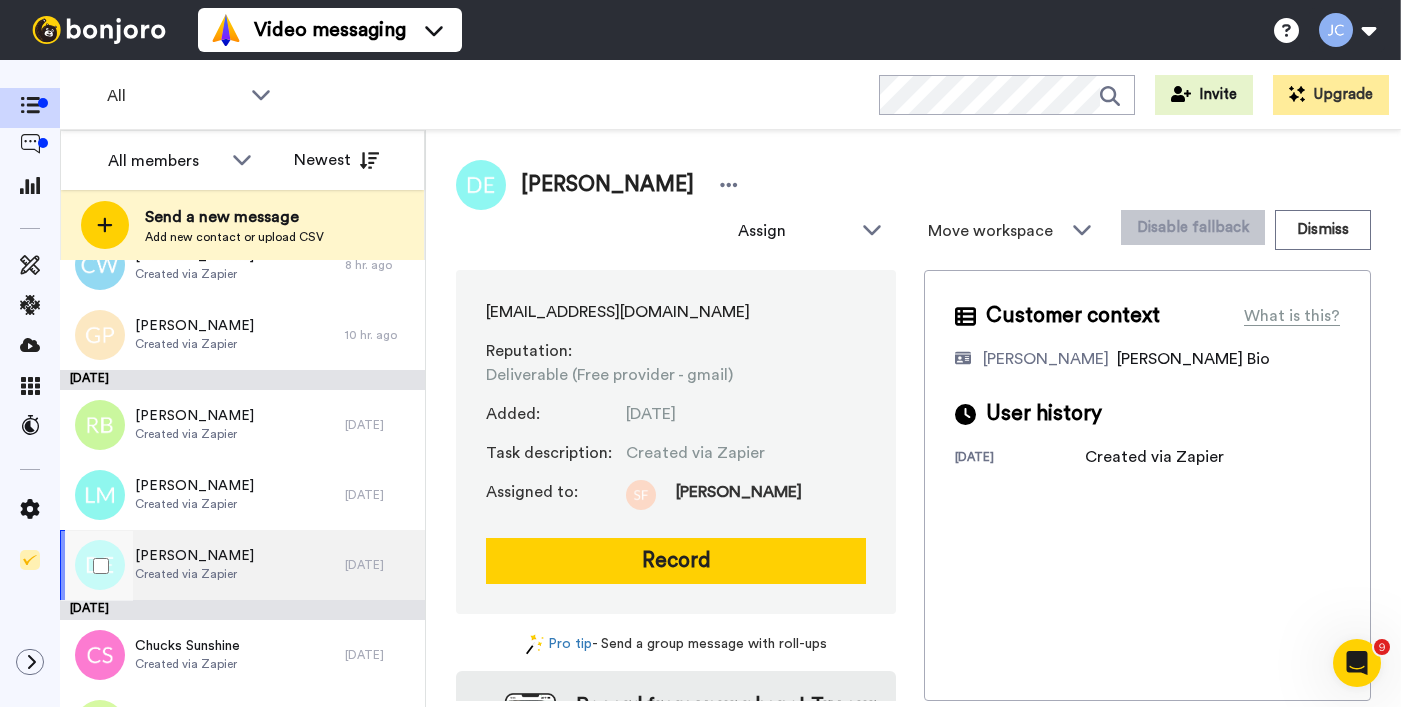 scroll, scrollTop: 2695, scrollLeft: 0, axis: vertical 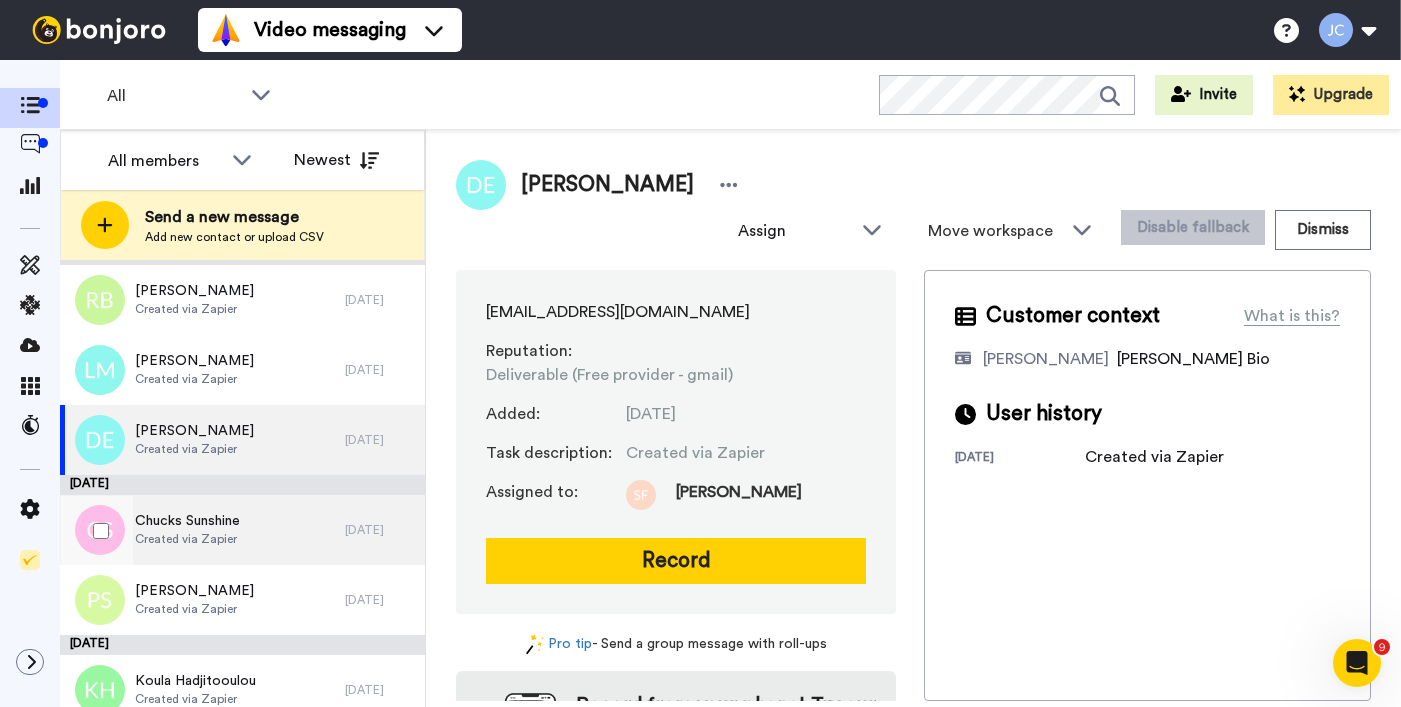 click on "Chucks Sunshine Created via Zapier" at bounding box center [202, 530] 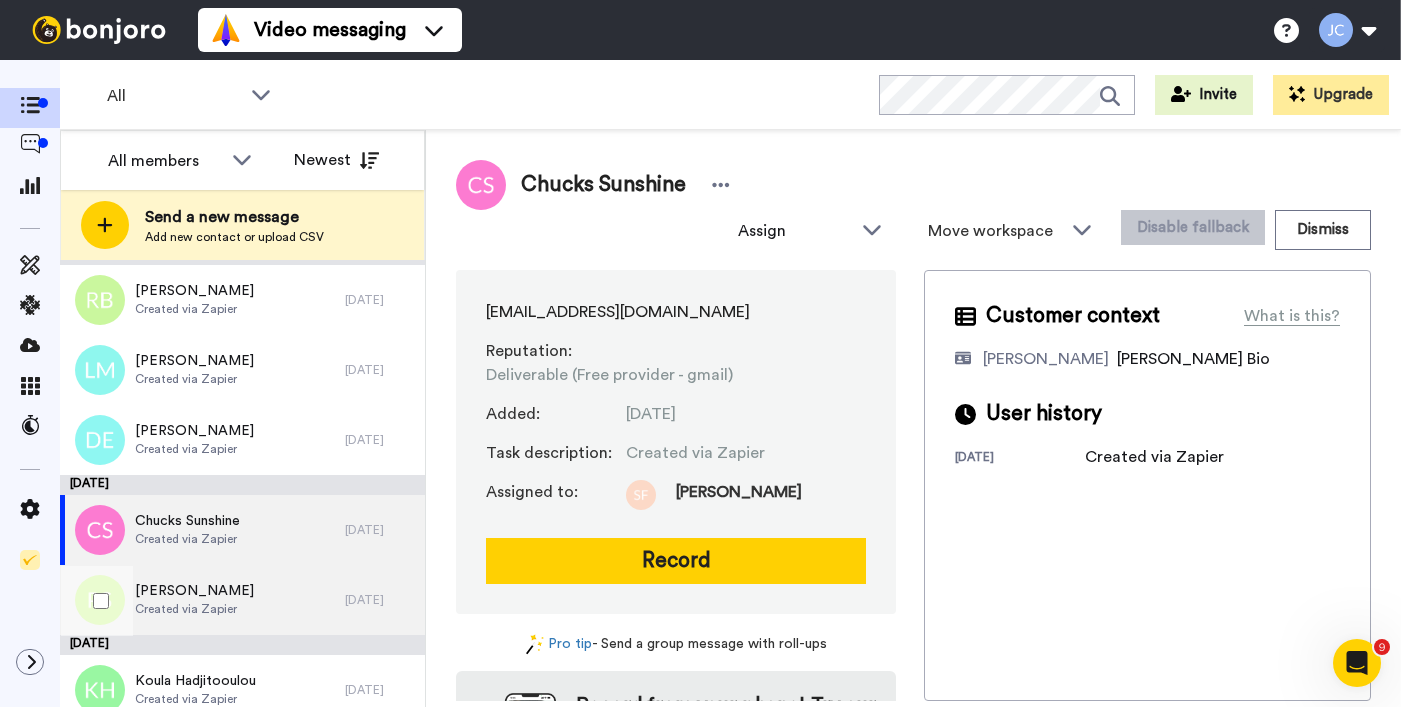click on "[PERSON_NAME]" at bounding box center (194, 591) 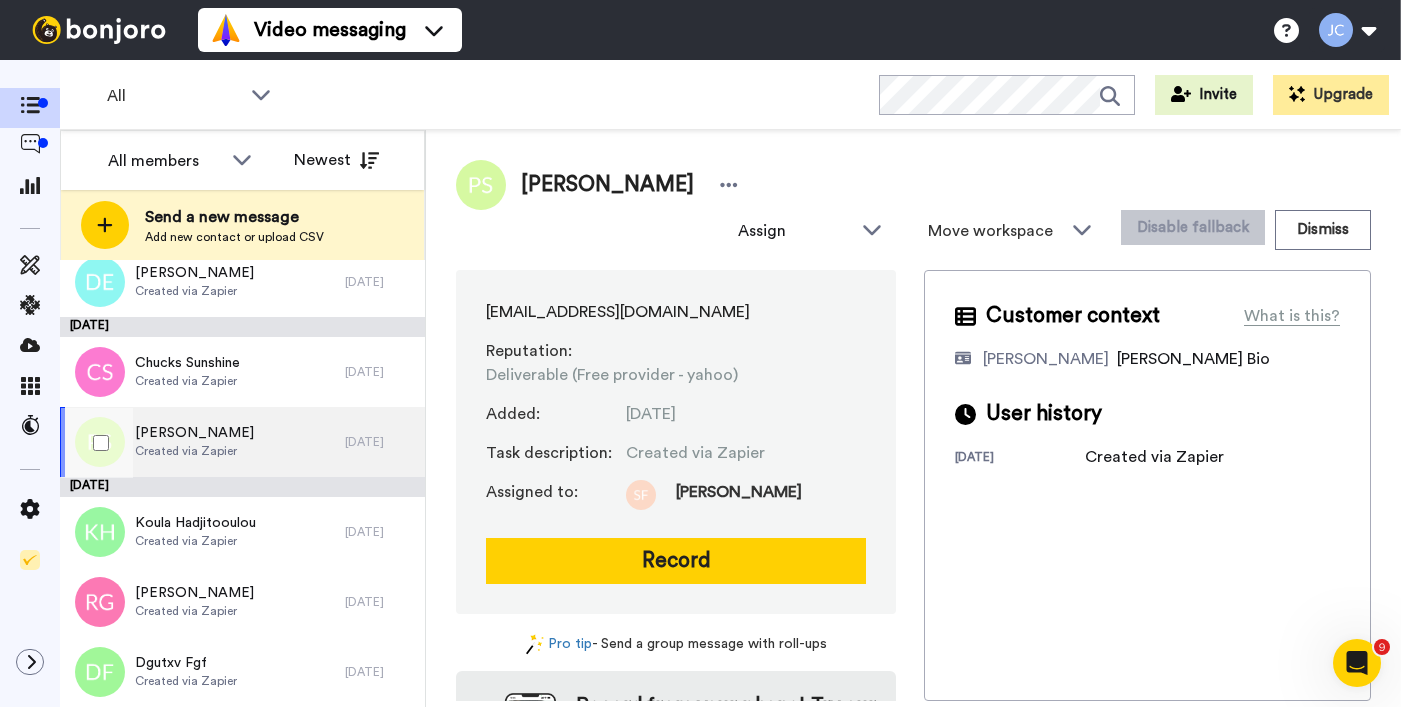 scroll, scrollTop: 2857, scrollLeft: 0, axis: vertical 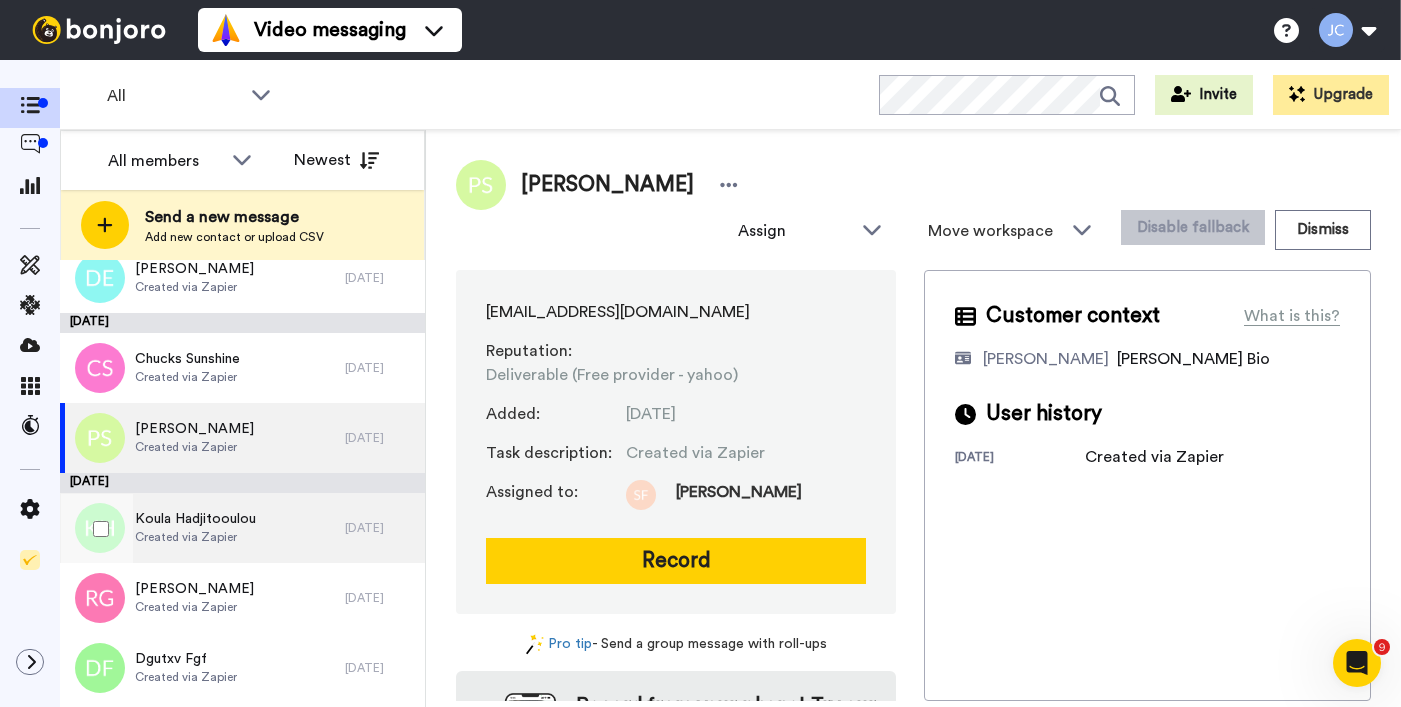 click on "Created via Zapier" at bounding box center (195, 537) 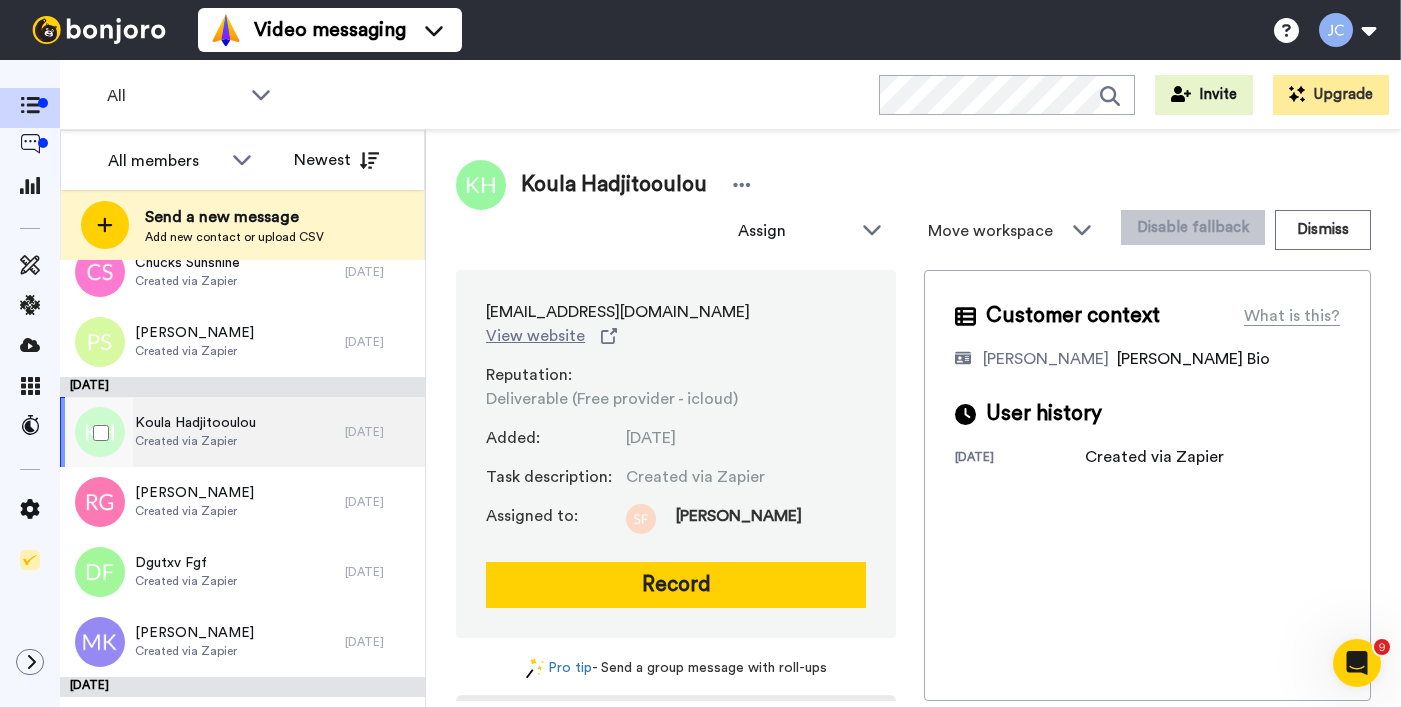 scroll, scrollTop: 2957, scrollLeft: 0, axis: vertical 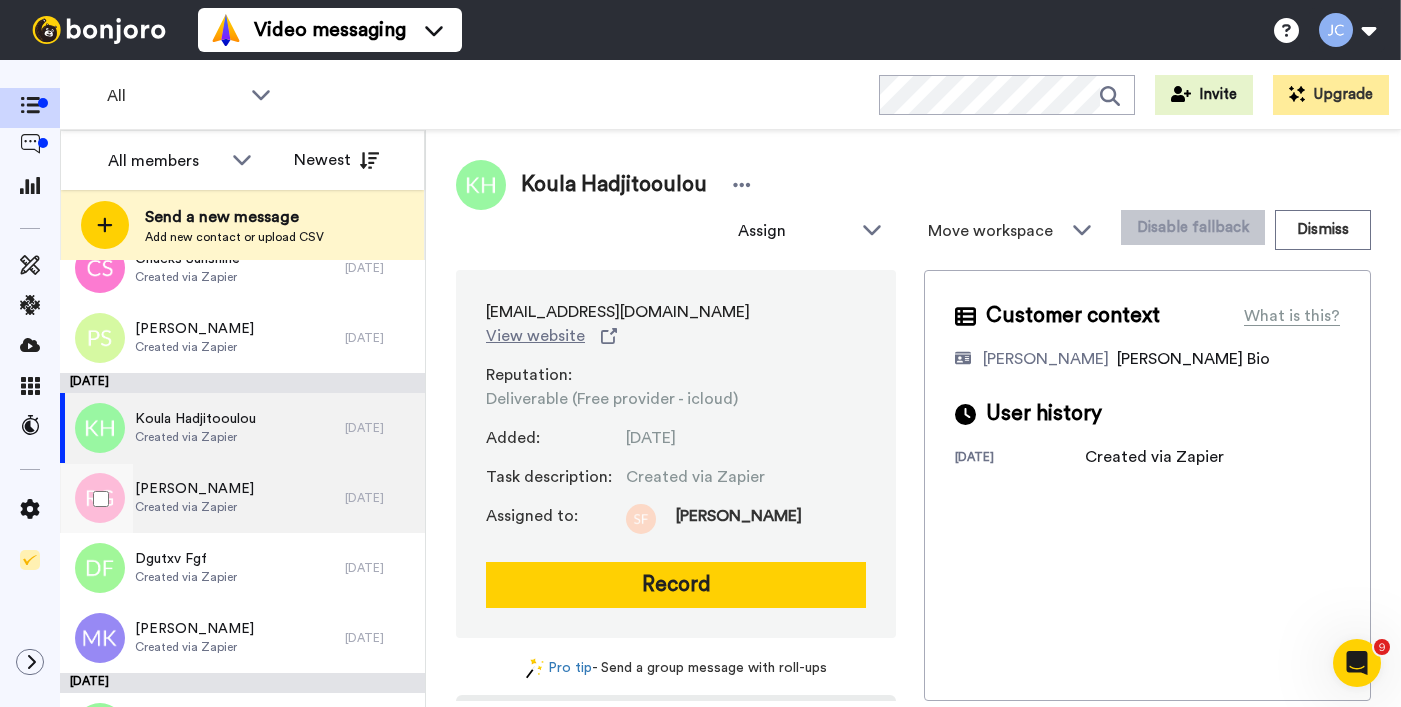 click on "[PERSON_NAME] Created via Zapier" at bounding box center [202, 498] 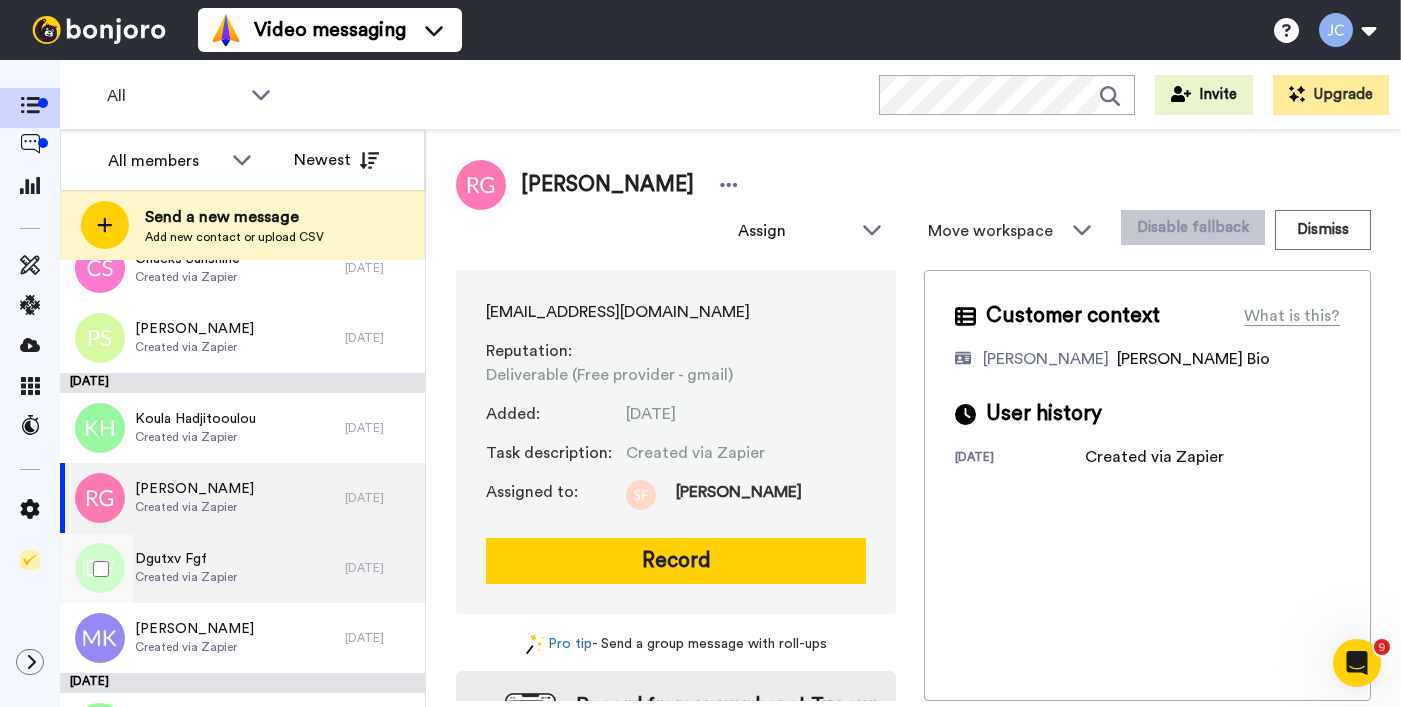 click on "Dgutxv Fgf" at bounding box center (186, 559) 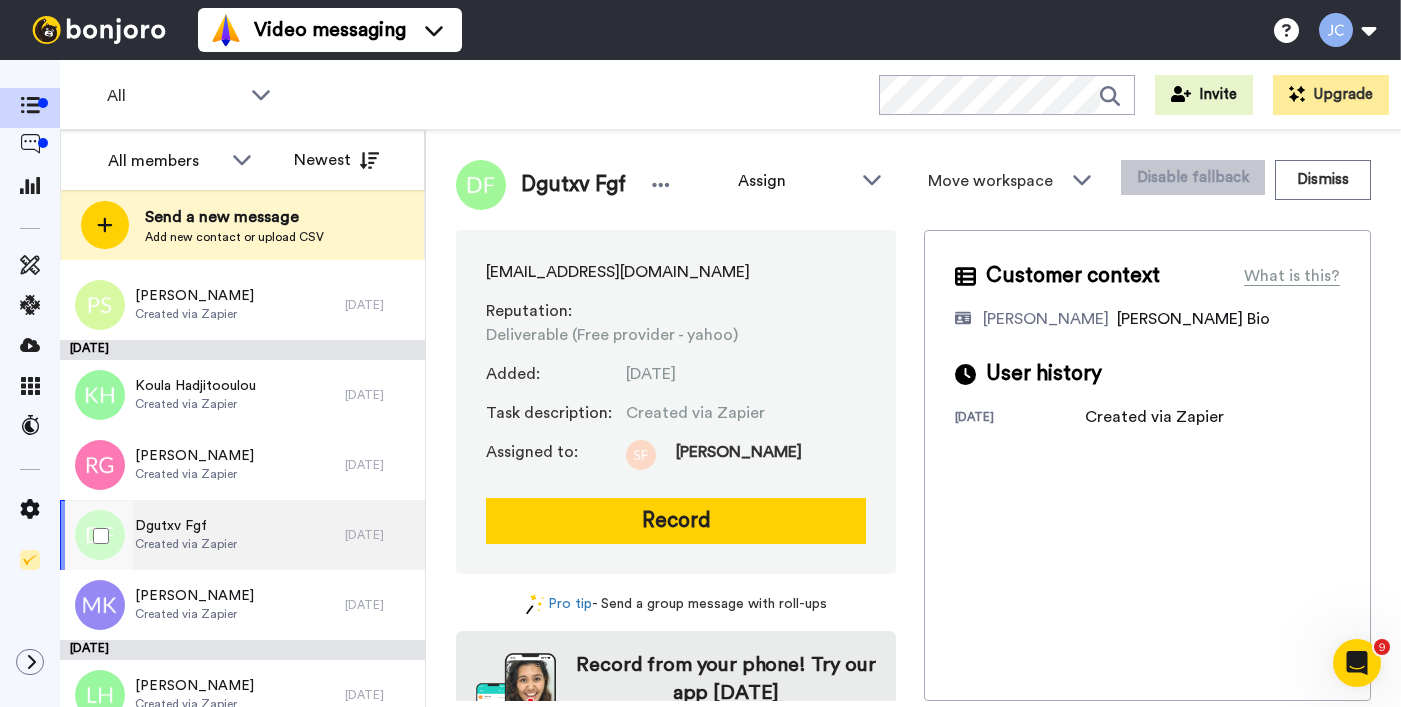 scroll, scrollTop: 3103, scrollLeft: 0, axis: vertical 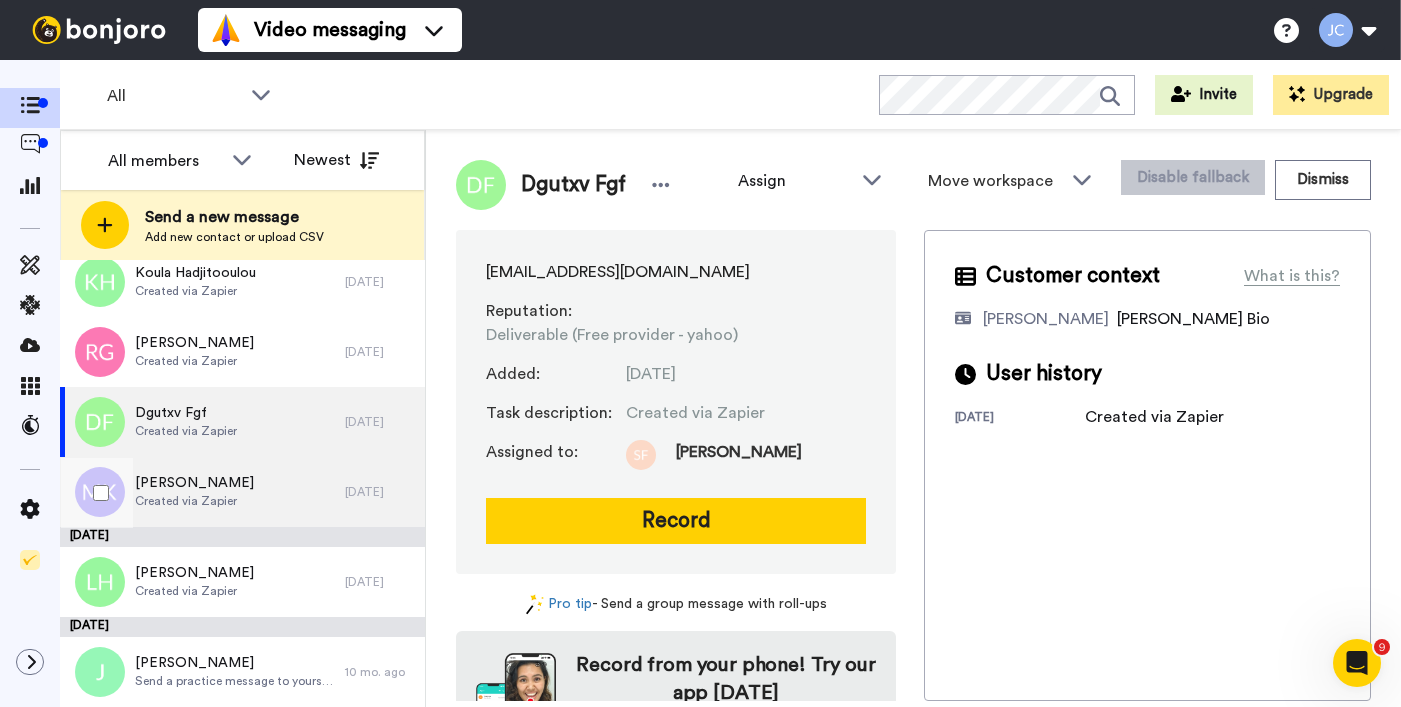click on "Created via Zapier" at bounding box center [194, 501] 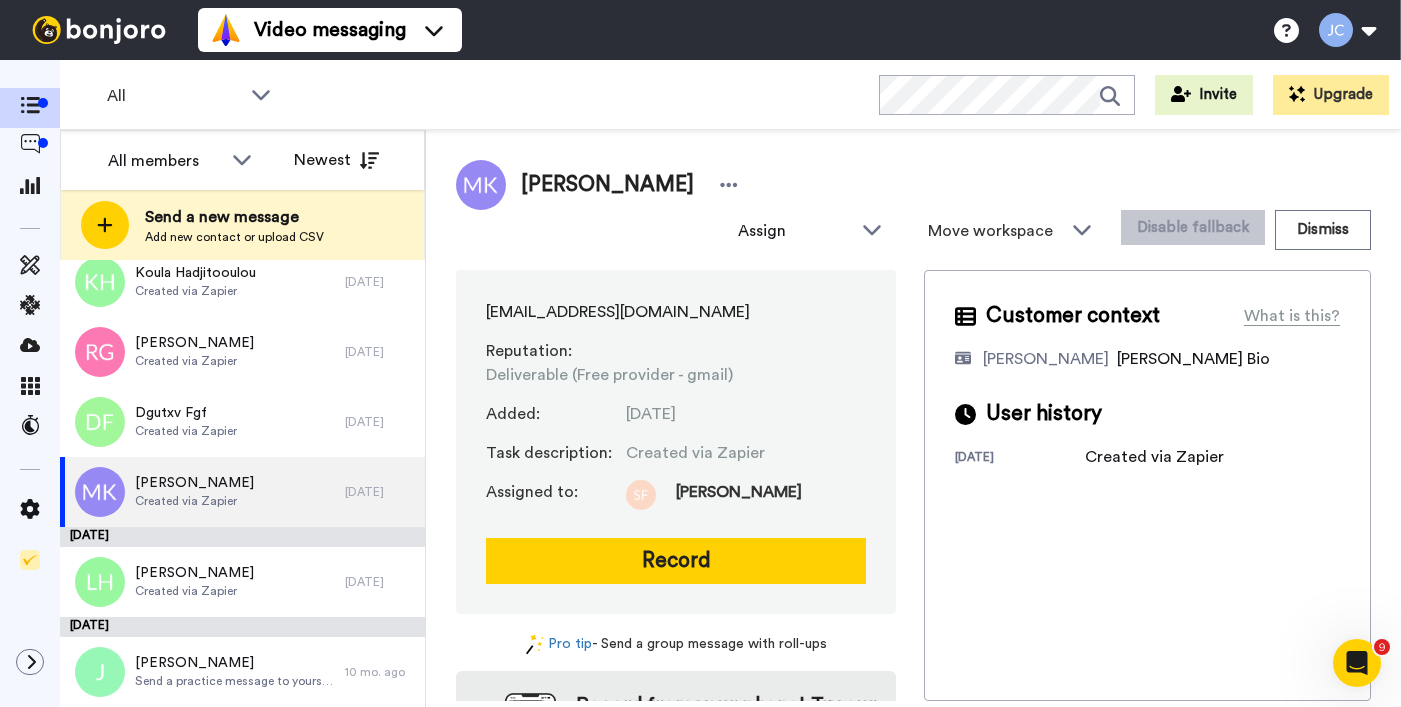 click on "[DATE]" at bounding box center (242, 537) 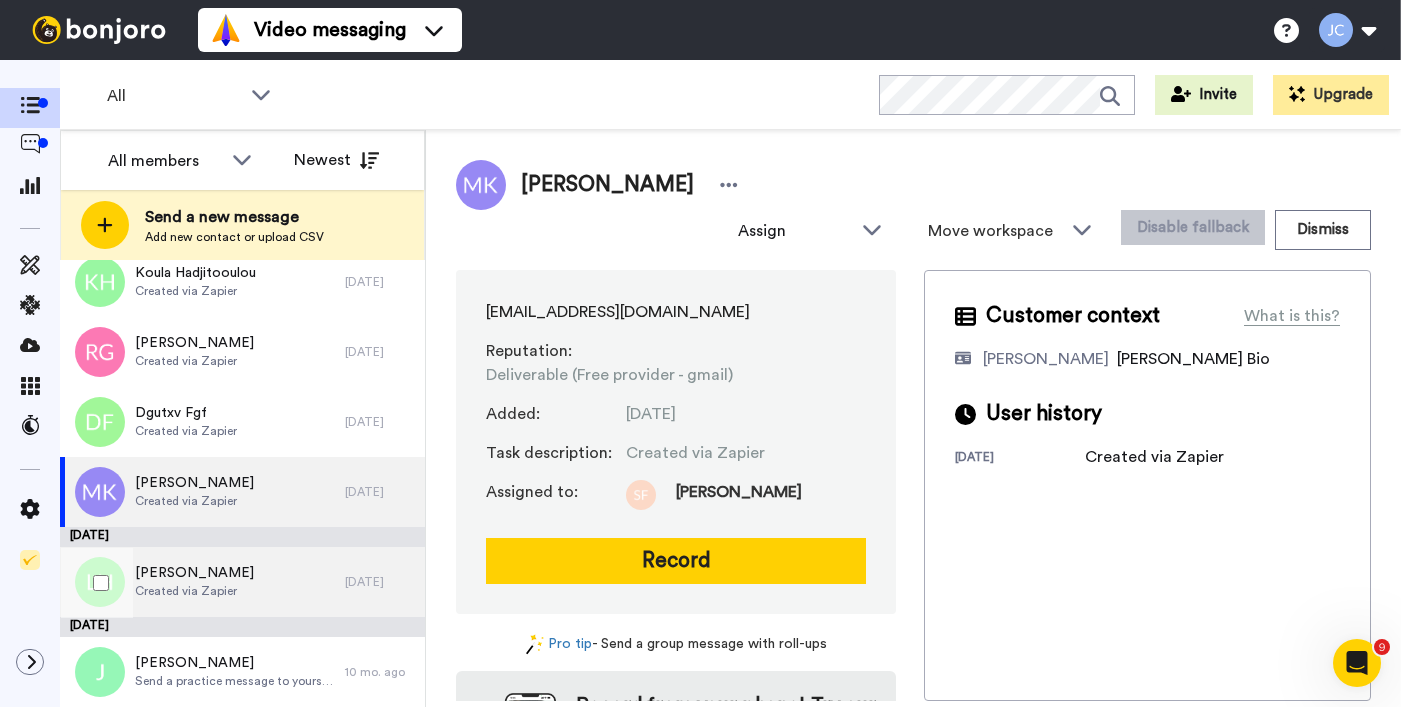 click on "Created via Zapier" at bounding box center [194, 591] 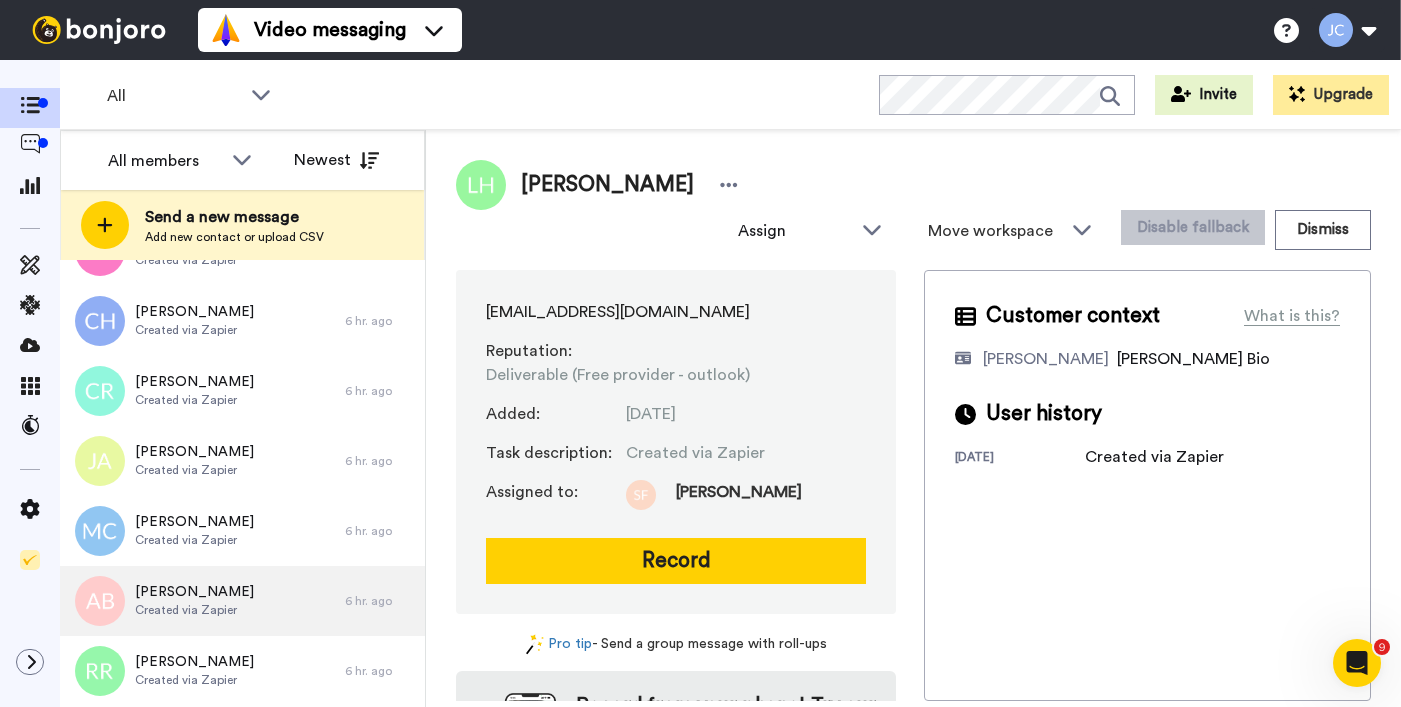 scroll, scrollTop: 0, scrollLeft: 0, axis: both 